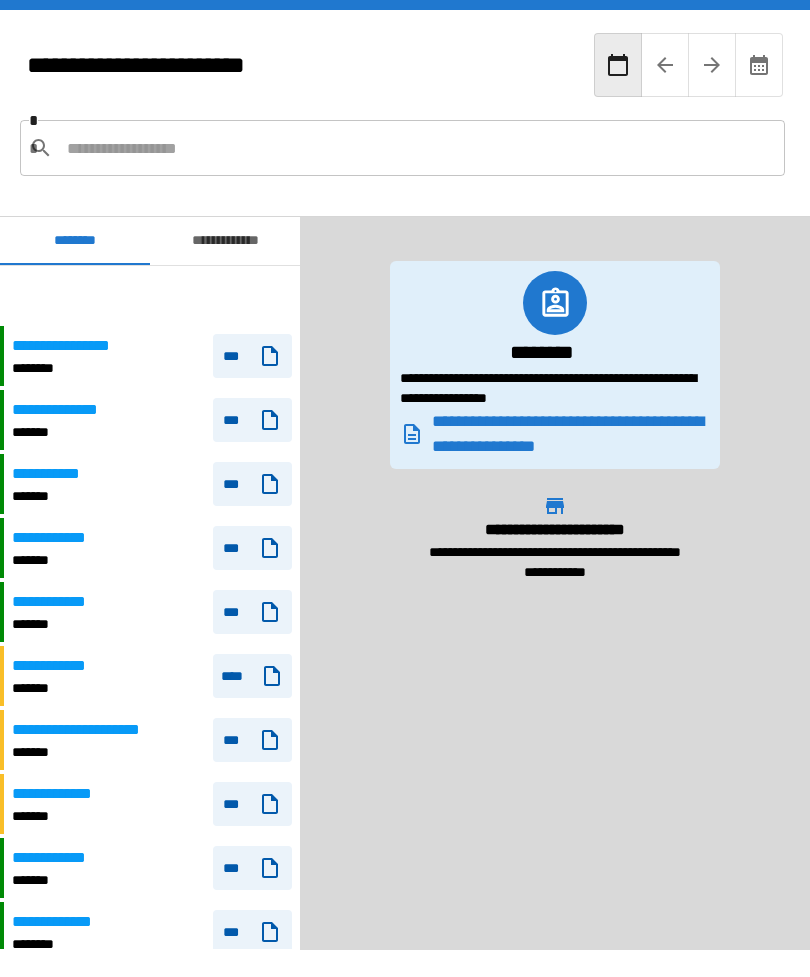 scroll, scrollTop: 0, scrollLeft: 0, axis: both 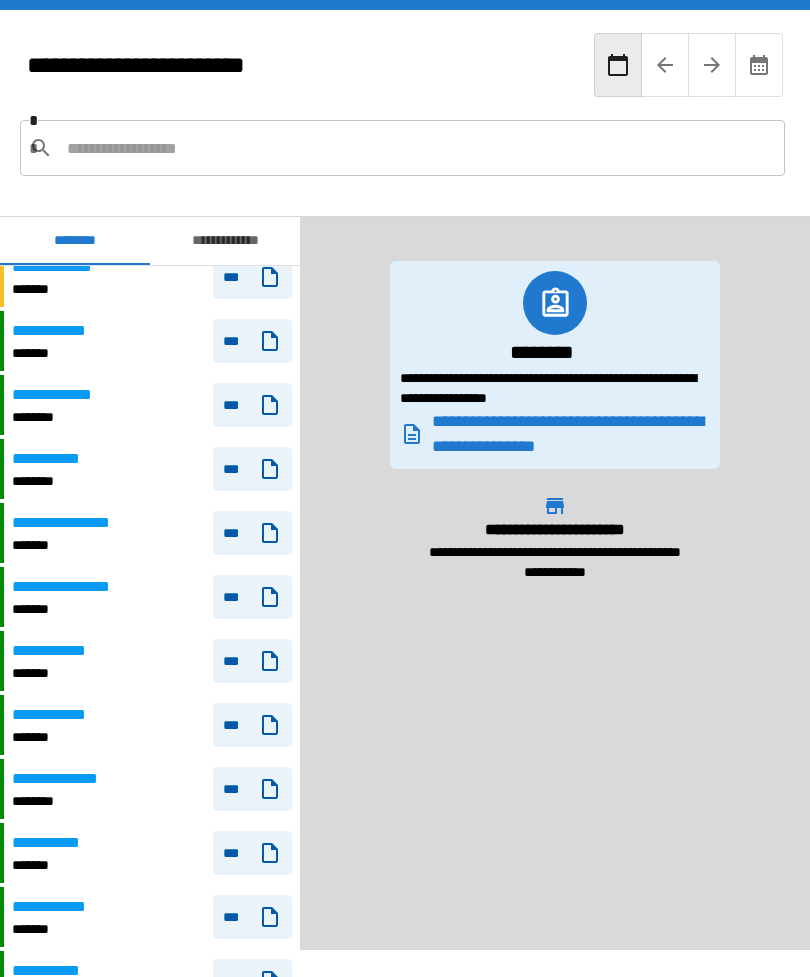 click on "***" at bounding box center [252, 725] 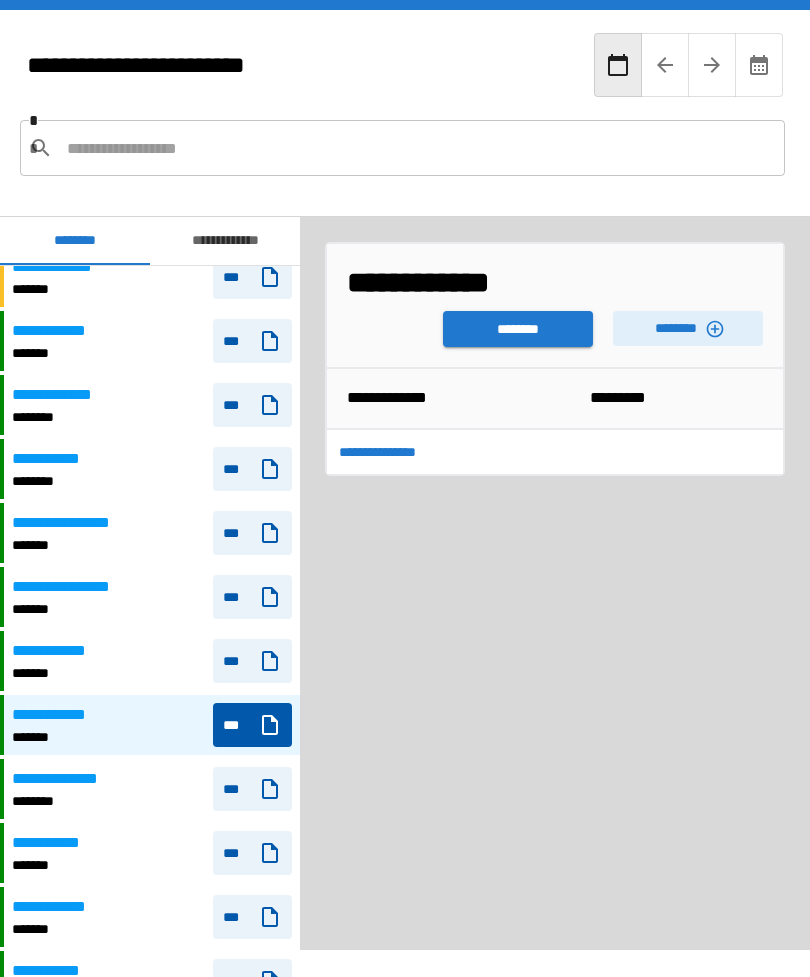 click on "********" at bounding box center (518, 329) 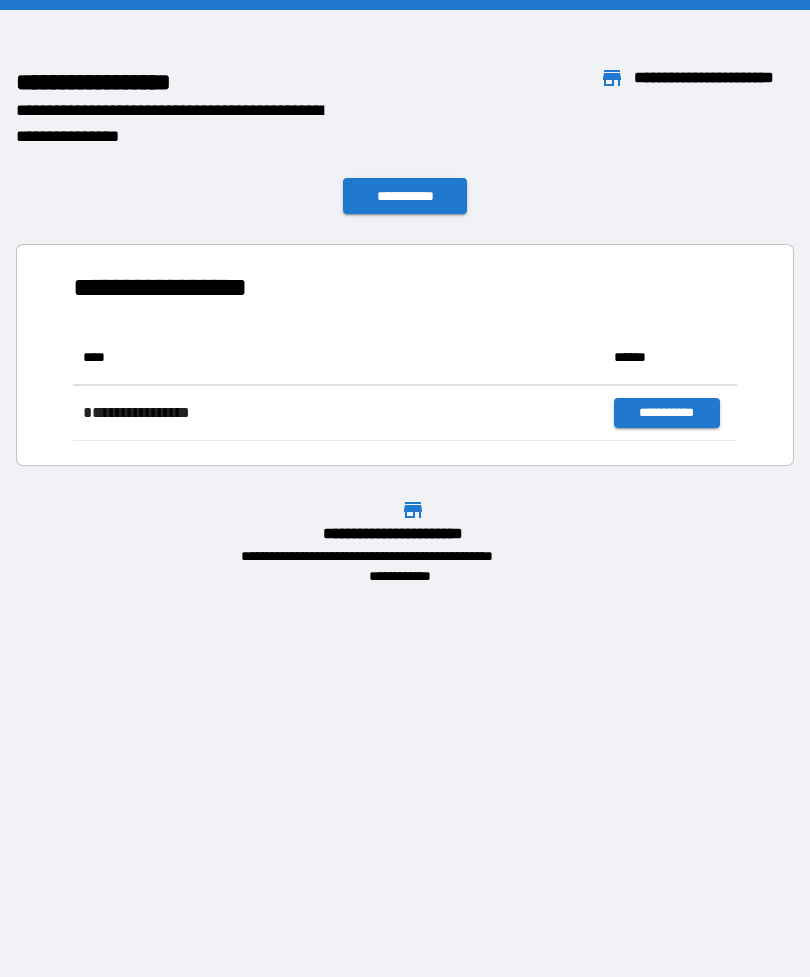 scroll, scrollTop: 1, scrollLeft: 1, axis: both 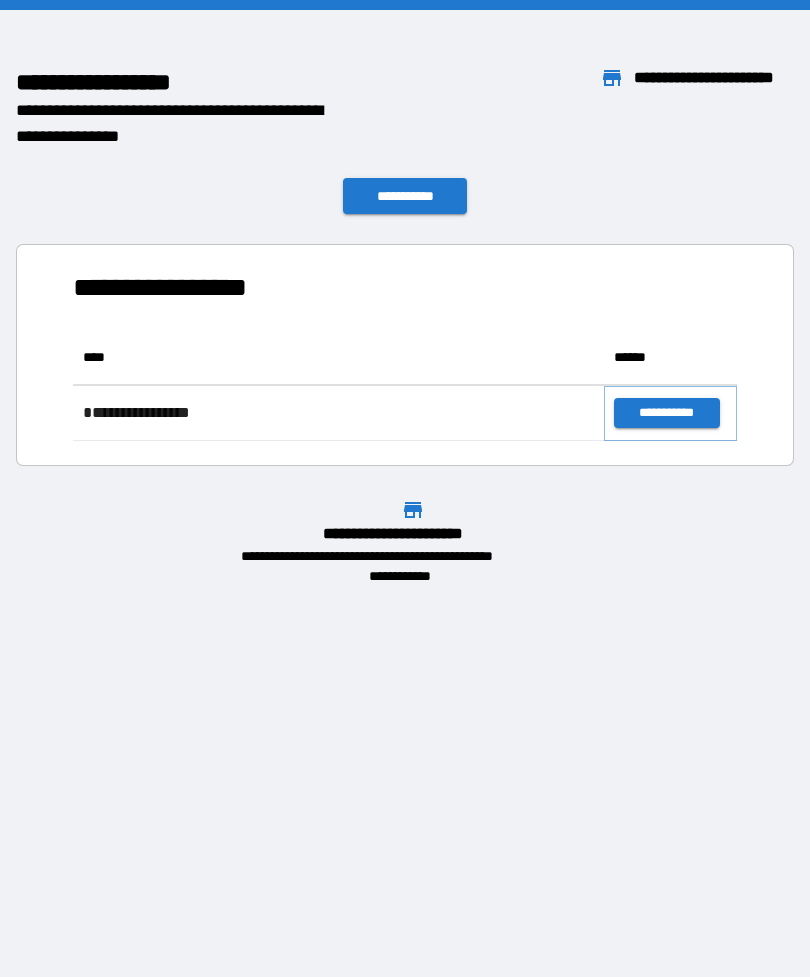 click on "**********" at bounding box center [666, 413] 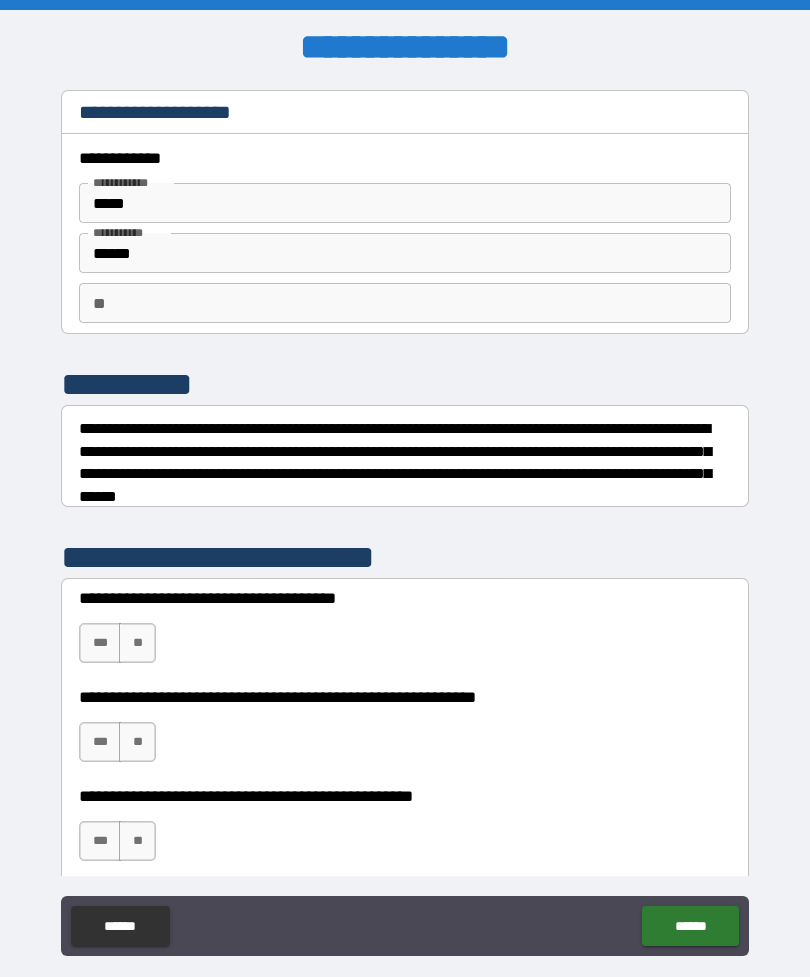 click on "***" at bounding box center [100, 643] 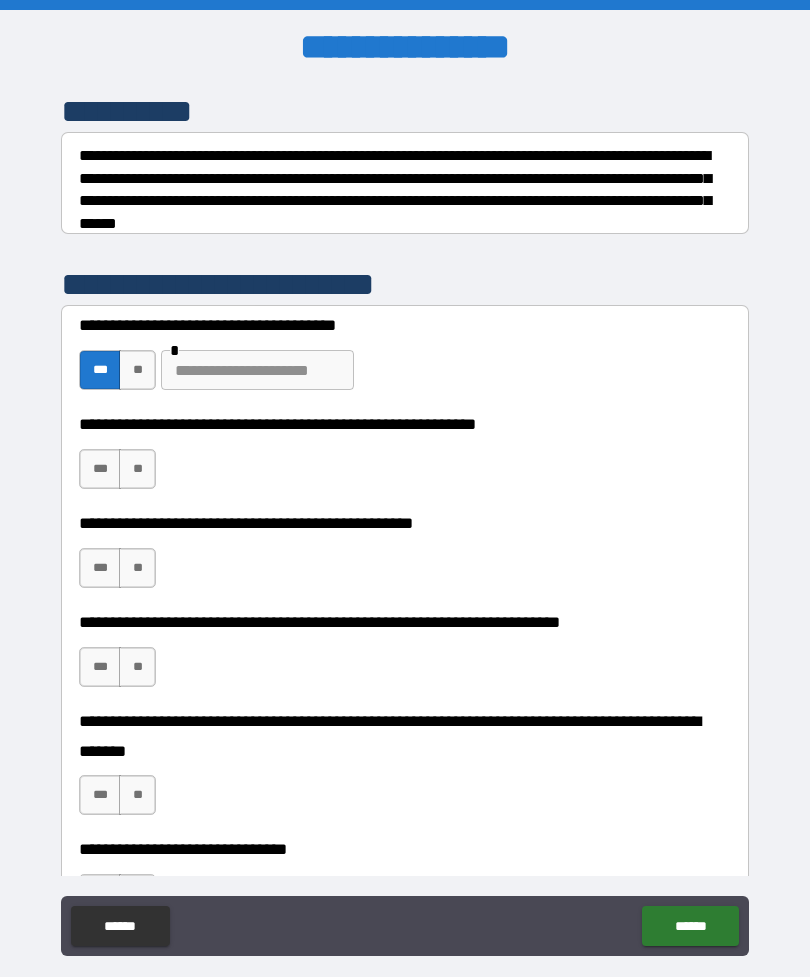 scroll, scrollTop: 298, scrollLeft: 0, axis: vertical 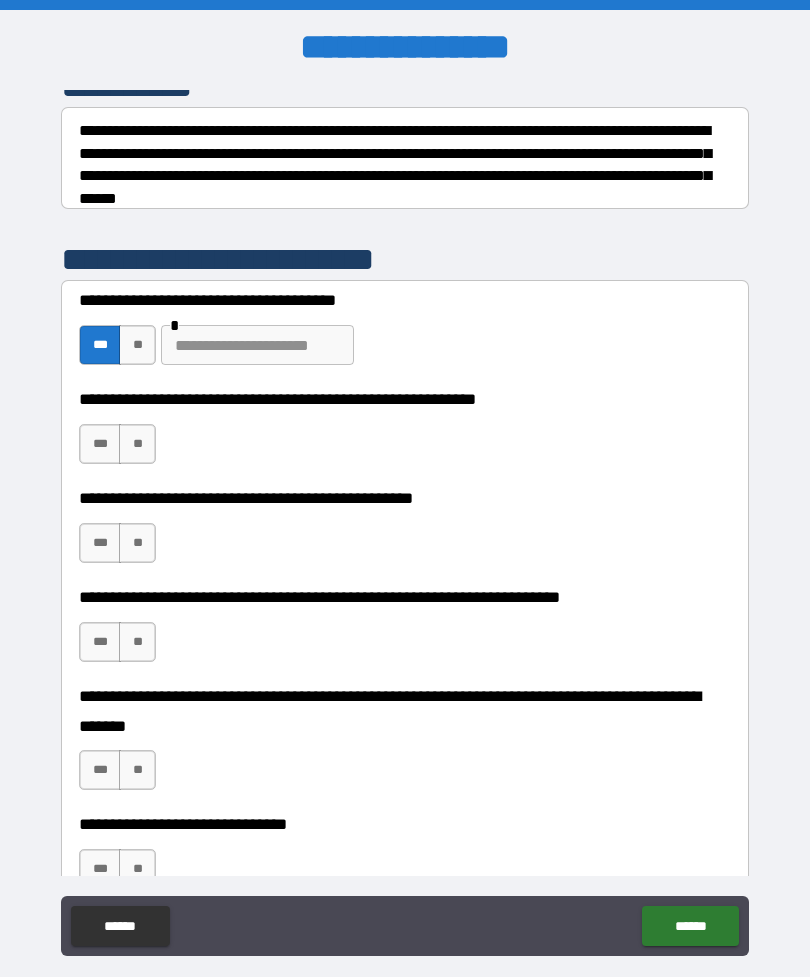 click on "***" at bounding box center (100, 444) 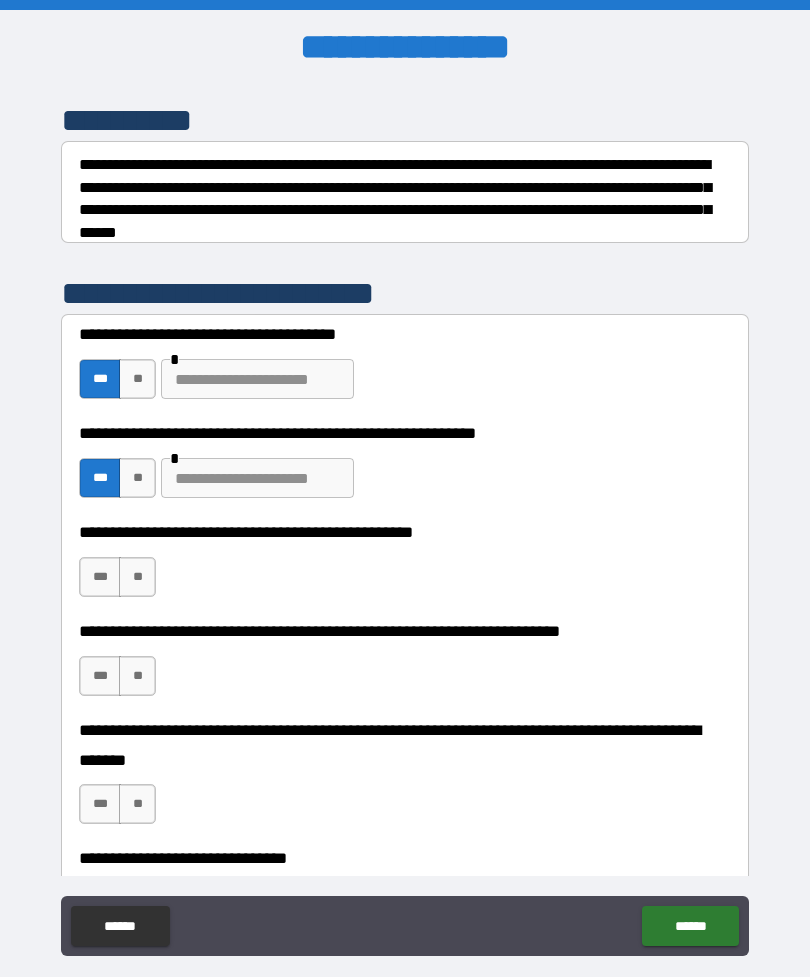 scroll, scrollTop: 254, scrollLeft: 0, axis: vertical 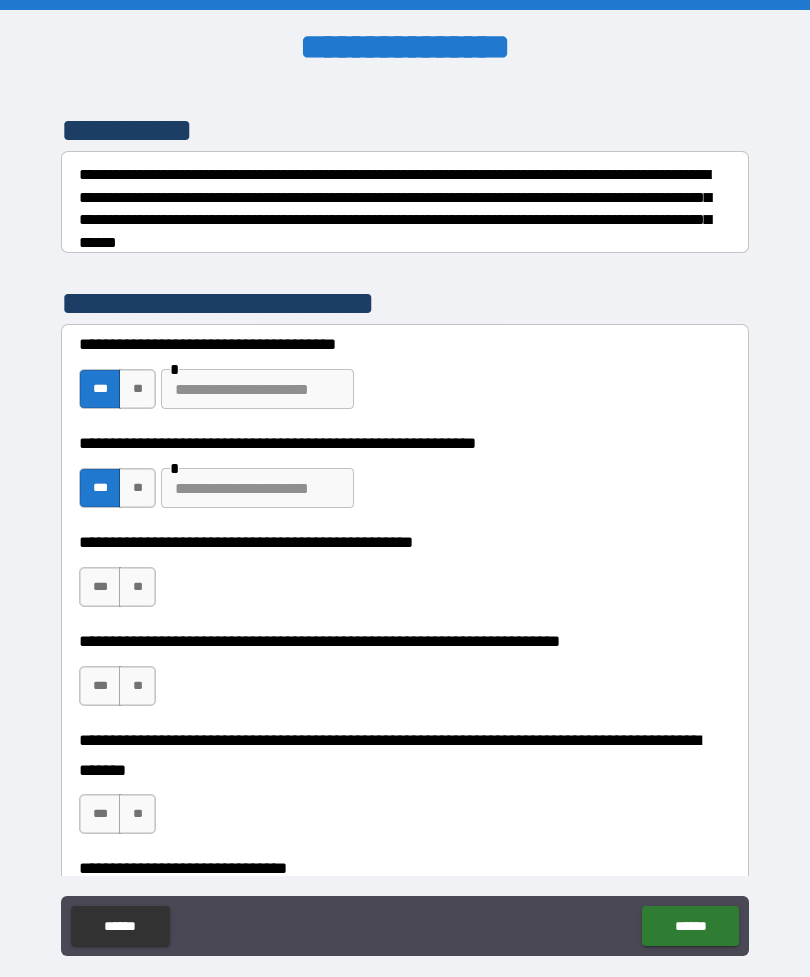 click on "**" at bounding box center (137, 587) 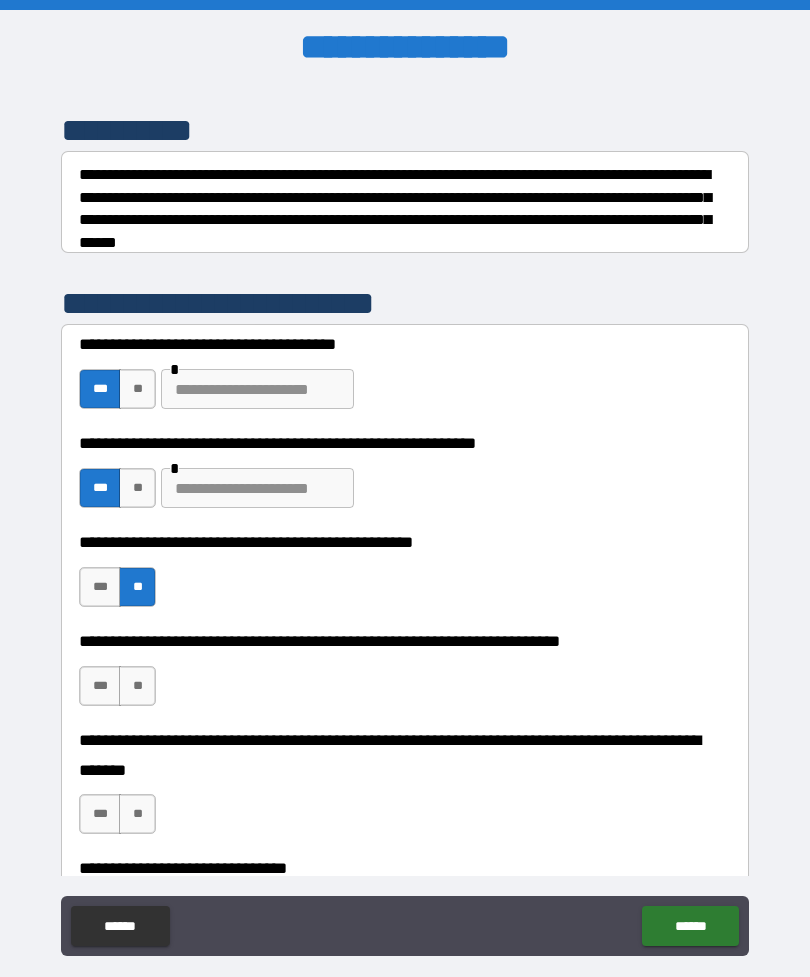 click on "**" at bounding box center [137, 686] 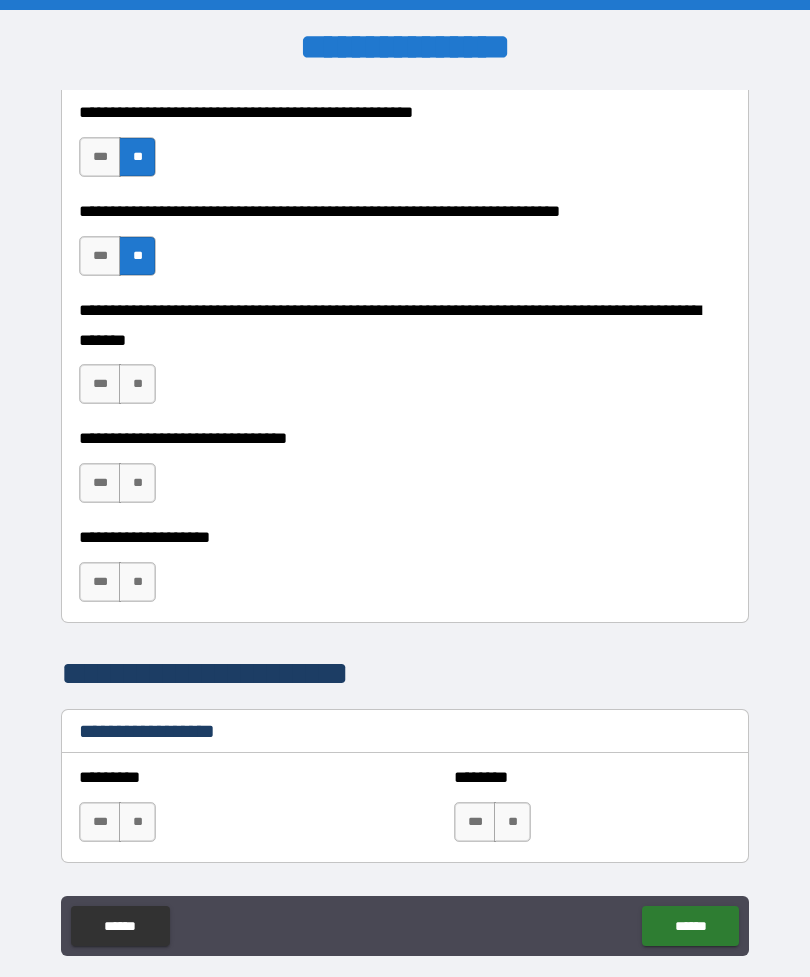 scroll, scrollTop: 686, scrollLeft: 0, axis: vertical 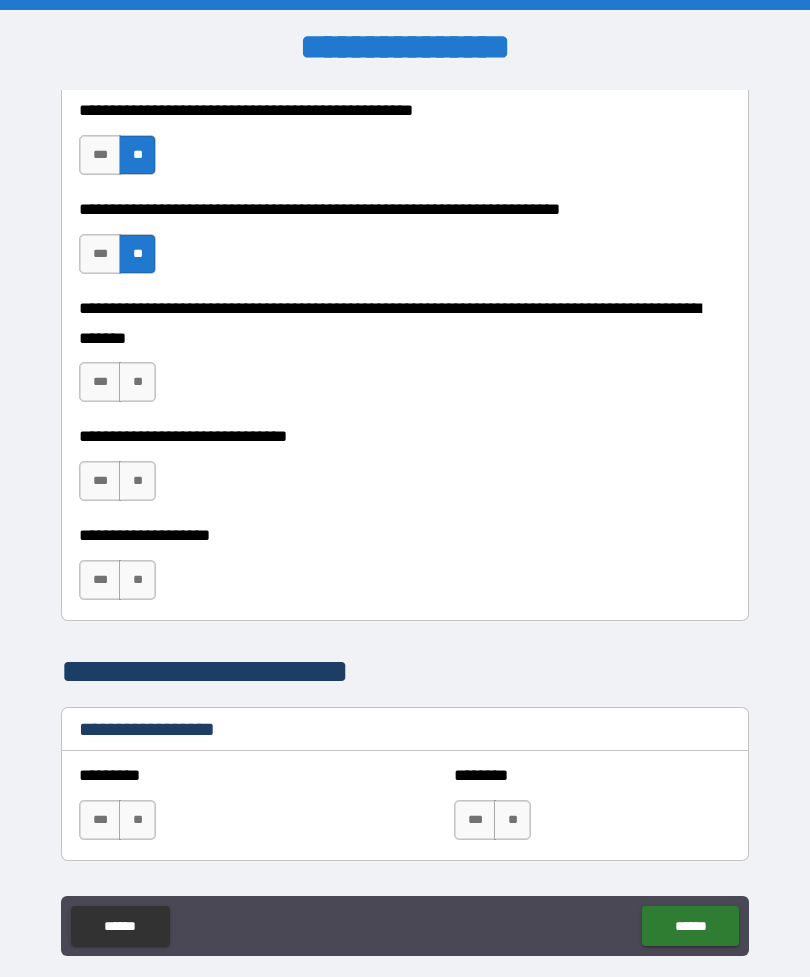 click on "**" at bounding box center [137, 382] 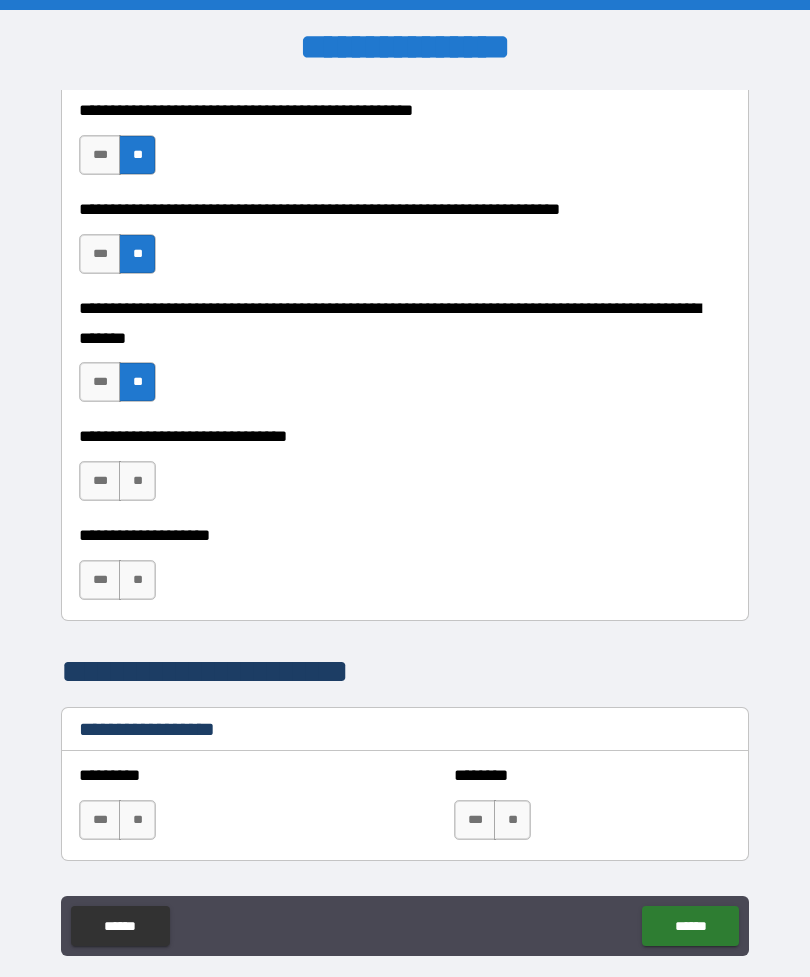 click on "***" at bounding box center (100, 481) 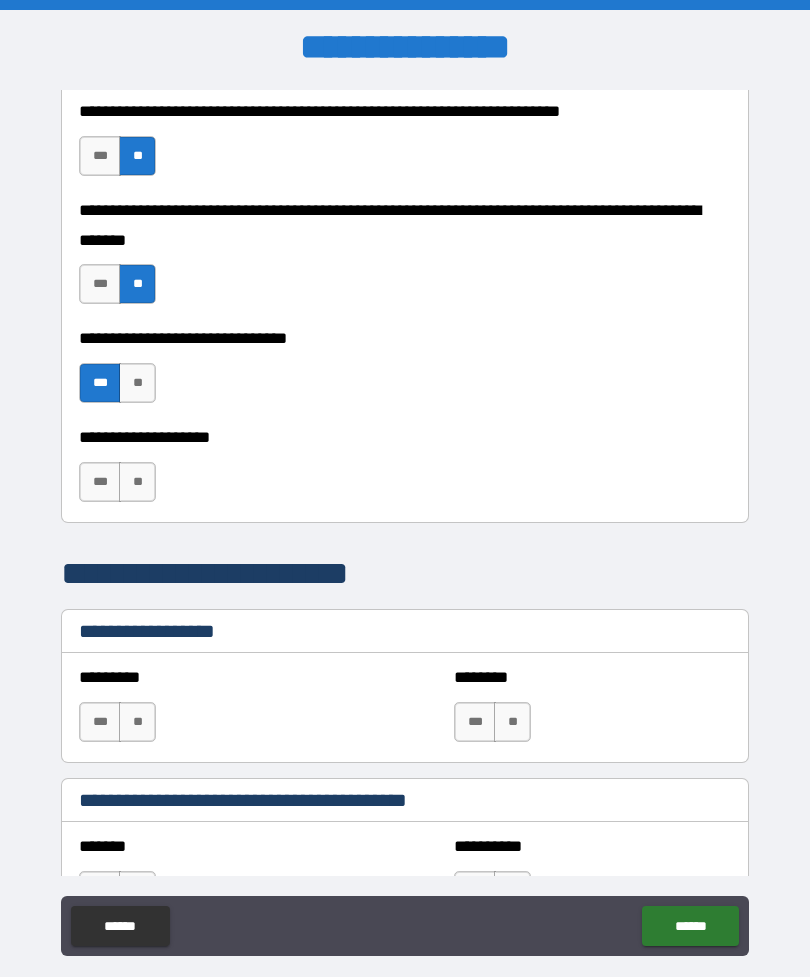 scroll, scrollTop: 831, scrollLeft: 0, axis: vertical 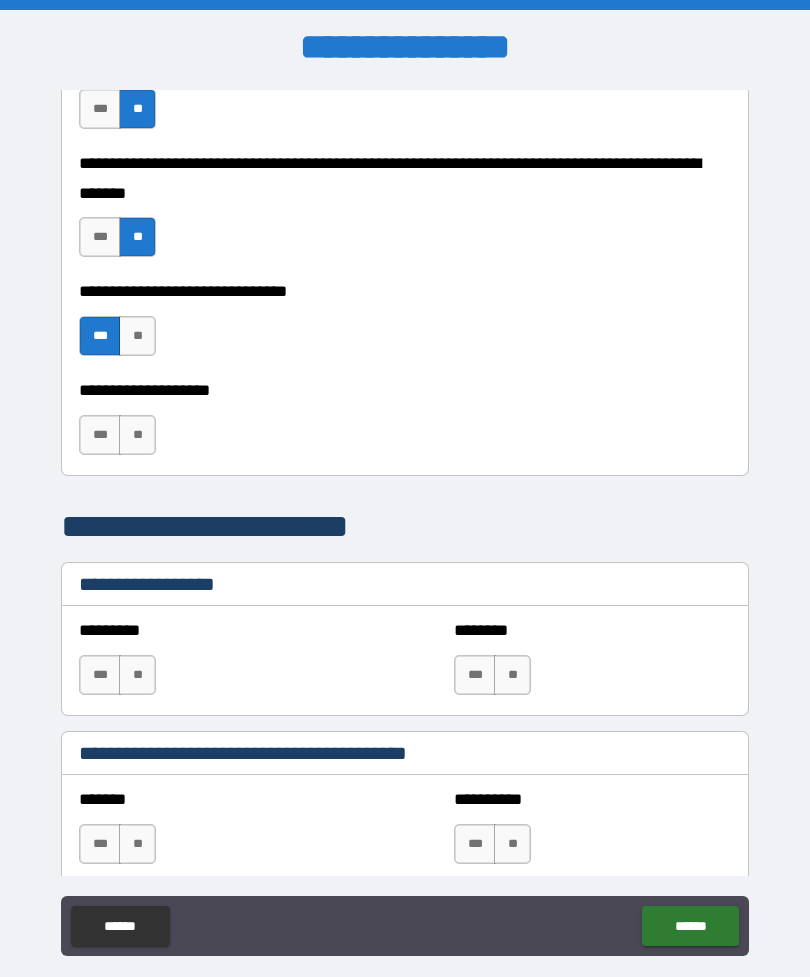 click on "**" at bounding box center (137, 435) 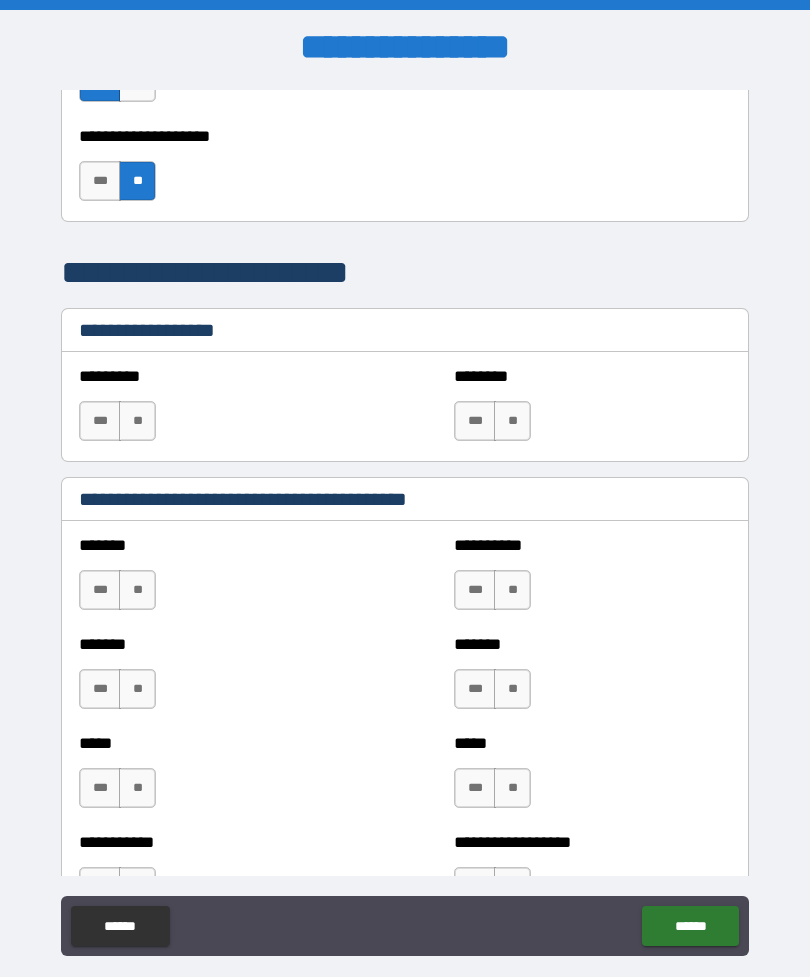 scroll, scrollTop: 1090, scrollLeft: 0, axis: vertical 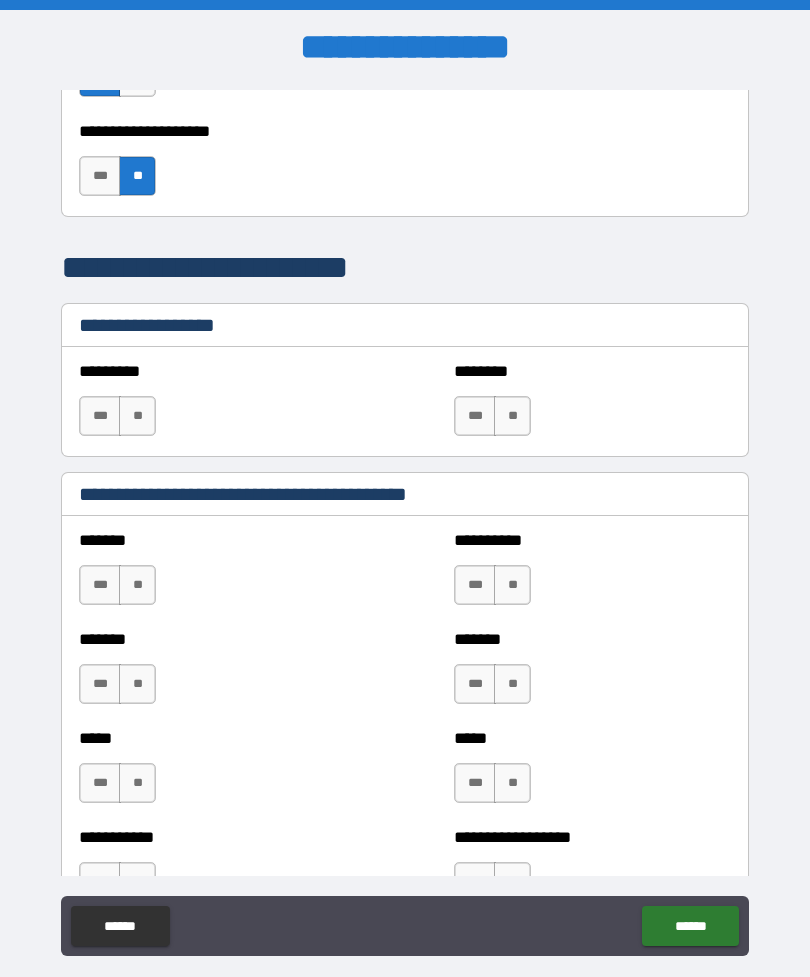 click on "**" at bounding box center [137, 416] 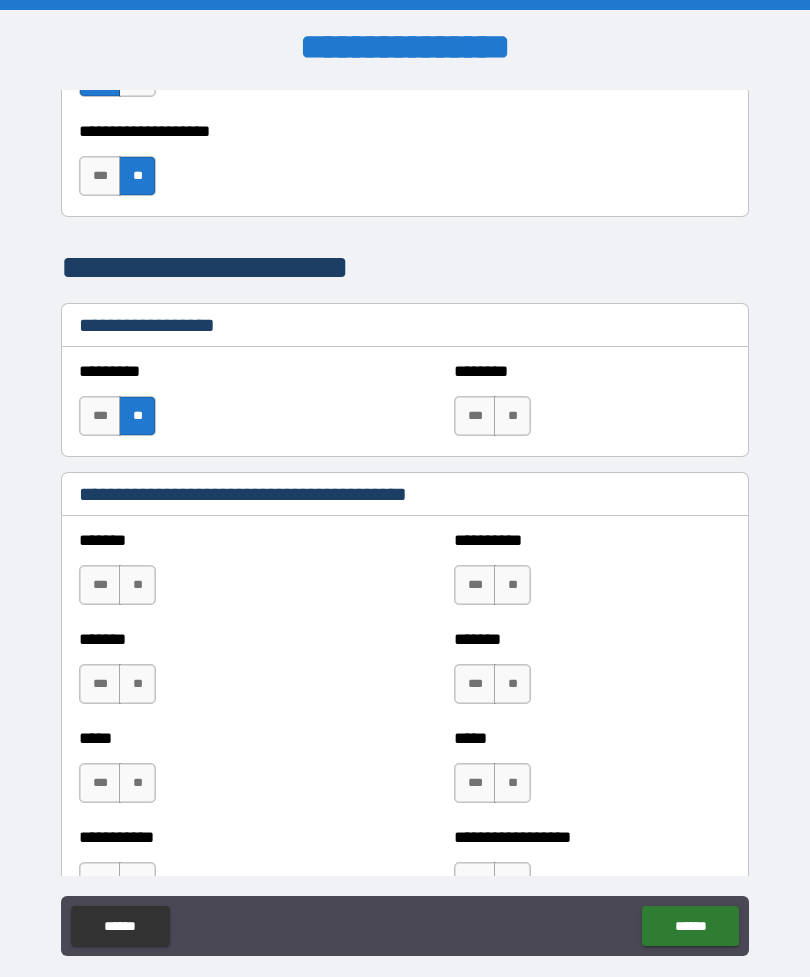 click on "**" at bounding box center [512, 416] 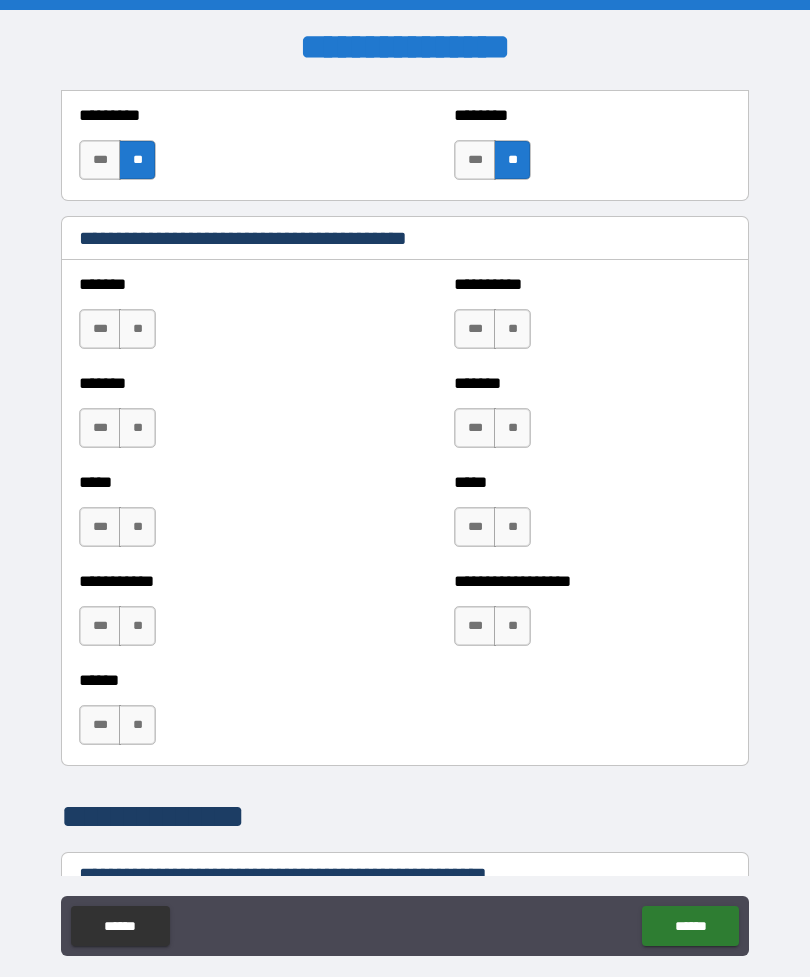 scroll, scrollTop: 1354, scrollLeft: 0, axis: vertical 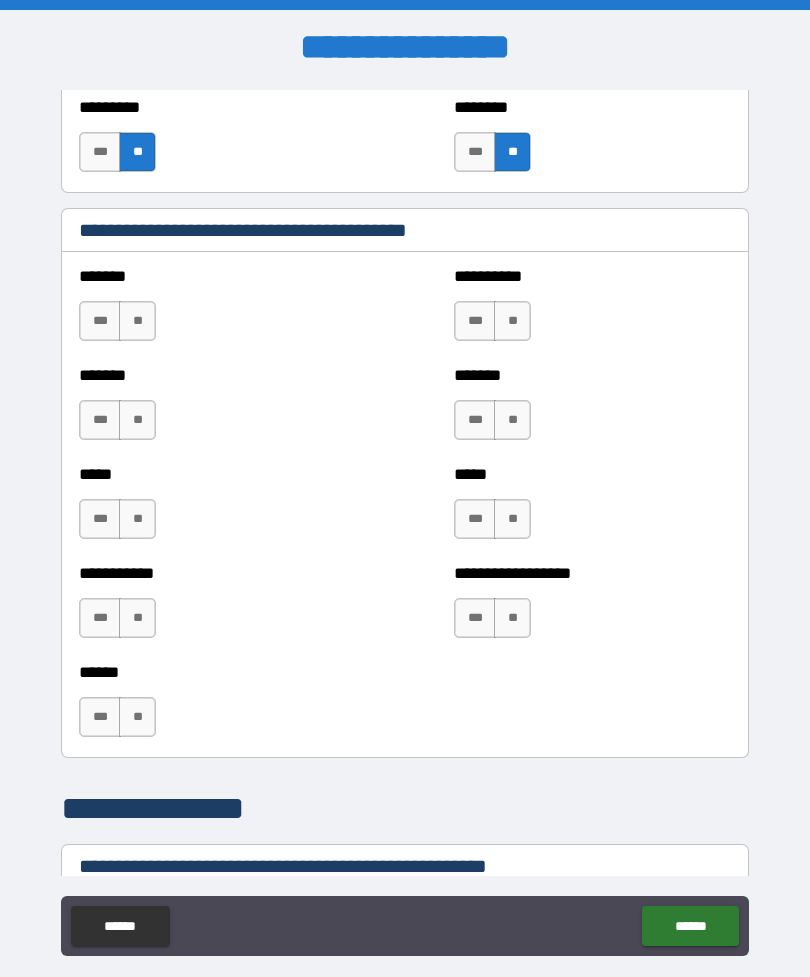 click on "**" at bounding box center (137, 321) 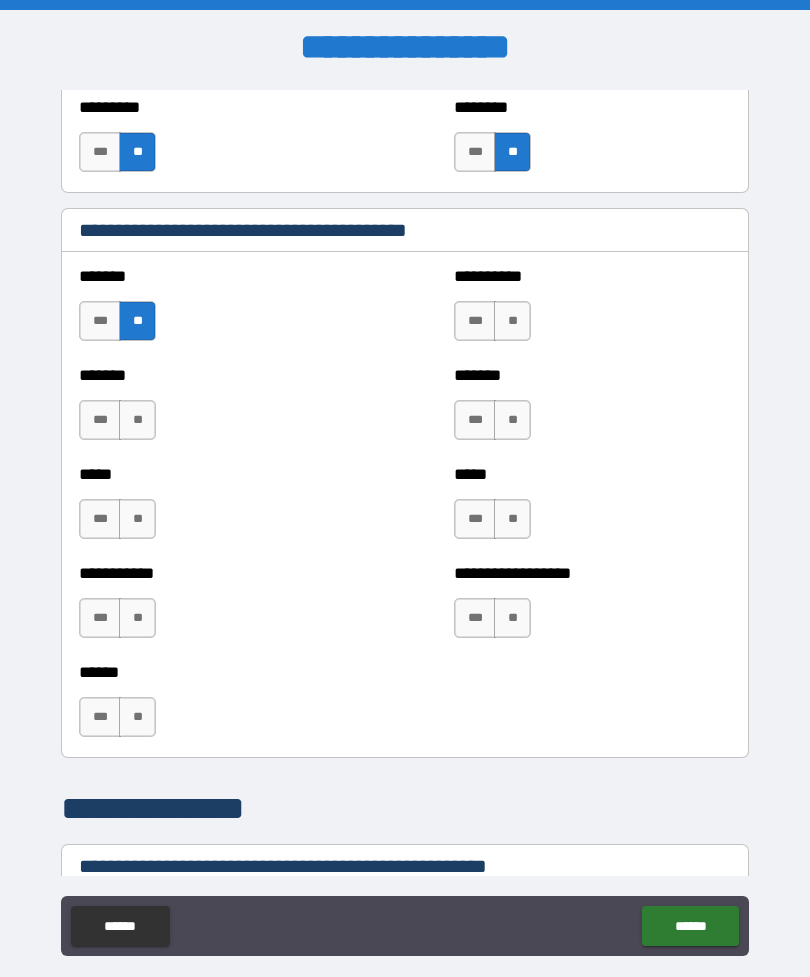 click on "******* *** **" at bounding box center [217, 410] 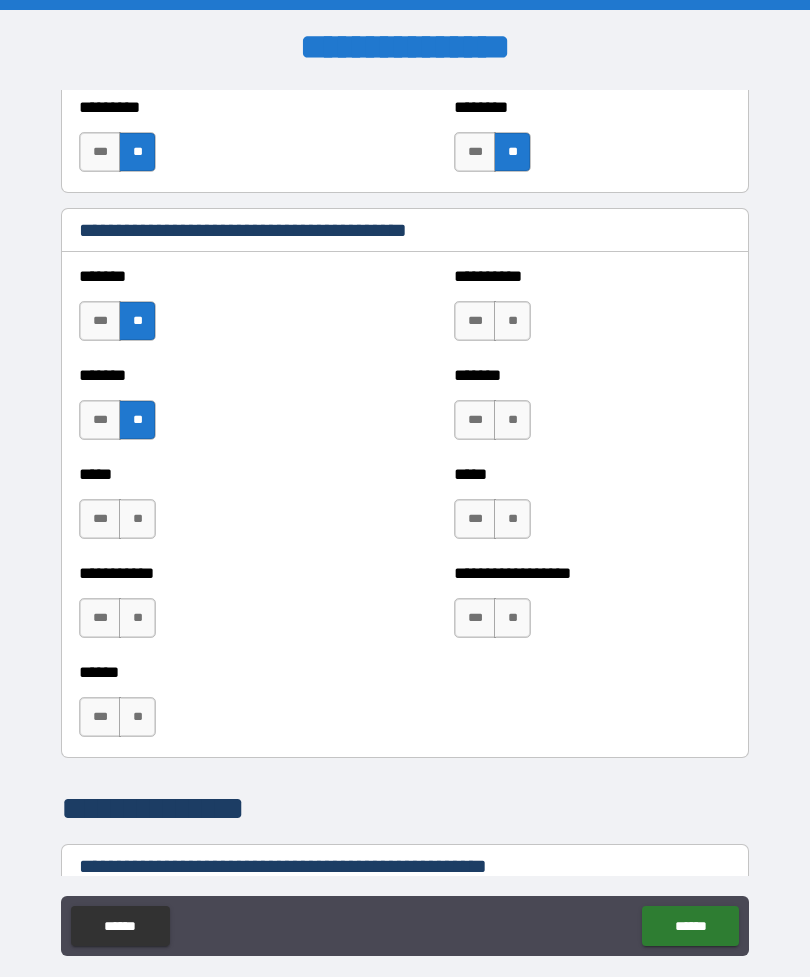 click on "**" at bounding box center [137, 519] 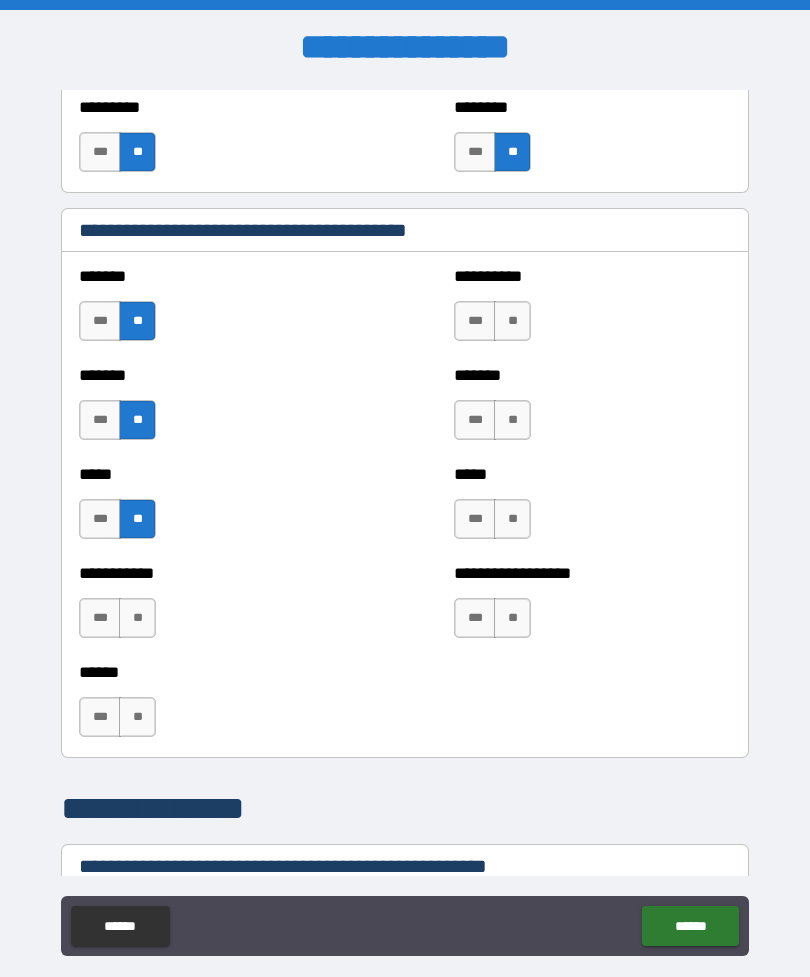 click on "**" at bounding box center (137, 618) 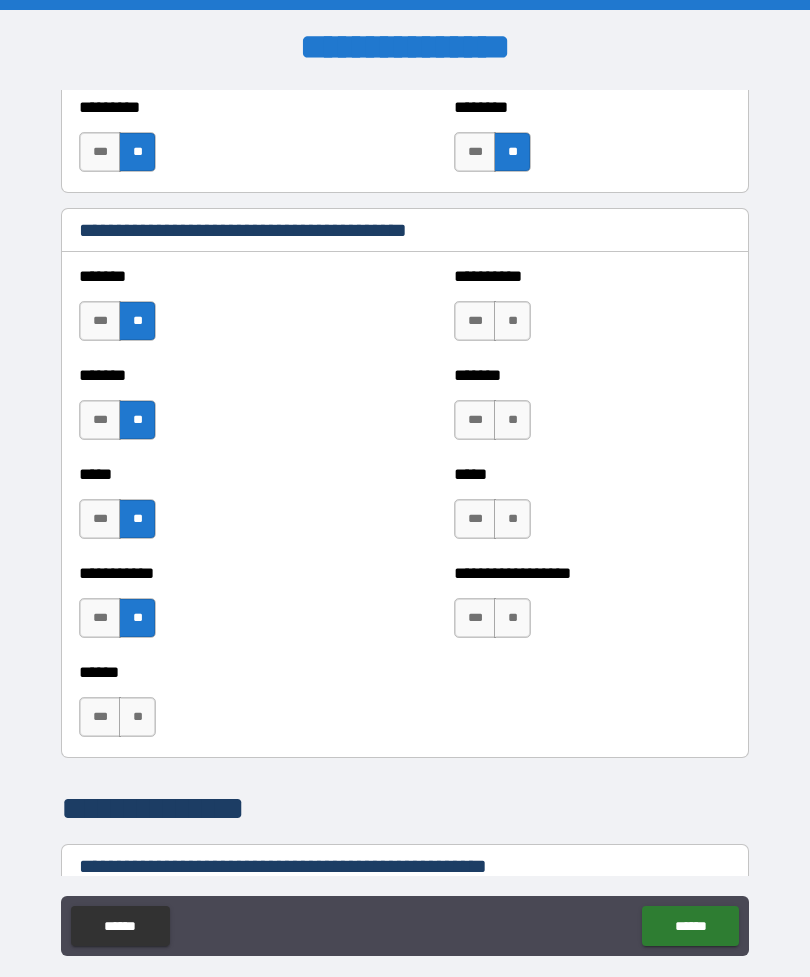 click on "**" at bounding box center (137, 717) 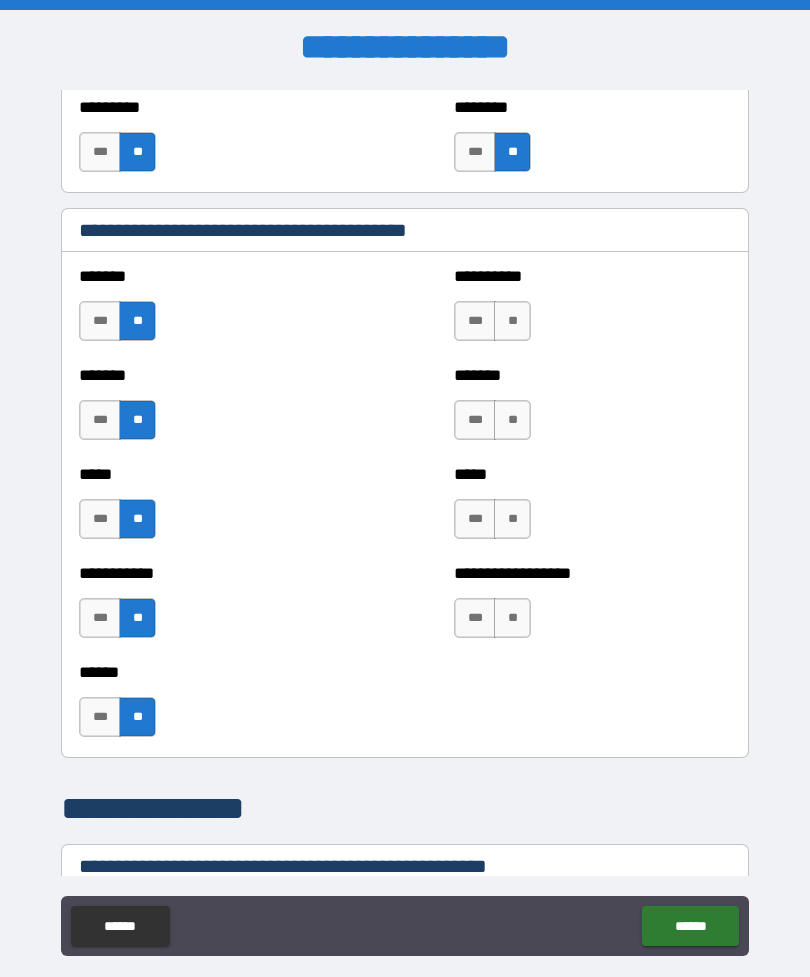 click on "**" at bounding box center [512, 618] 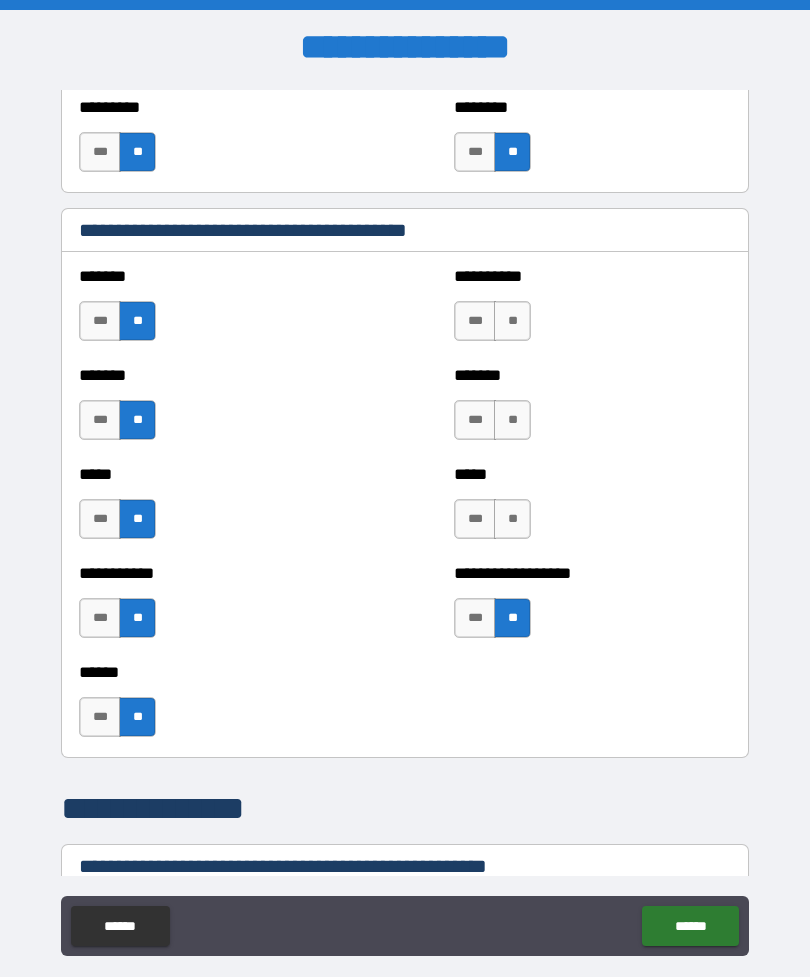 click on "**" at bounding box center [512, 519] 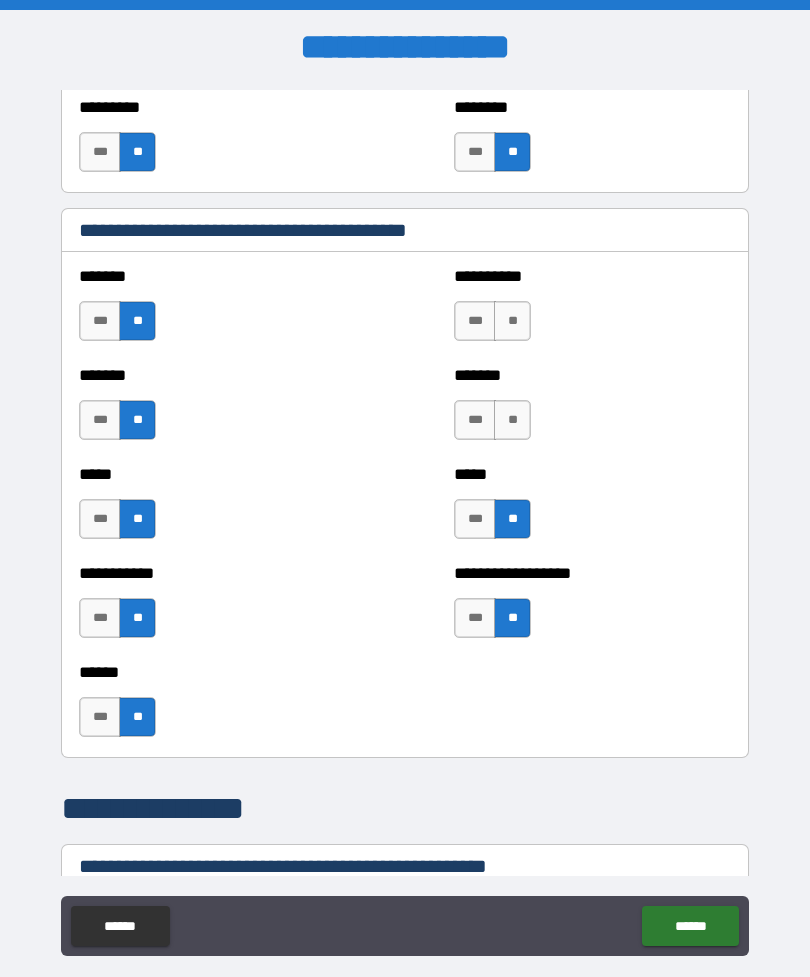 click on "**" at bounding box center (512, 420) 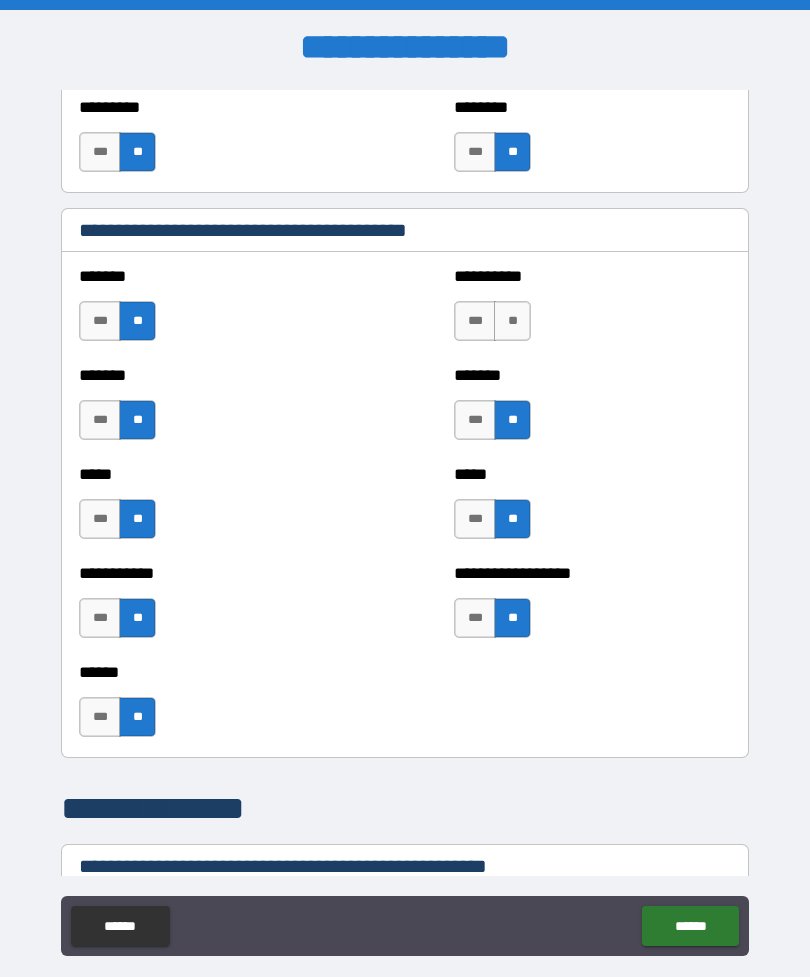 click on "**" at bounding box center (512, 321) 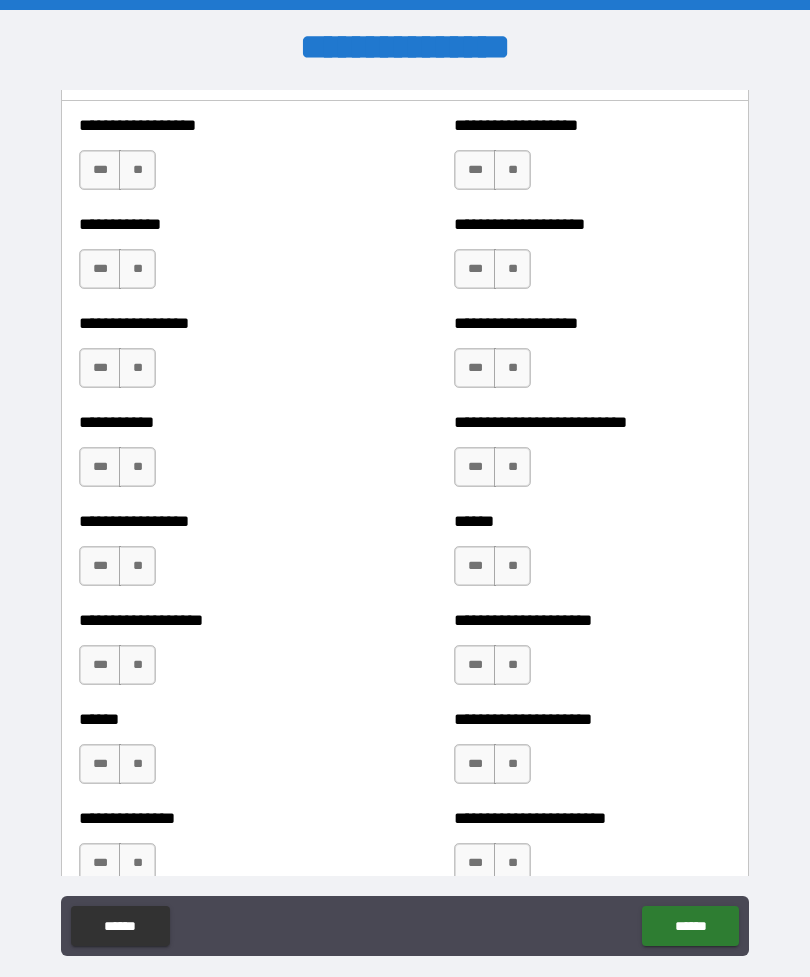 scroll, scrollTop: 2142, scrollLeft: 0, axis: vertical 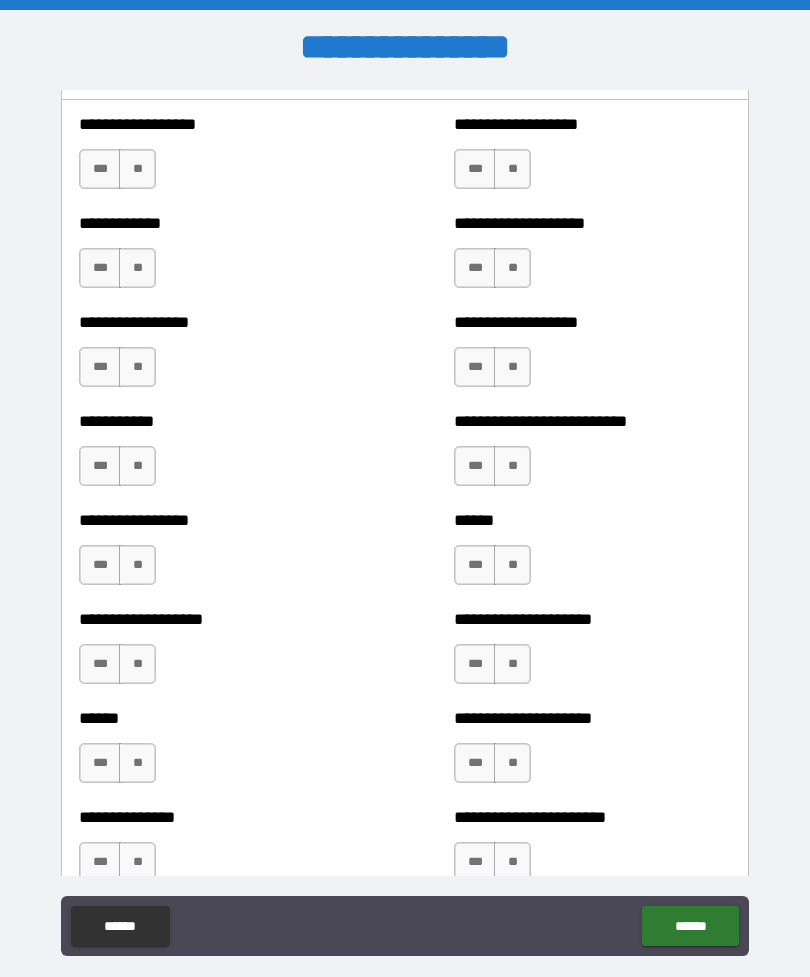 click on "**" at bounding box center (137, 169) 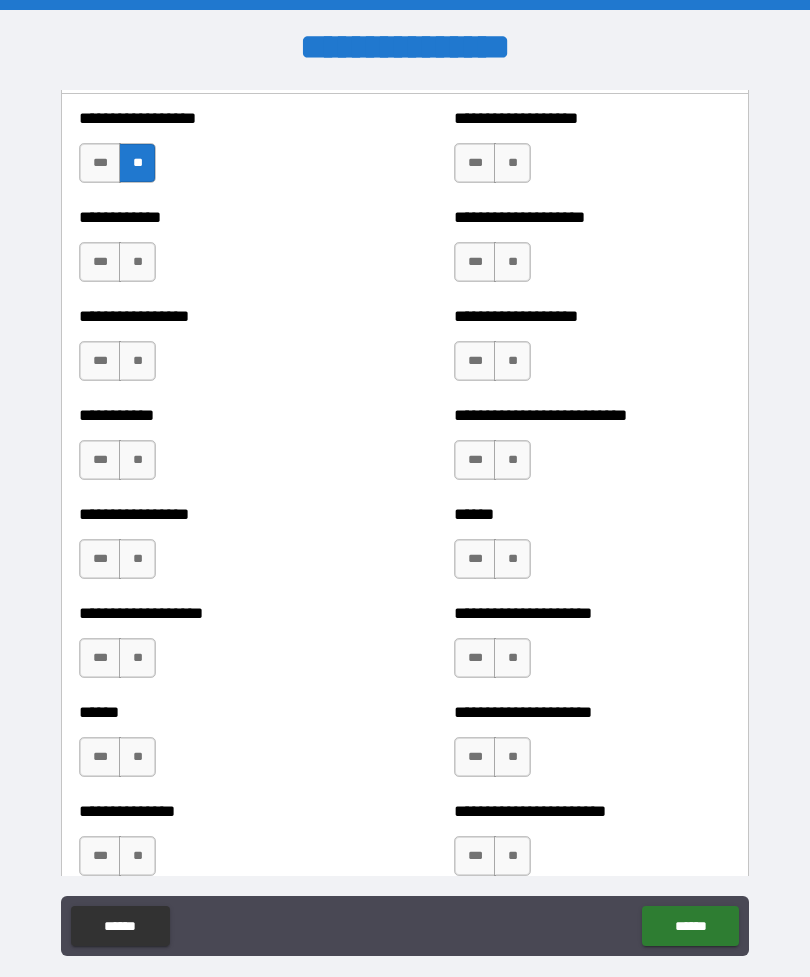 scroll, scrollTop: 2156, scrollLeft: 0, axis: vertical 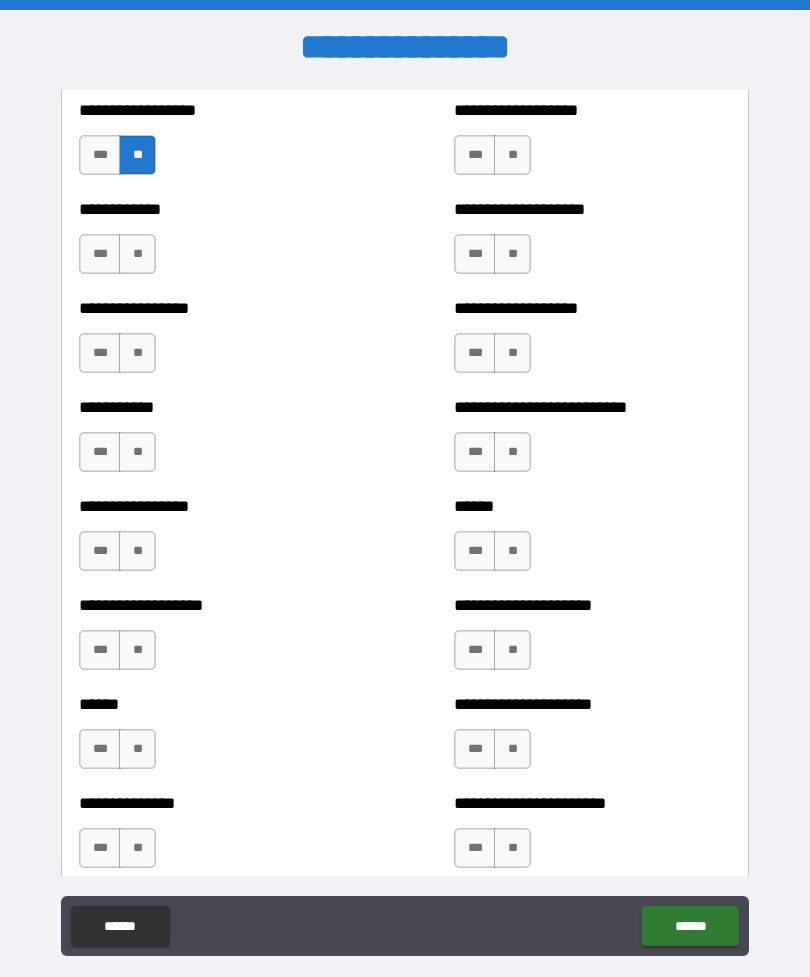 click on "**" at bounding box center (512, 155) 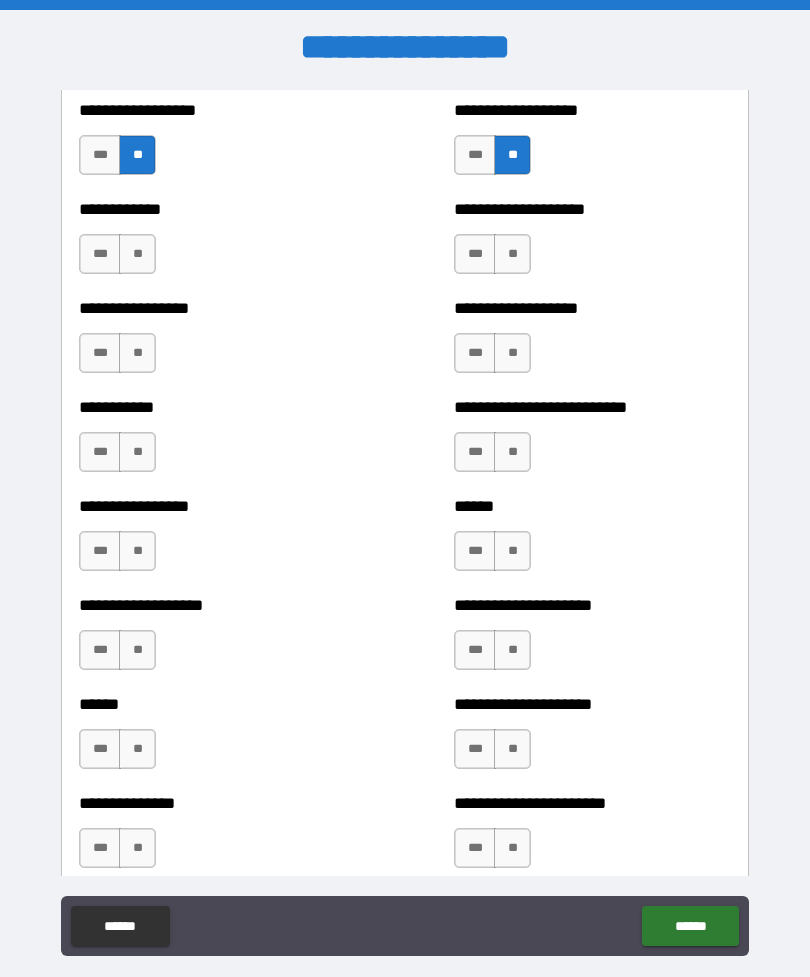 click on "**" at bounding box center (512, 254) 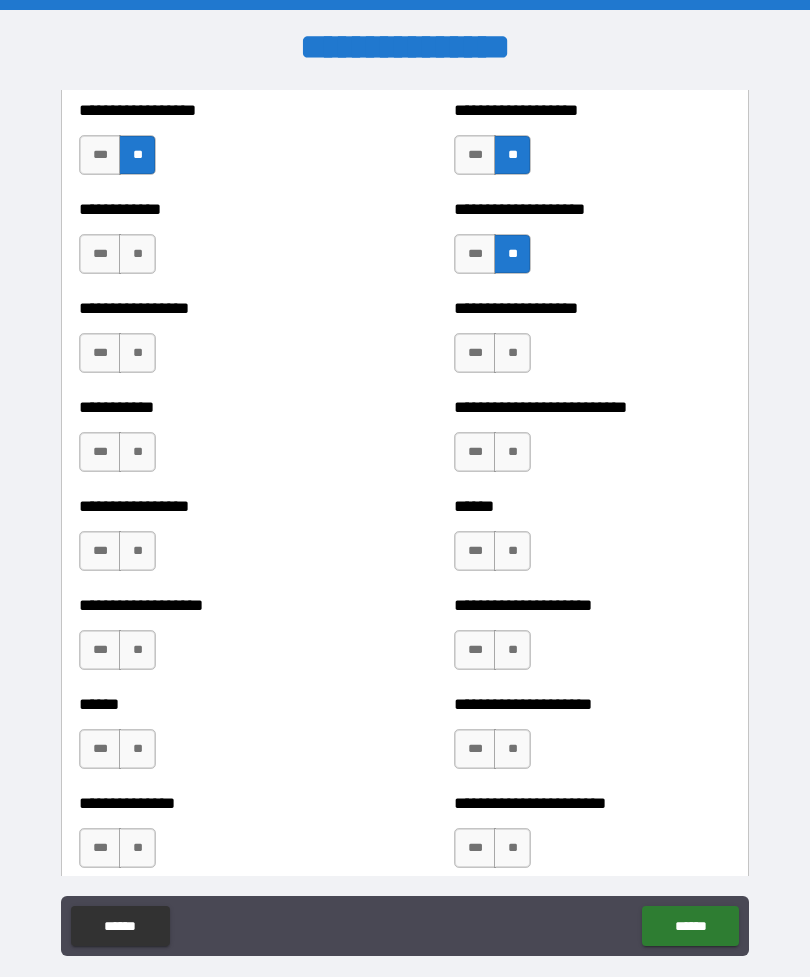 click on "**" at bounding box center [137, 254] 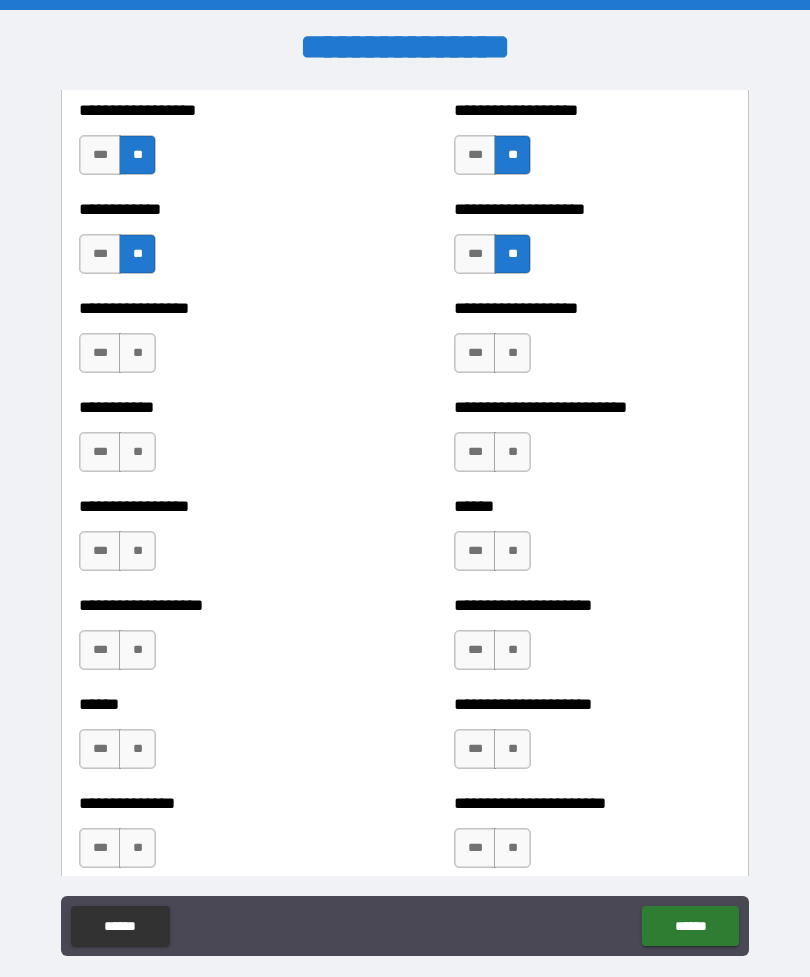 click on "**" at bounding box center [137, 353] 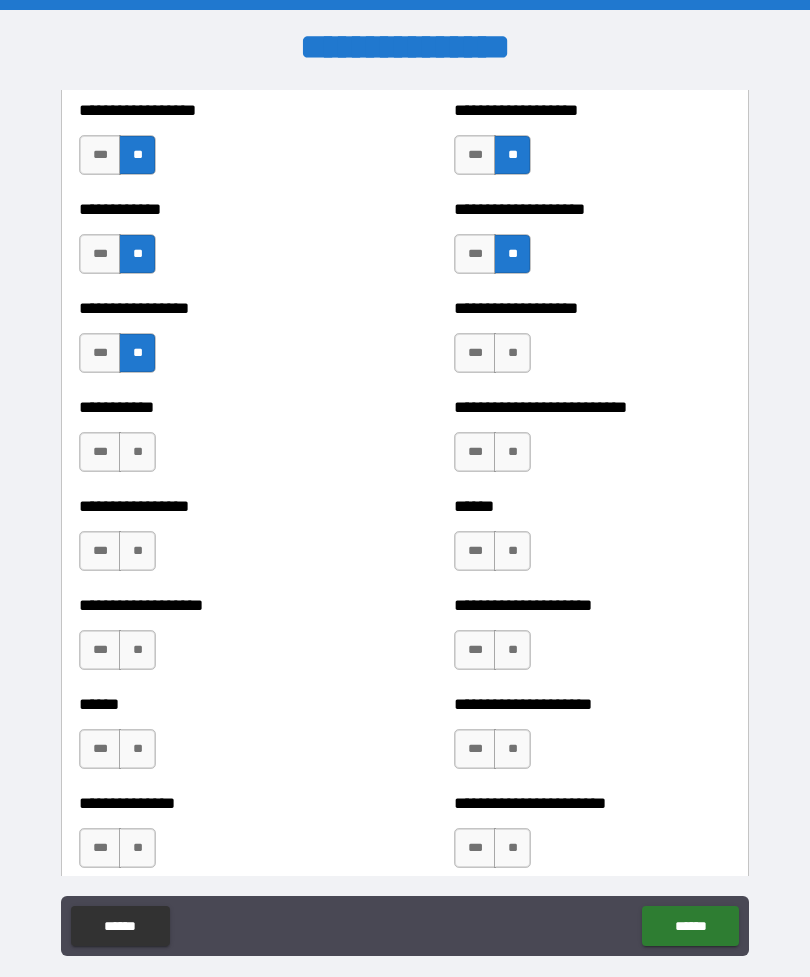 click on "**" at bounding box center [137, 452] 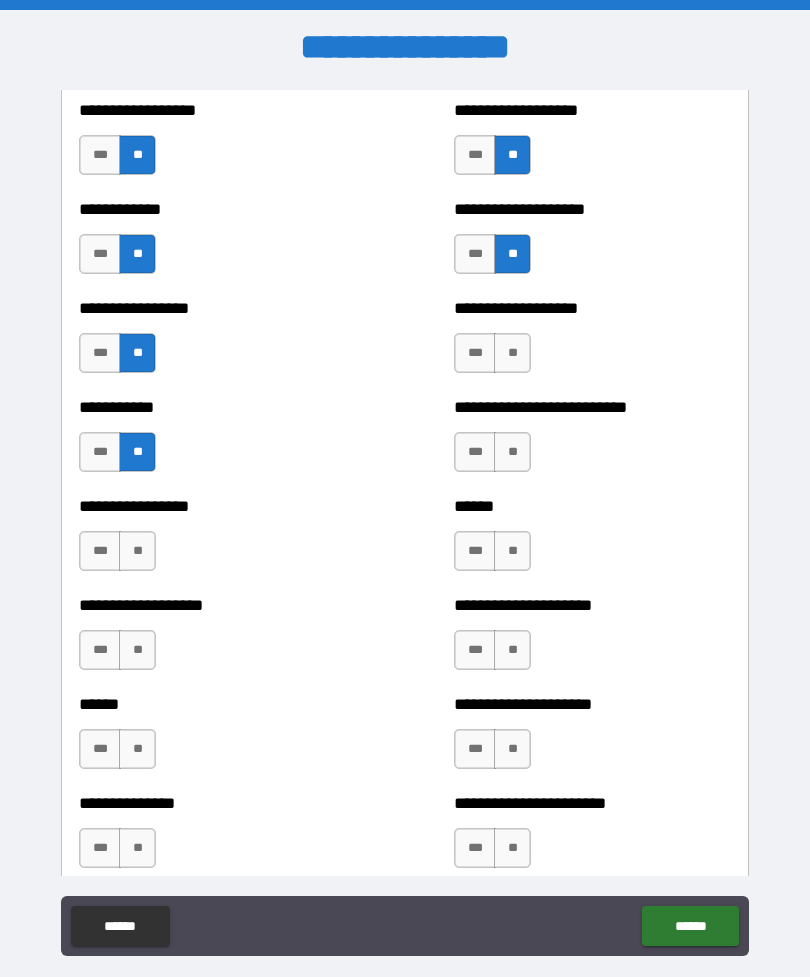 click on "**" at bounding box center (137, 551) 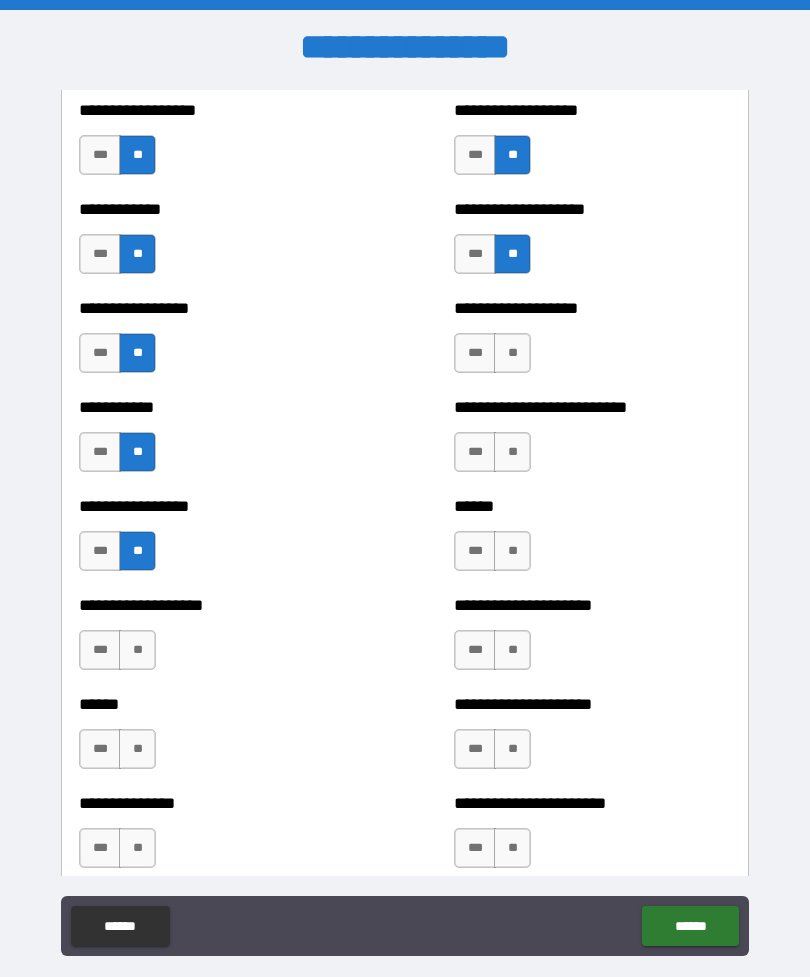 click on "**" at bounding box center [137, 650] 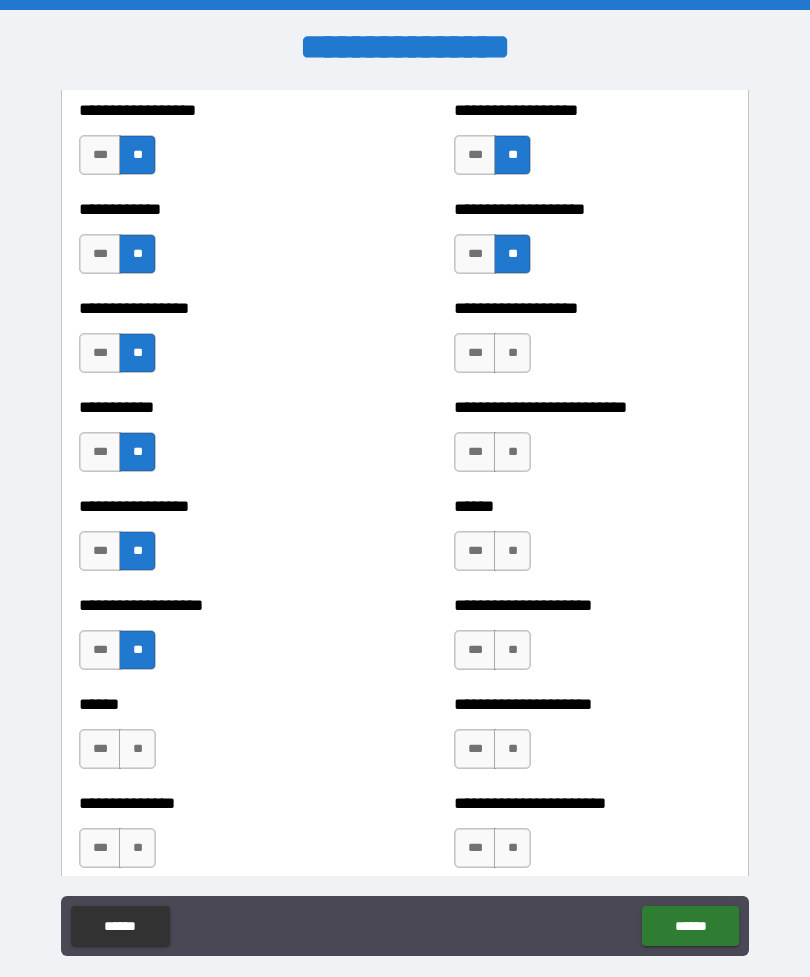 click on "**" at bounding box center (512, 650) 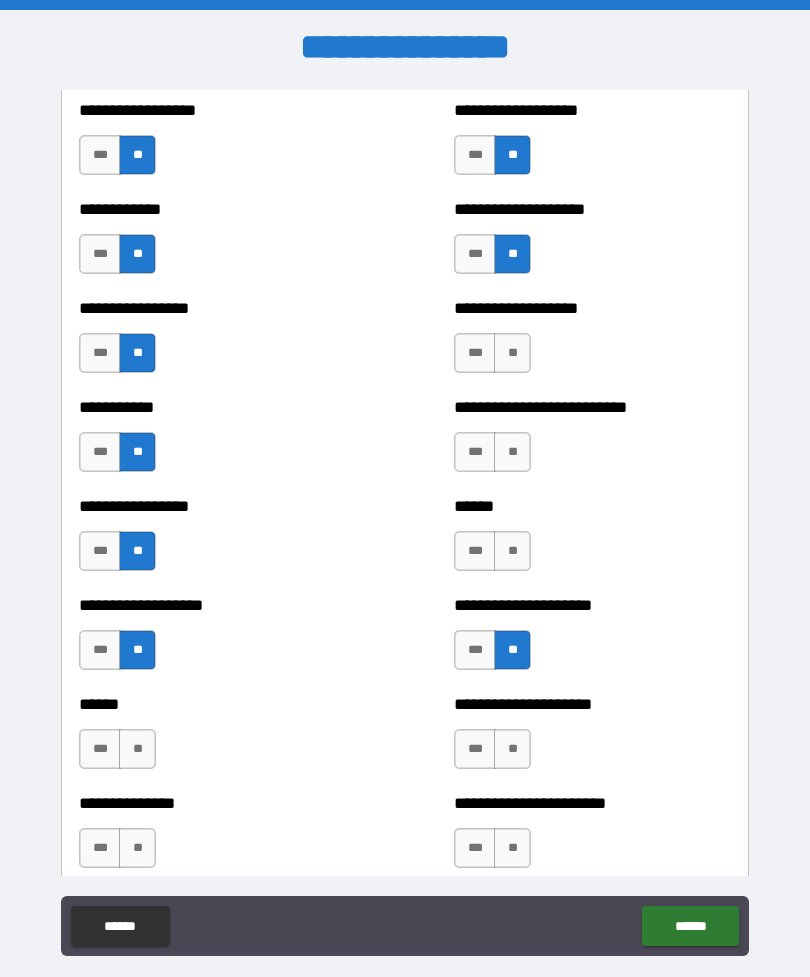 click on "****** *** **" at bounding box center [592, 541] 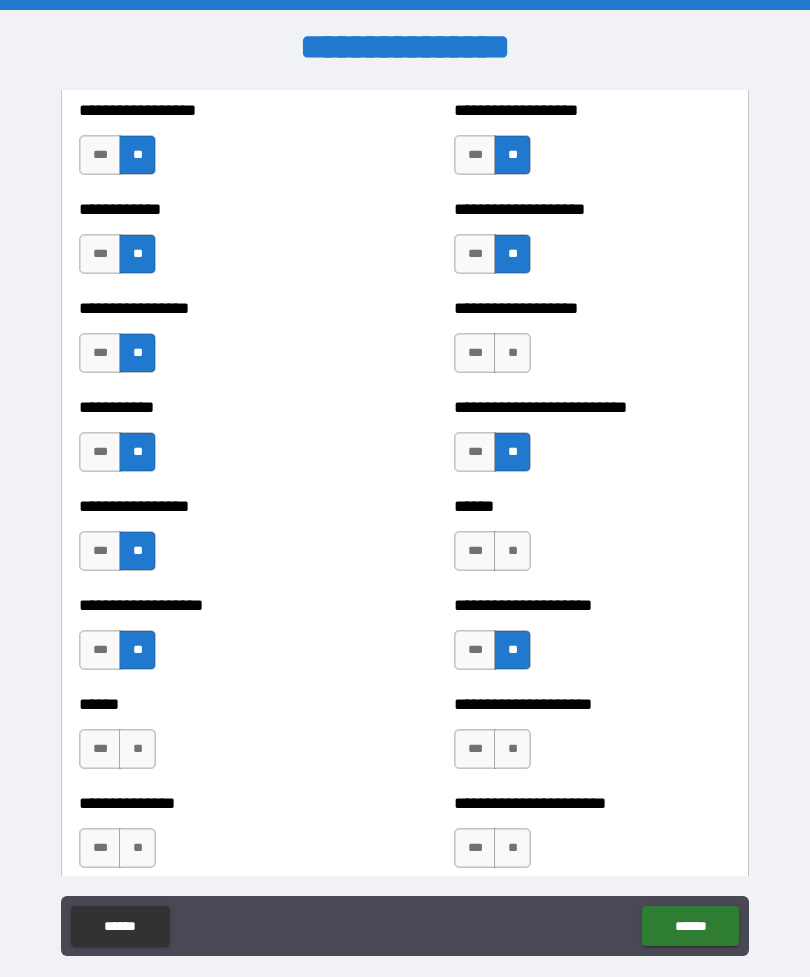 click on "**" at bounding box center (512, 353) 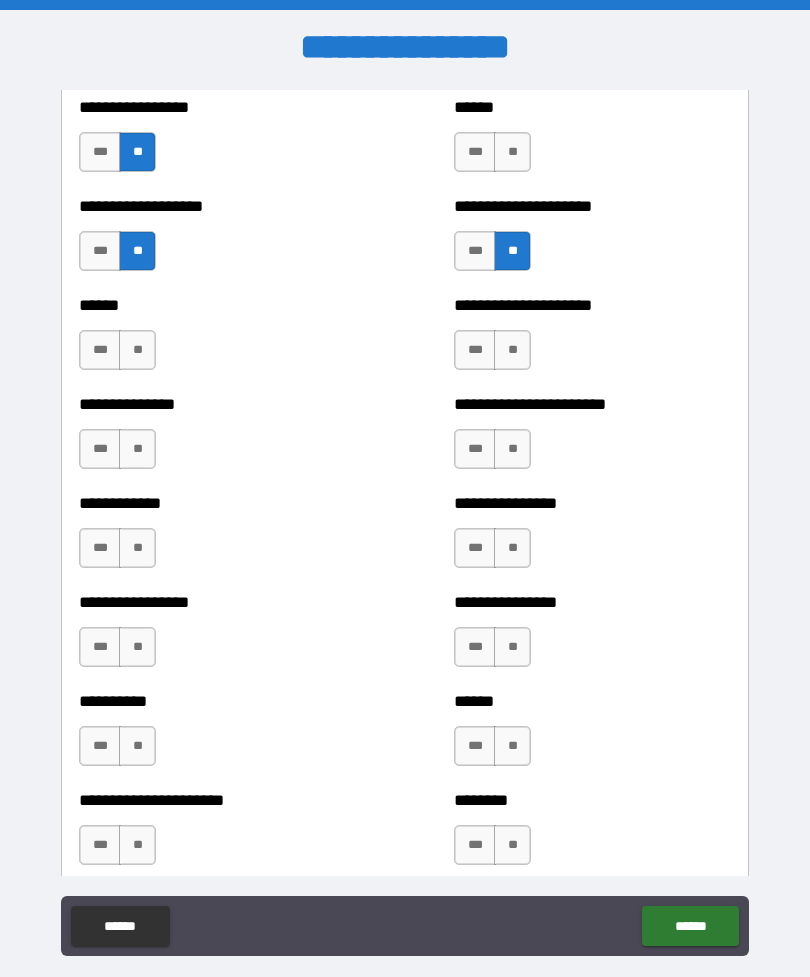 scroll, scrollTop: 2557, scrollLeft: 0, axis: vertical 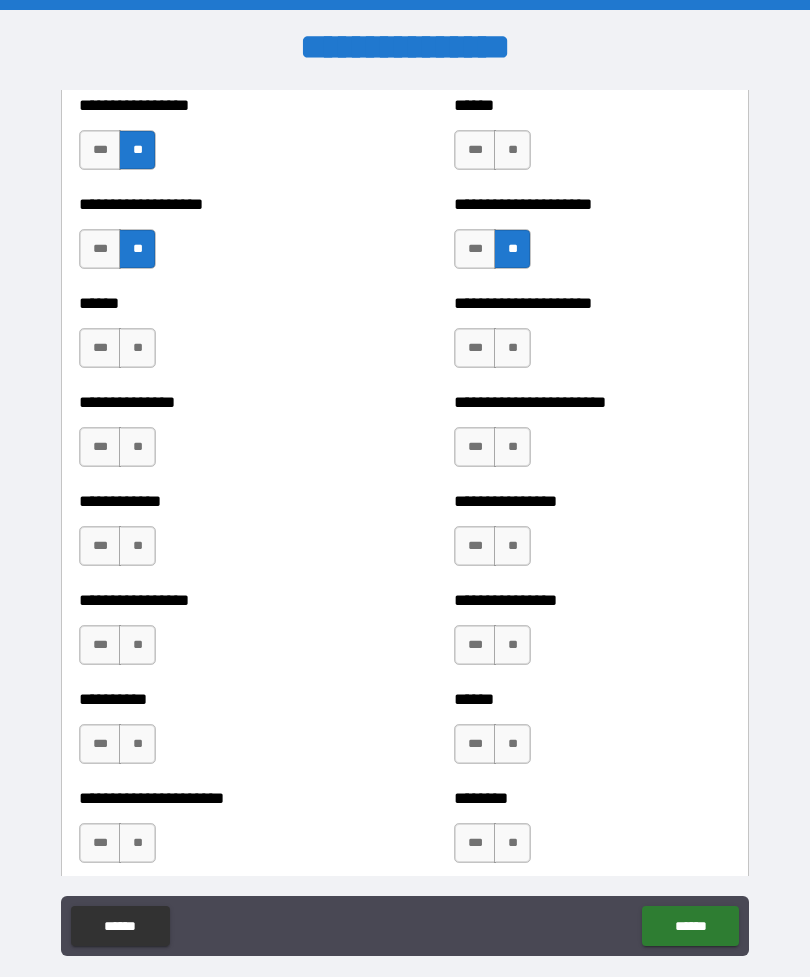 click on "**" at bounding box center (137, 348) 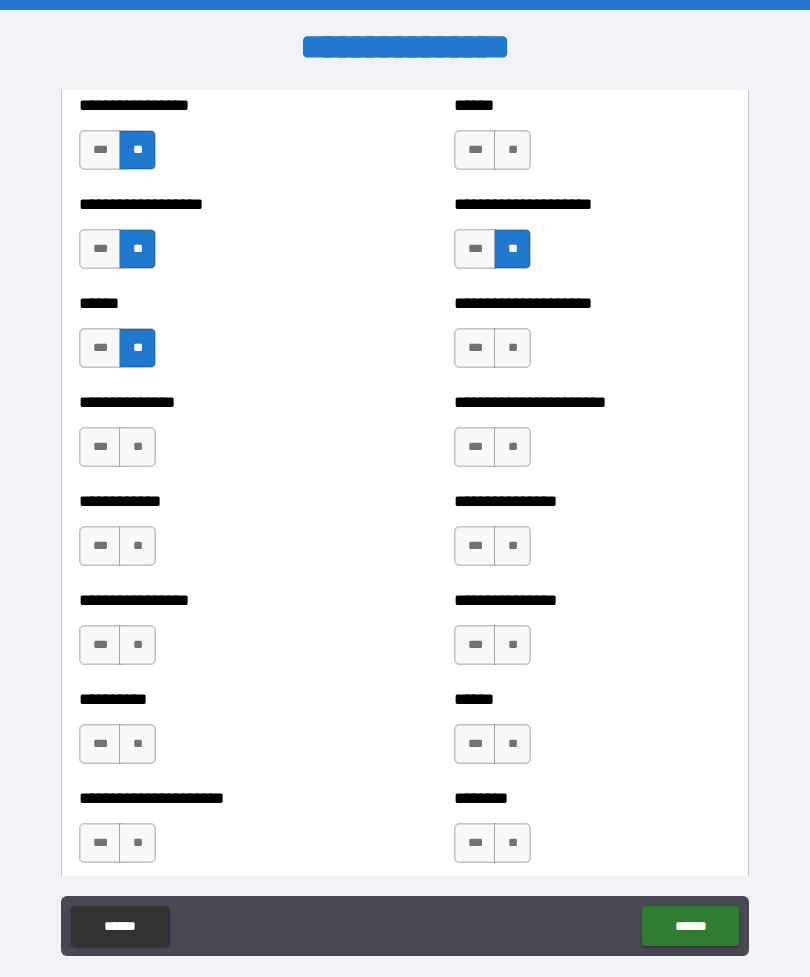 click on "**" at bounding box center (137, 447) 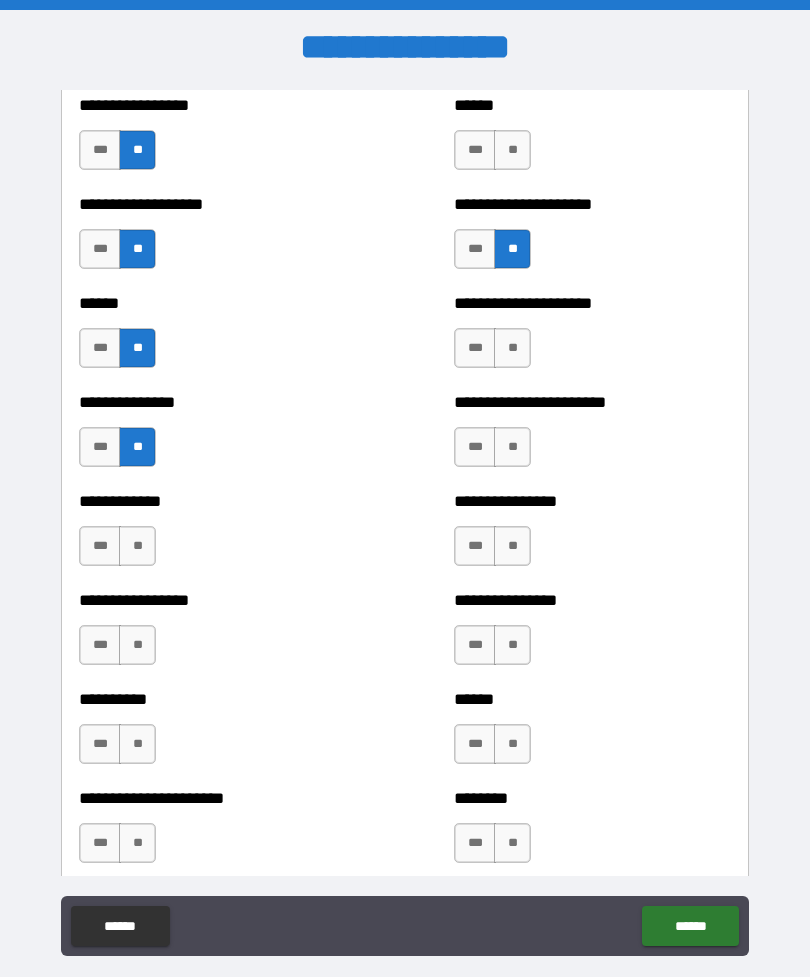 click on "**" at bounding box center (137, 546) 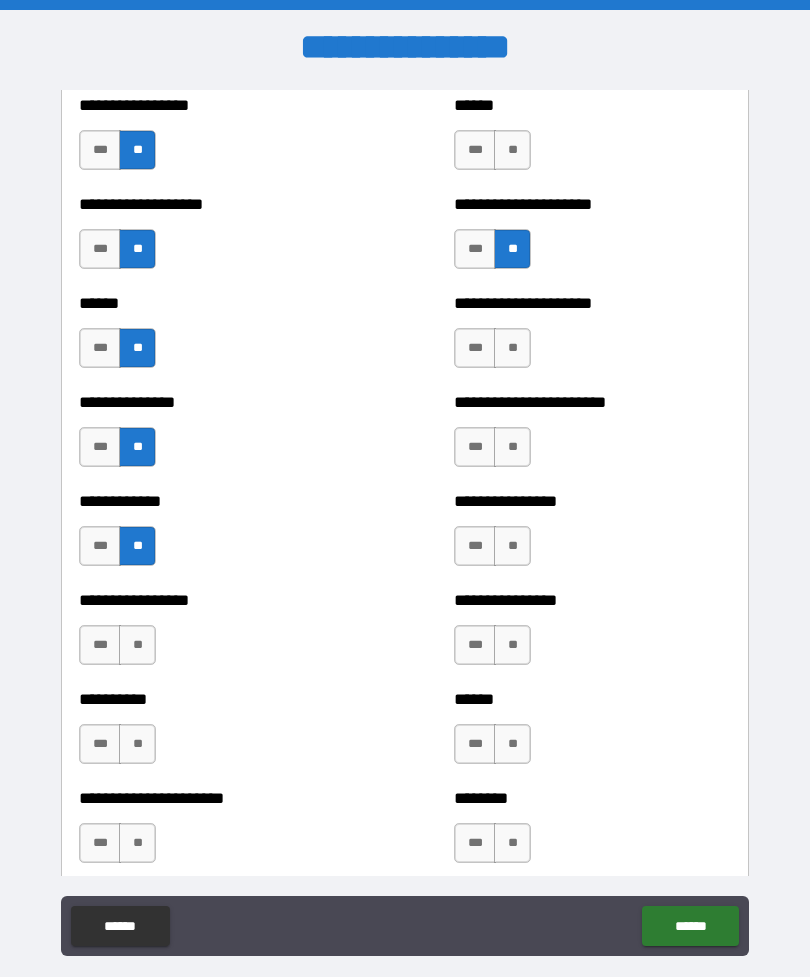 click on "**" at bounding box center [137, 645] 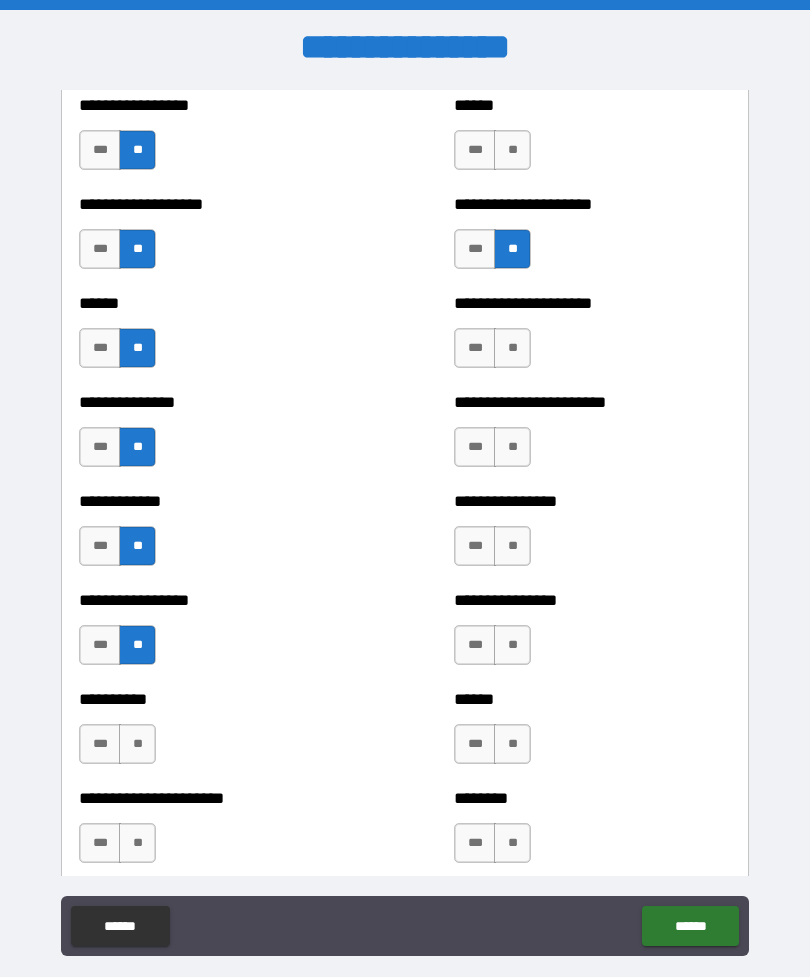 click on "**" at bounding box center [137, 744] 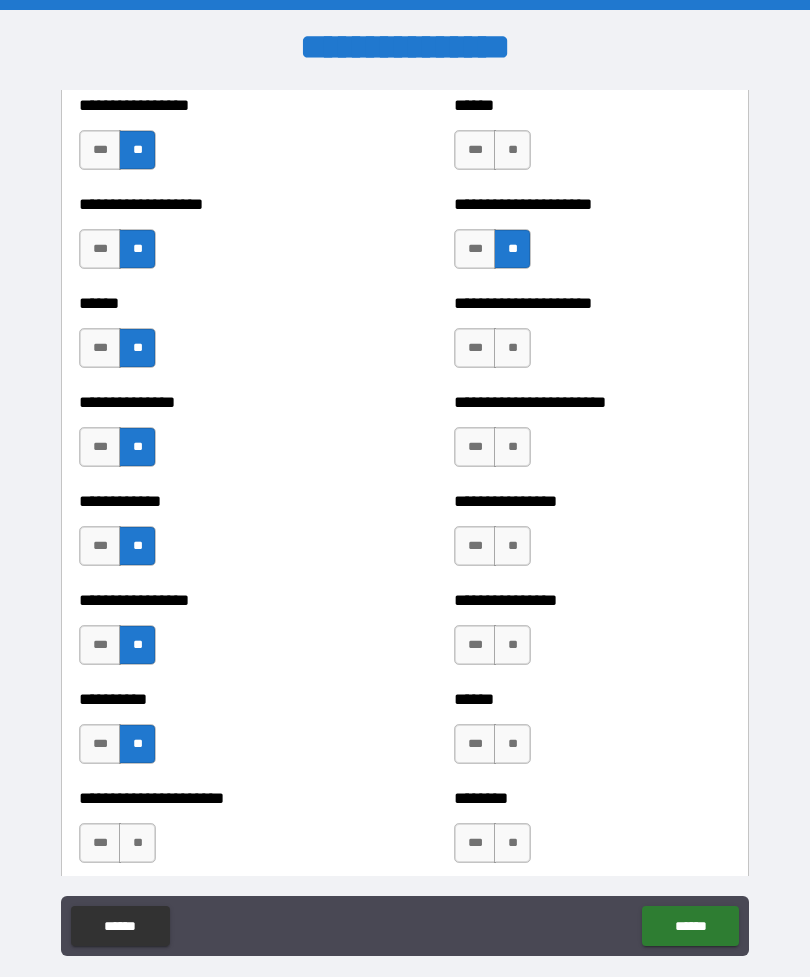 click on "**" at bounding box center (137, 843) 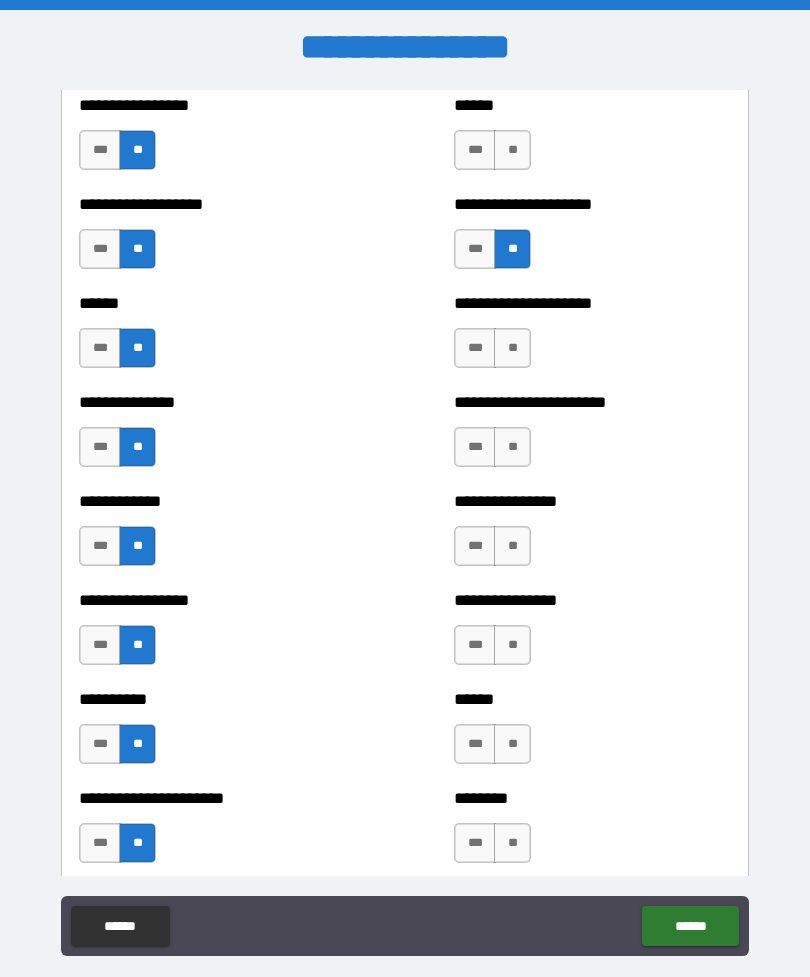click on "**" at bounding box center (512, 843) 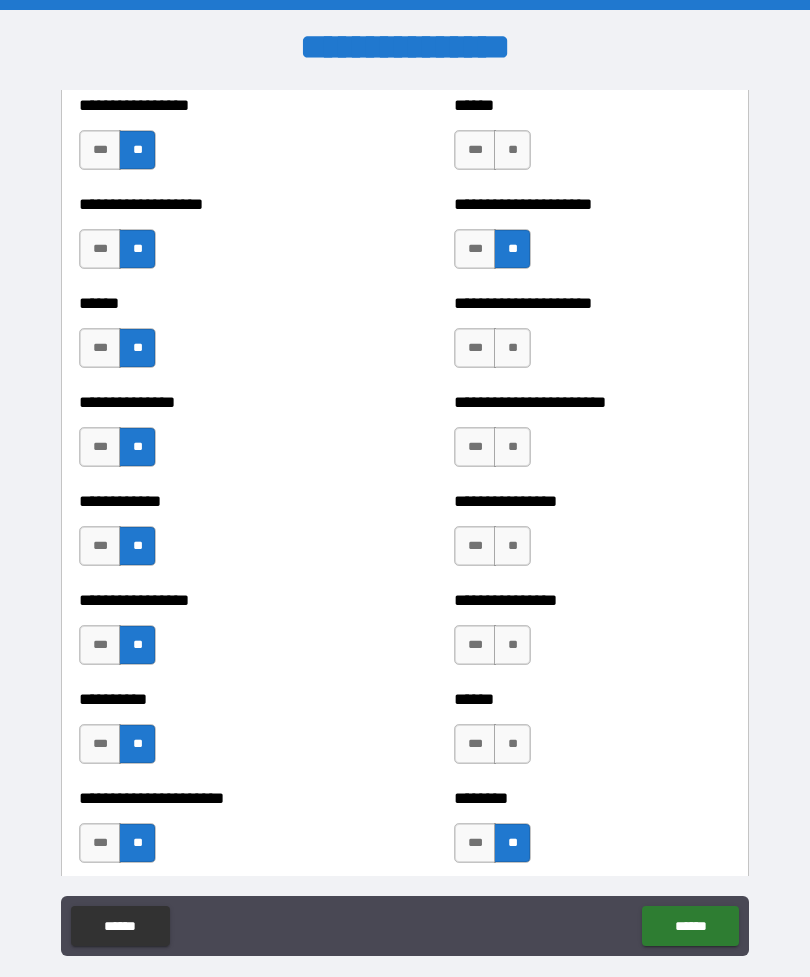 click on "**" at bounding box center (512, 744) 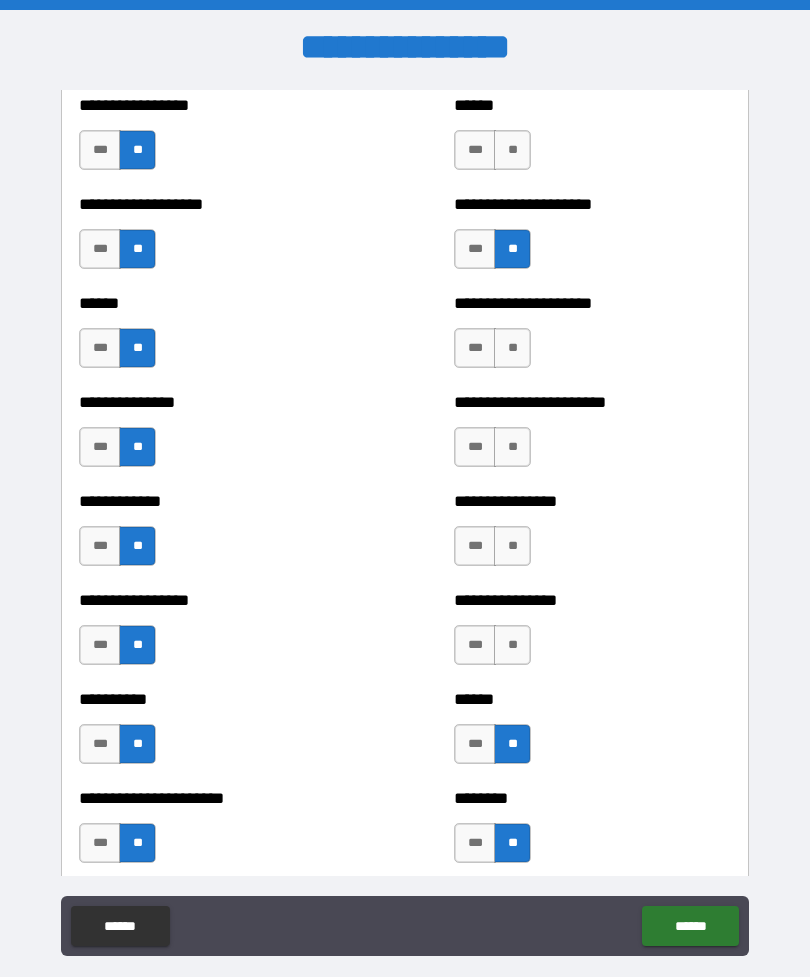 click on "**" at bounding box center (512, 645) 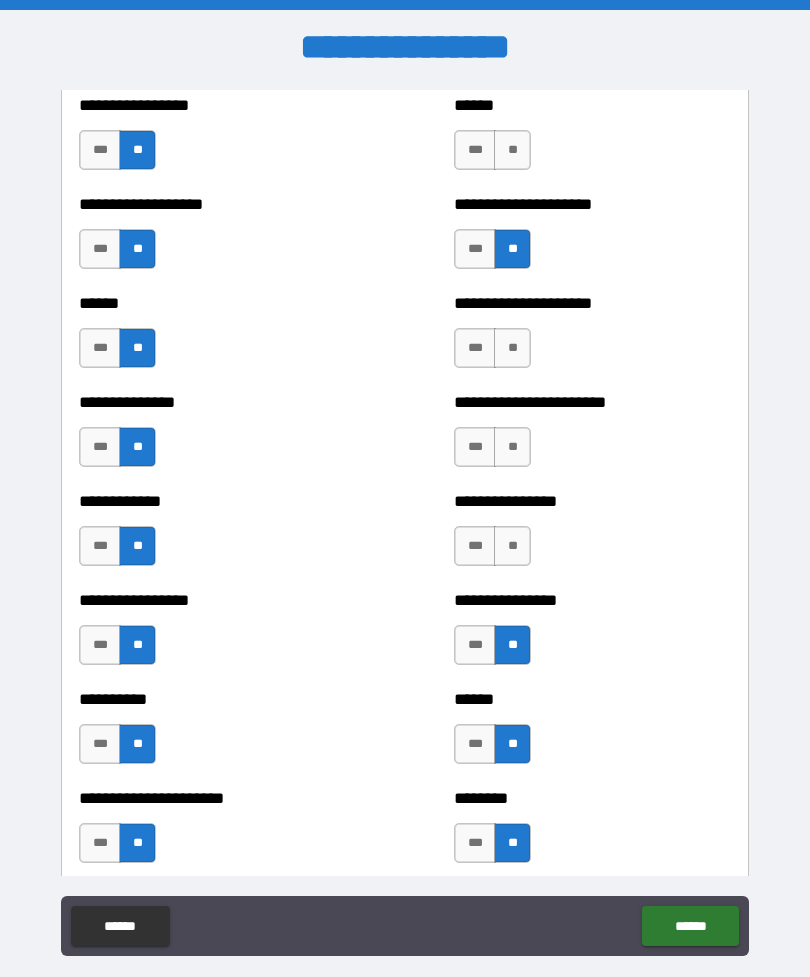 click on "**" at bounding box center (512, 546) 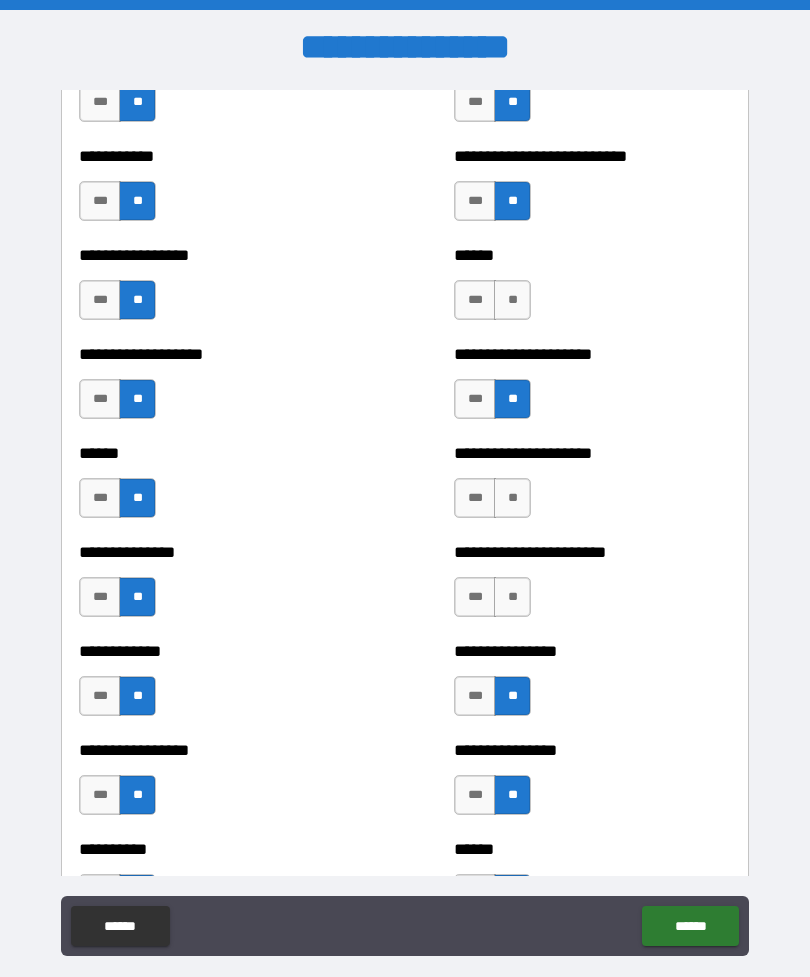 scroll, scrollTop: 2407, scrollLeft: 0, axis: vertical 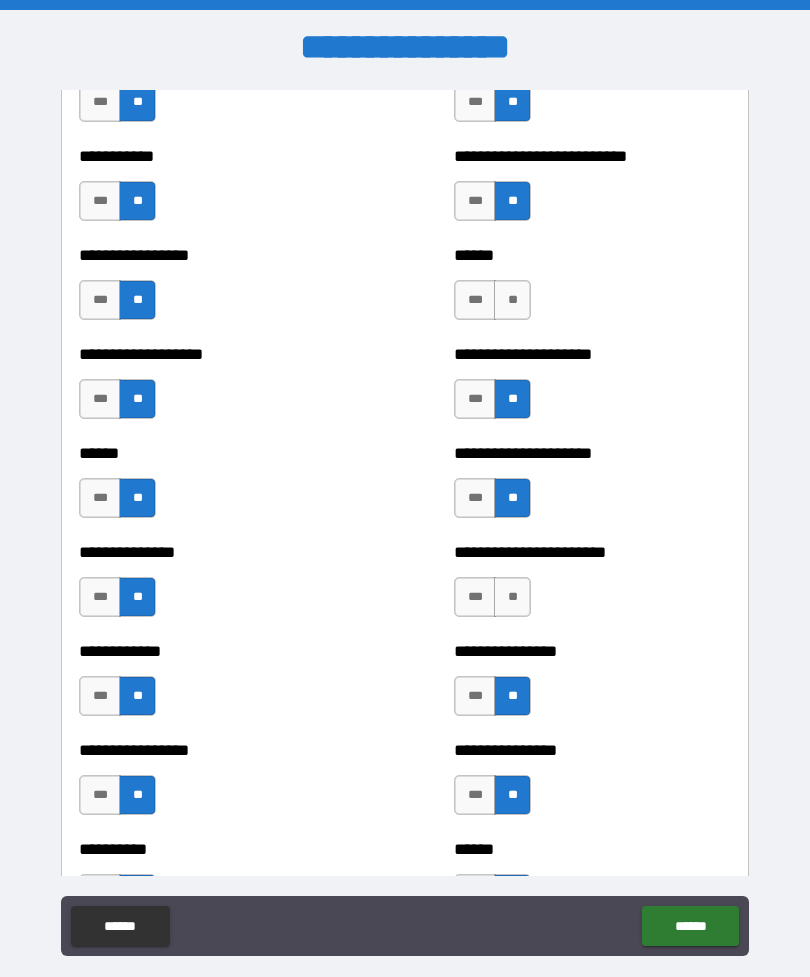 click on "**" at bounding box center (512, 597) 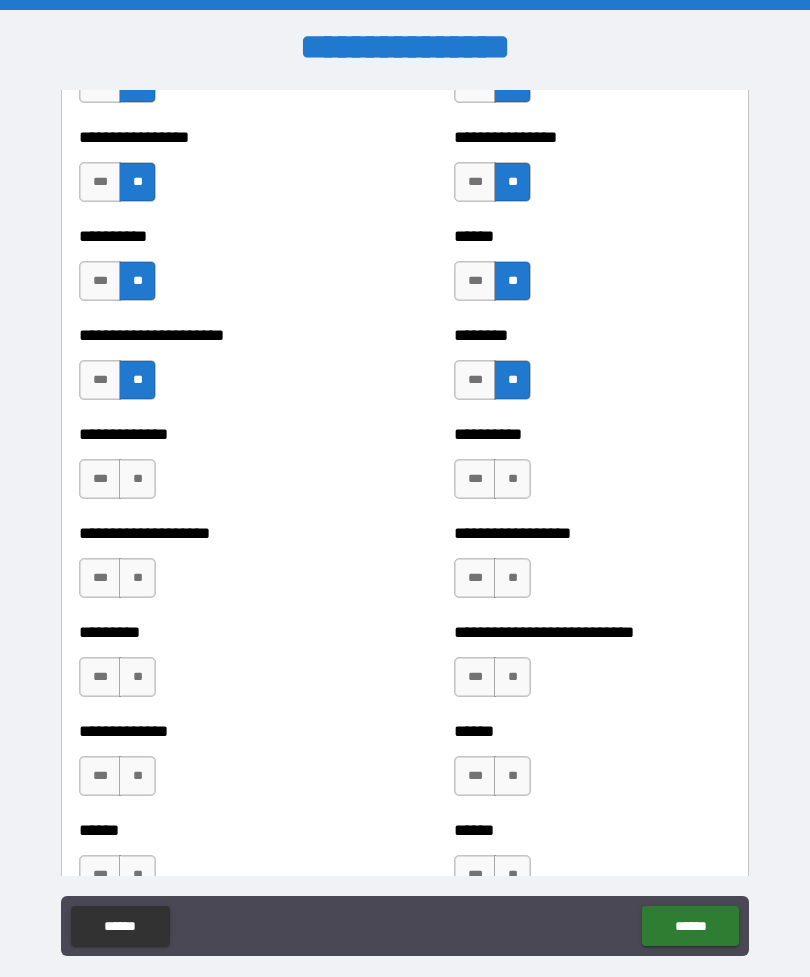 scroll, scrollTop: 3160, scrollLeft: 0, axis: vertical 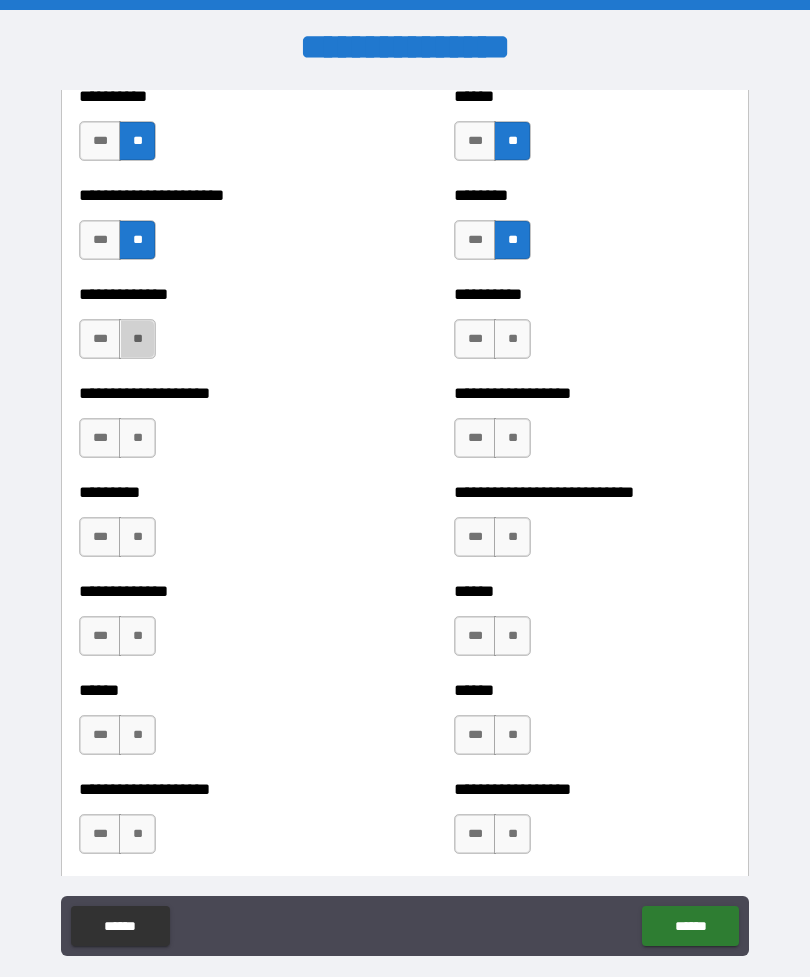 click on "**" at bounding box center [137, 339] 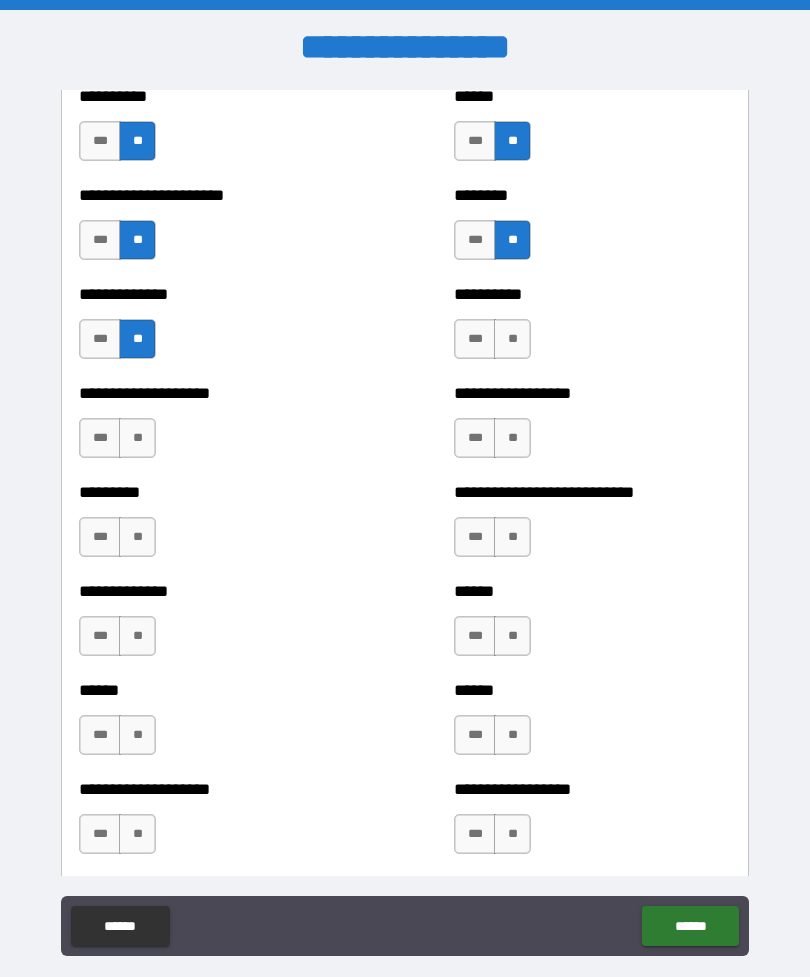 click on "**" at bounding box center (137, 438) 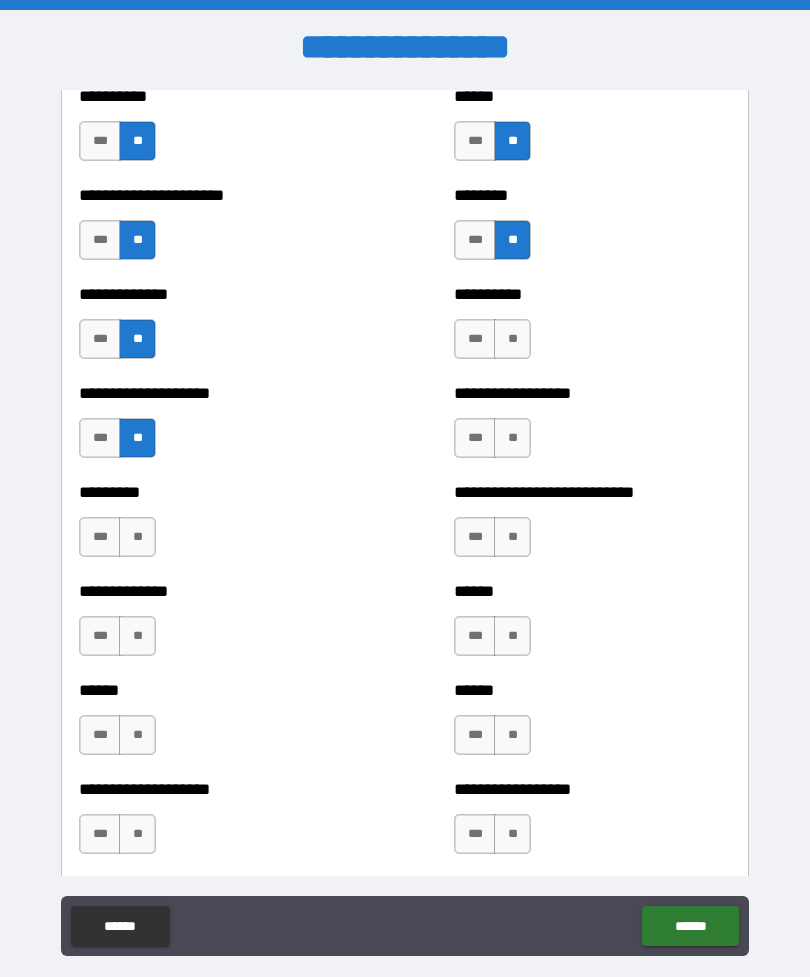 click on "*** **" at bounding box center (120, 542) 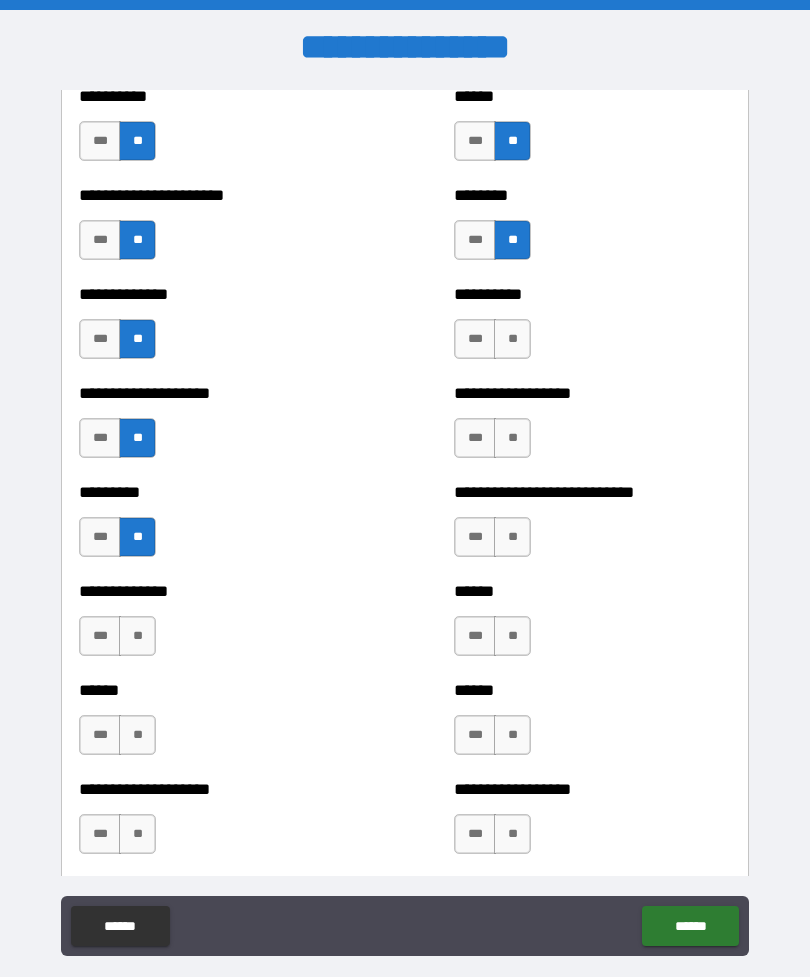 click on "**" at bounding box center [137, 636] 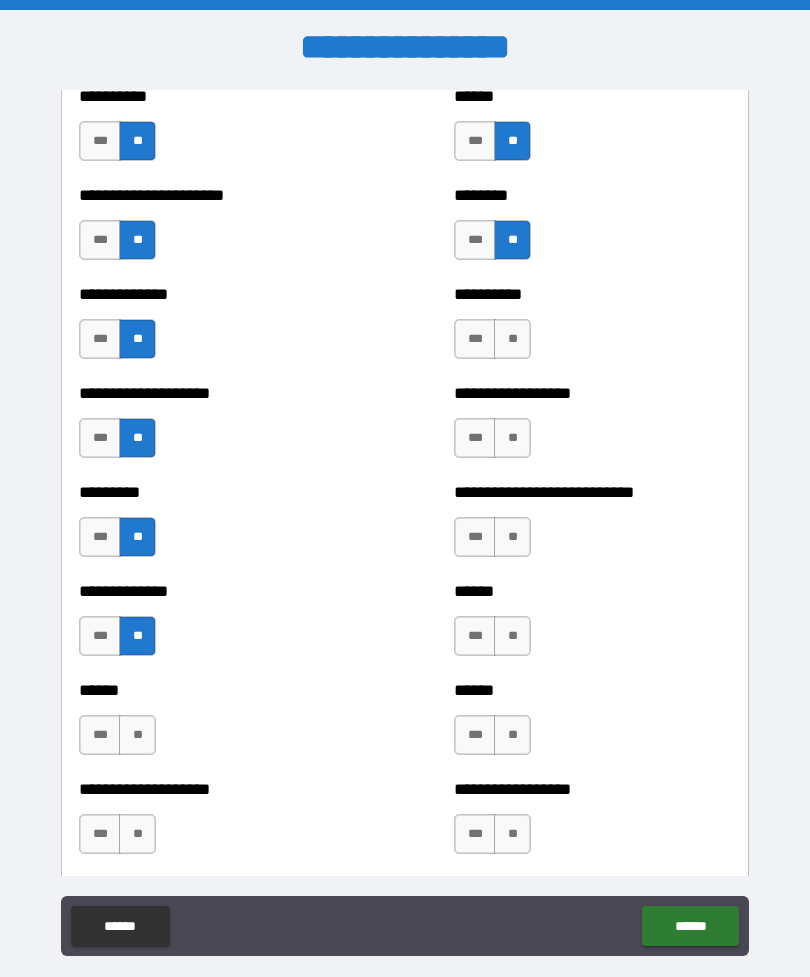 click on "**" at bounding box center [512, 339] 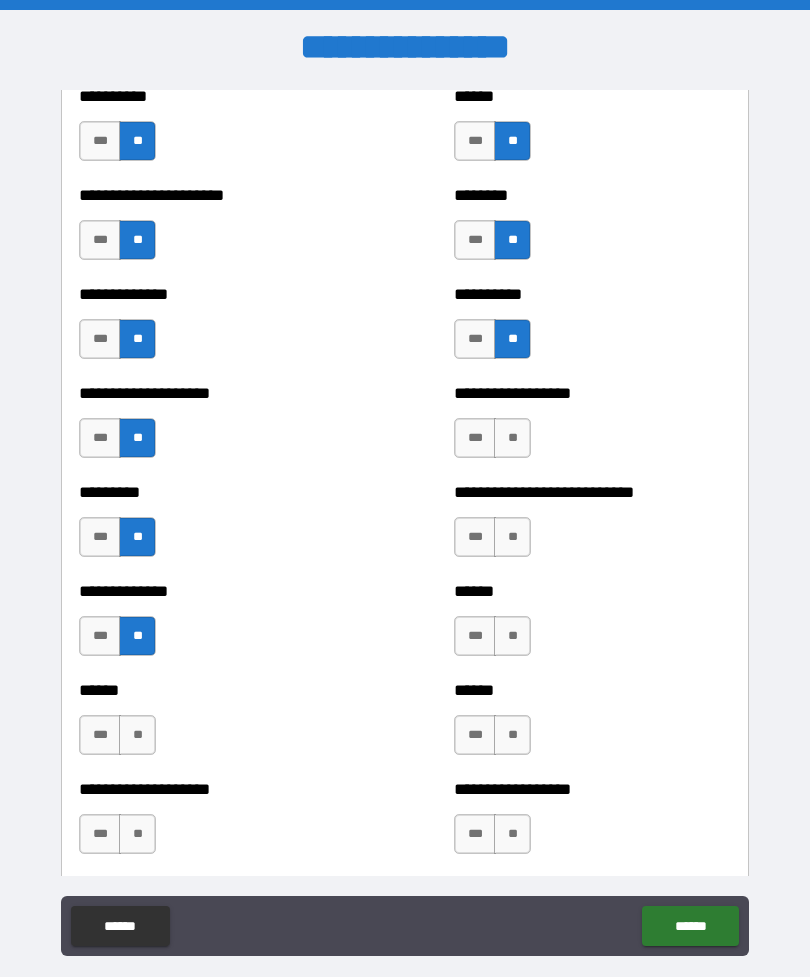 click on "**********" at bounding box center (592, 428) 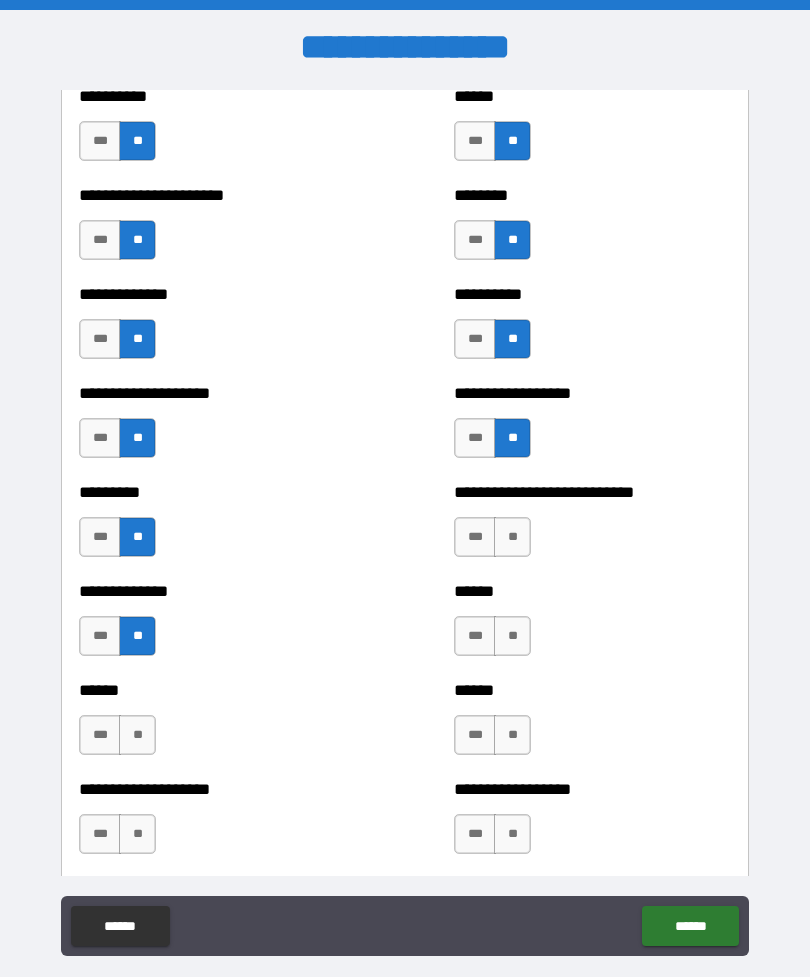 click on "**" at bounding box center (512, 537) 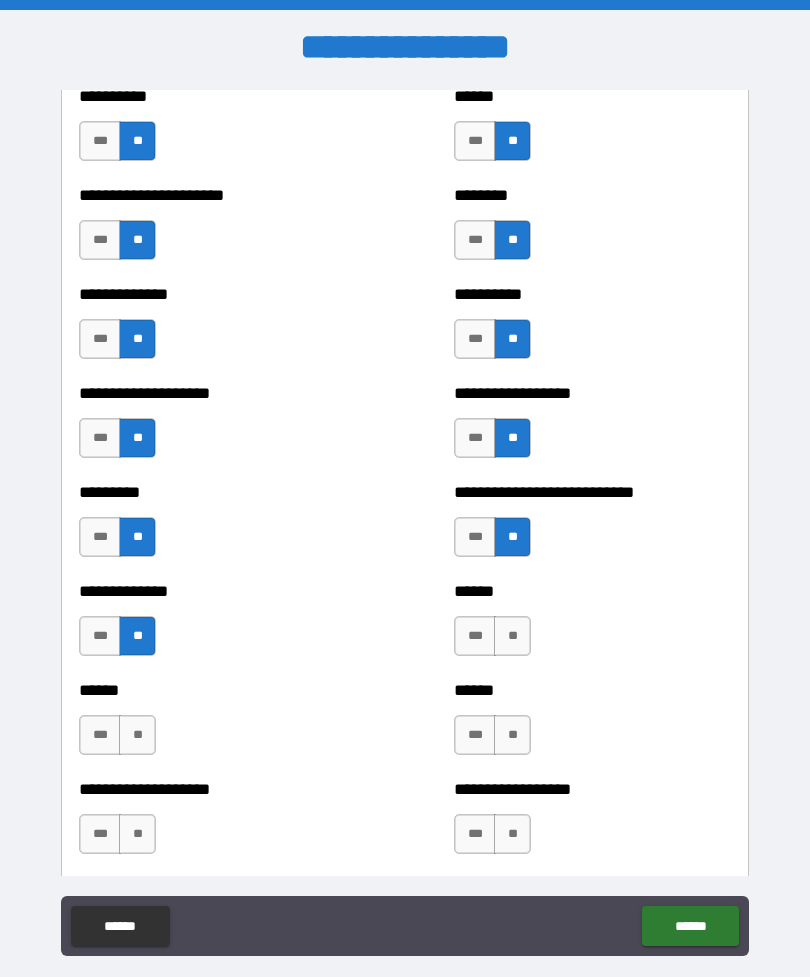 click on "**" at bounding box center [512, 636] 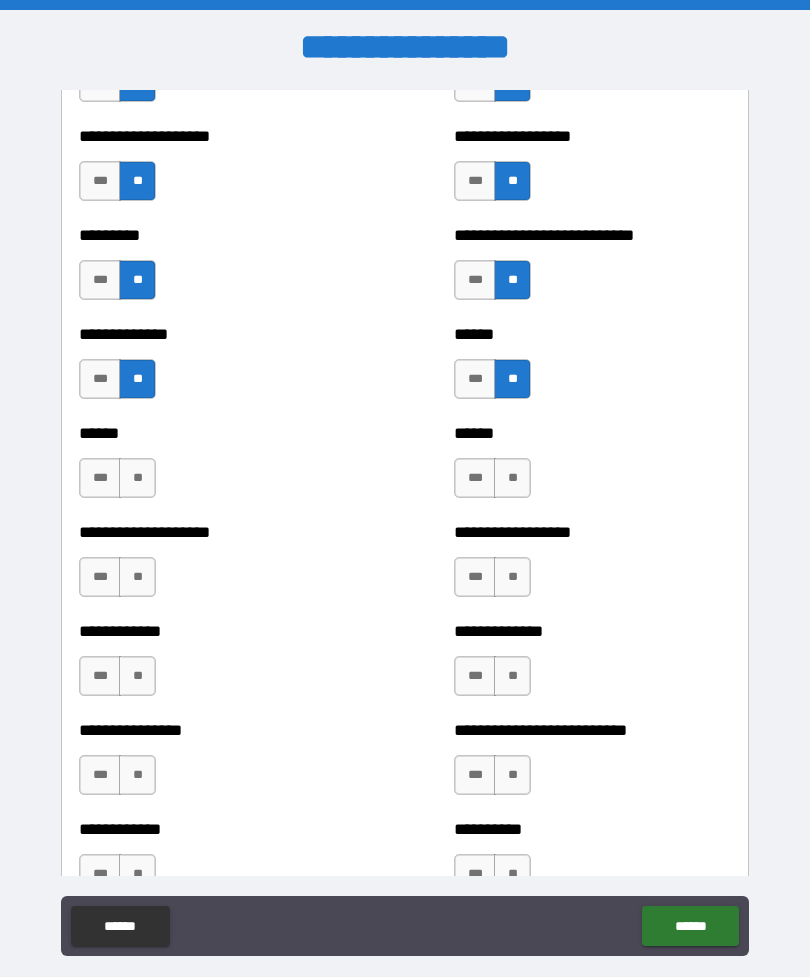 scroll, scrollTop: 3420, scrollLeft: 0, axis: vertical 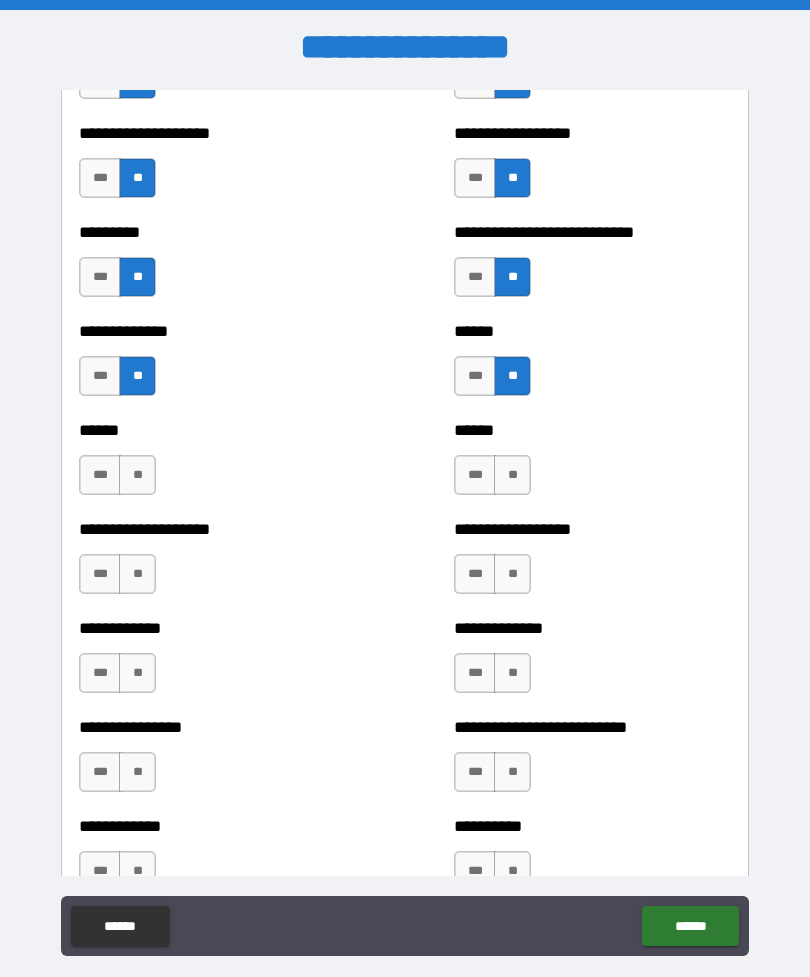 click on "**" at bounding box center (512, 475) 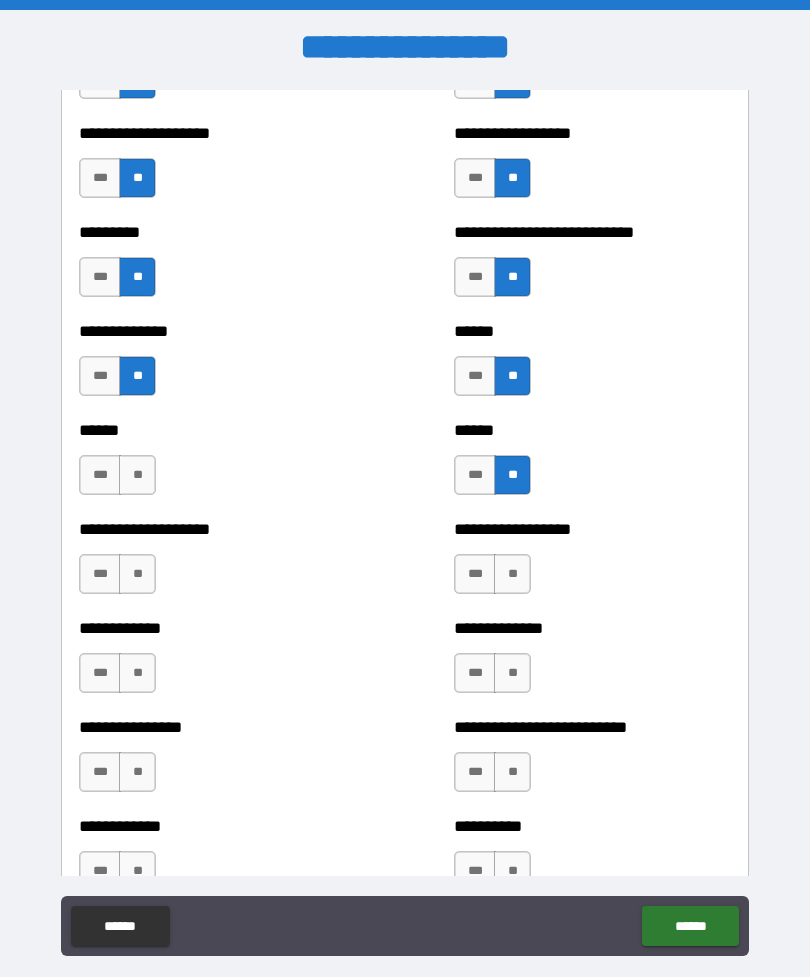 click on "**********" at bounding box center [592, 564] 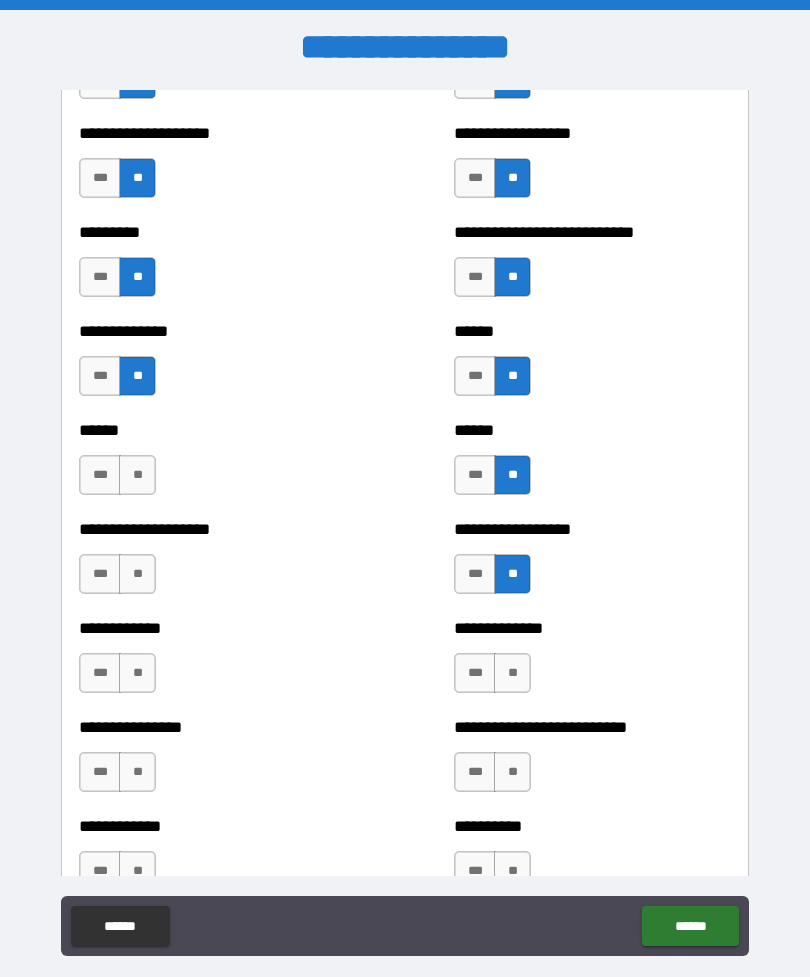 click on "**********" at bounding box center [592, 663] 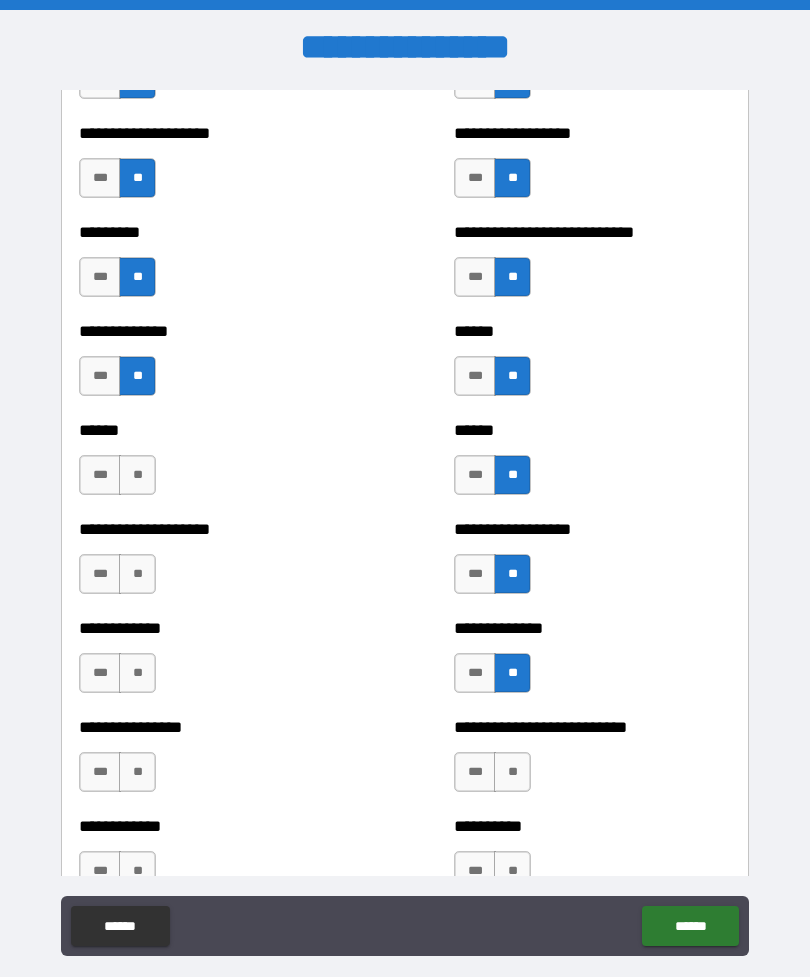 click on "**" at bounding box center [137, 673] 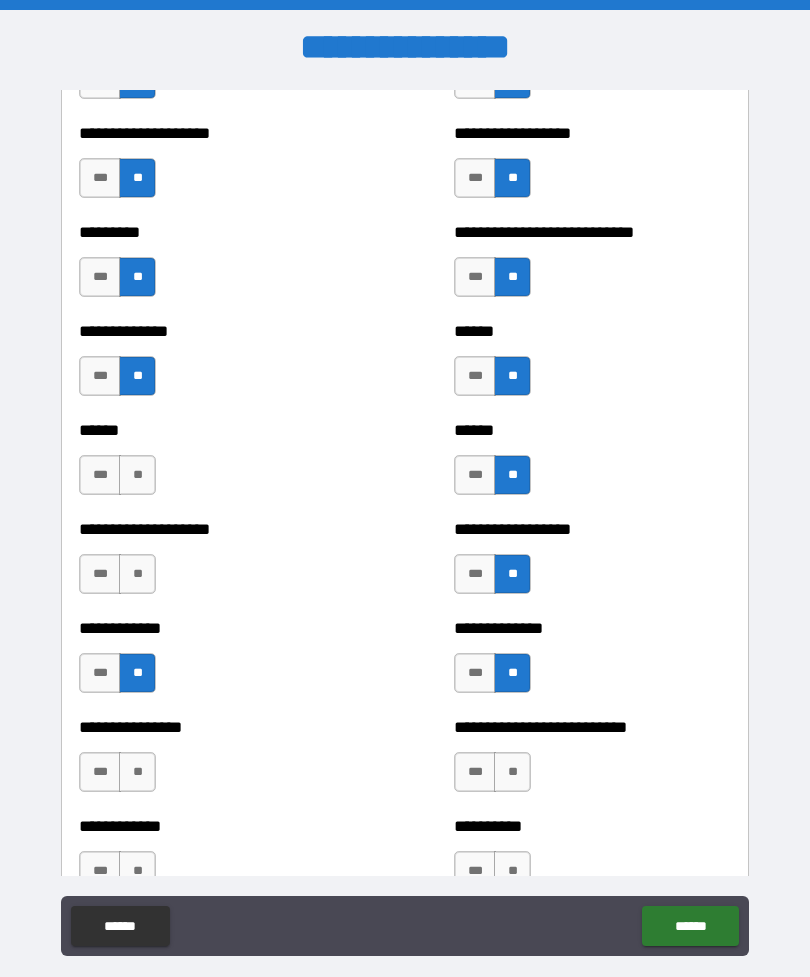 click on "**" at bounding box center (137, 574) 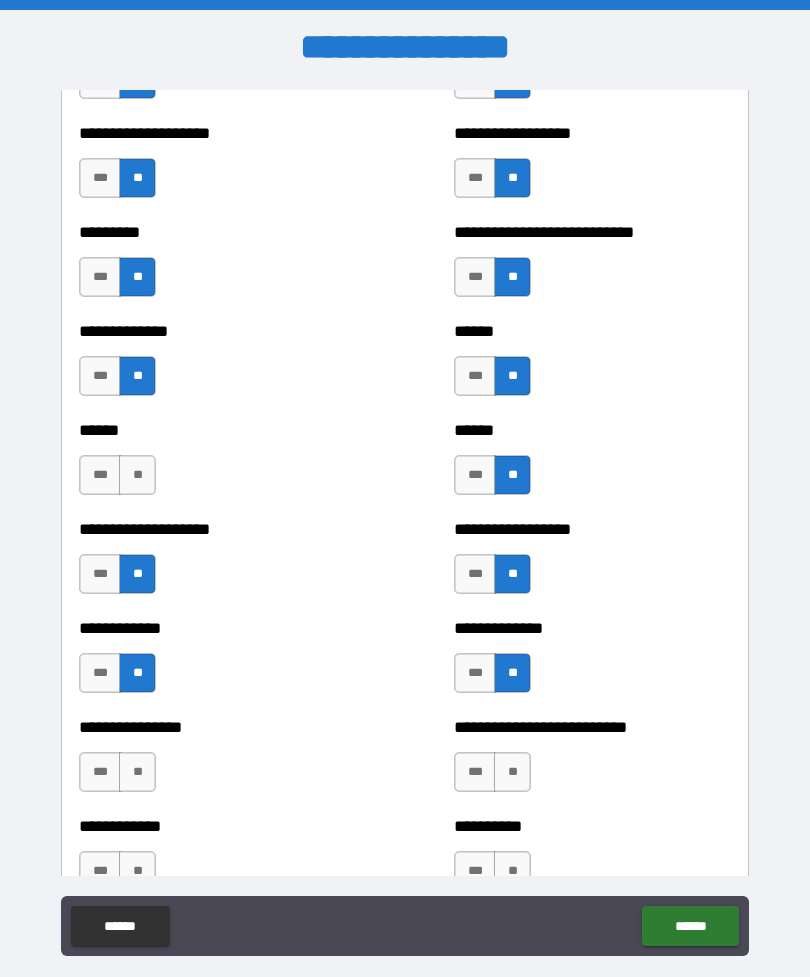 click on "**" at bounding box center (137, 475) 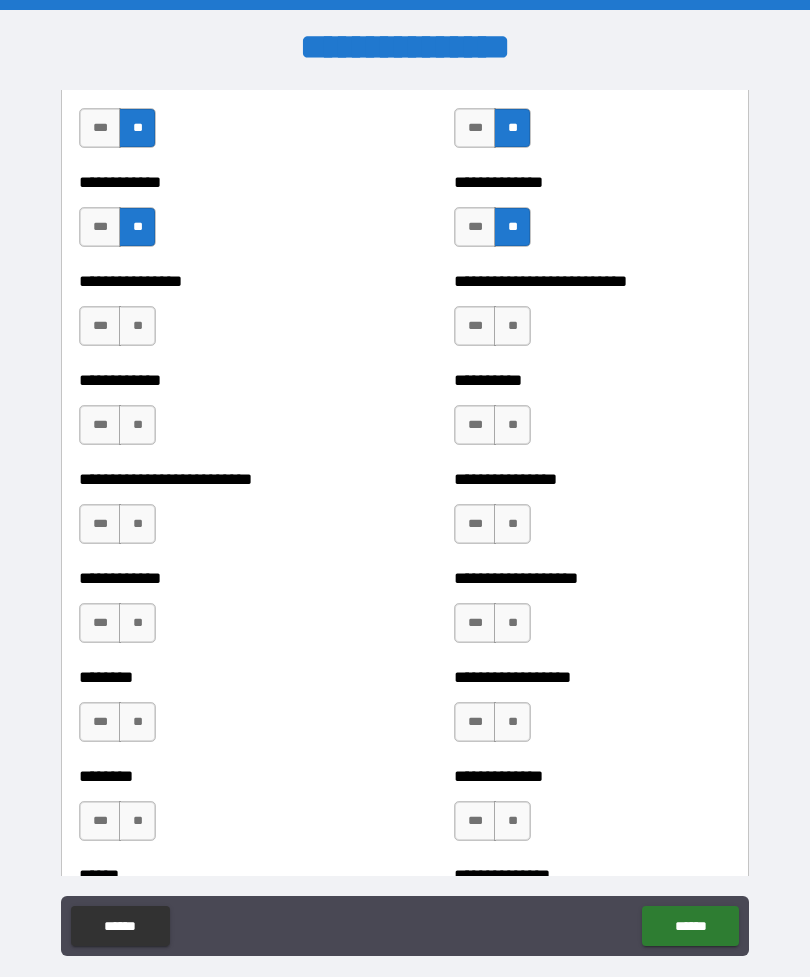 scroll, scrollTop: 3862, scrollLeft: 0, axis: vertical 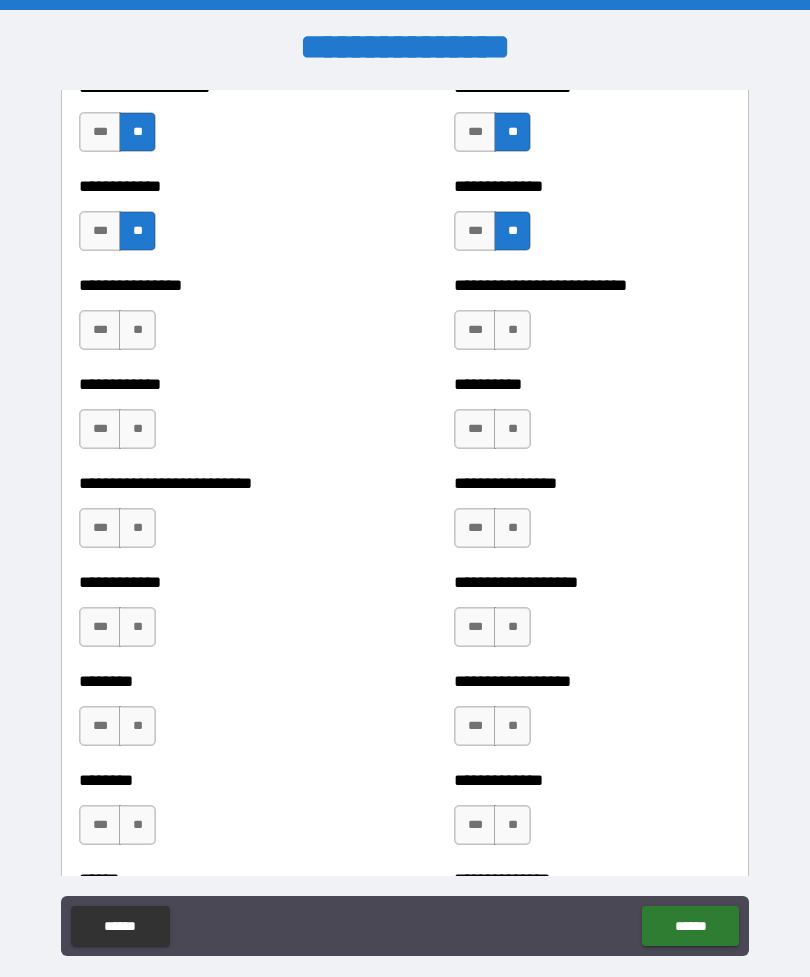 click on "**" at bounding box center (137, 330) 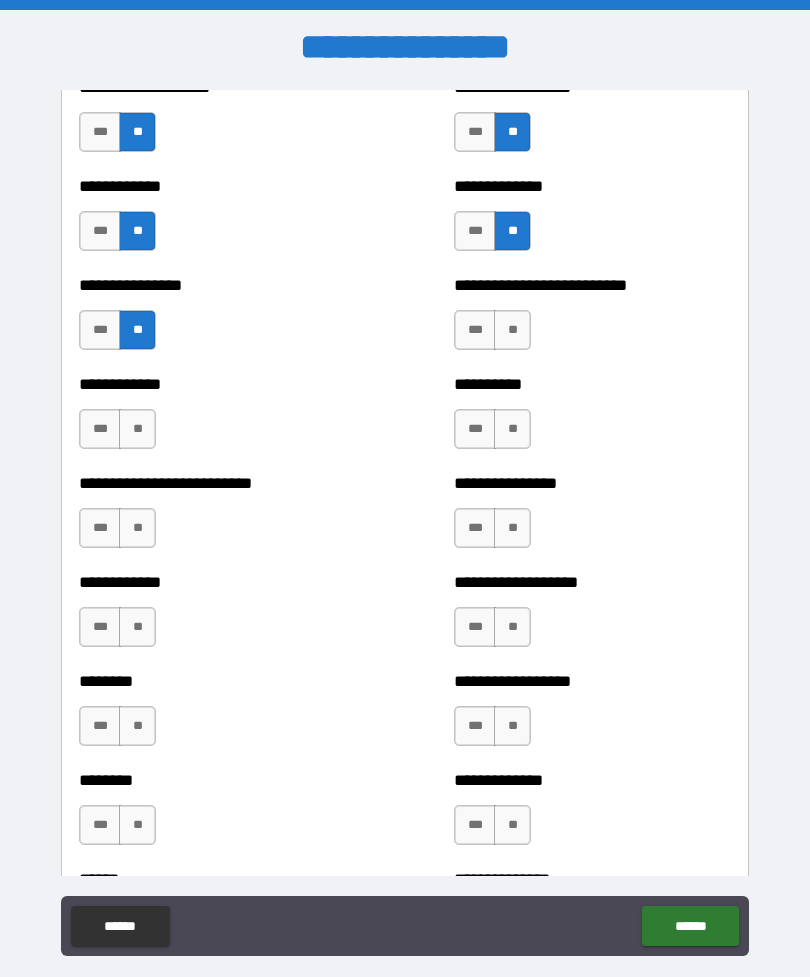 click on "**" at bounding box center [137, 429] 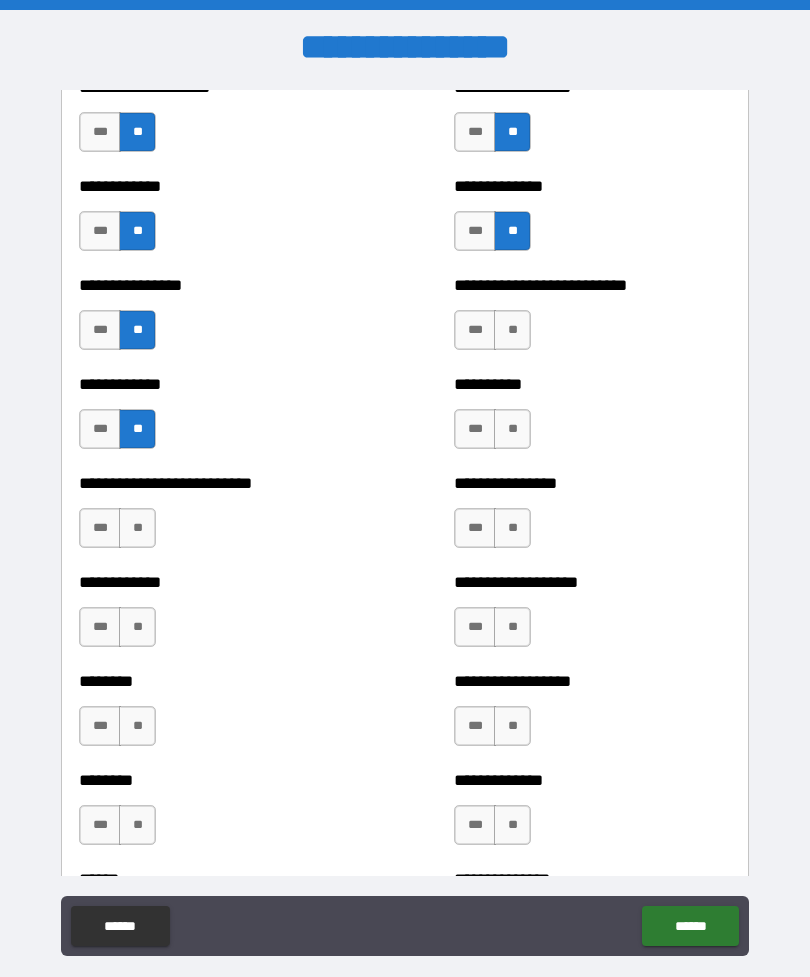 click on "**" at bounding box center (137, 528) 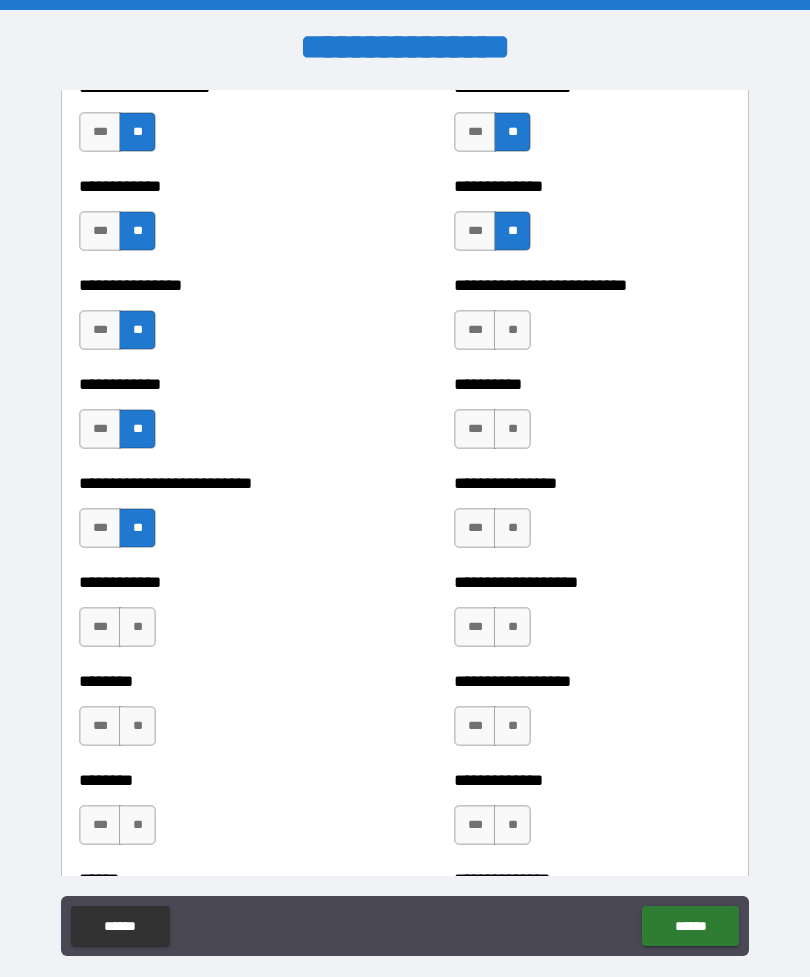 click on "*** **" at bounding box center [120, 632] 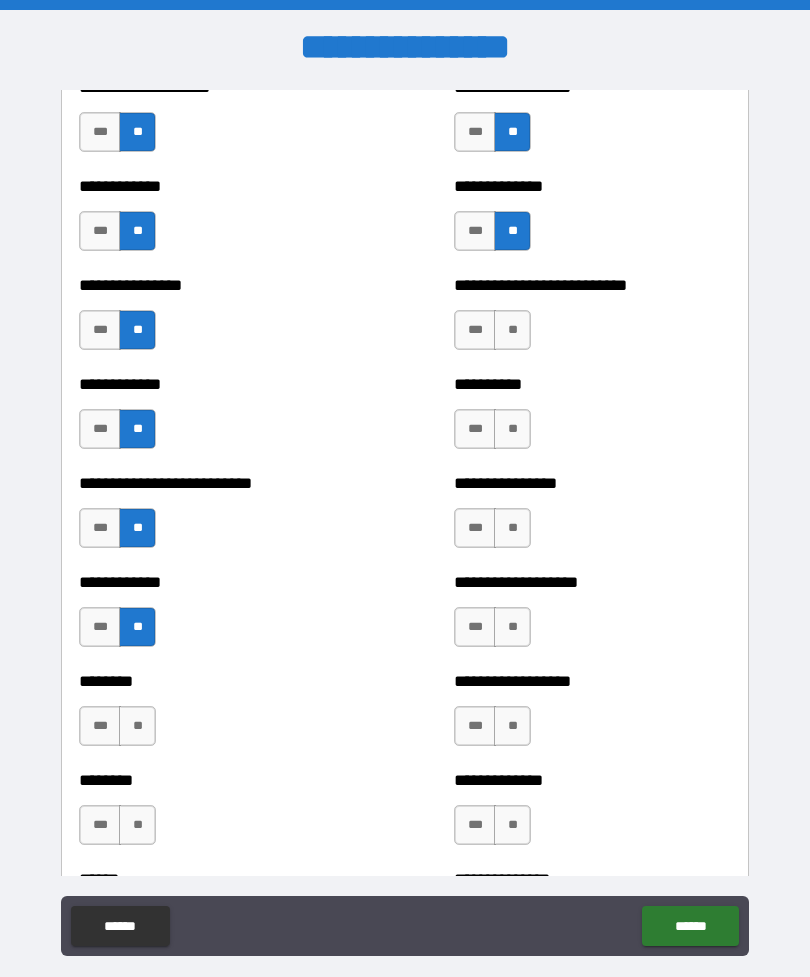 click on "**" at bounding box center [137, 726] 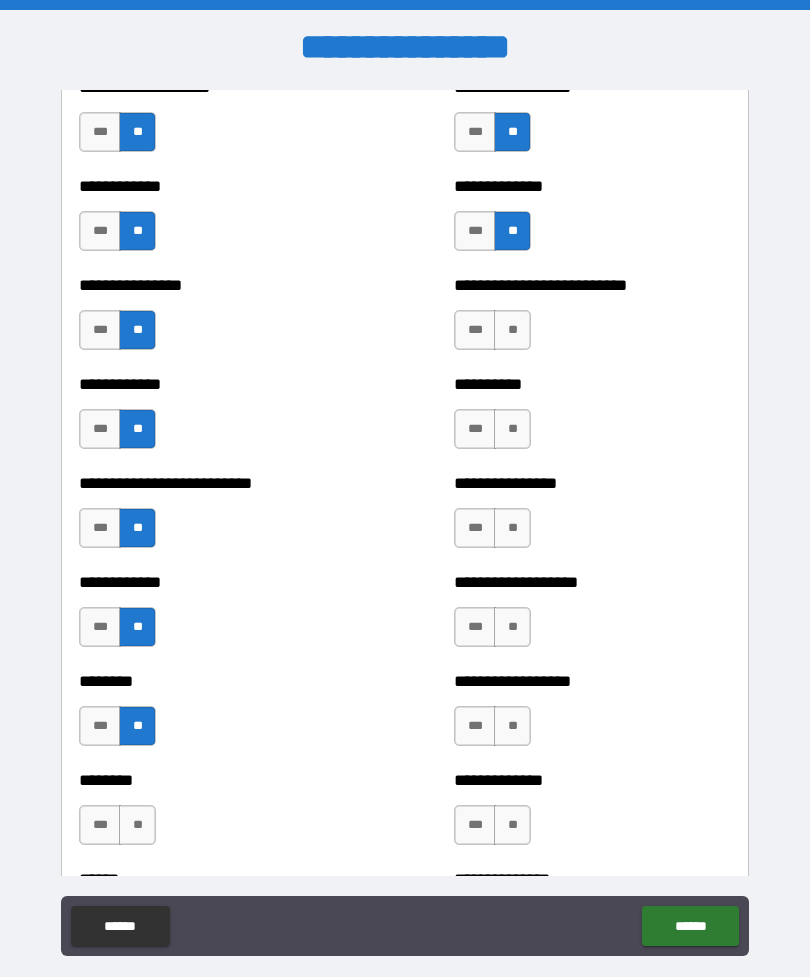 click on "*** **" at bounding box center (120, 830) 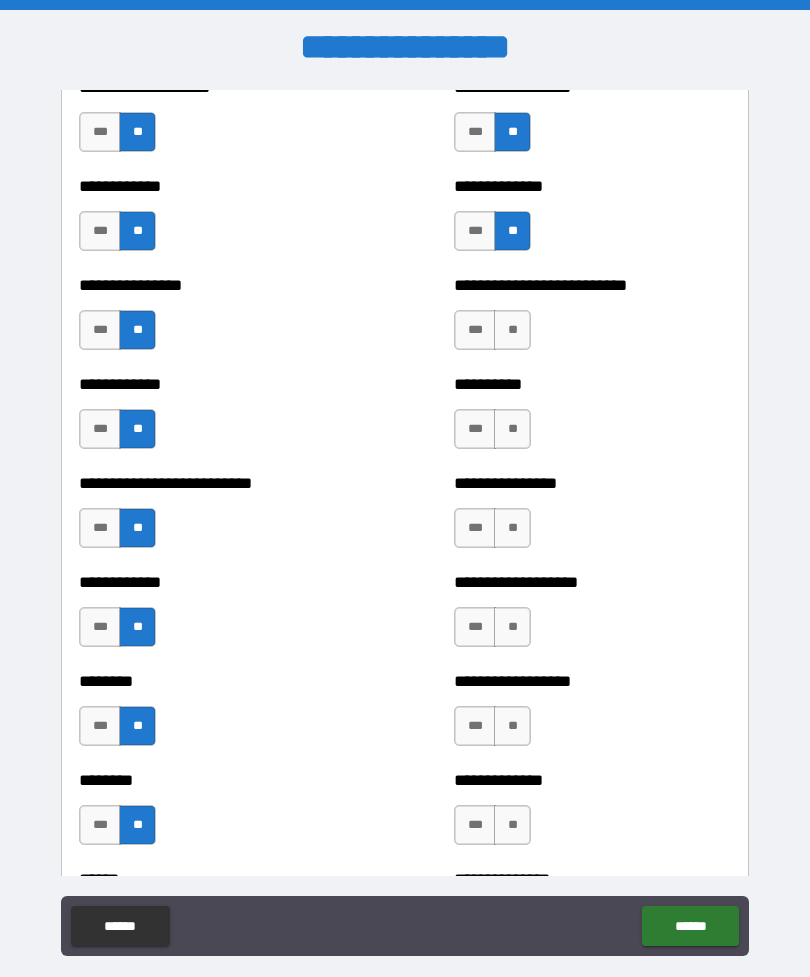click on "**" at bounding box center [512, 825] 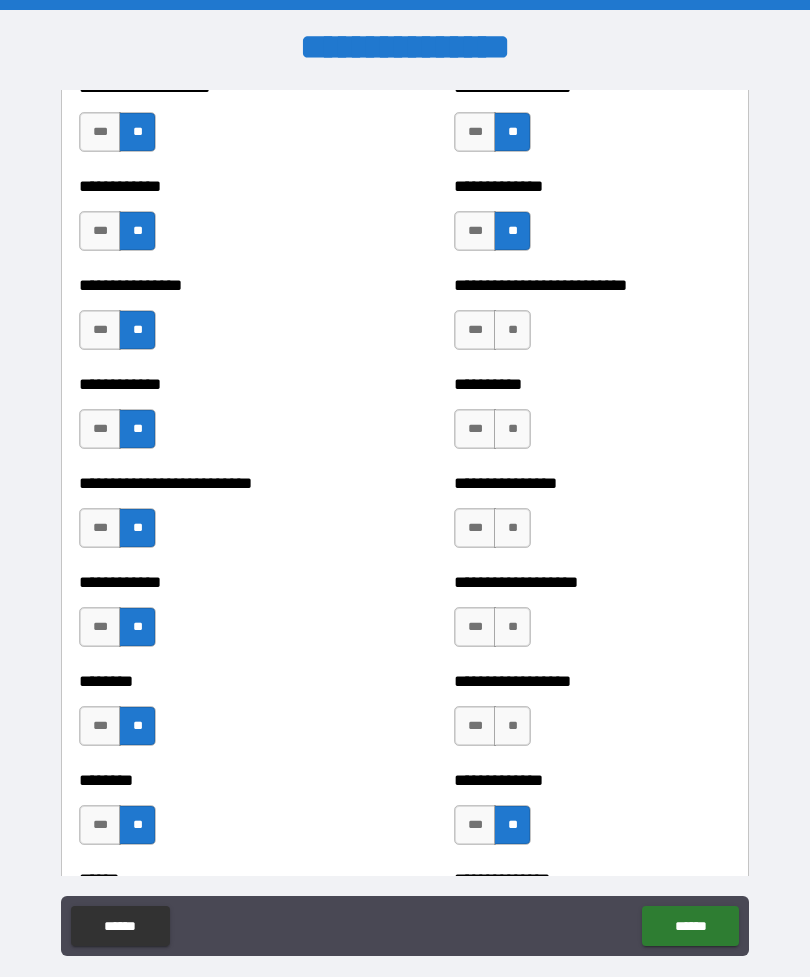 click on "*** **" at bounding box center [495, 731] 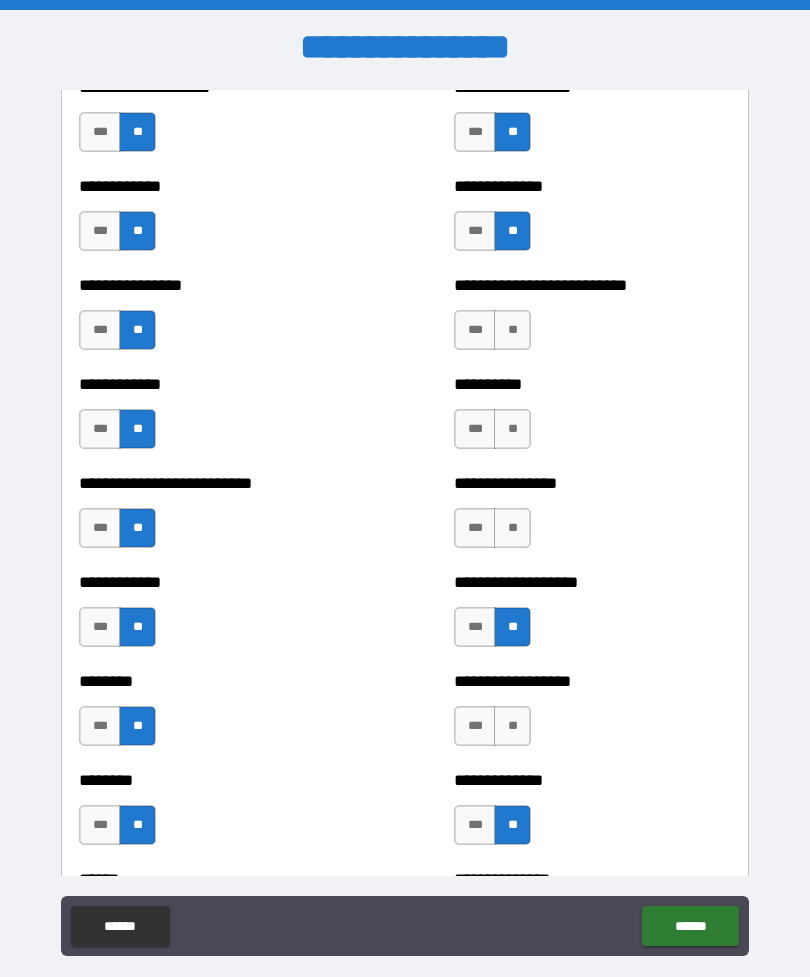 click on "**" at bounding box center [512, 528] 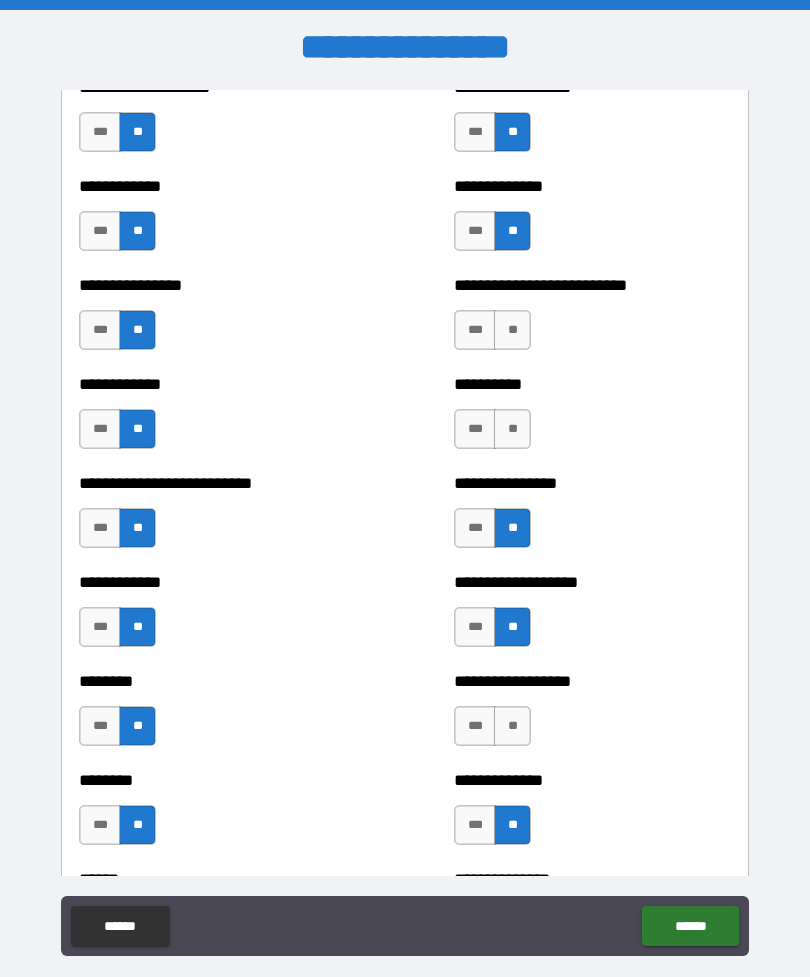 click on "**********" at bounding box center [592, 419] 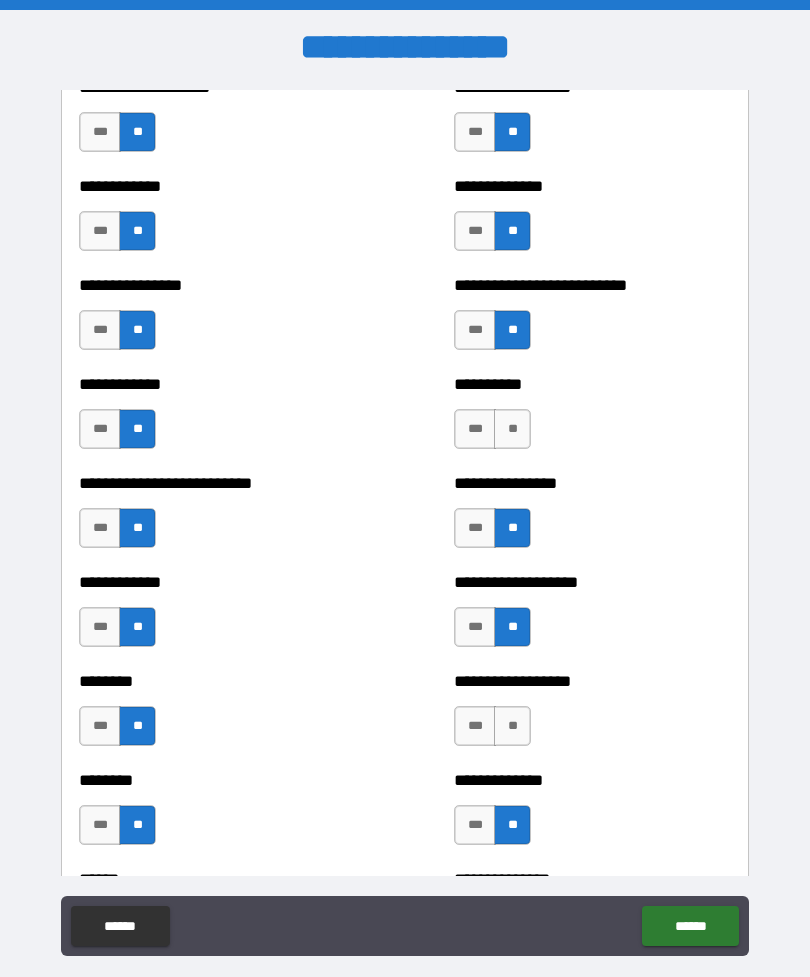 click on "**" at bounding box center [512, 429] 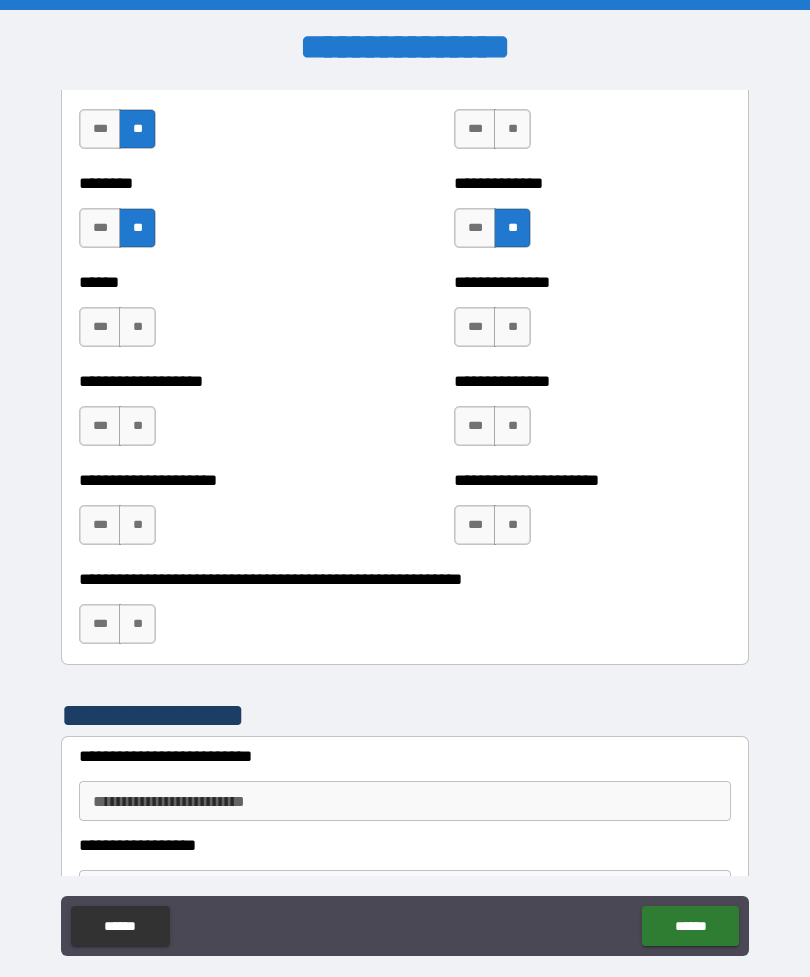 scroll, scrollTop: 4493, scrollLeft: 0, axis: vertical 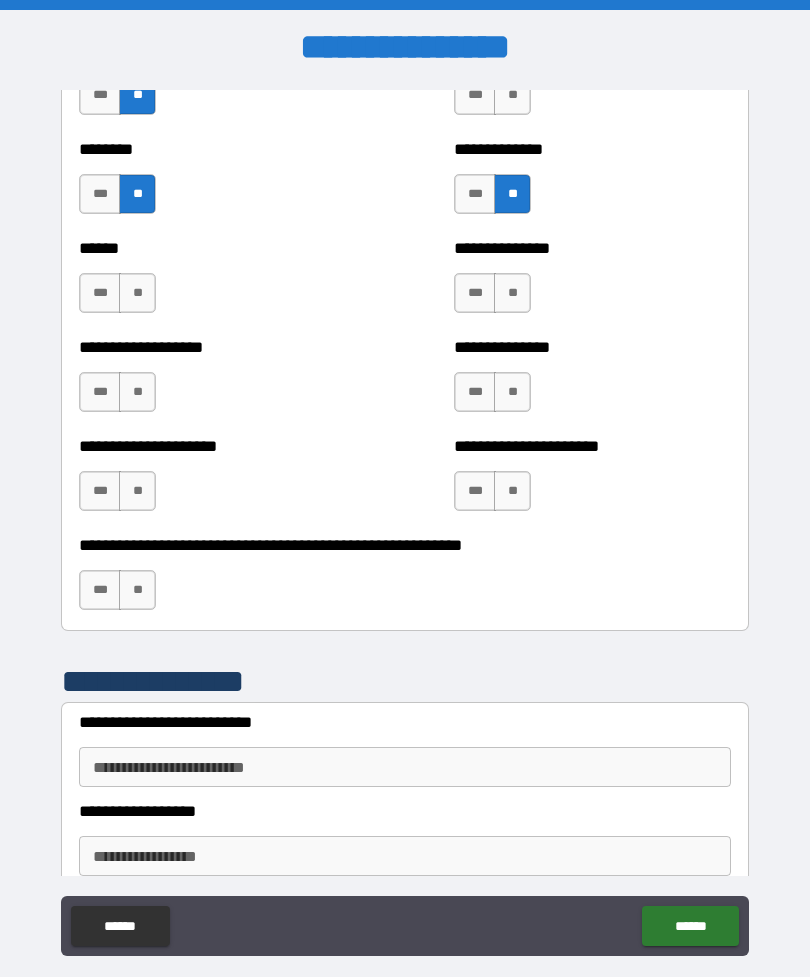 click on "**" at bounding box center (137, 590) 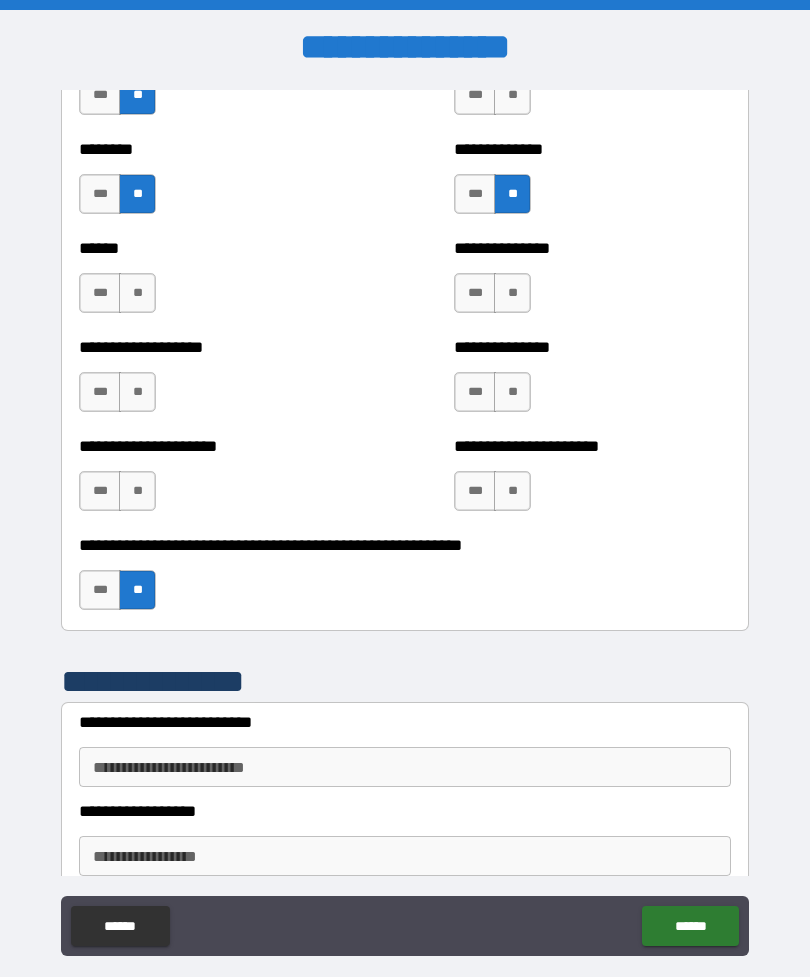 click on "**" at bounding box center [137, 491] 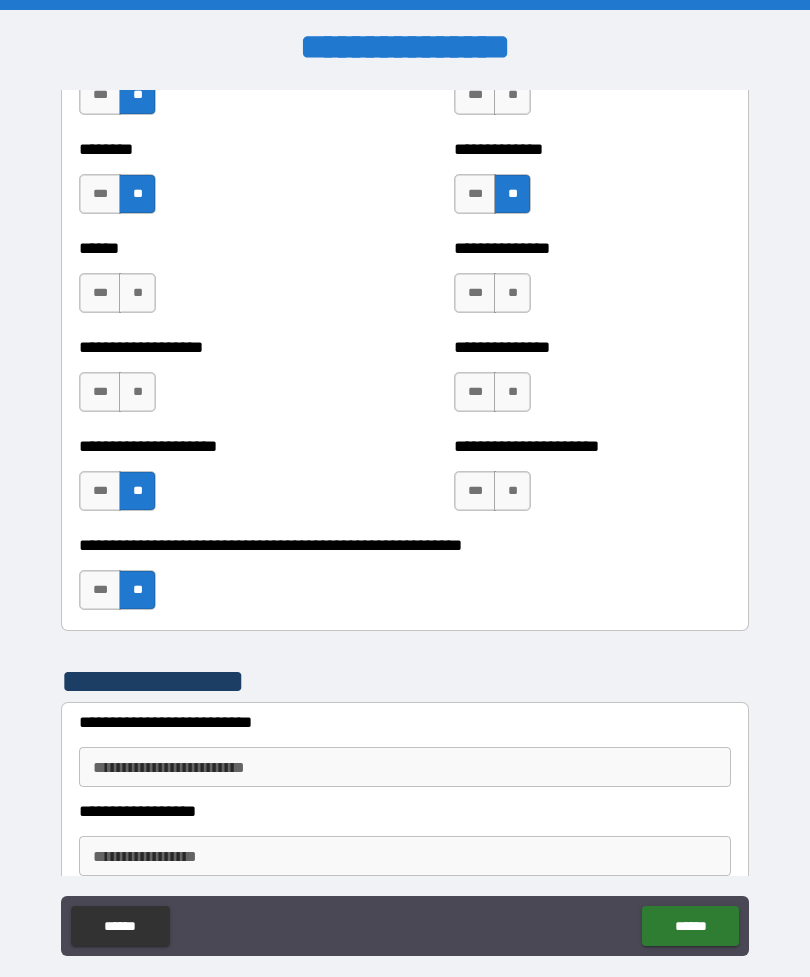 click on "**" at bounding box center (137, 392) 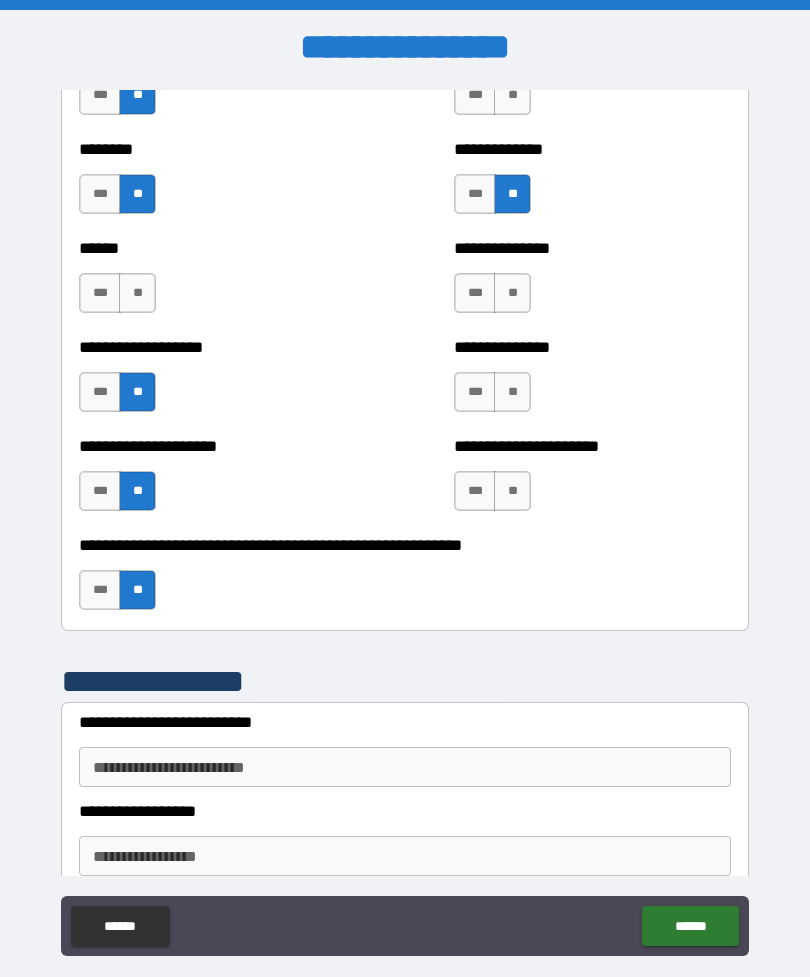 click on "**" at bounding box center [137, 293] 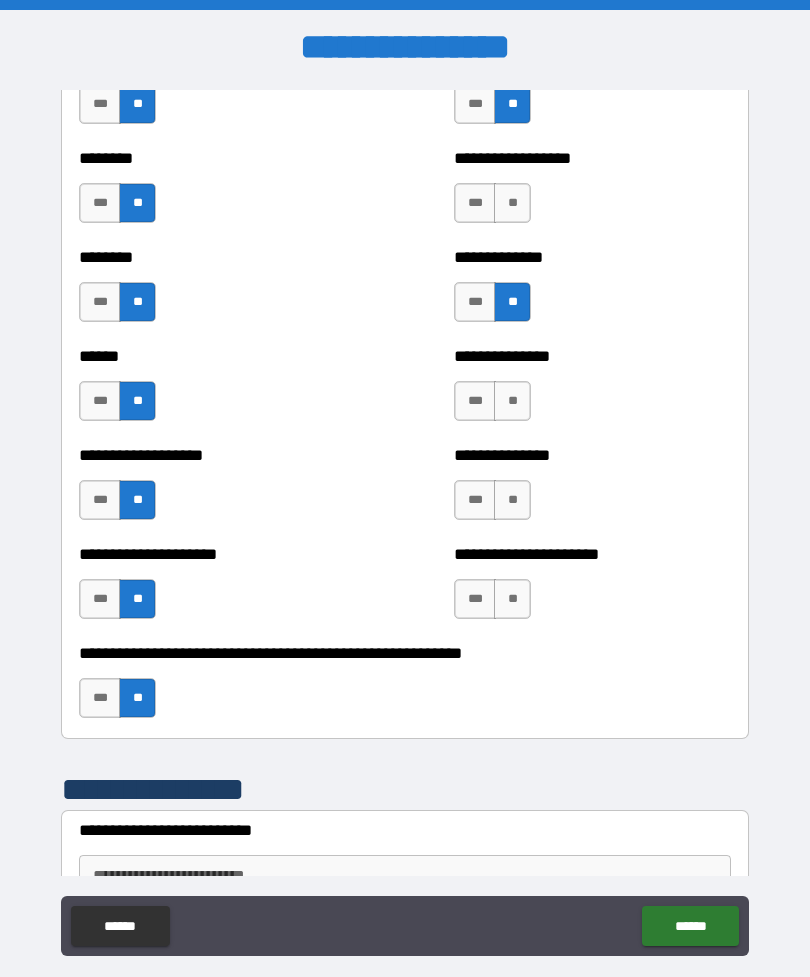 scroll, scrollTop: 4382, scrollLeft: 0, axis: vertical 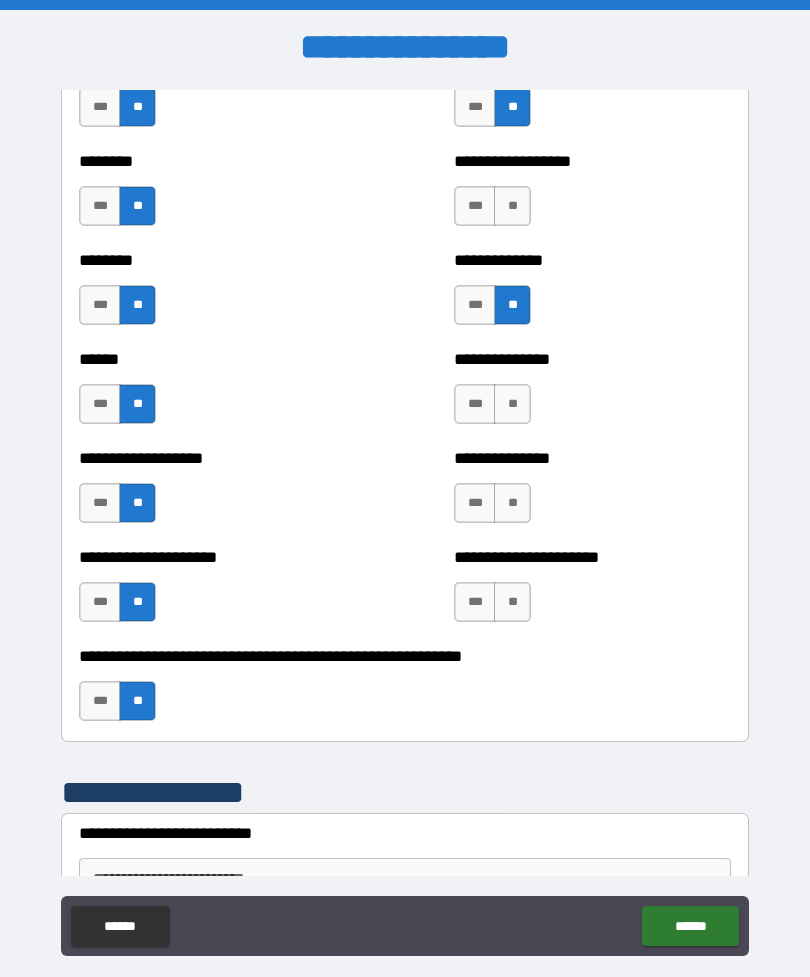 click on "**" at bounding box center (512, 602) 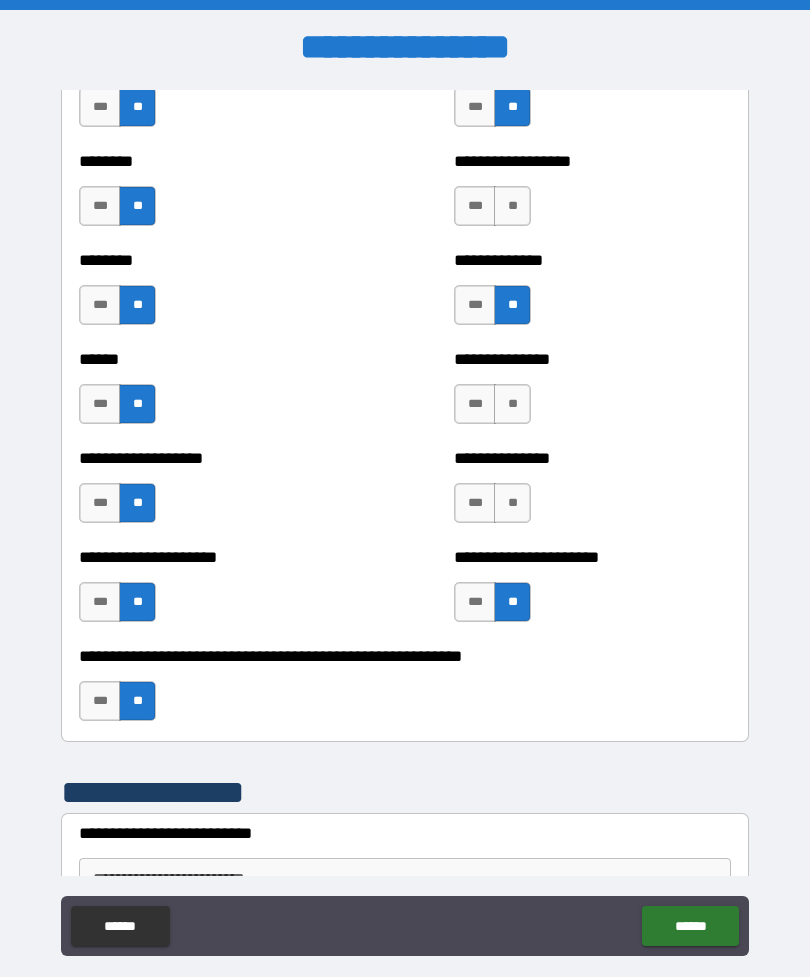 click on "**" at bounding box center (512, 503) 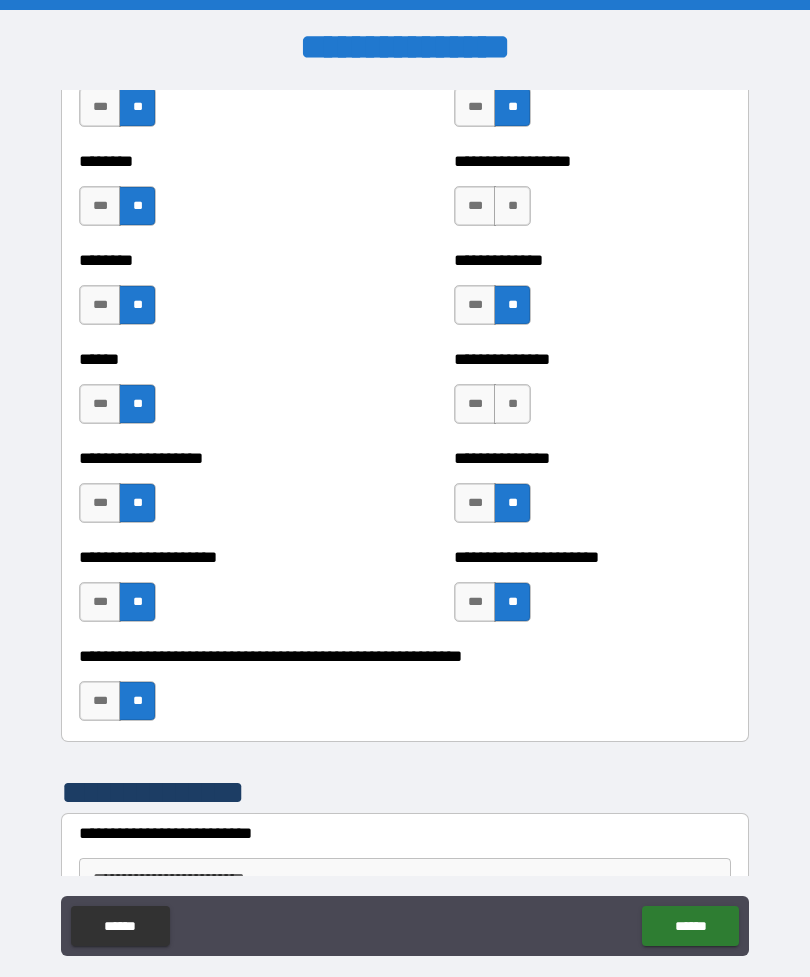 click on "**" at bounding box center [512, 404] 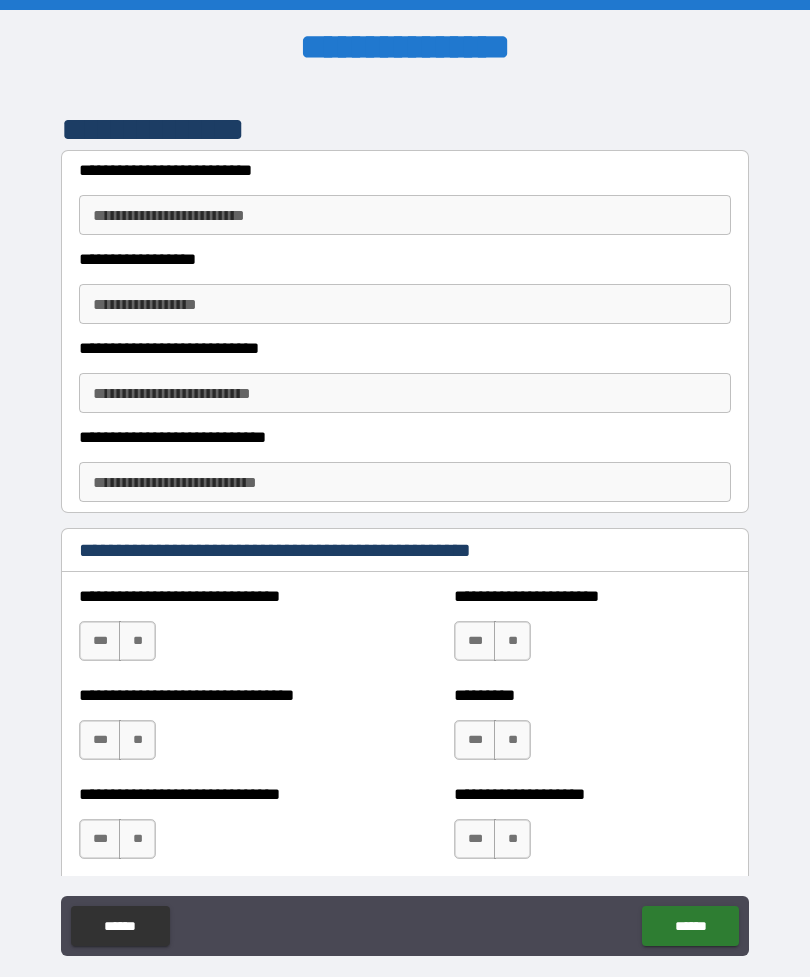 scroll, scrollTop: 5046, scrollLeft: 0, axis: vertical 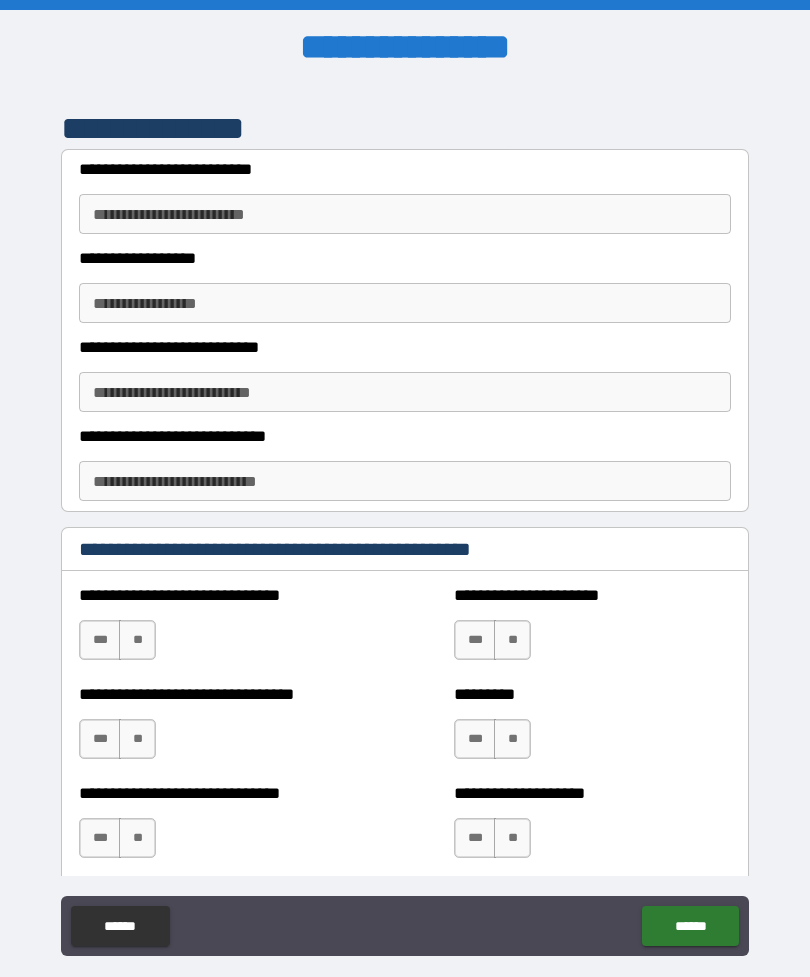 click on "**********" at bounding box center [405, 214] 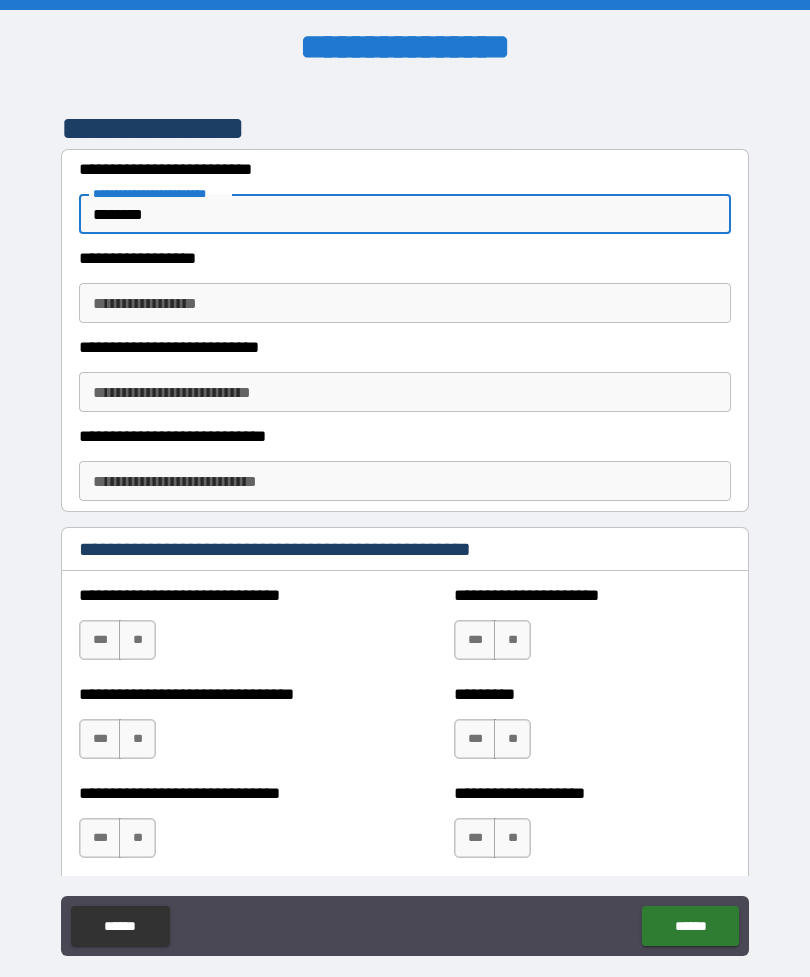 type on "********" 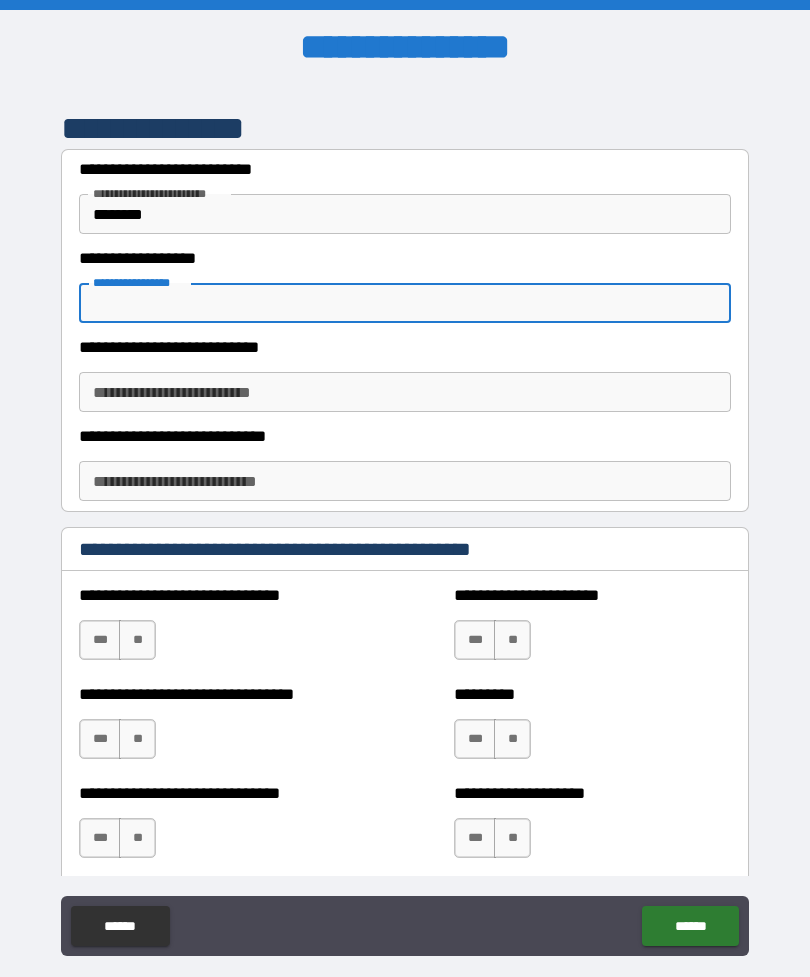 click on "**********" at bounding box center (405, 303) 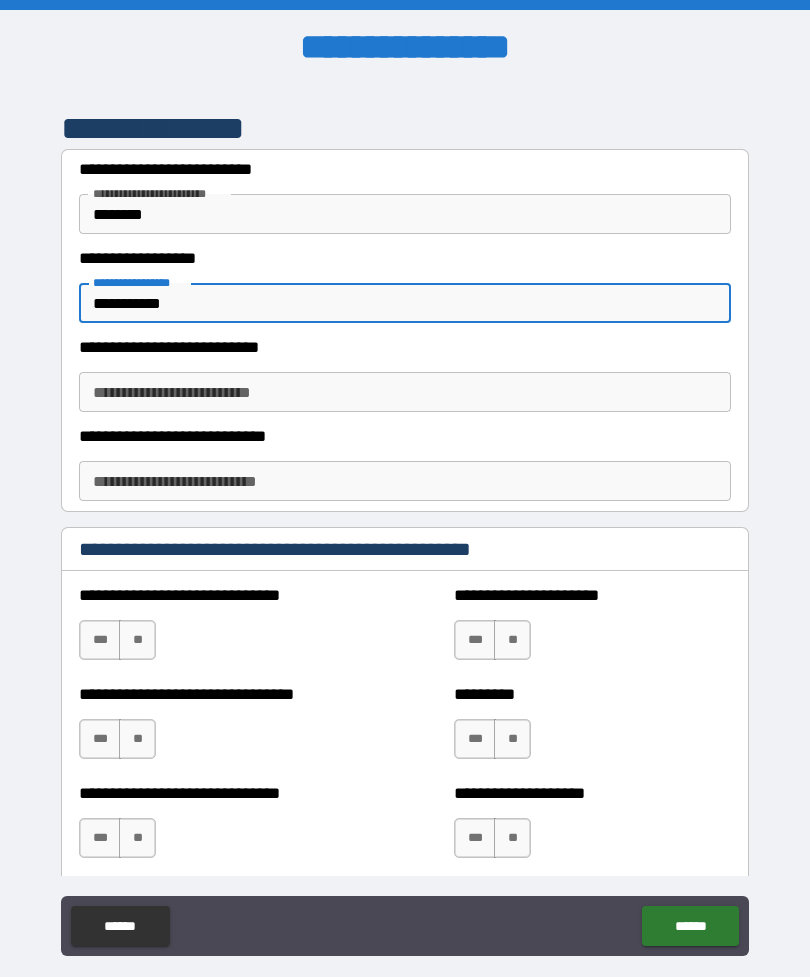 type on "**********" 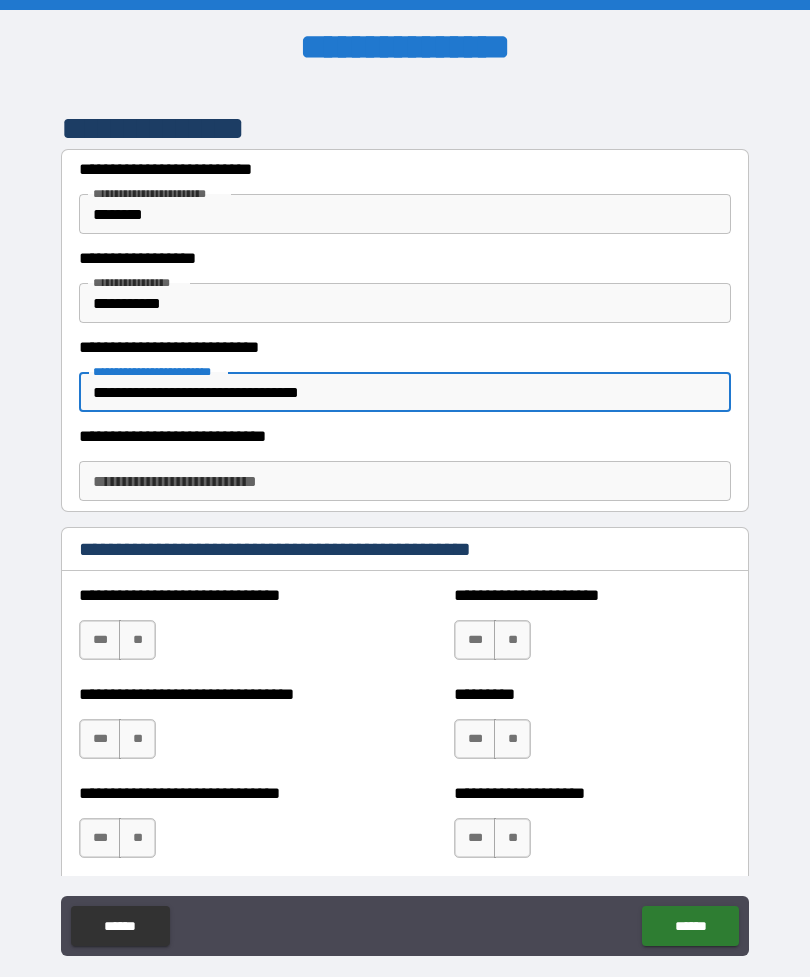 type on "**********" 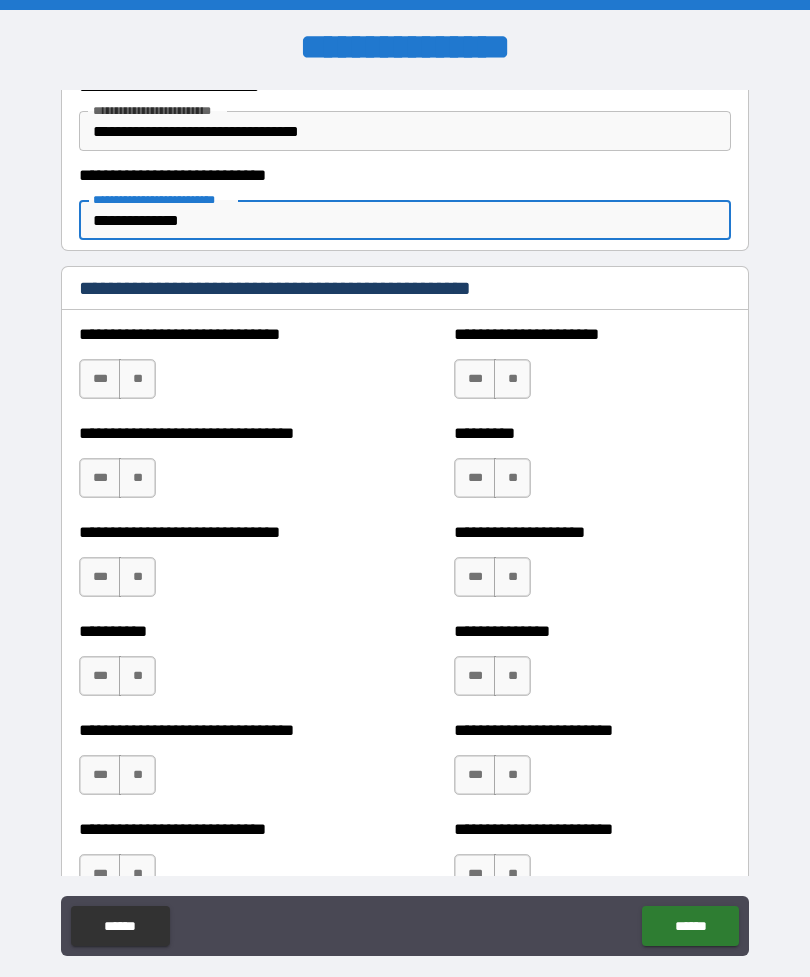 scroll, scrollTop: 5305, scrollLeft: 0, axis: vertical 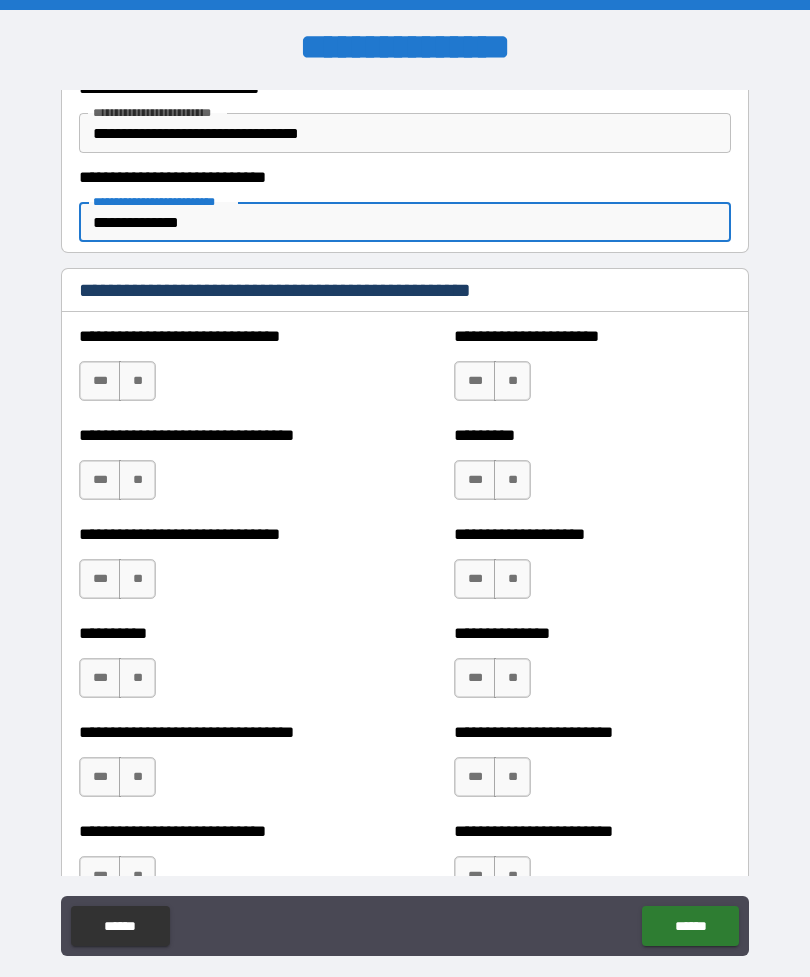 type on "**********" 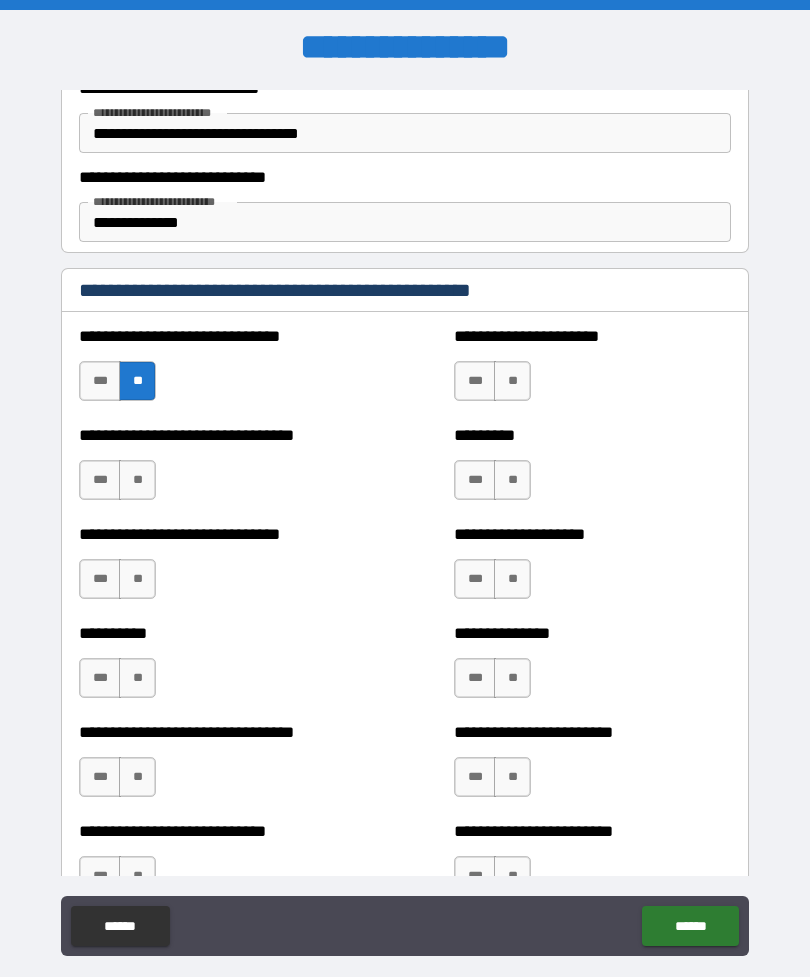 click on "**********" at bounding box center (217, 470) 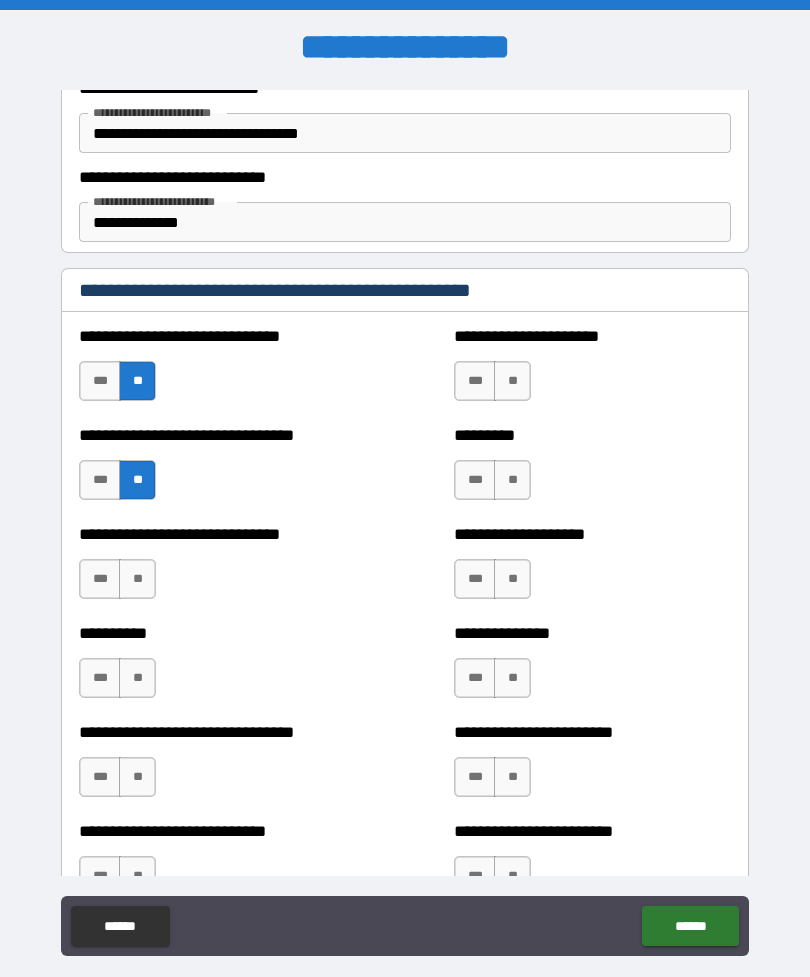 click on "**" at bounding box center (512, 381) 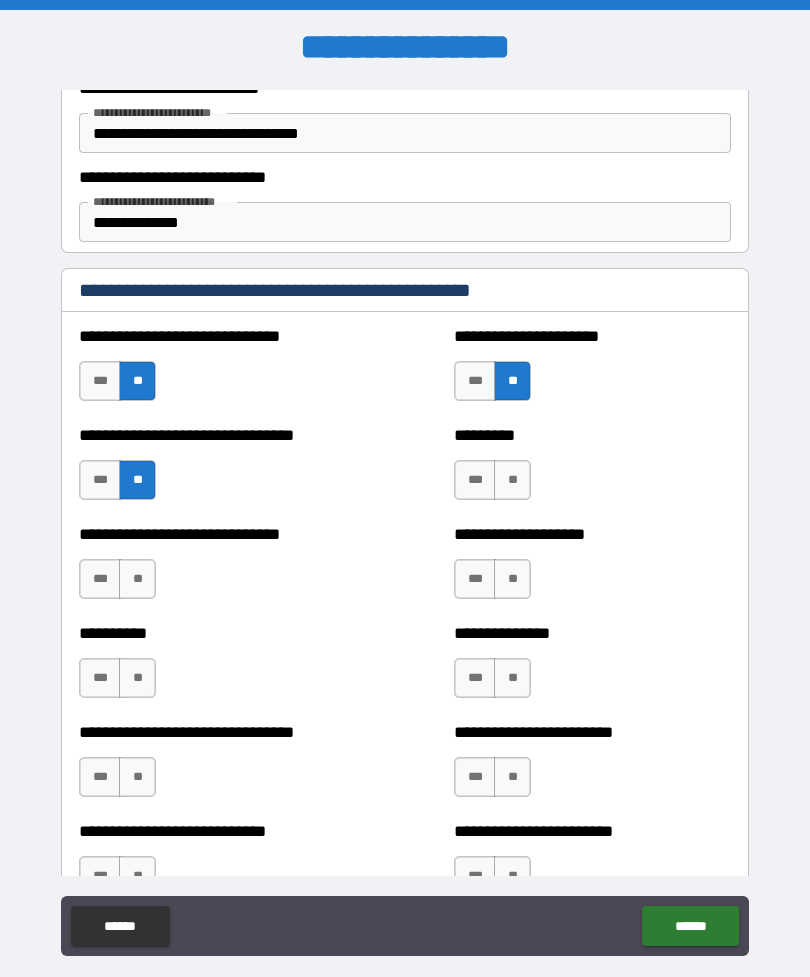 click on "**" at bounding box center (512, 480) 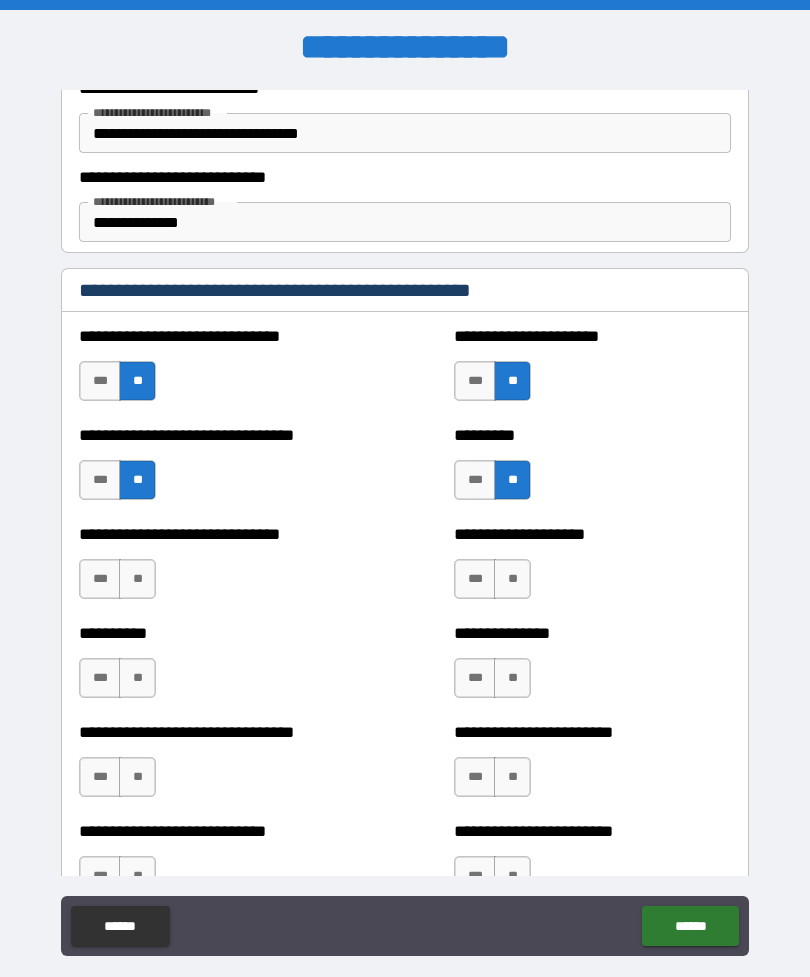 click on "**" at bounding box center [512, 579] 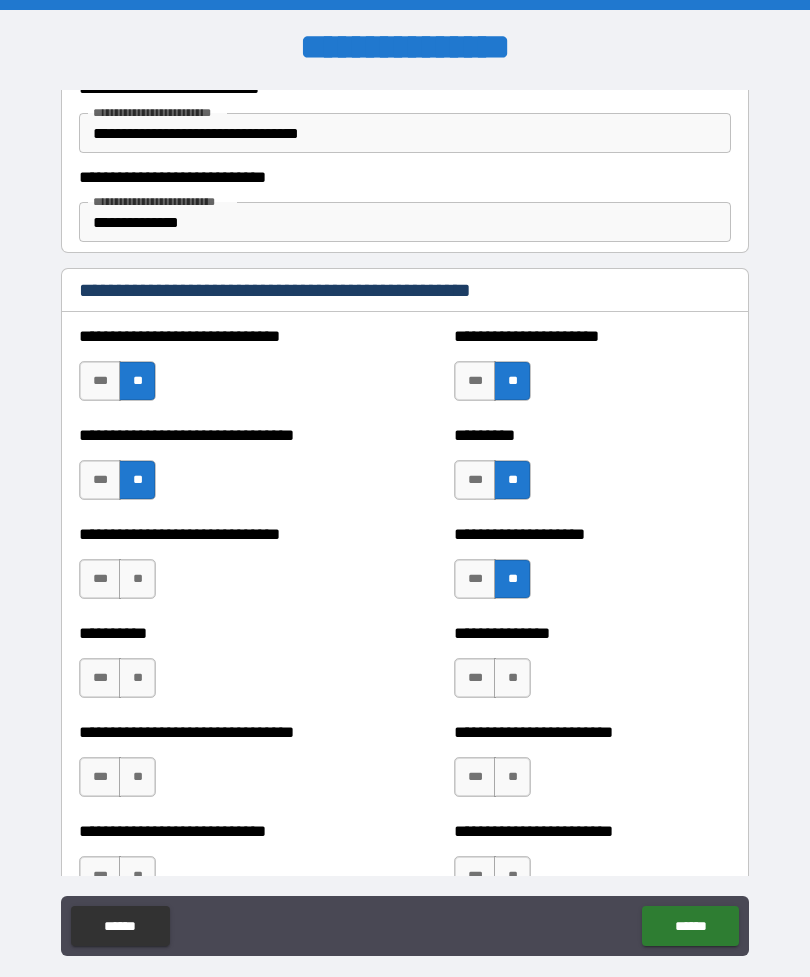 click on "**" at bounding box center (137, 579) 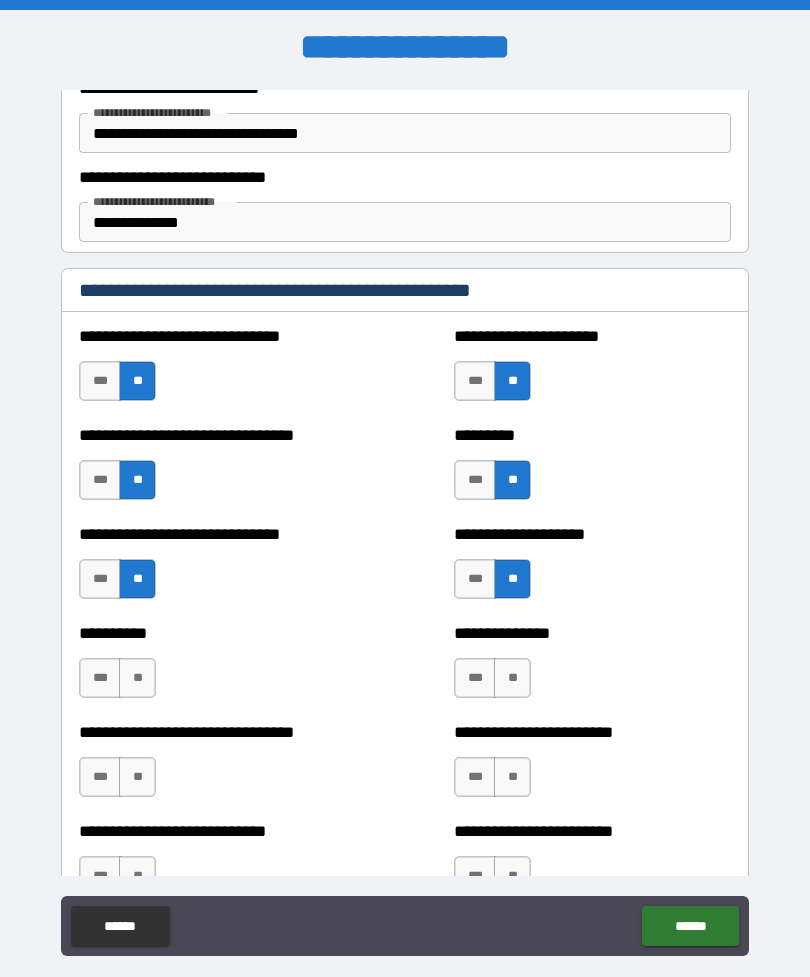 click on "**" at bounding box center (137, 678) 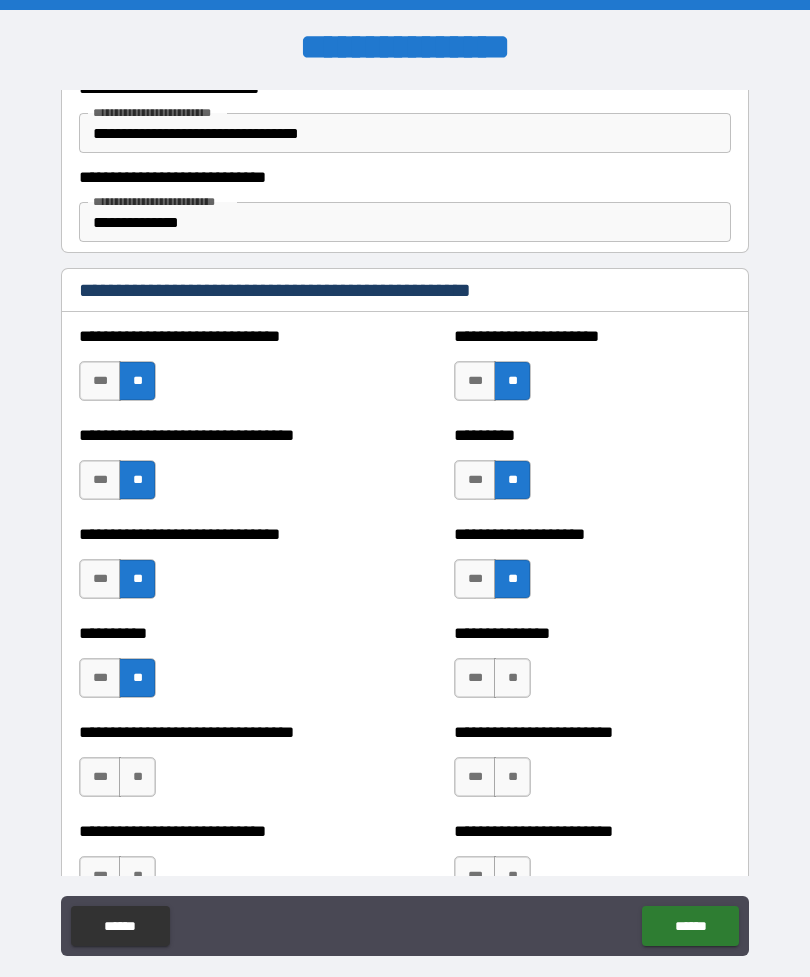 click on "**" at bounding box center [512, 678] 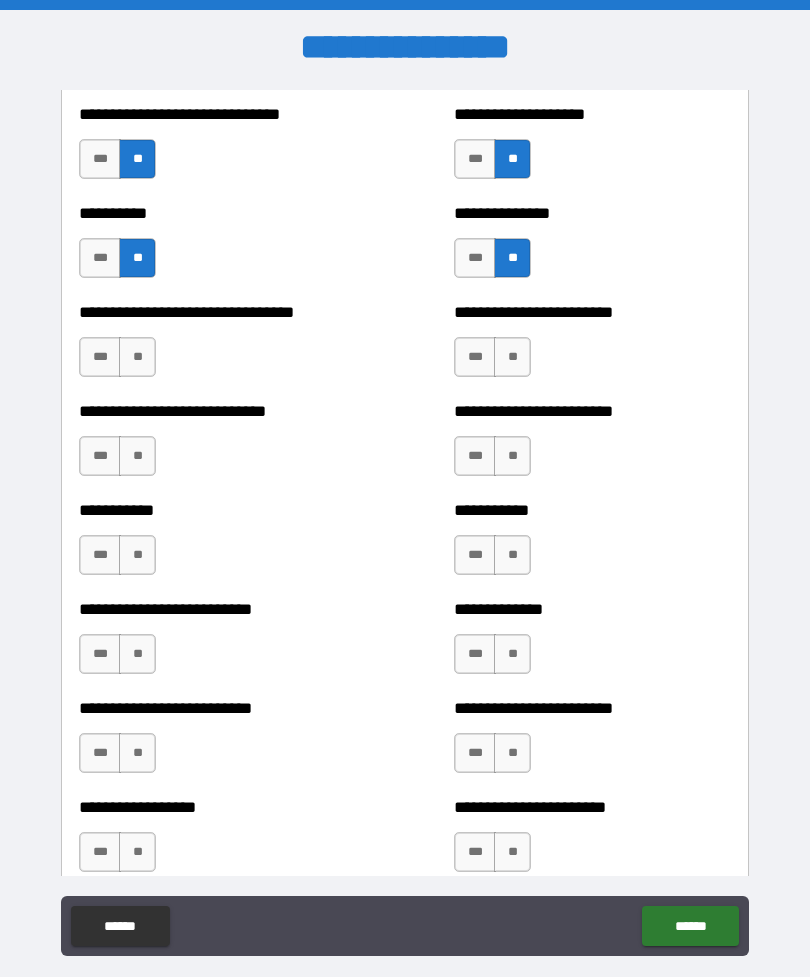 scroll, scrollTop: 5723, scrollLeft: 0, axis: vertical 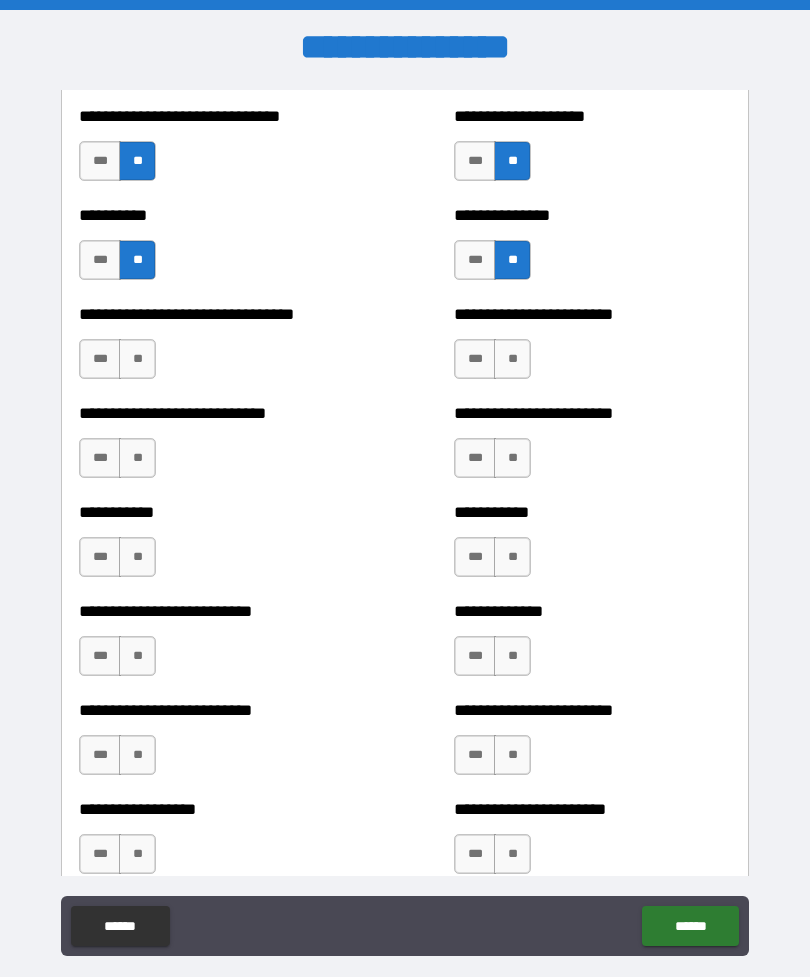 click on "**" at bounding box center [137, 359] 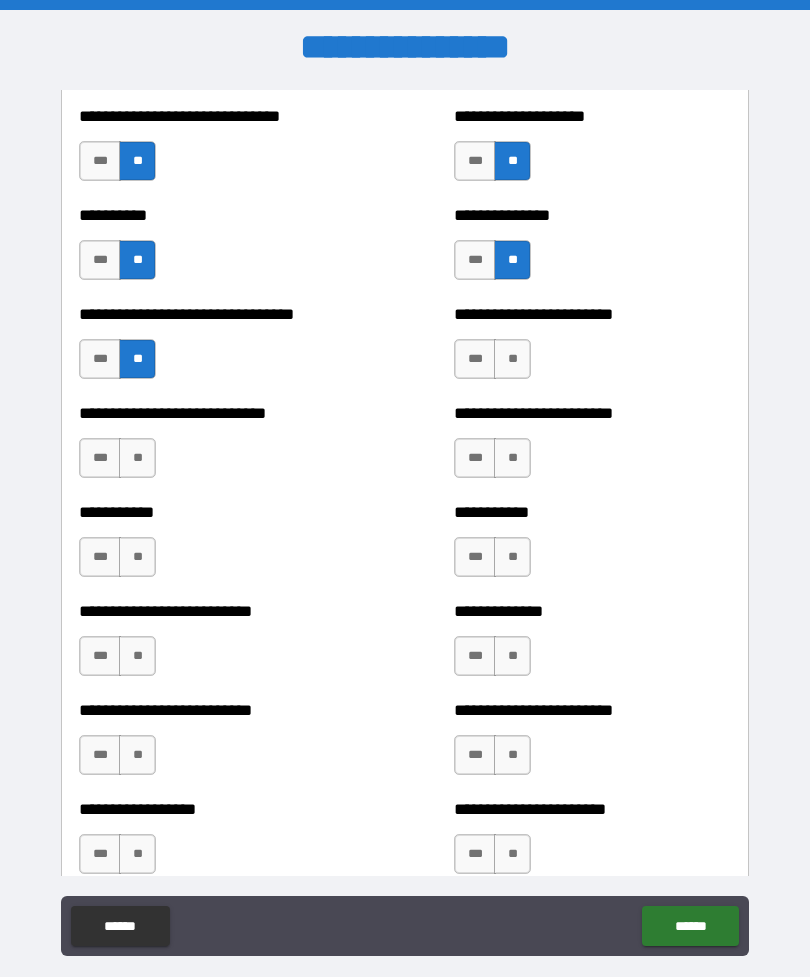 click on "**" at bounding box center [137, 458] 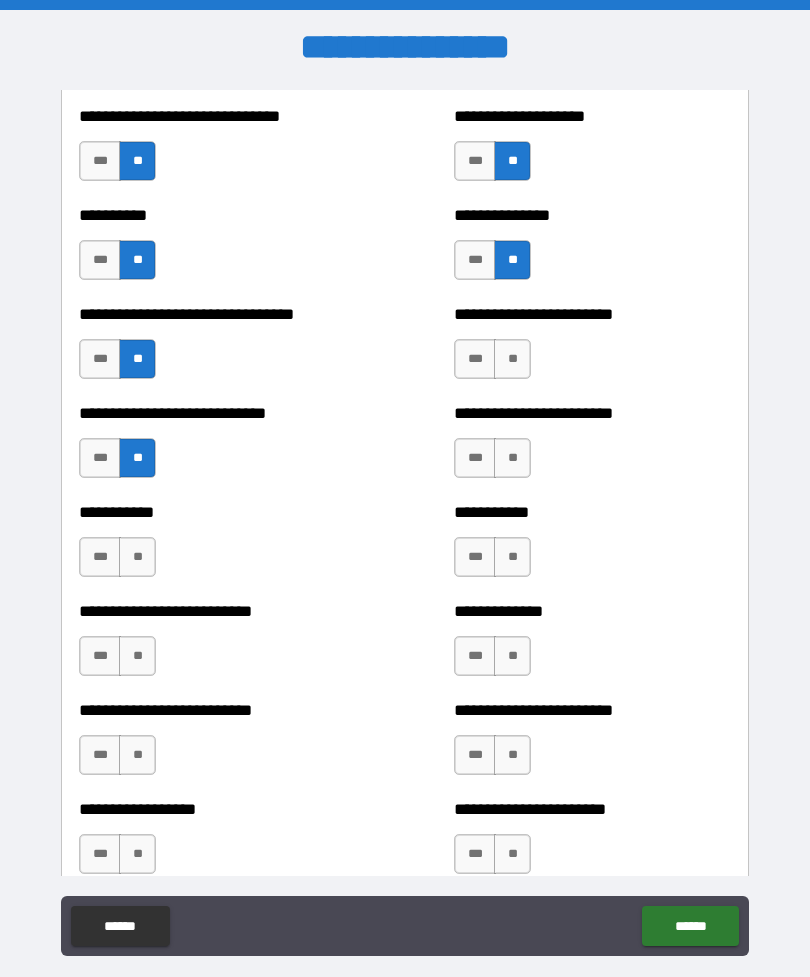 click on "**" at bounding box center [137, 557] 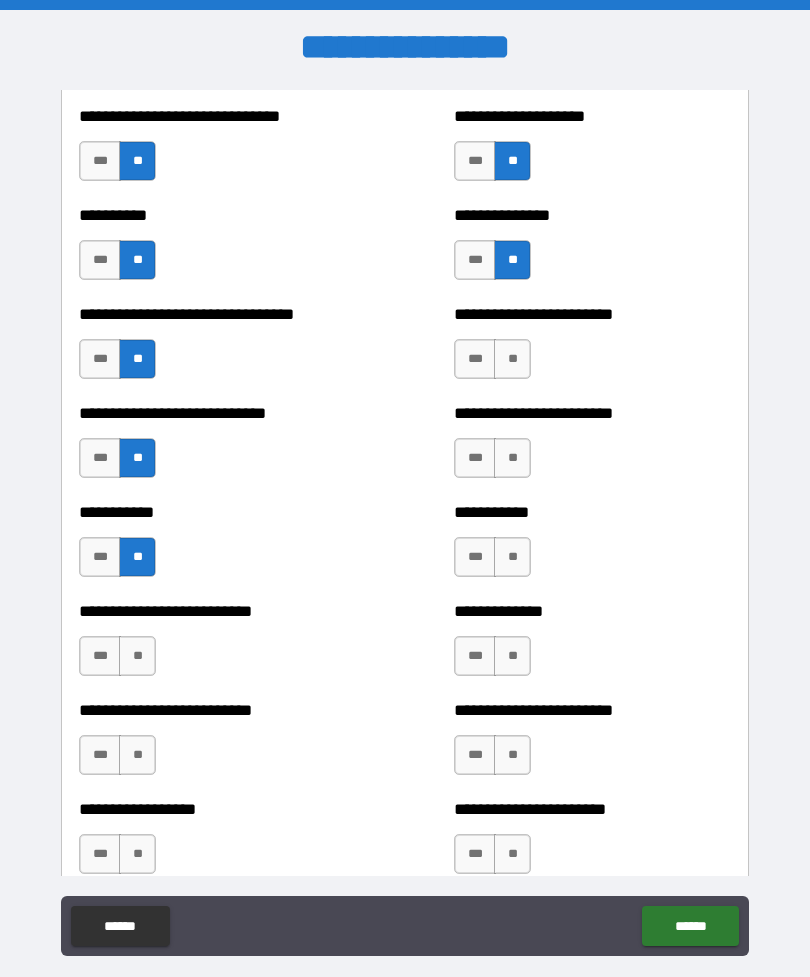 click on "**" at bounding box center [137, 656] 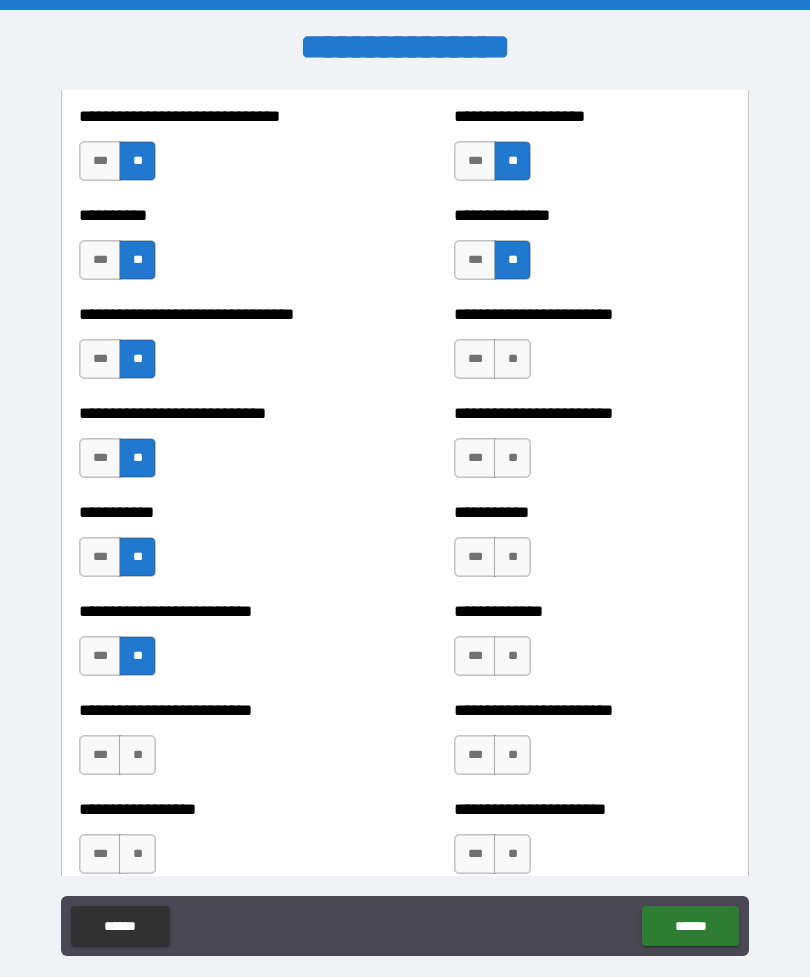click on "**" at bounding box center [137, 755] 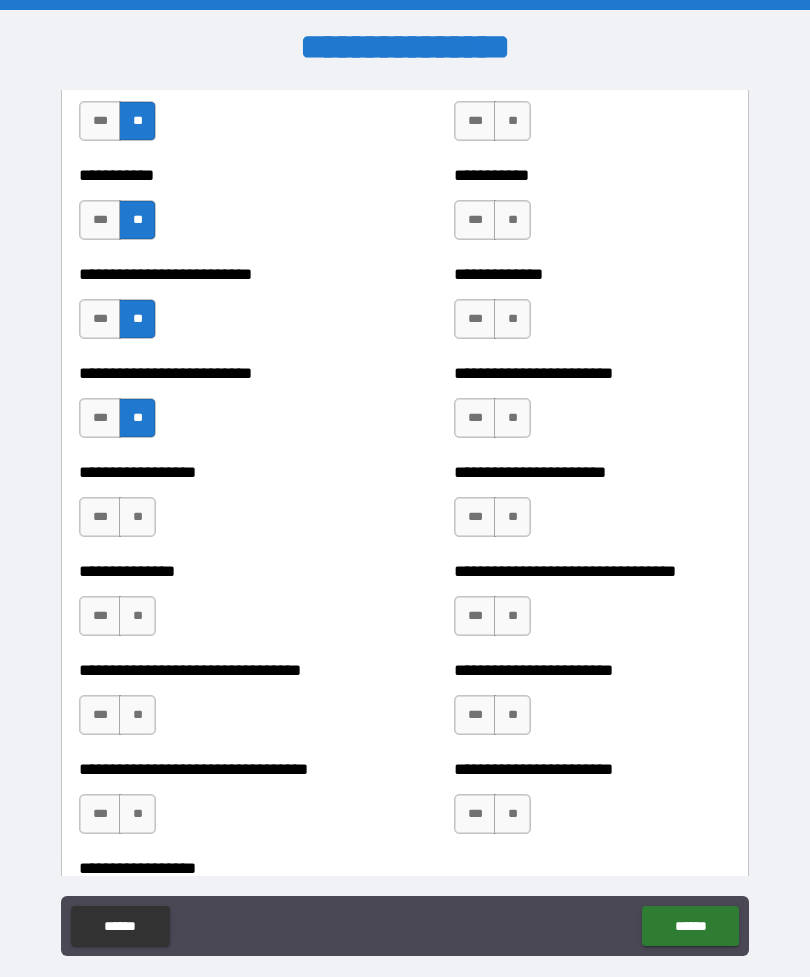 scroll, scrollTop: 6068, scrollLeft: 0, axis: vertical 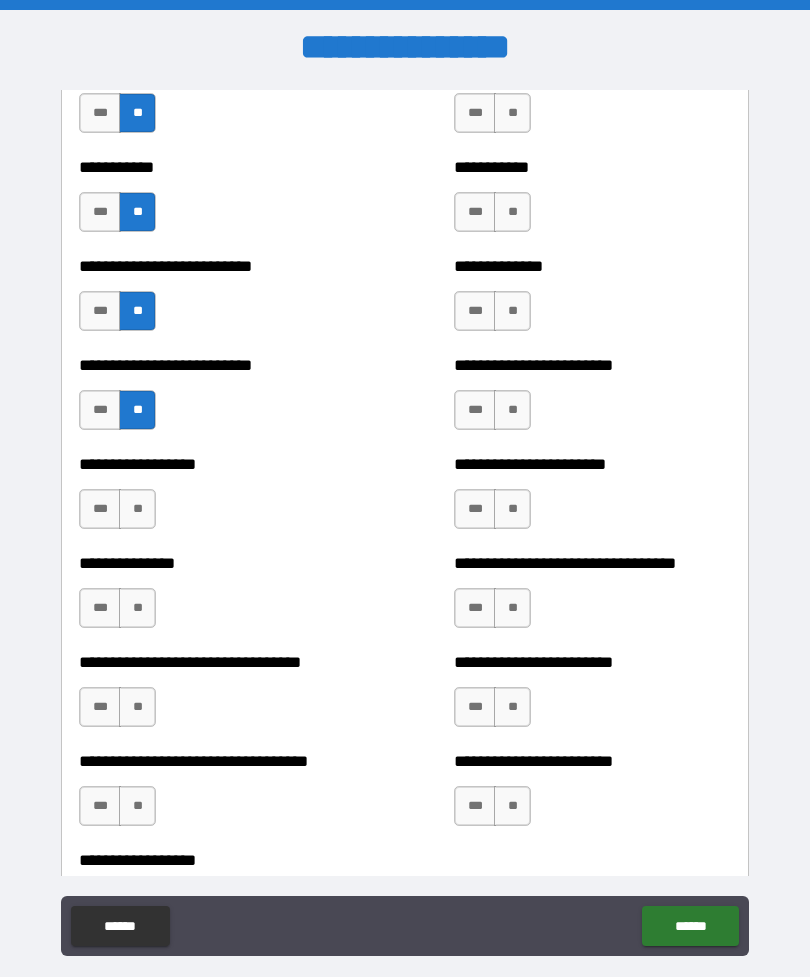 click on "**" at bounding box center [137, 509] 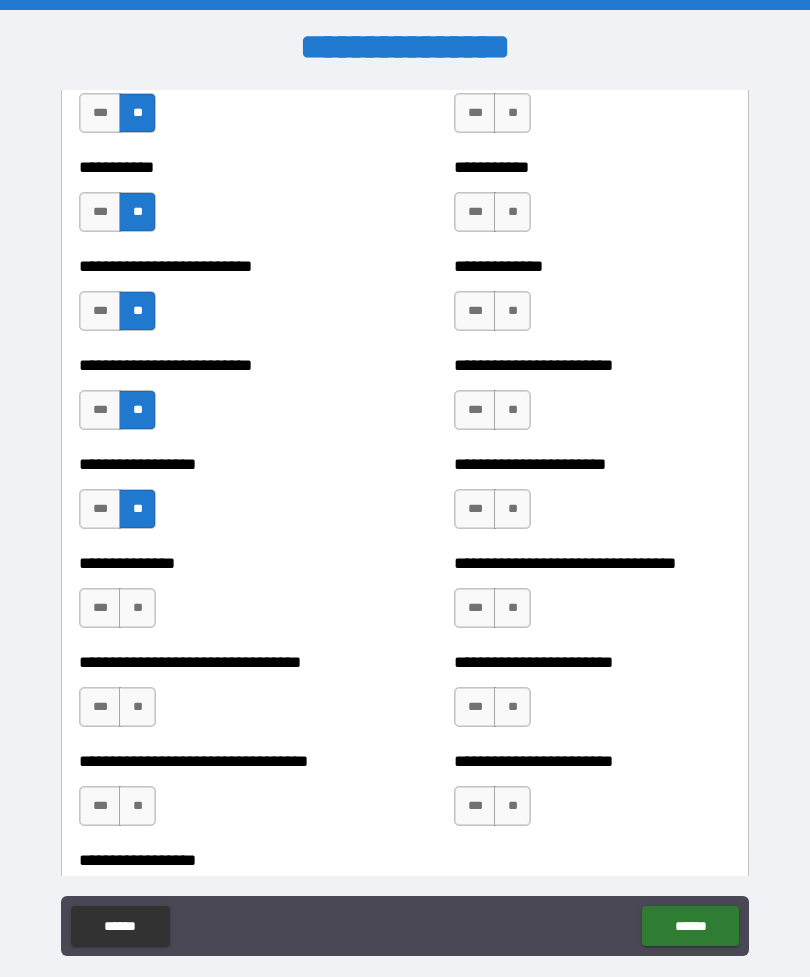 click on "**" at bounding box center (137, 608) 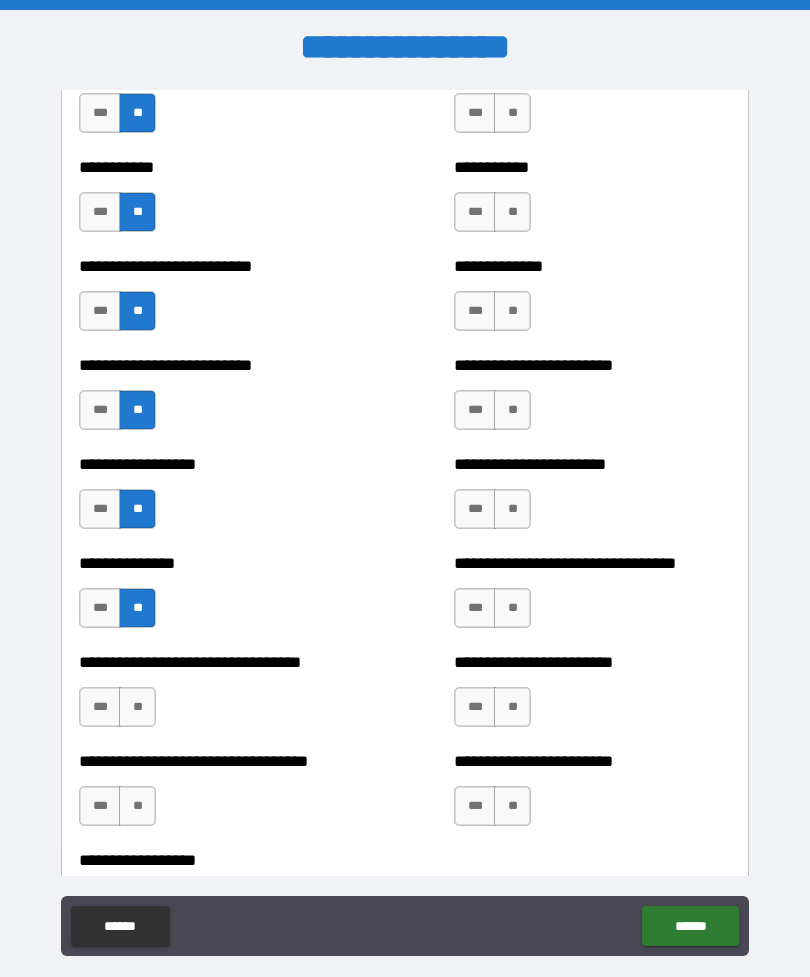 click on "**" at bounding box center [137, 707] 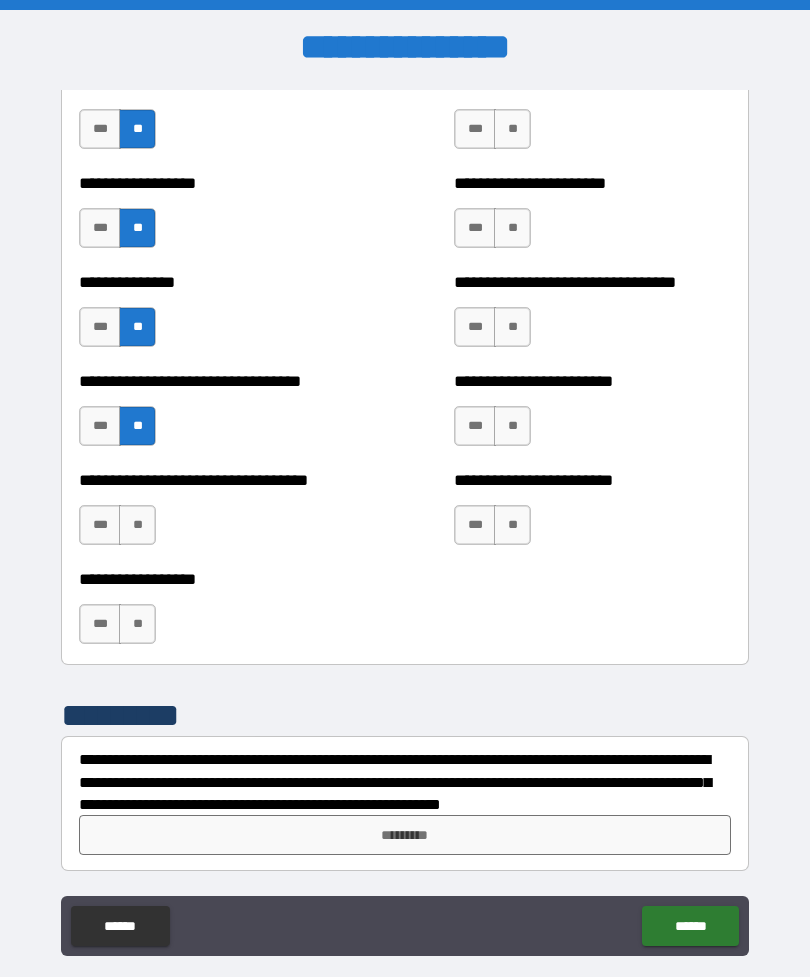 scroll, scrollTop: 6349, scrollLeft: 0, axis: vertical 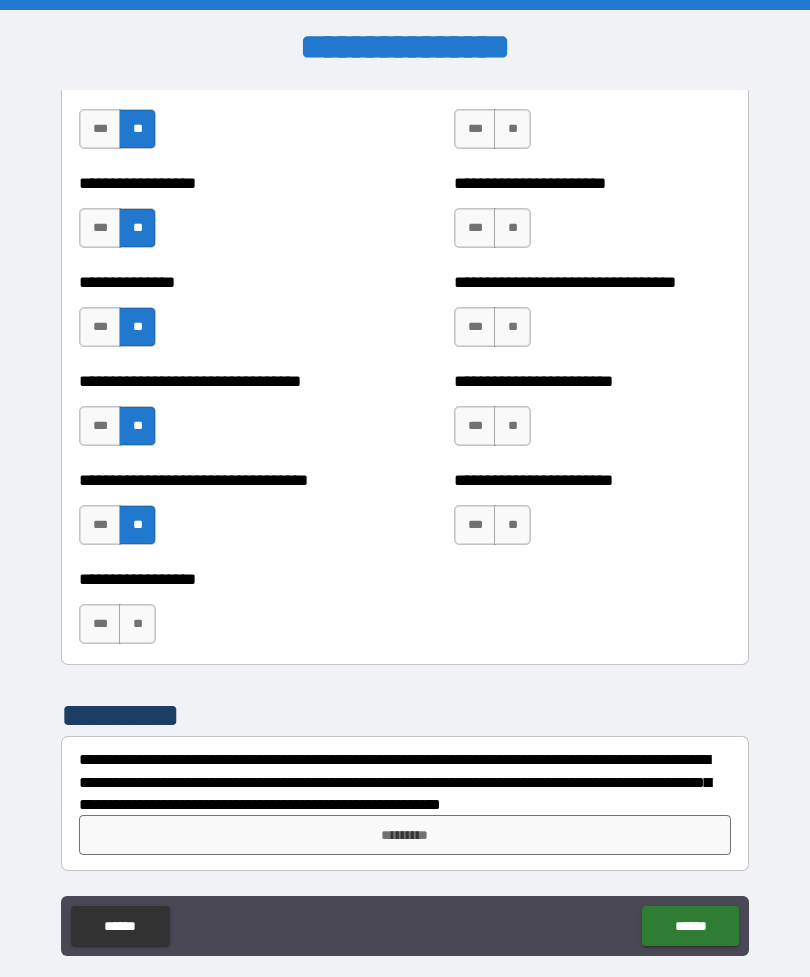 click on "**" at bounding box center [137, 624] 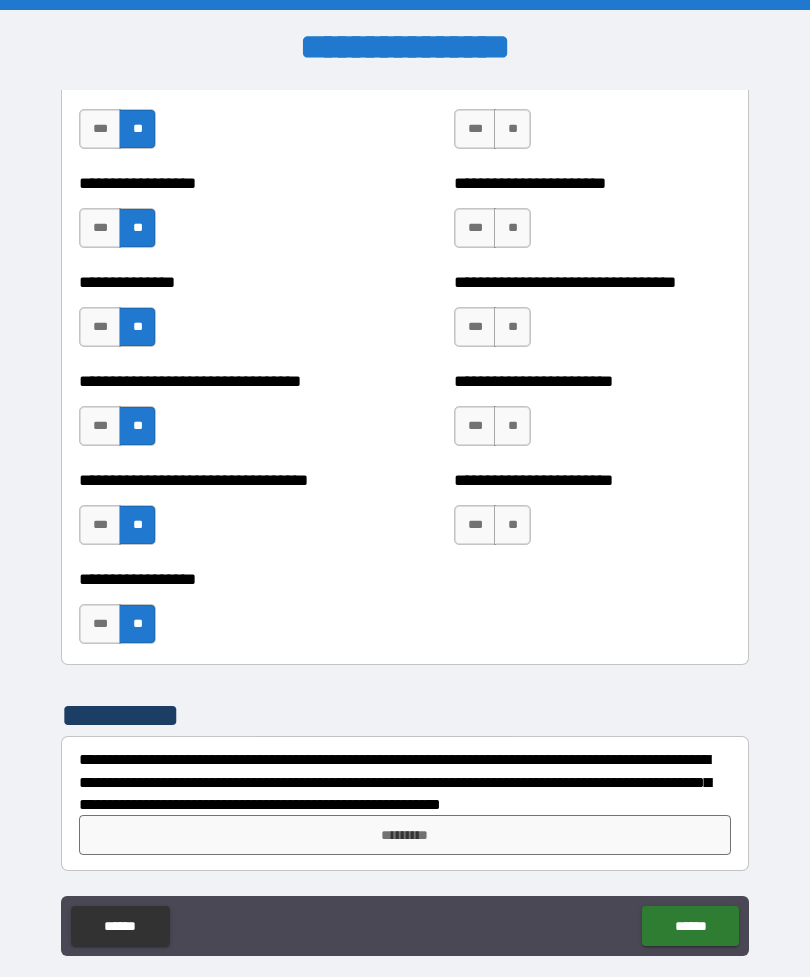 click on "**" at bounding box center [512, 525] 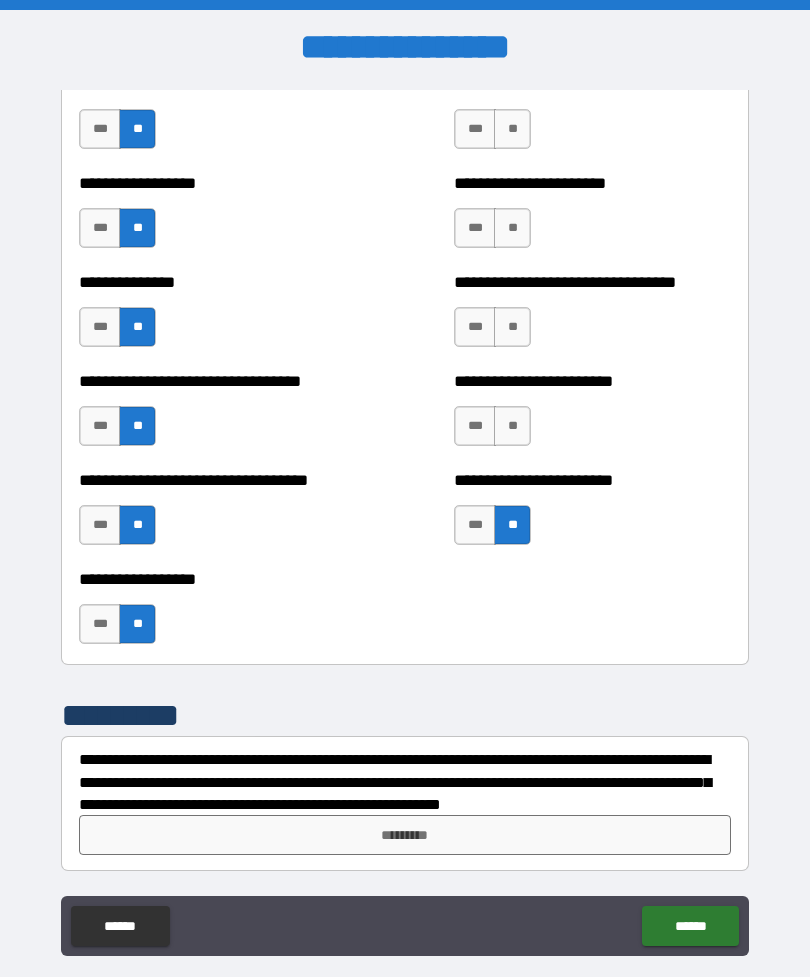 click on "**" at bounding box center (512, 426) 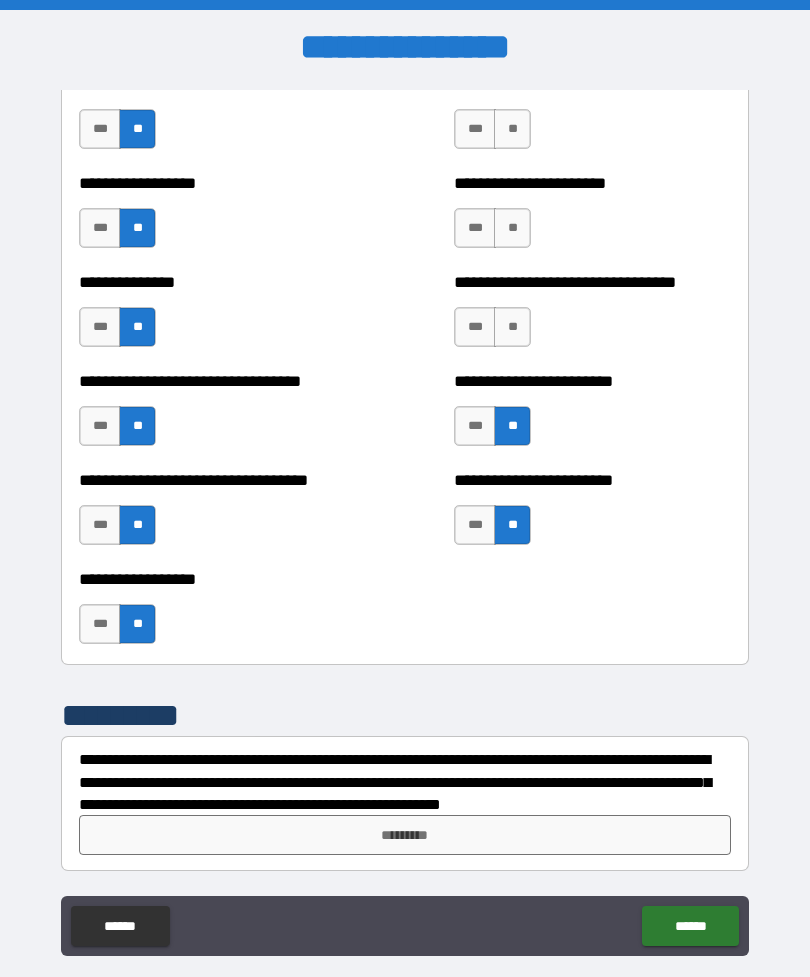 click on "**" at bounding box center (512, 327) 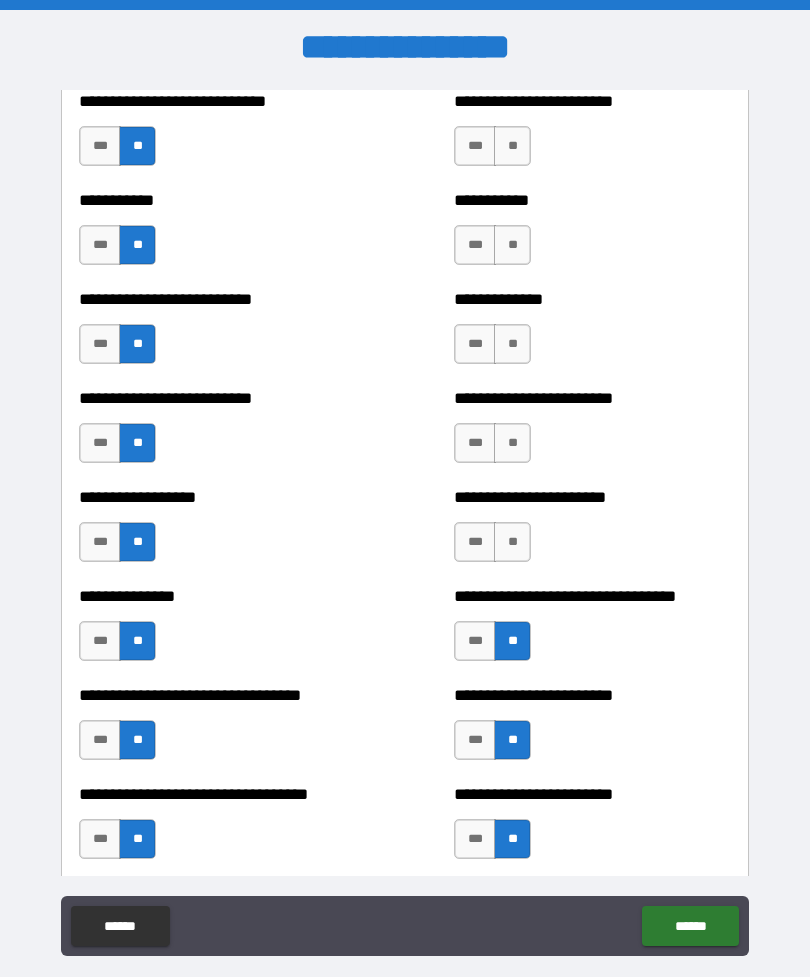 scroll, scrollTop: 6043, scrollLeft: 0, axis: vertical 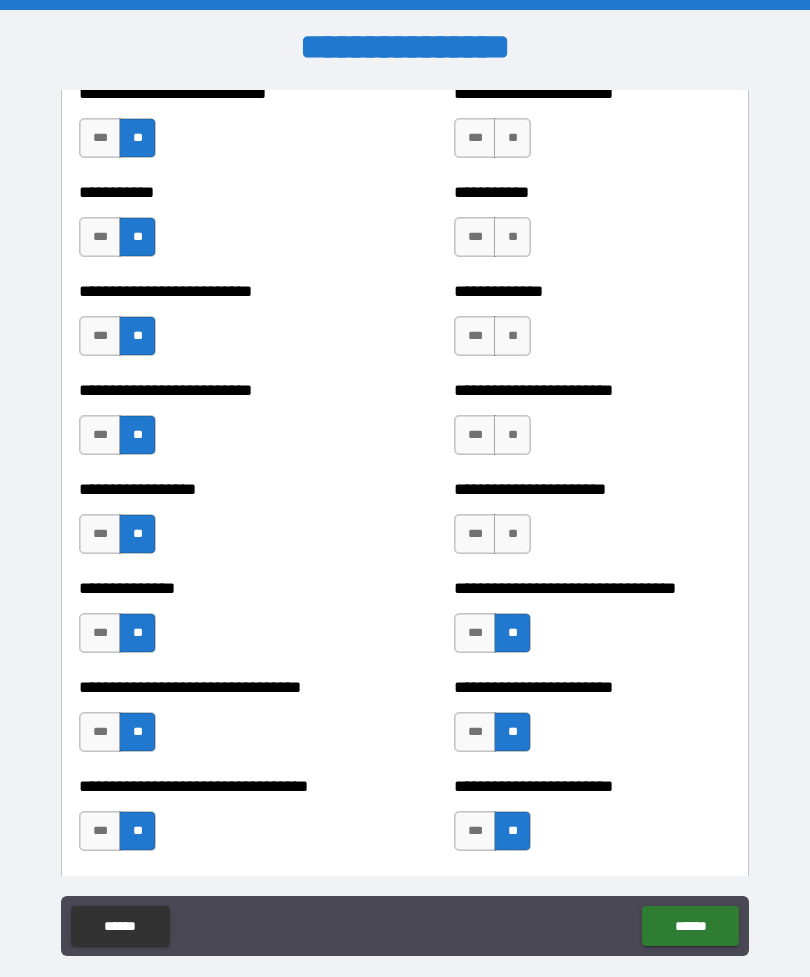 click on "**********" at bounding box center [592, 489] 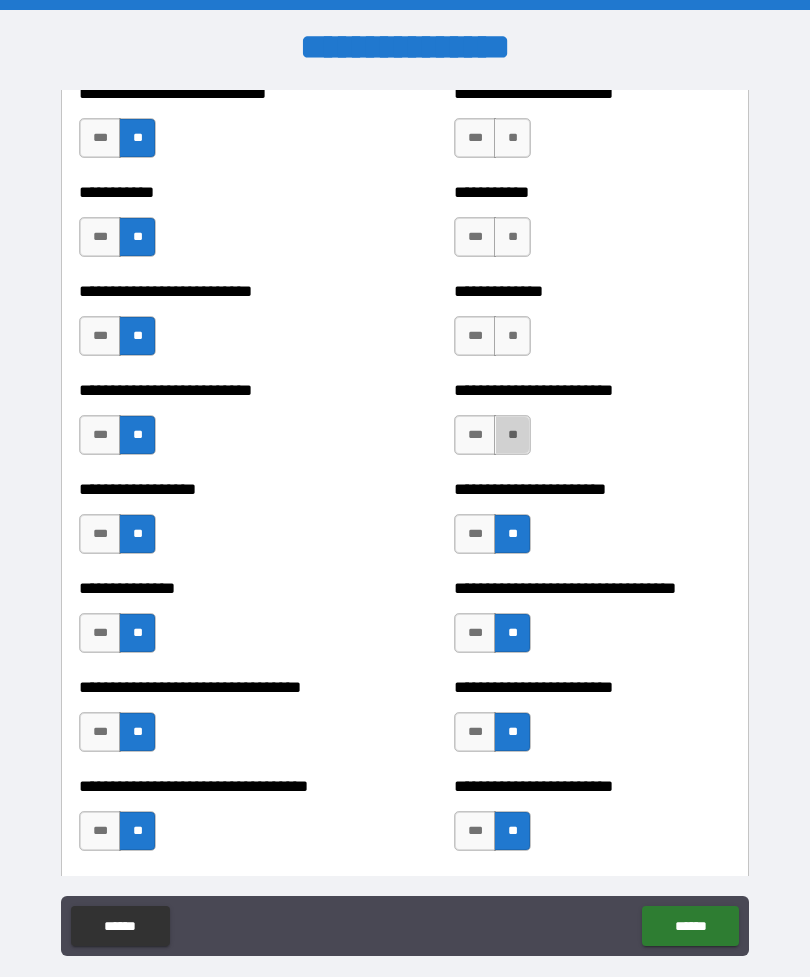 click on "**" at bounding box center (512, 435) 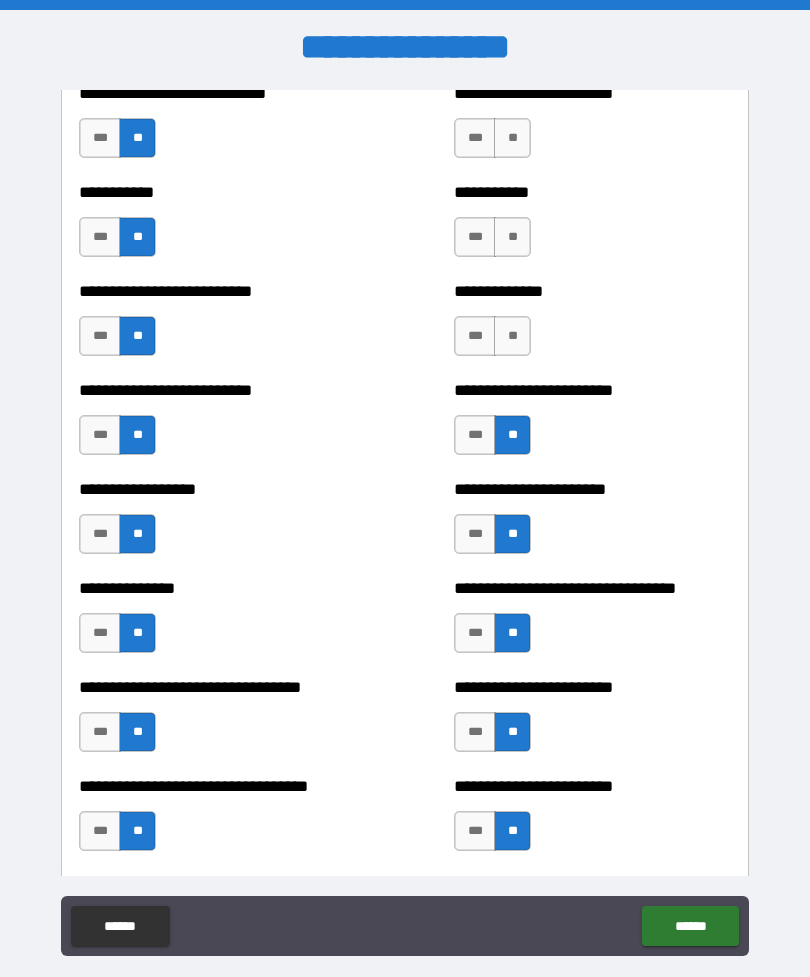 click on "**" at bounding box center [512, 336] 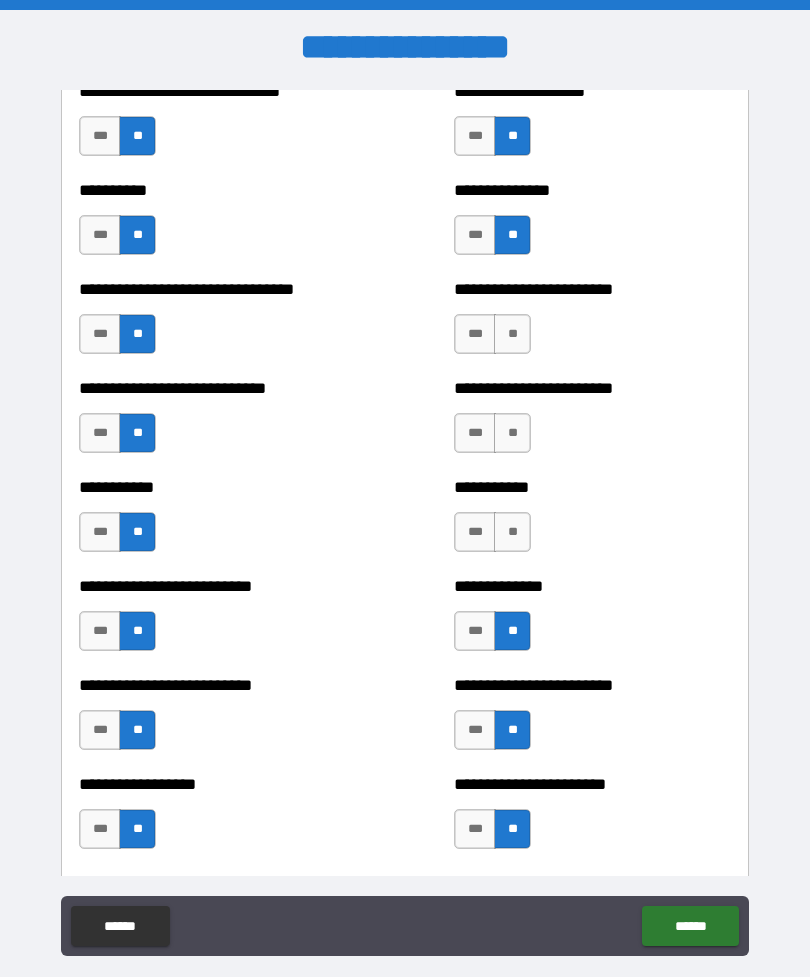scroll, scrollTop: 5736, scrollLeft: 0, axis: vertical 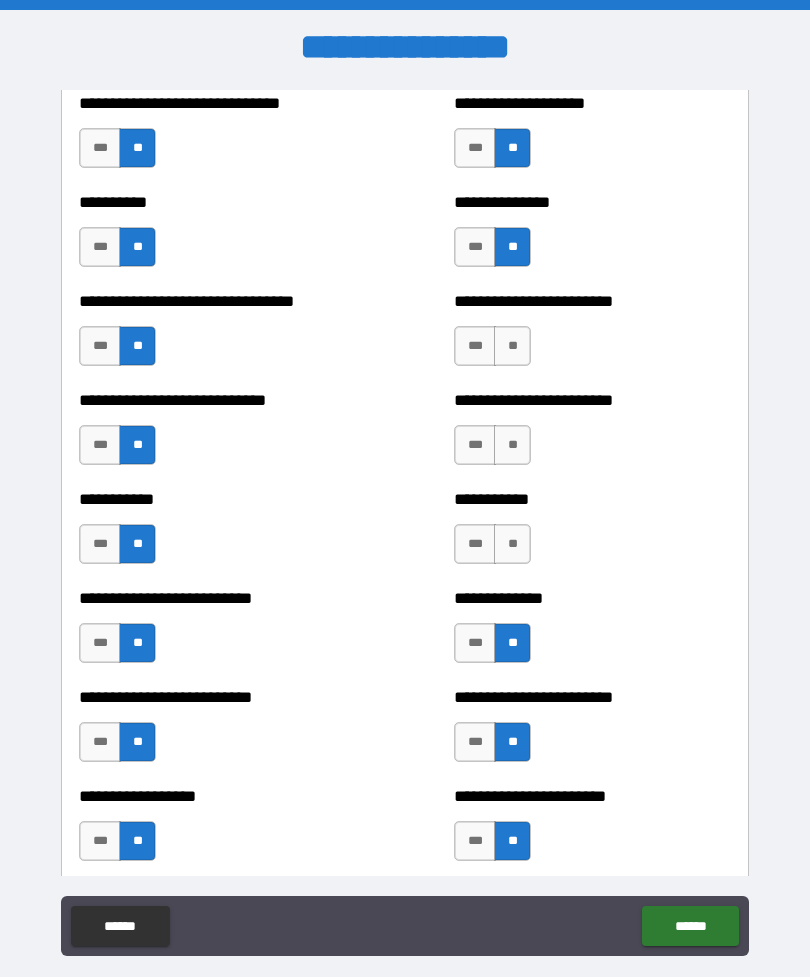 click on "*** **" at bounding box center (492, 544) 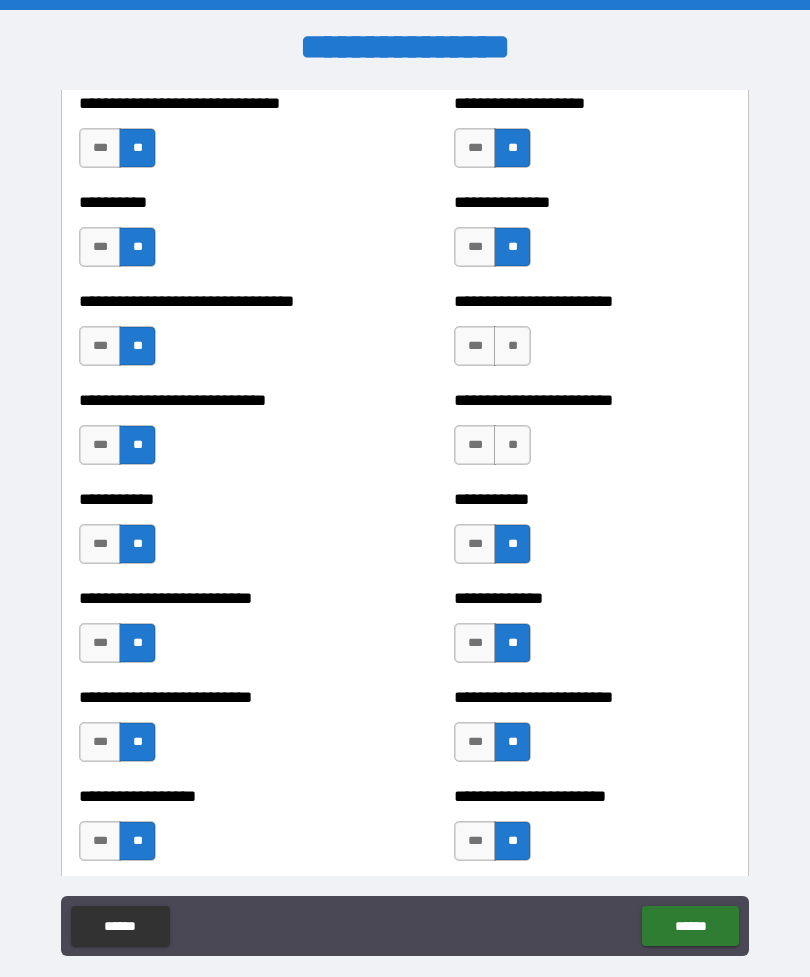 click on "**" at bounding box center (512, 445) 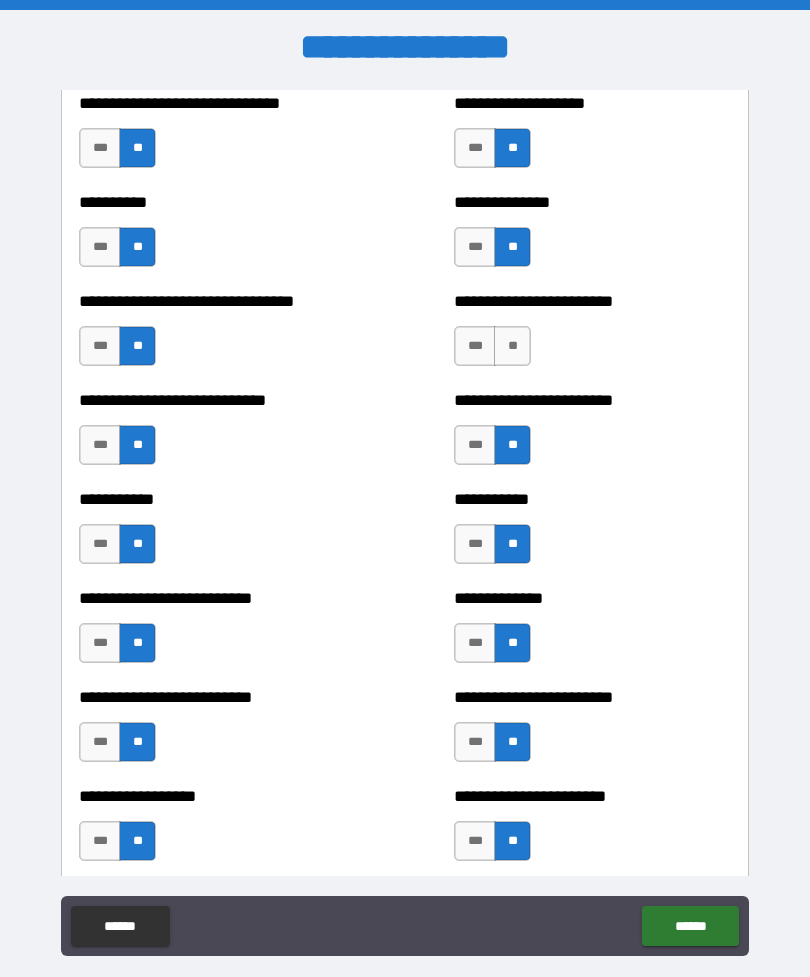 click on "**********" at bounding box center (592, 336) 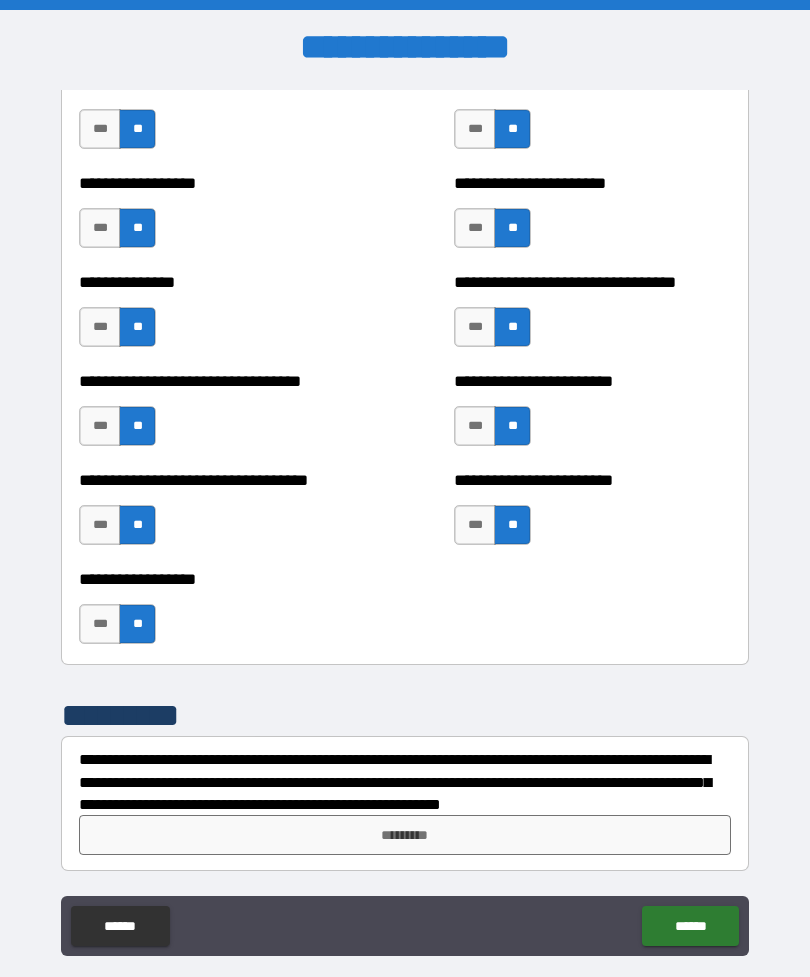 scroll, scrollTop: 6349, scrollLeft: 0, axis: vertical 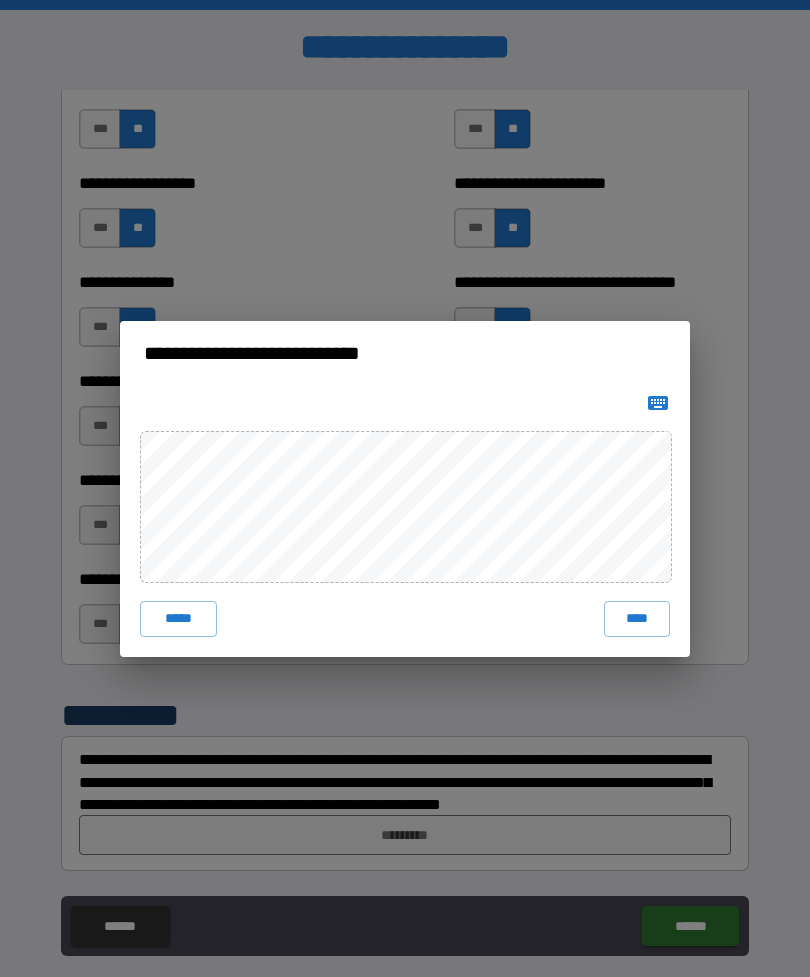 click on "****" at bounding box center (637, 619) 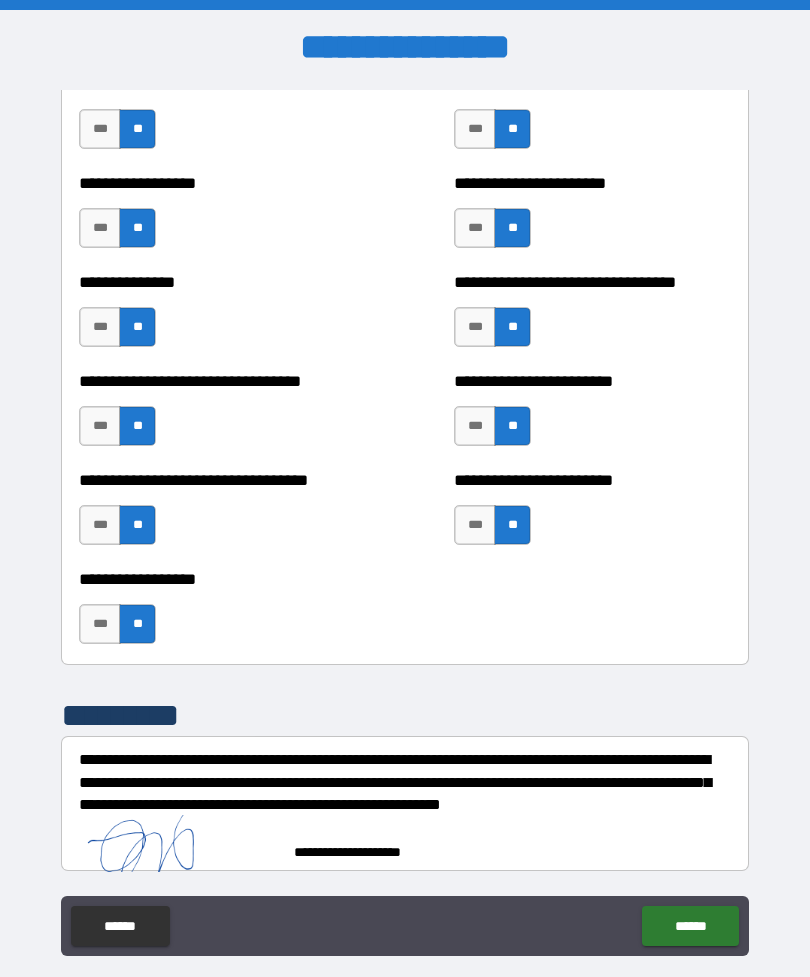 scroll, scrollTop: 6339, scrollLeft: 0, axis: vertical 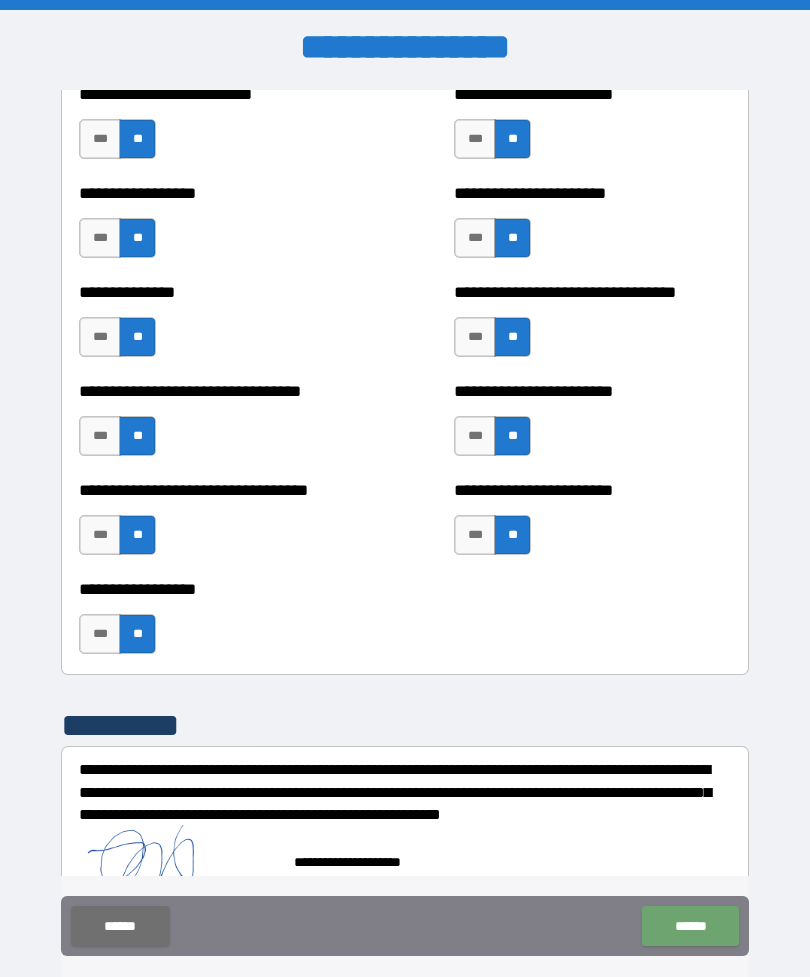 click on "******" at bounding box center [690, 926] 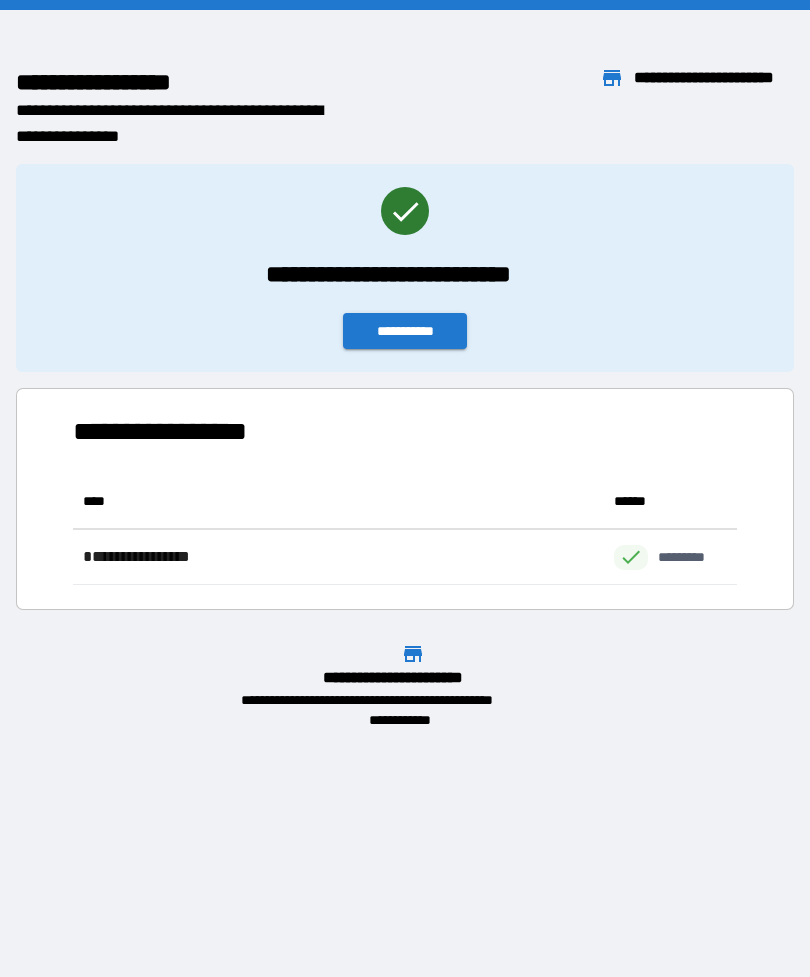 scroll, scrollTop: 1, scrollLeft: 1, axis: both 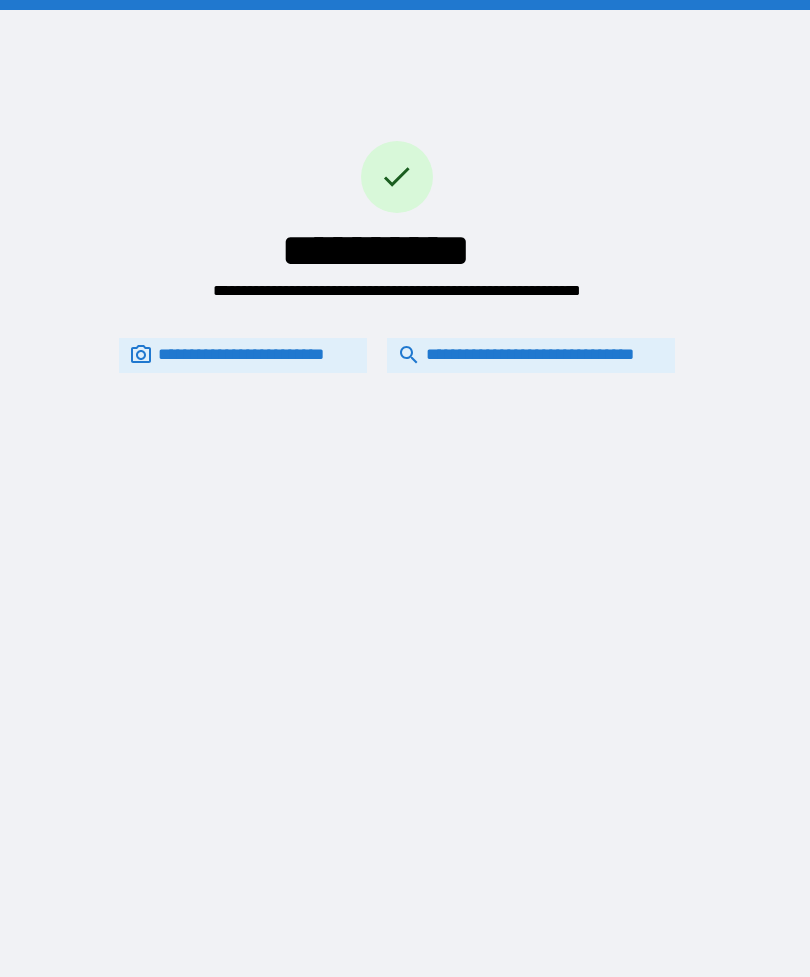 click on "**********" at bounding box center (531, 355) 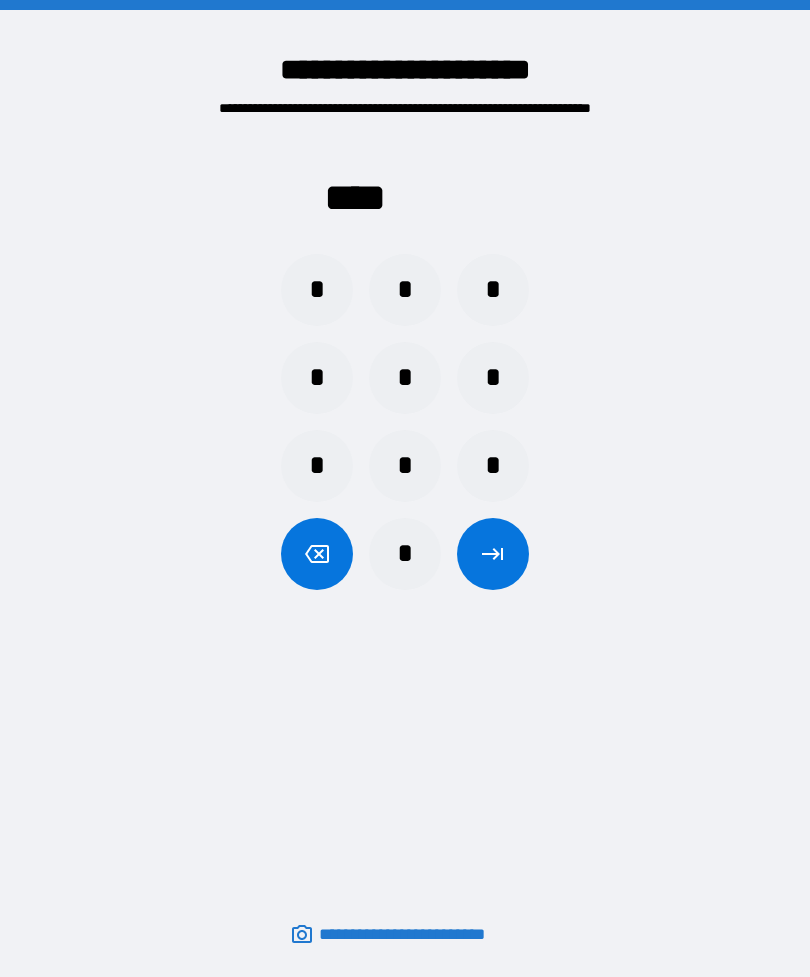 click on "*" at bounding box center [317, 290] 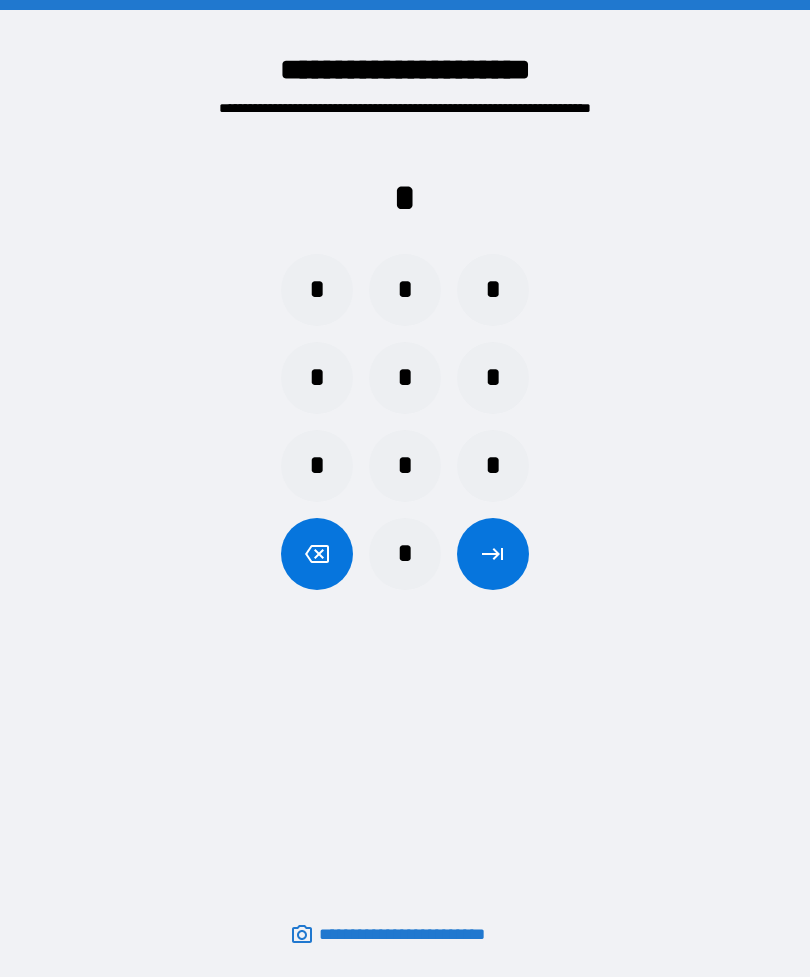 click on "*" at bounding box center [405, 554] 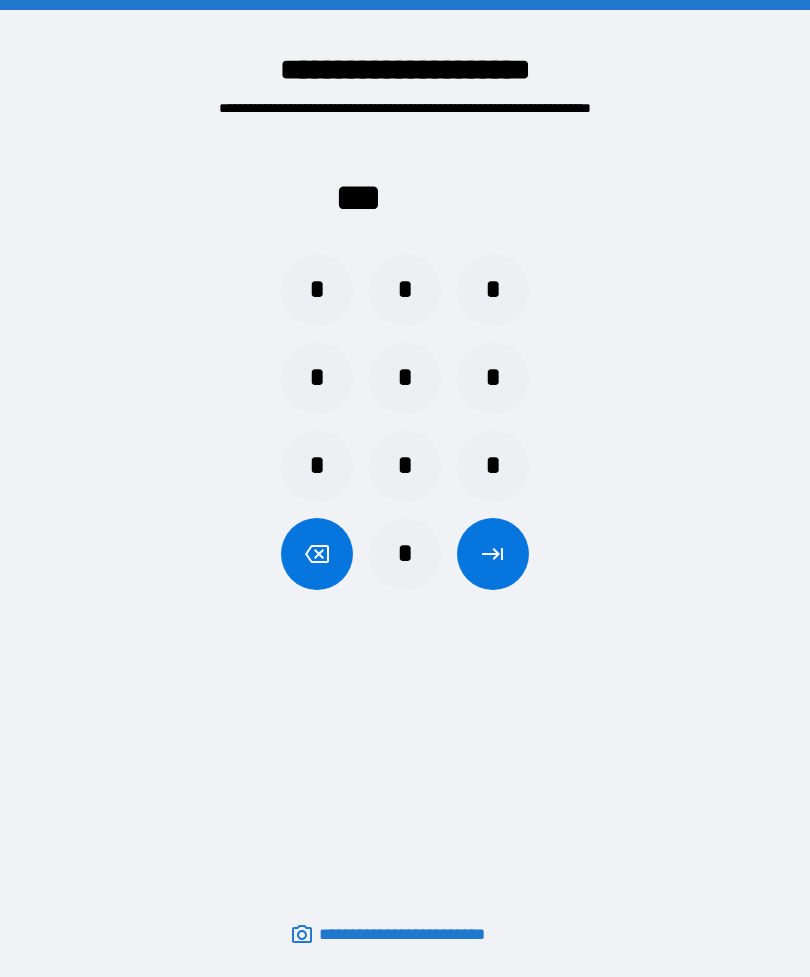 click on "*" at bounding box center [405, 378] 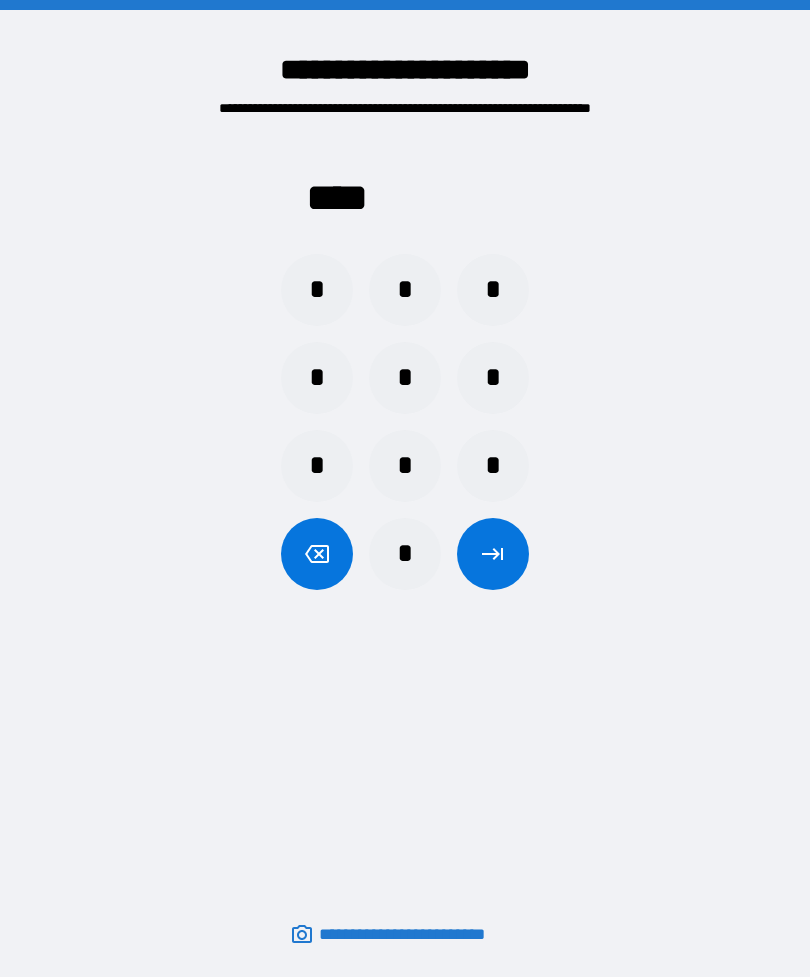 click 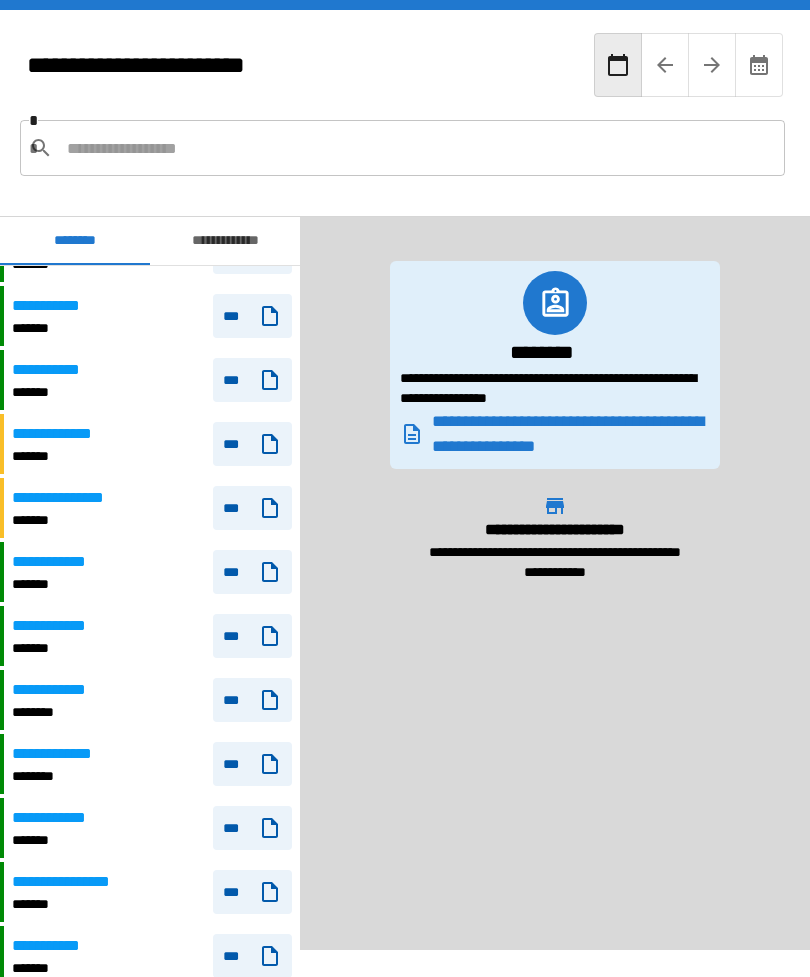 scroll, scrollTop: 1066, scrollLeft: 0, axis: vertical 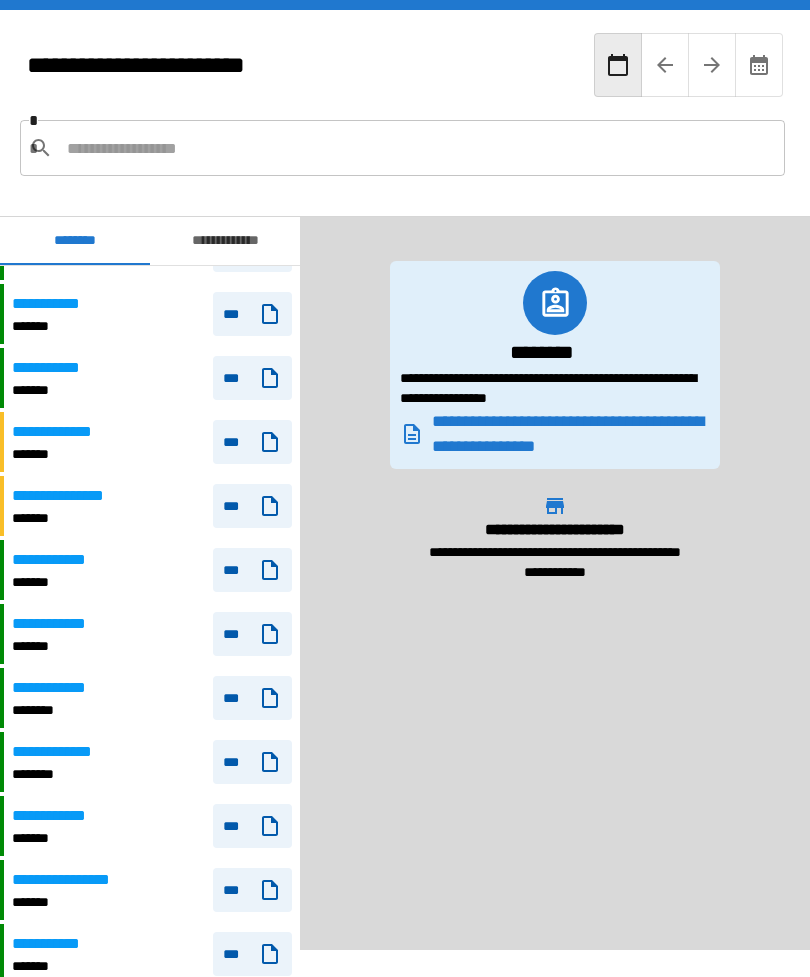 click on "***" at bounding box center [252, 762] 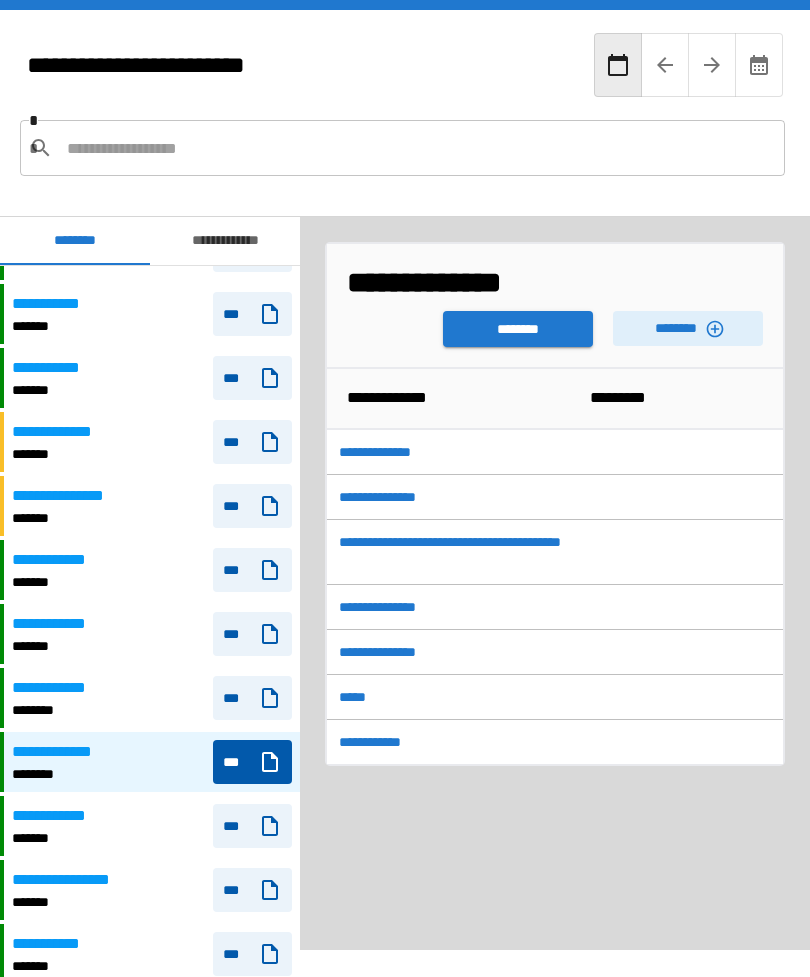 click on "********" at bounding box center (518, 329) 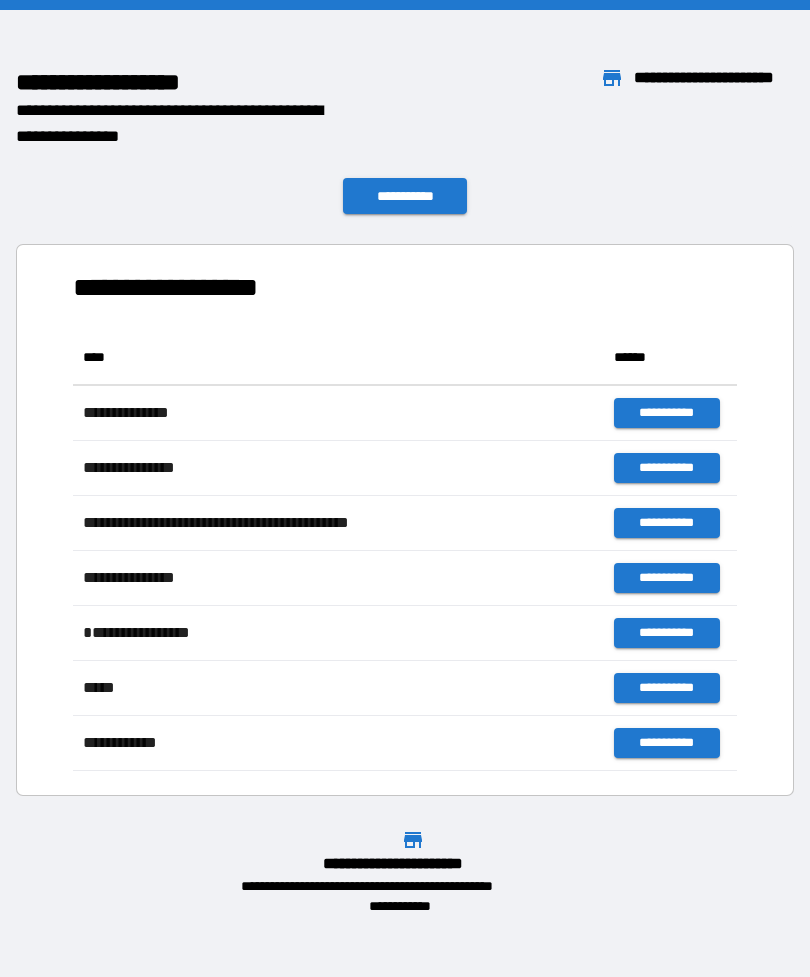 scroll, scrollTop: 1, scrollLeft: 1, axis: both 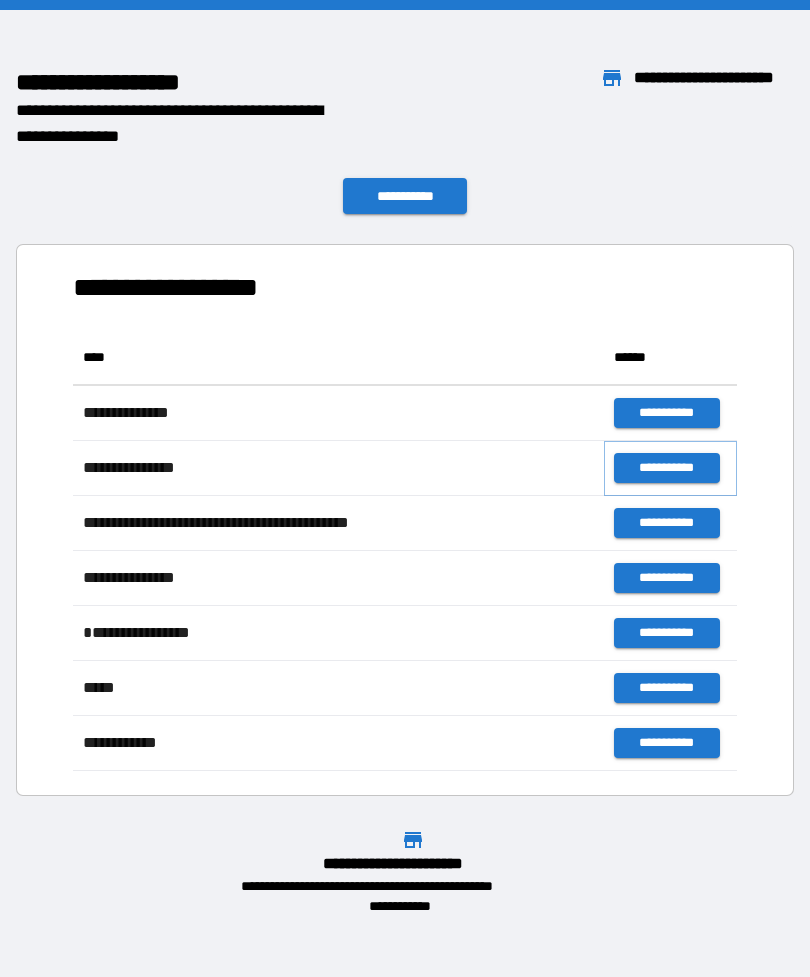 click on "**********" at bounding box center (666, 468) 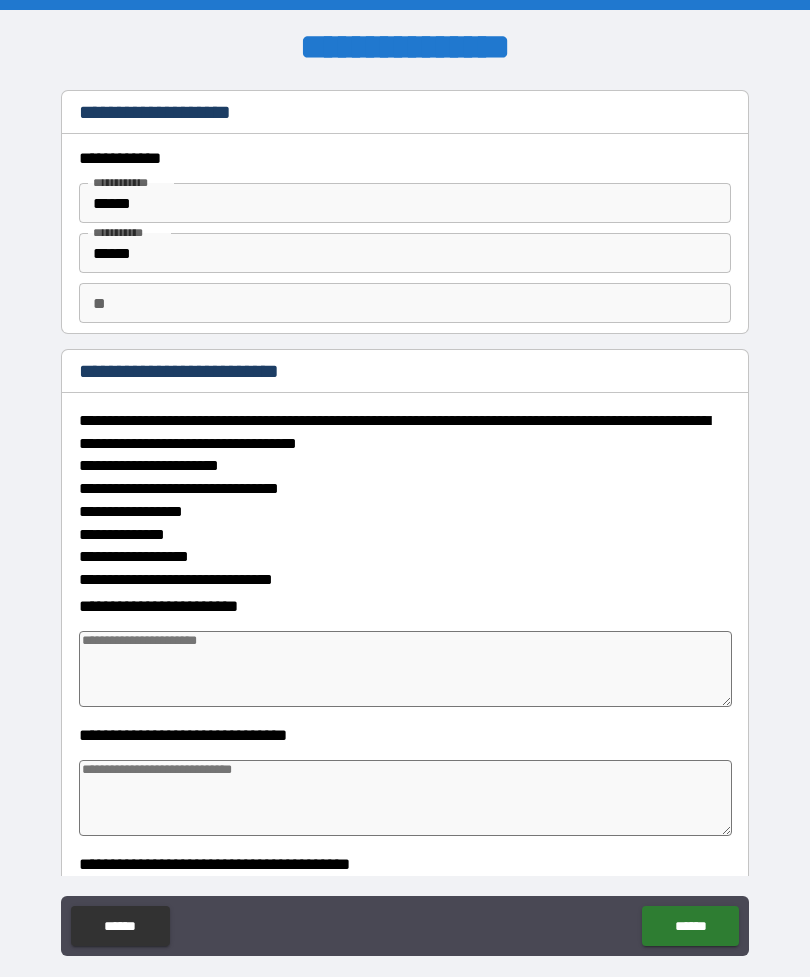 type on "*" 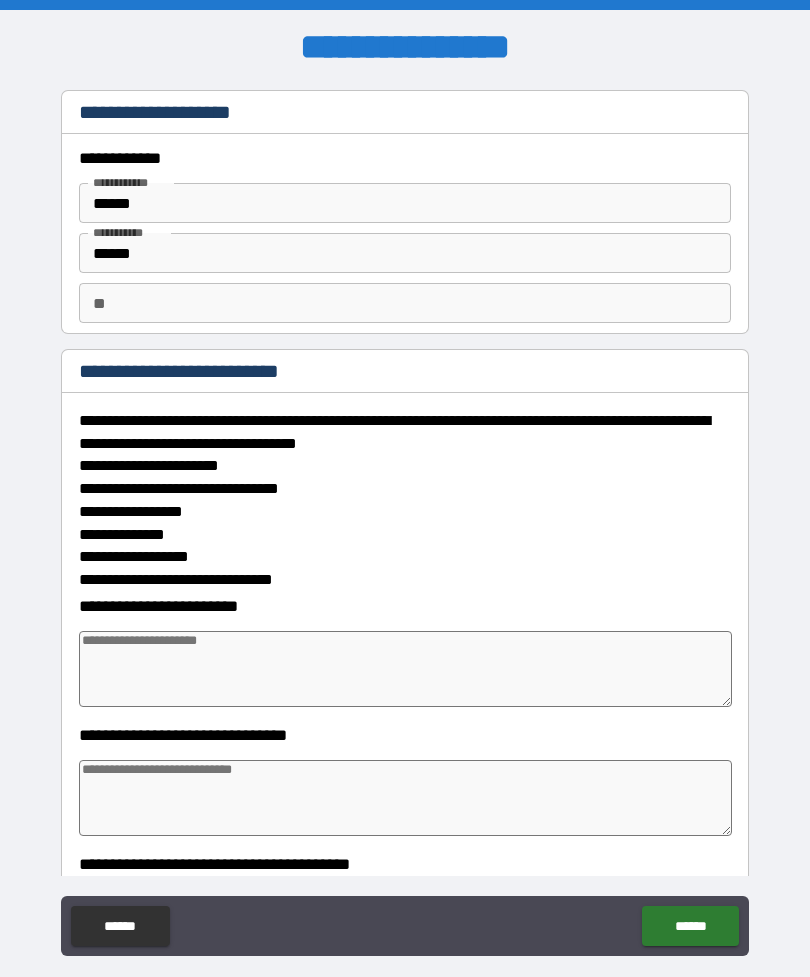 type on "*" 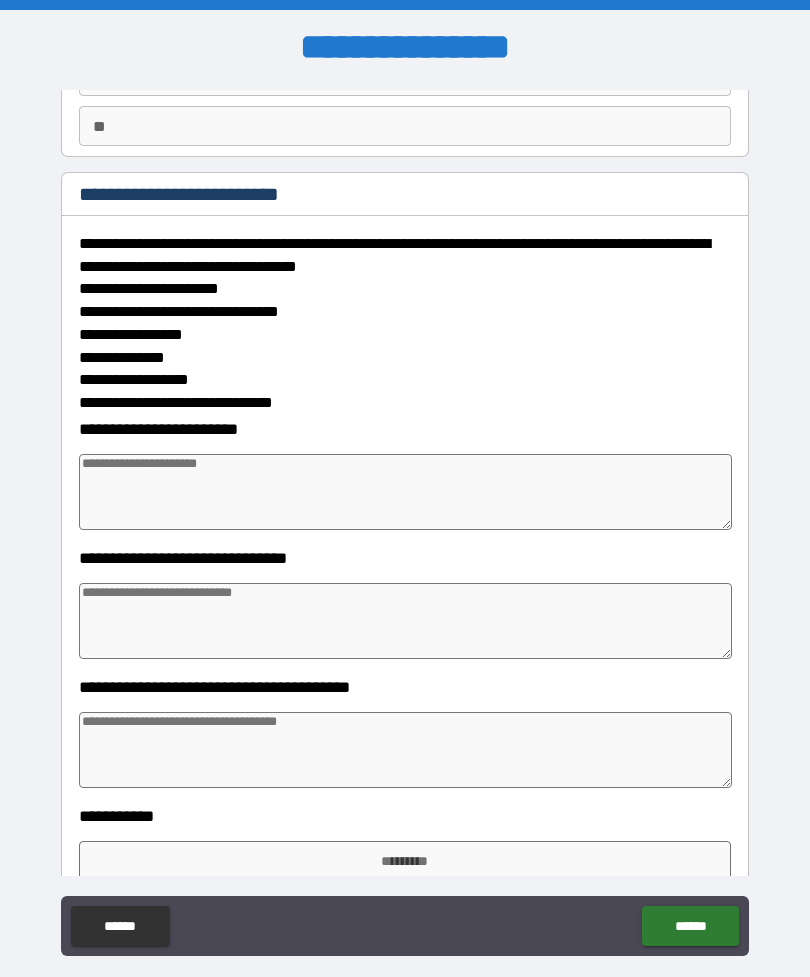 scroll, scrollTop: 175, scrollLeft: 0, axis: vertical 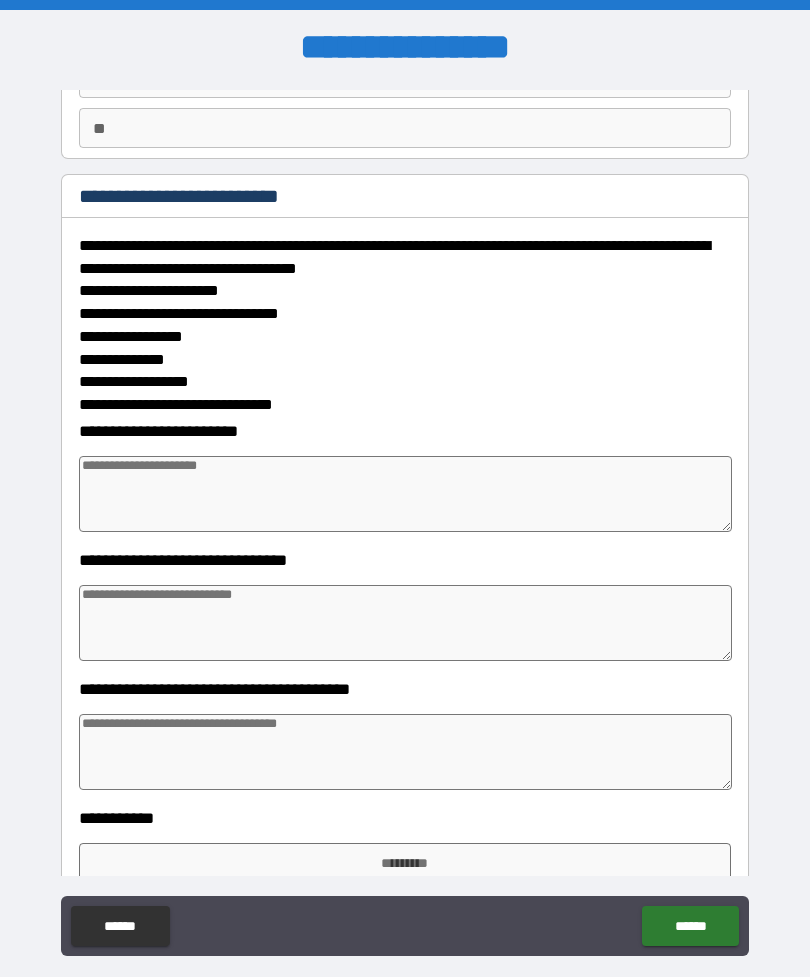 click at bounding box center (405, 494) 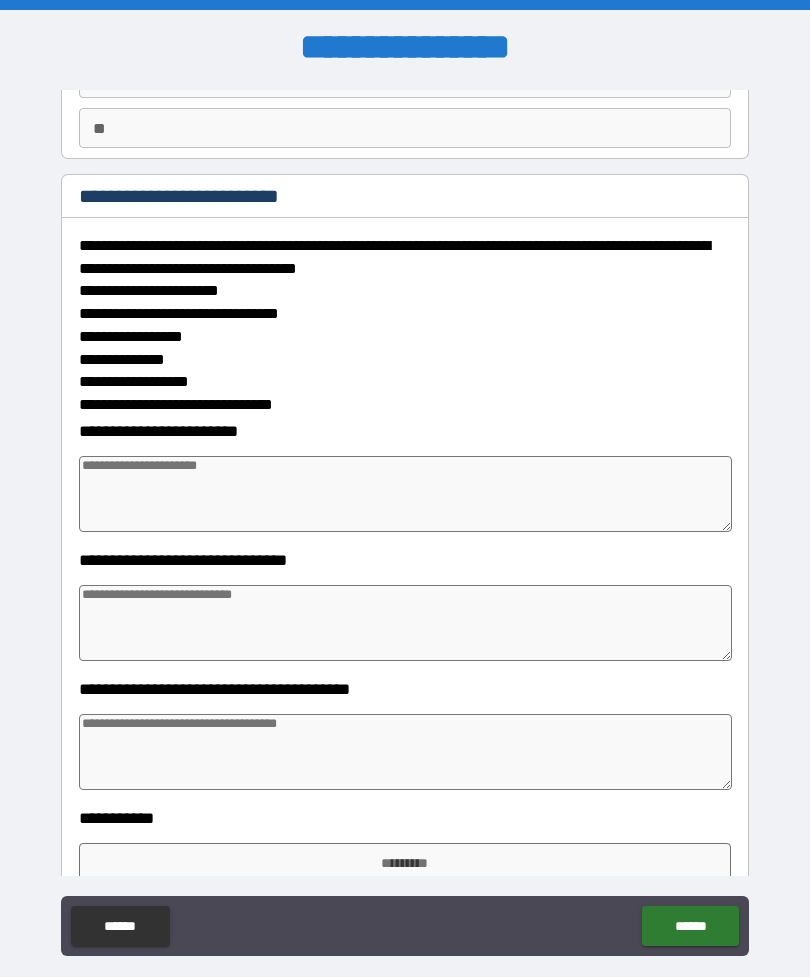 type on "*" 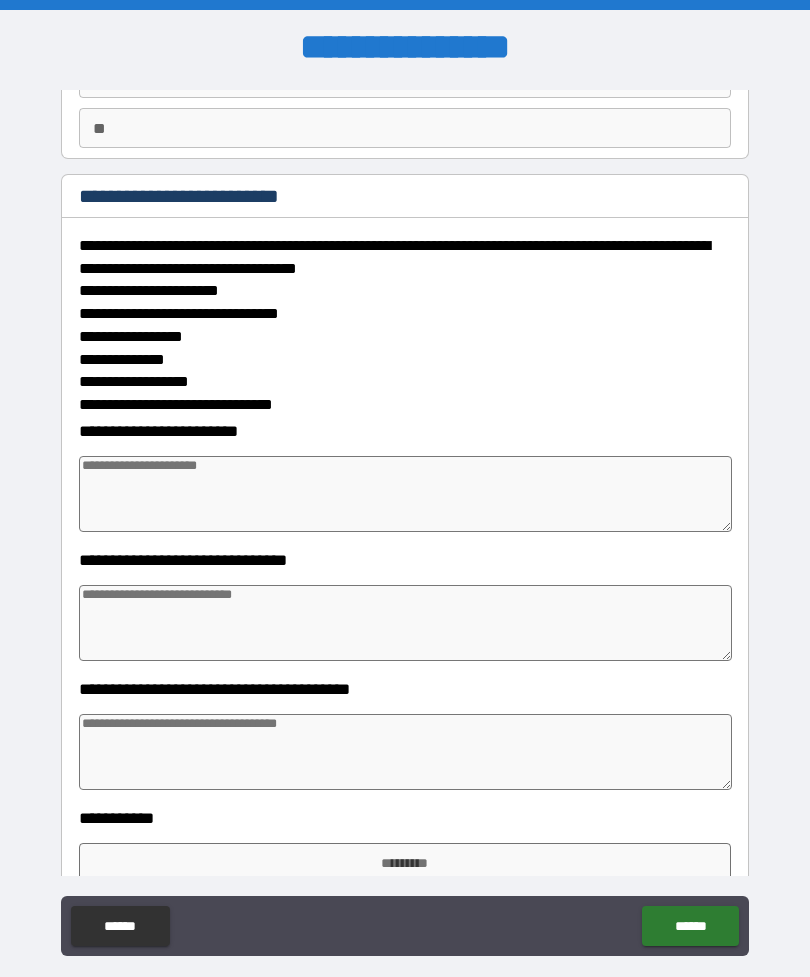 type on "*" 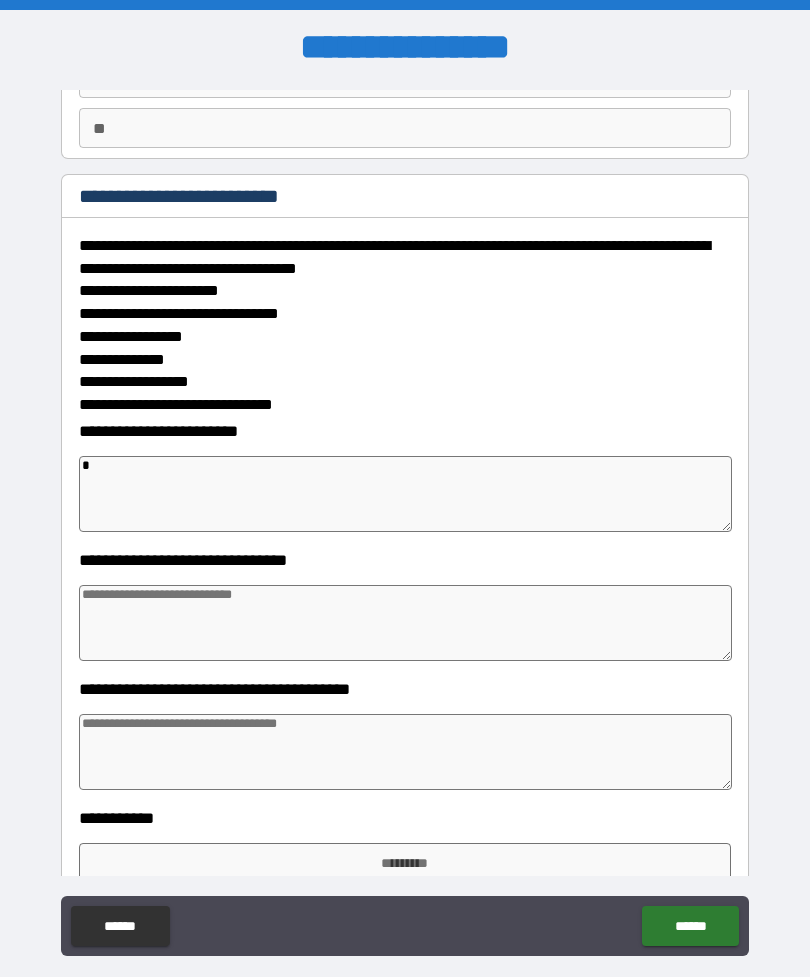 type on "**" 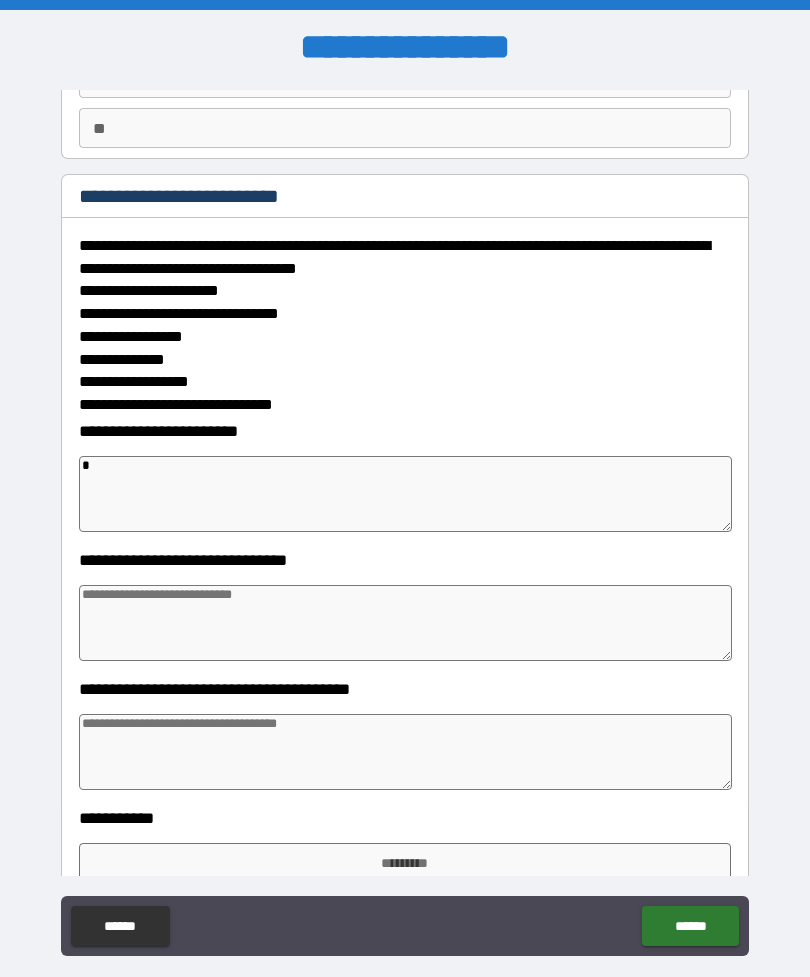 type on "*" 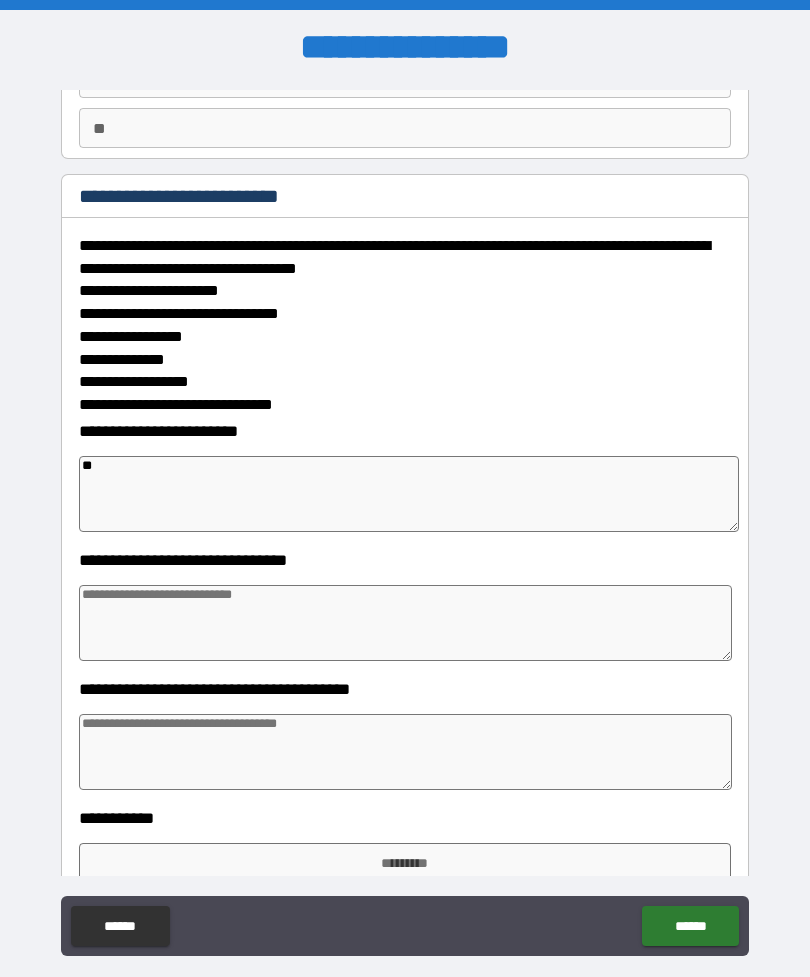 type on "*" 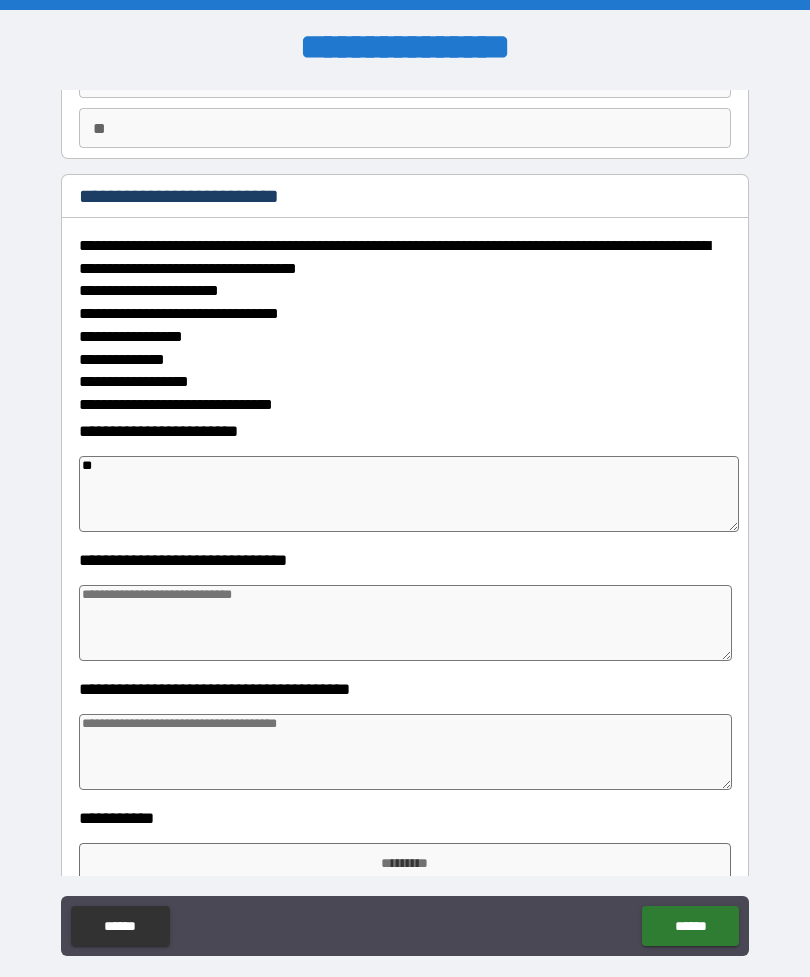 type on "*" 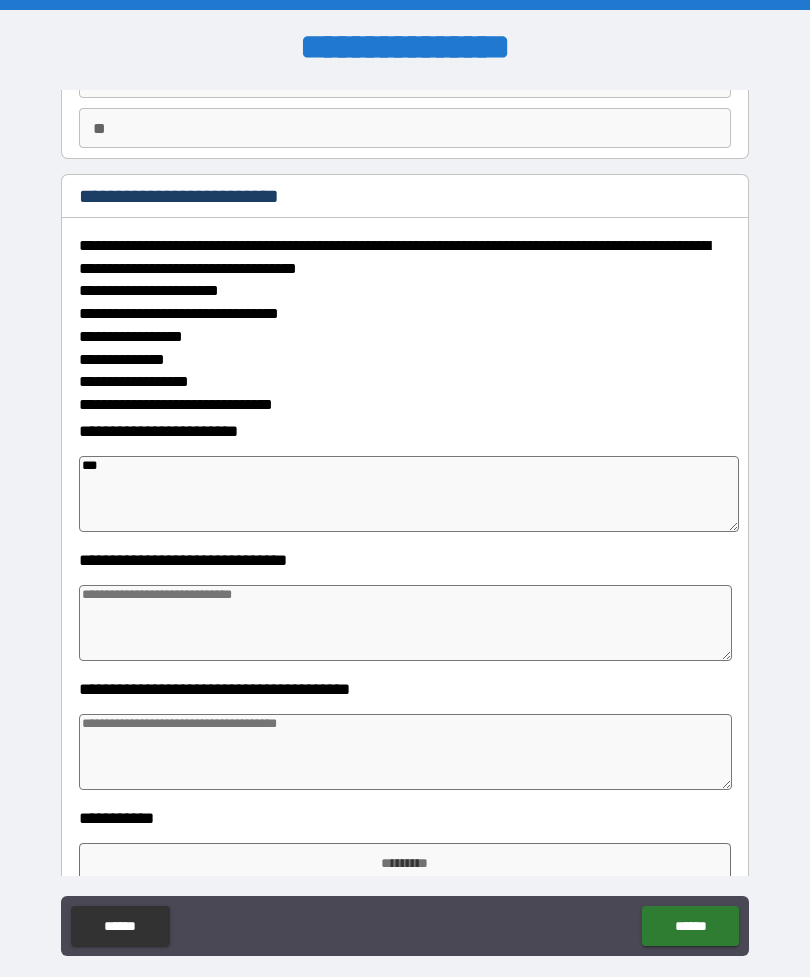 type on "****" 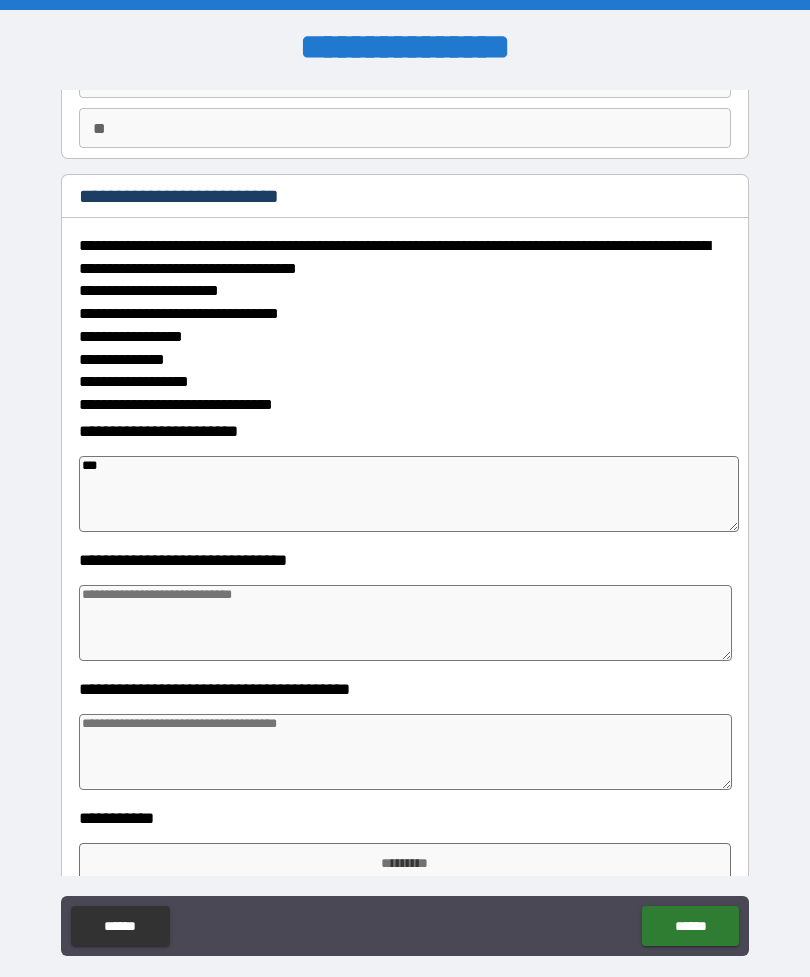type on "*" 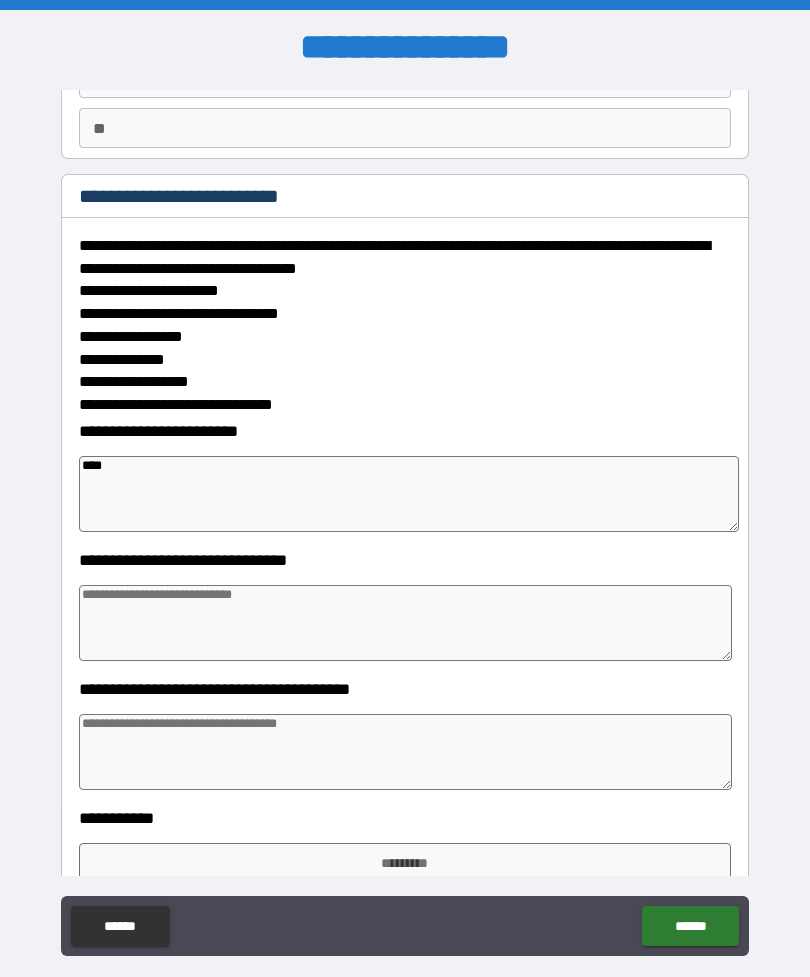 type on "*" 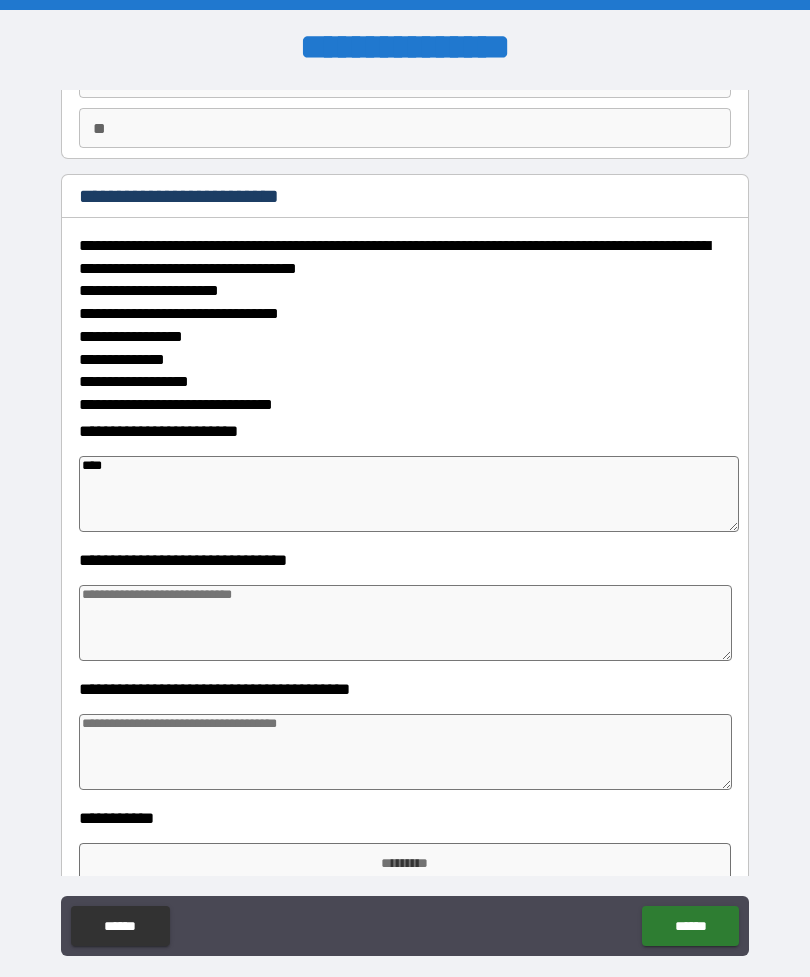 type on "*" 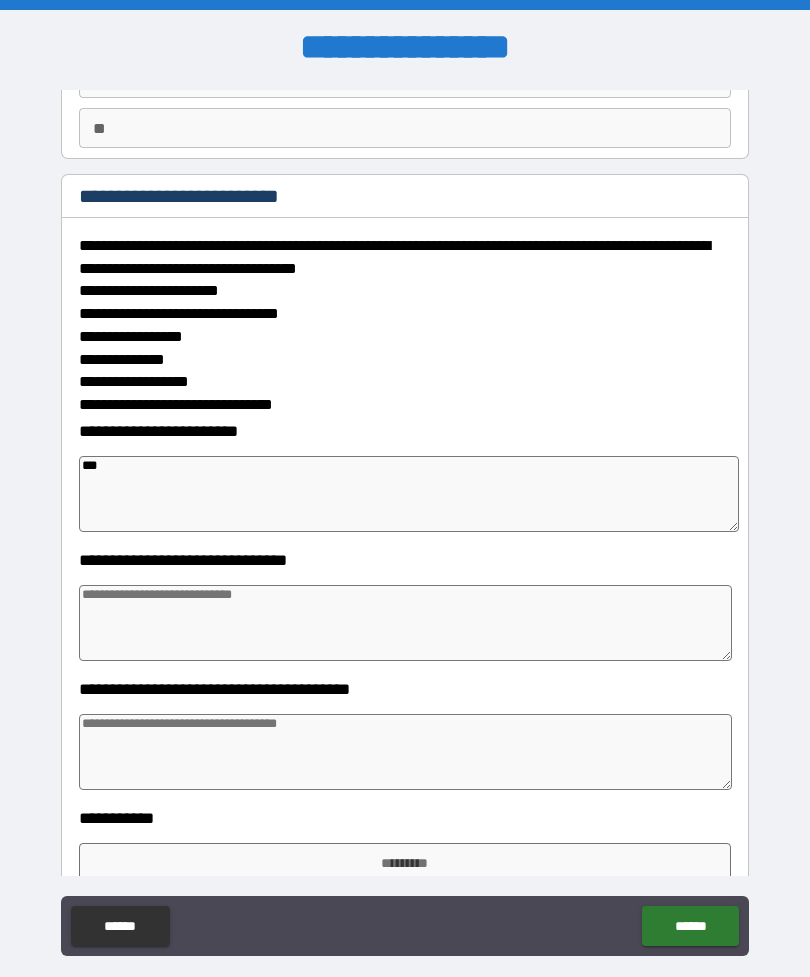 type on "*" 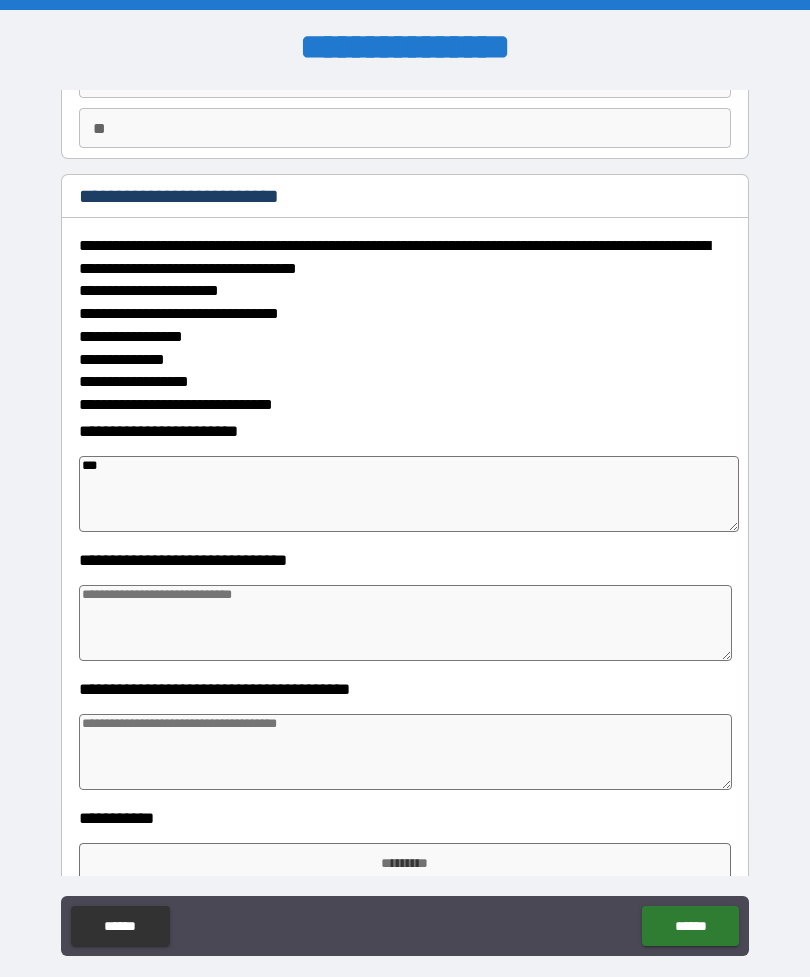 type on "*" 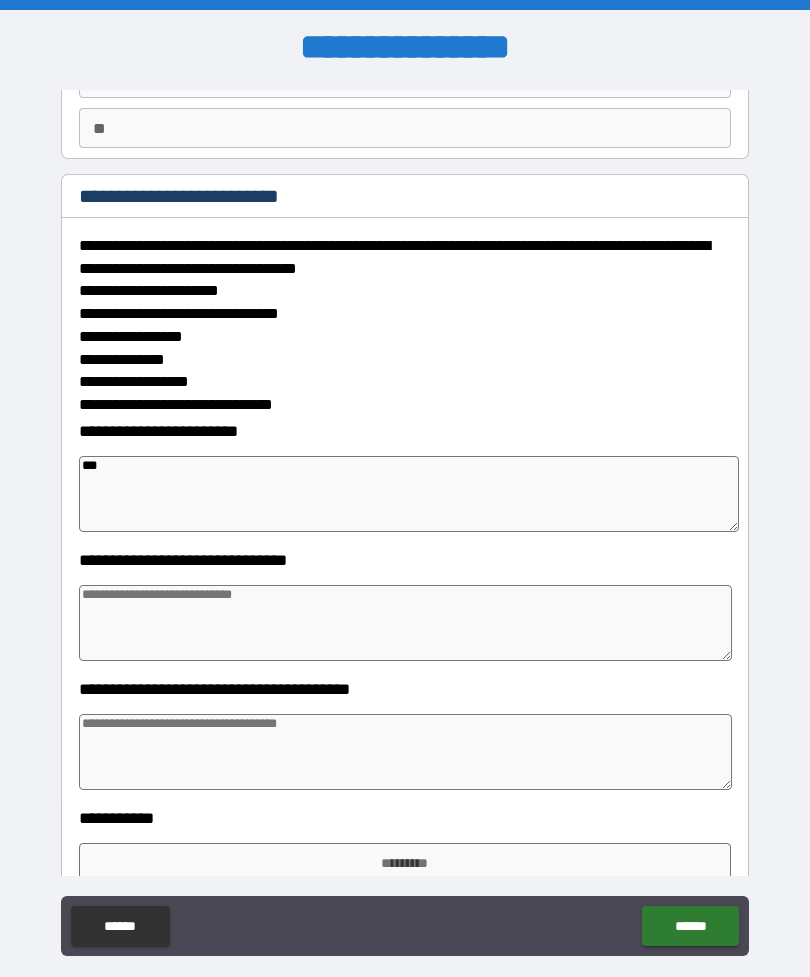 type on "*" 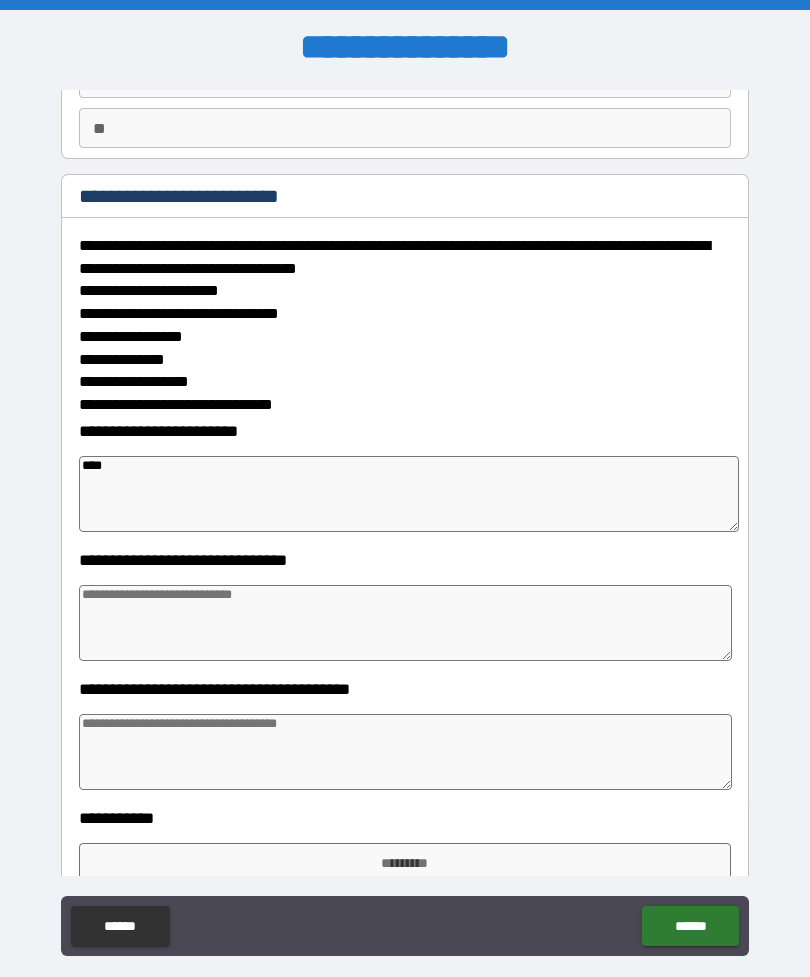 type on "*" 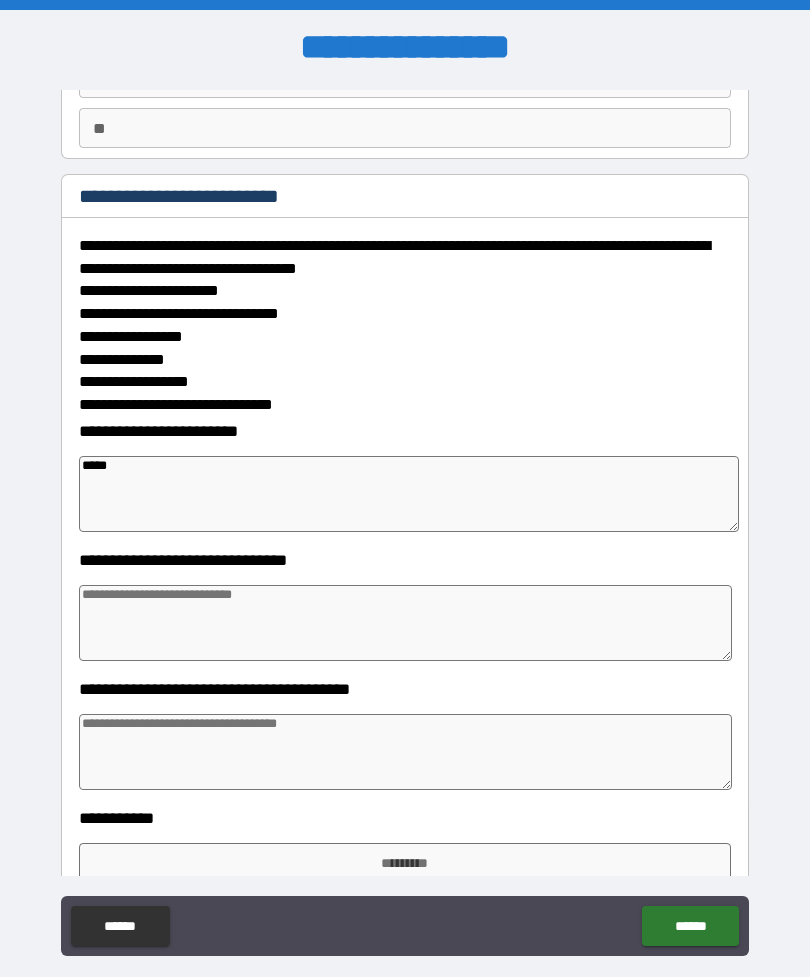 type on "*" 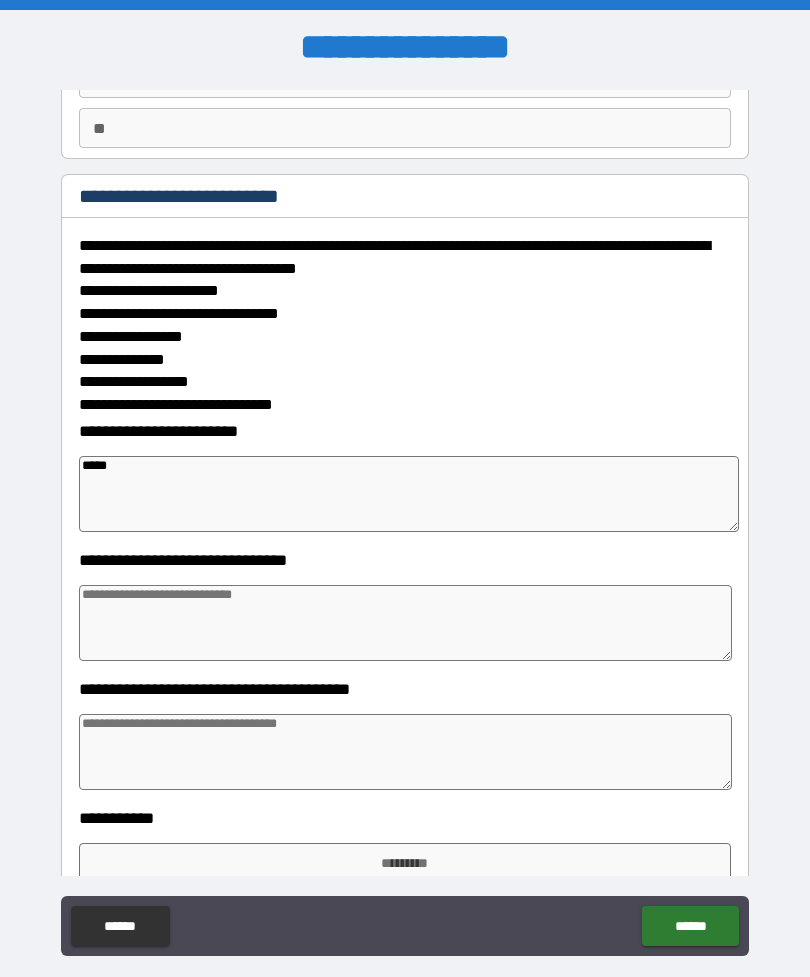 type on "******" 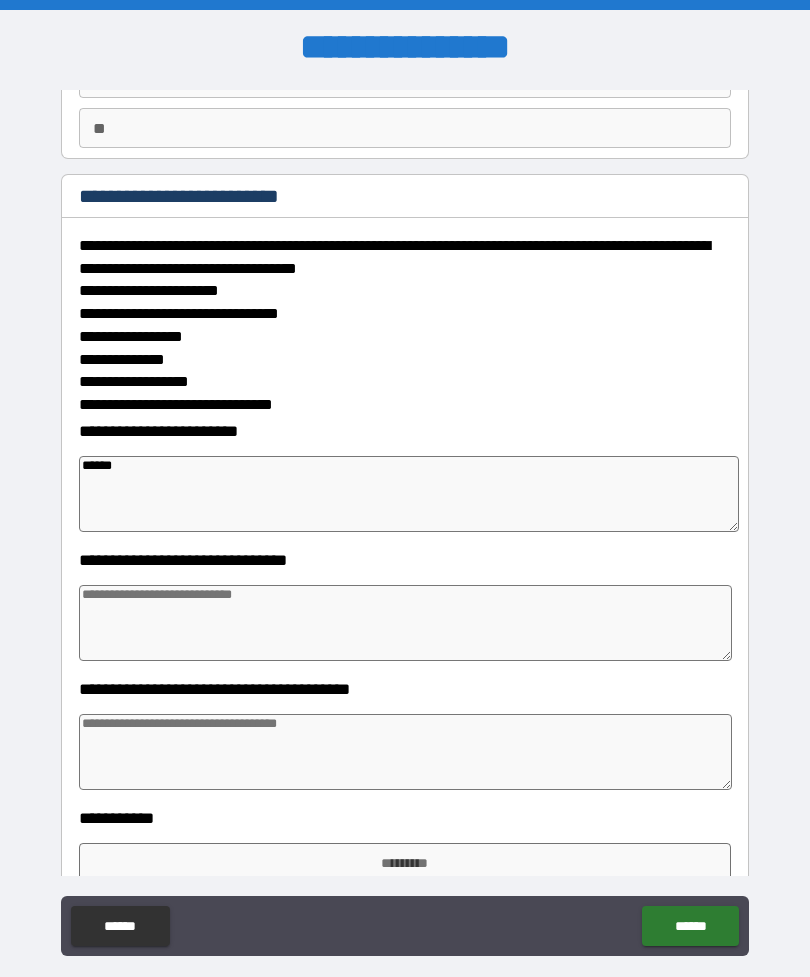 type on "*" 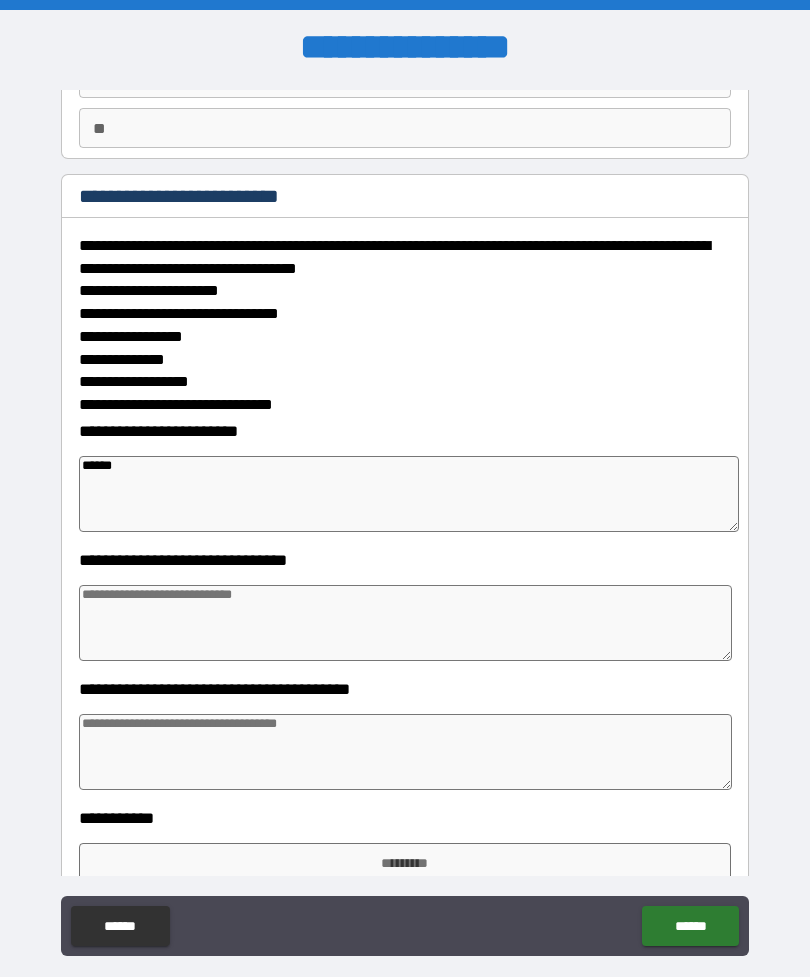 type on "*******" 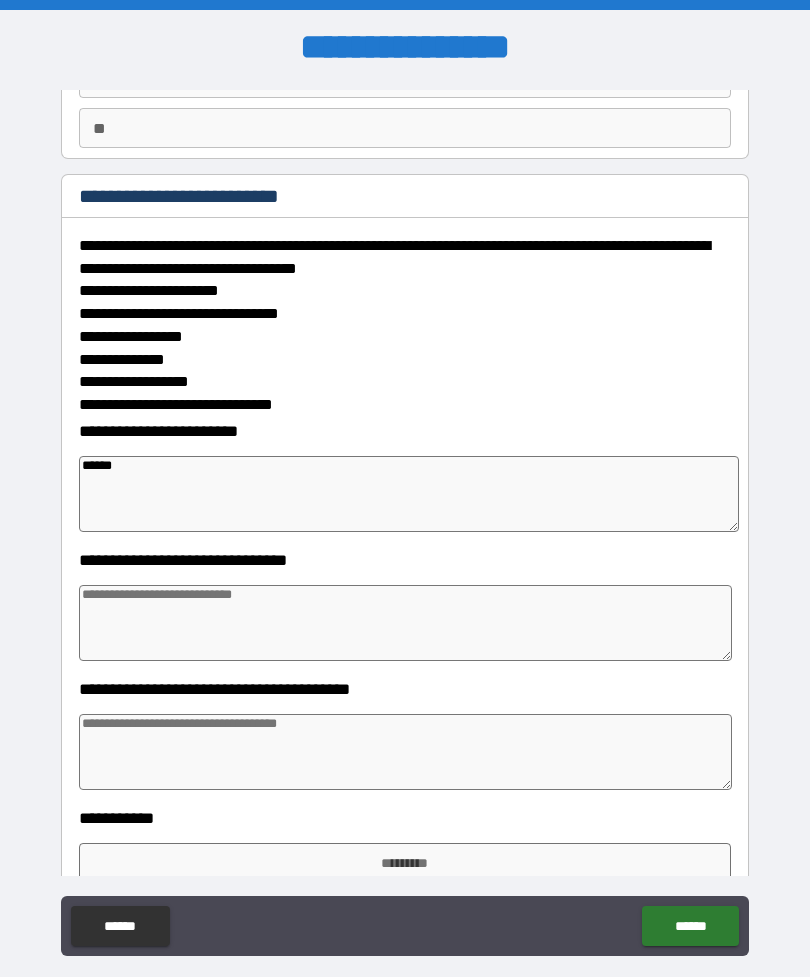 type on "*" 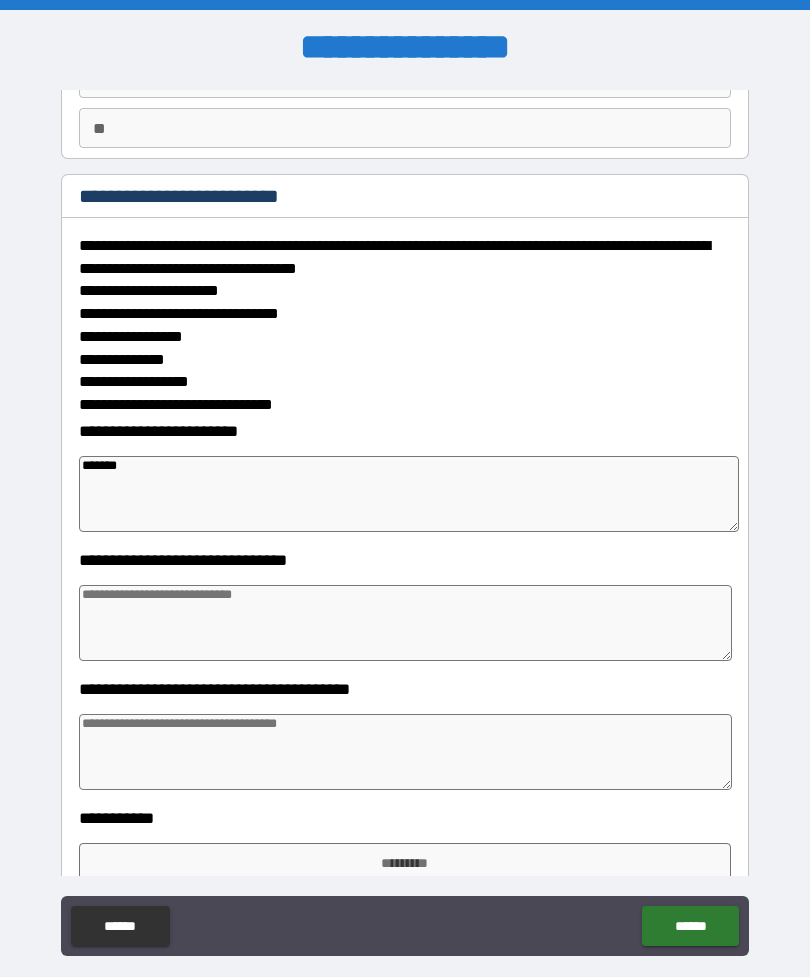 type on "*" 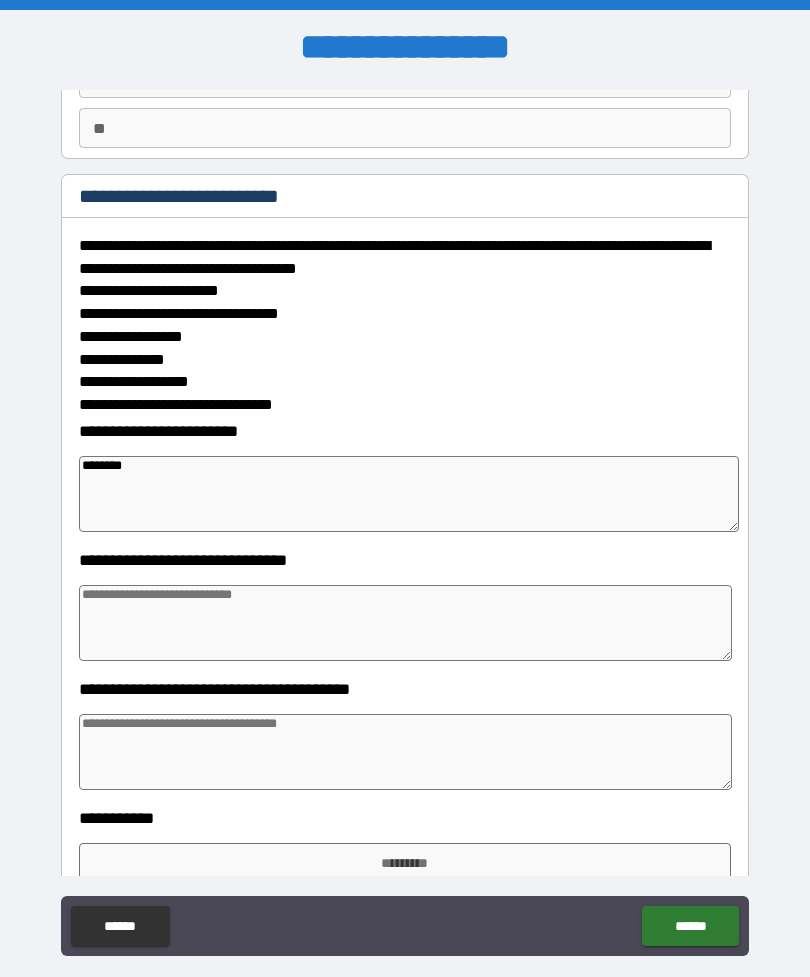 type on "*" 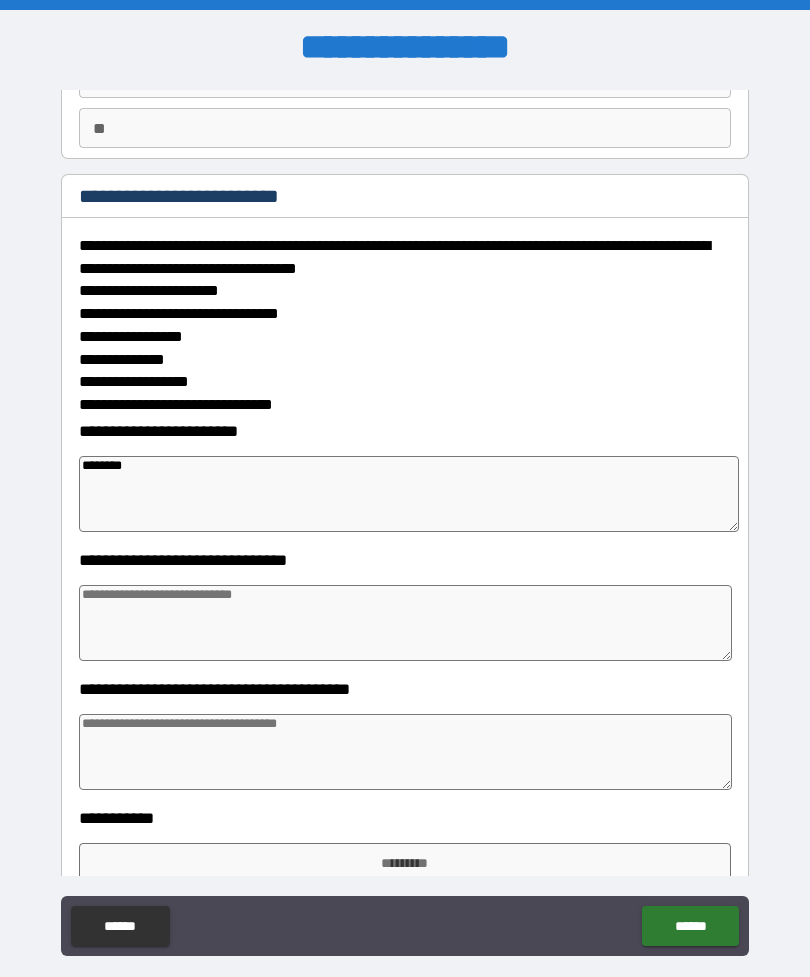 type on "*" 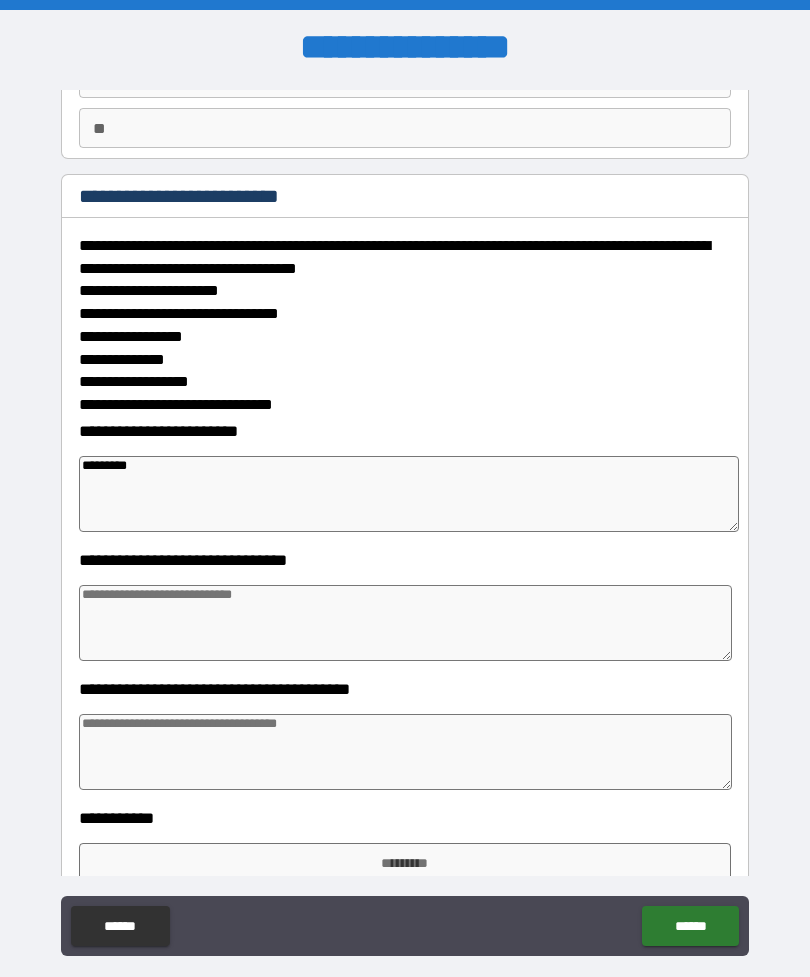 type on "*" 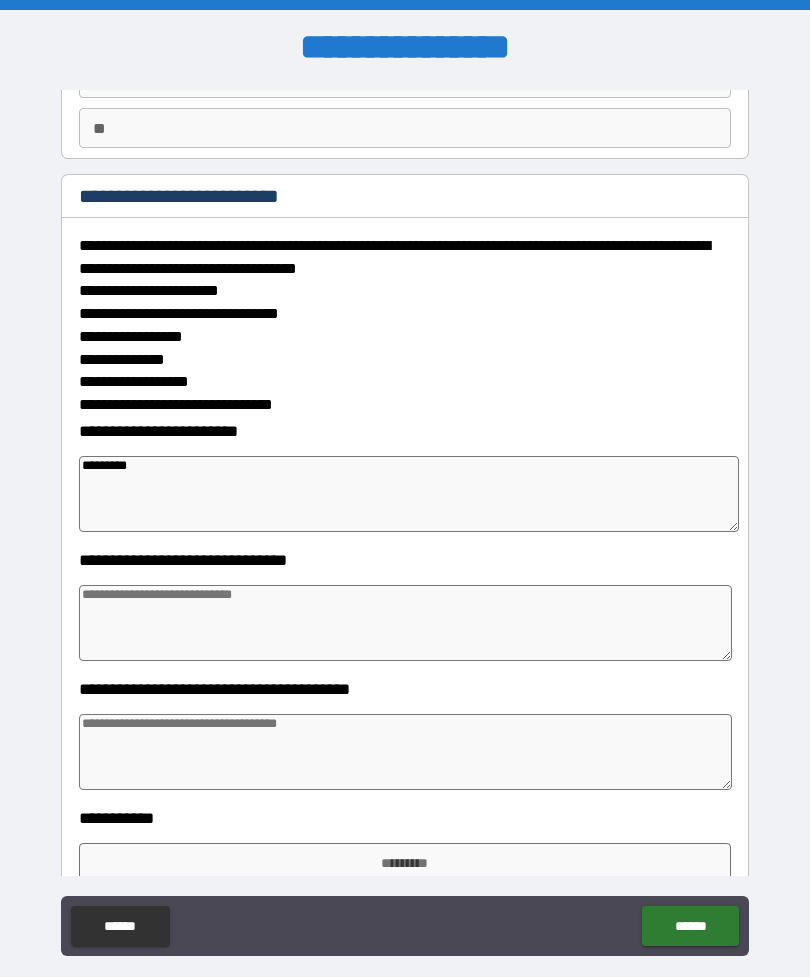 type on "**********" 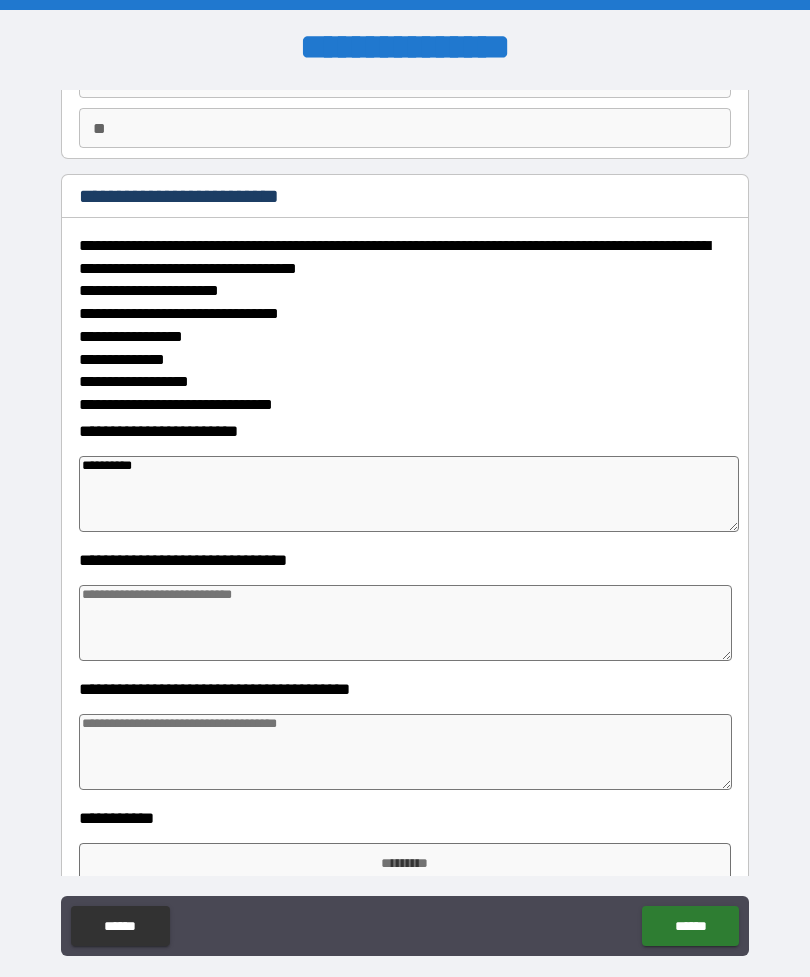 type on "*" 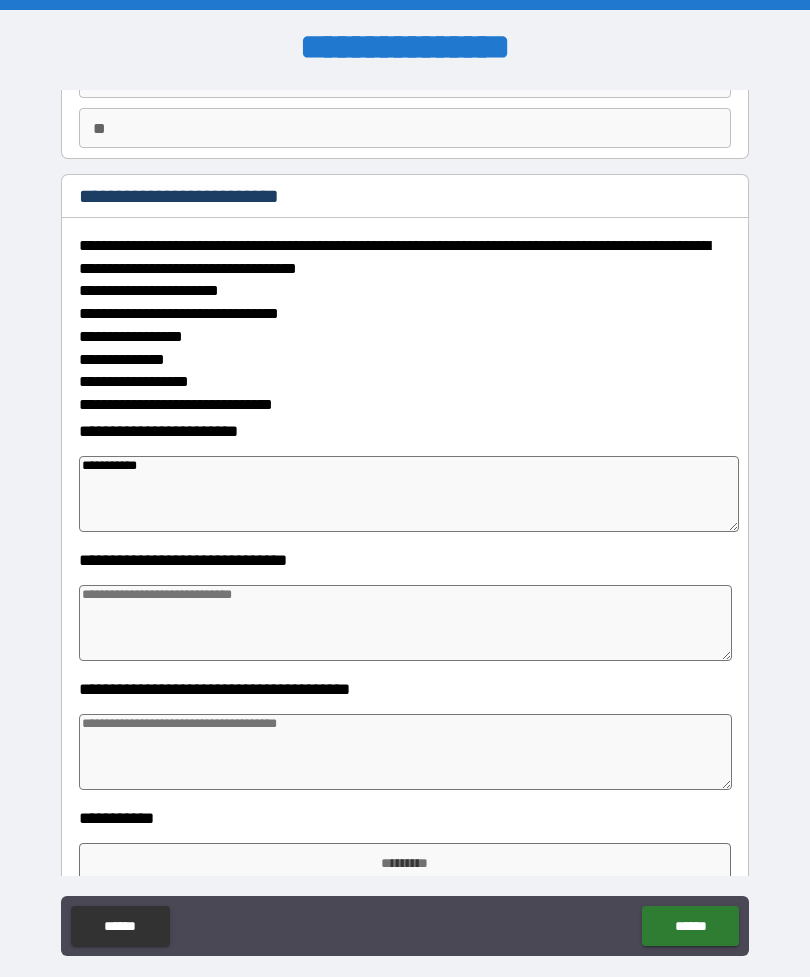 type on "**********" 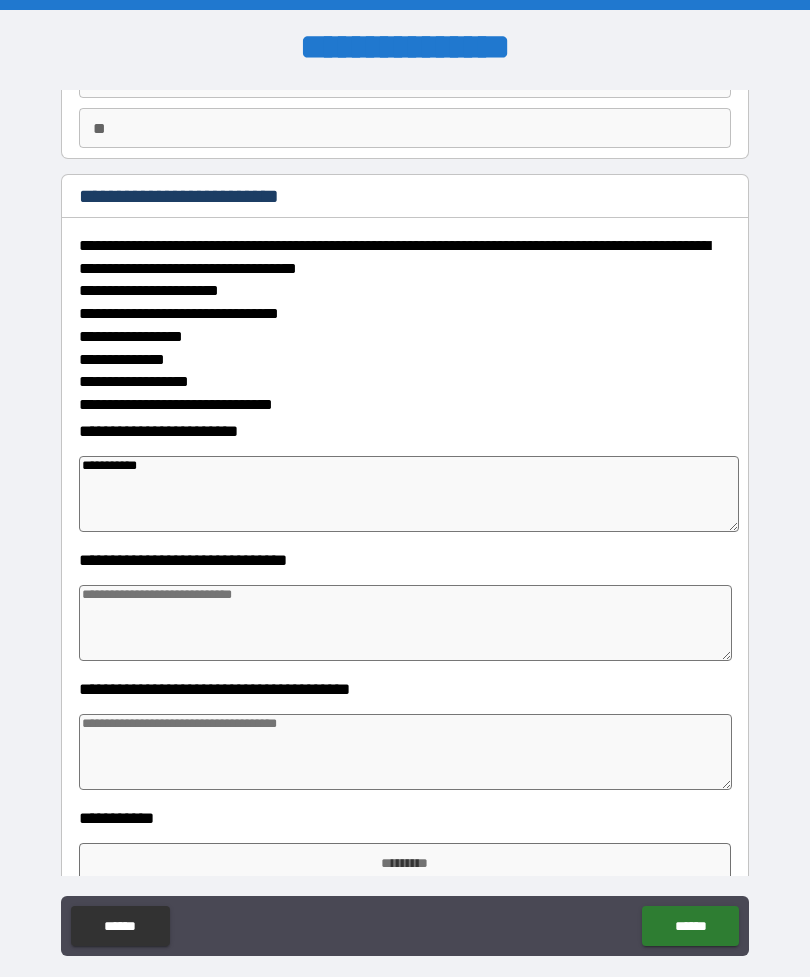 type on "*" 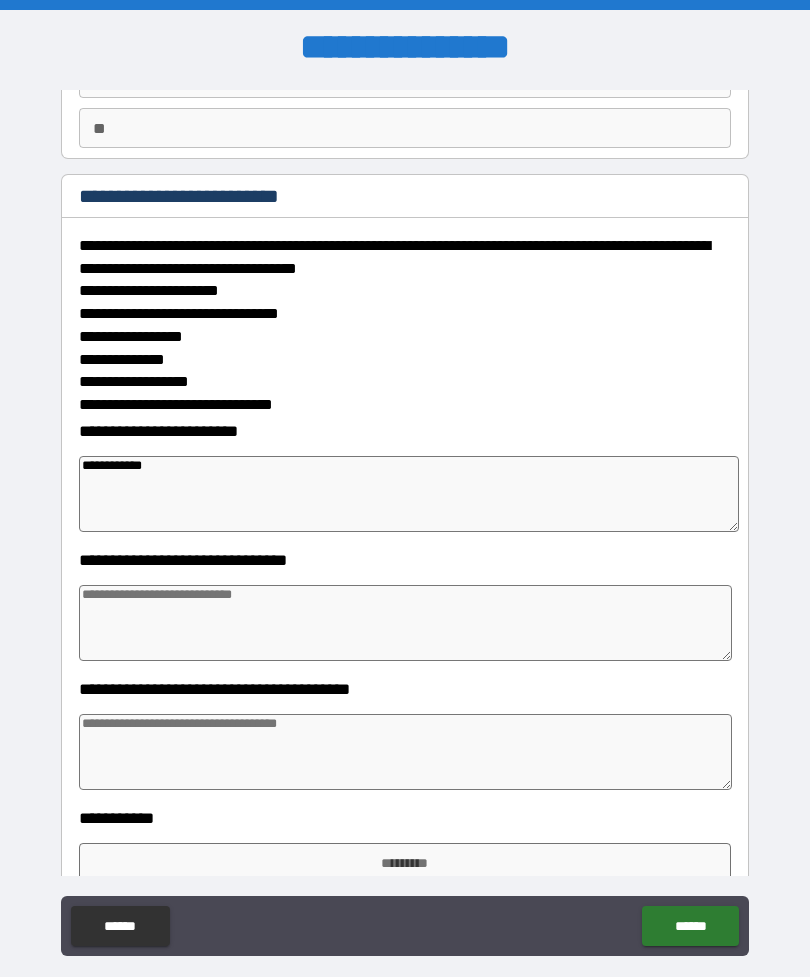 type on "**********" 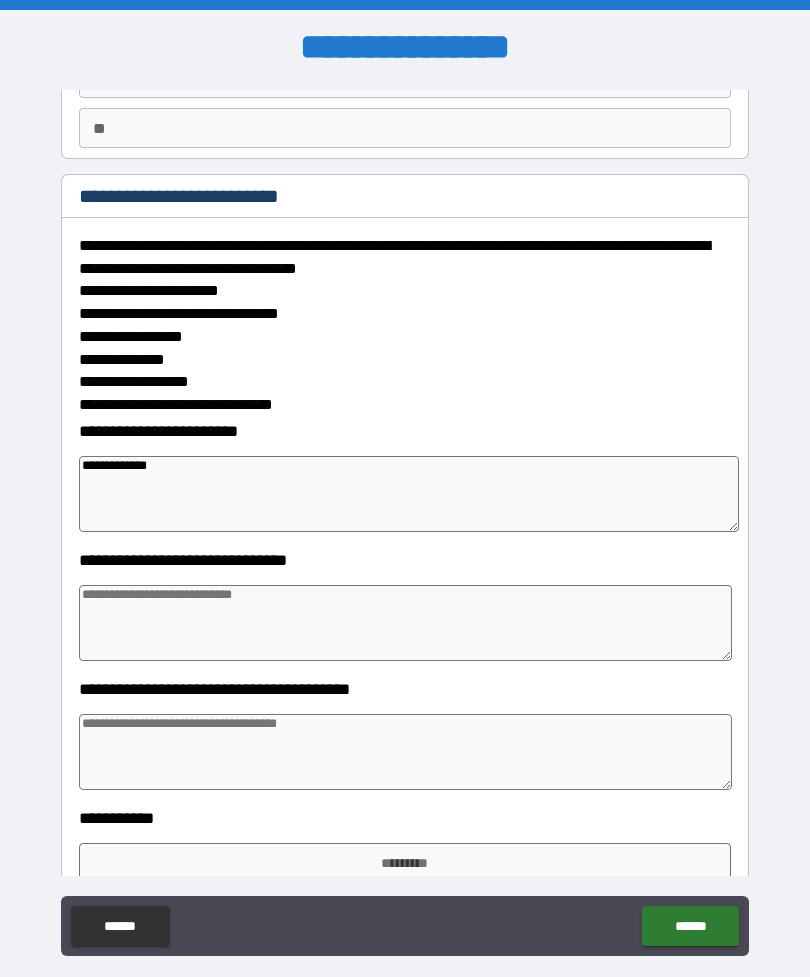type on "*" 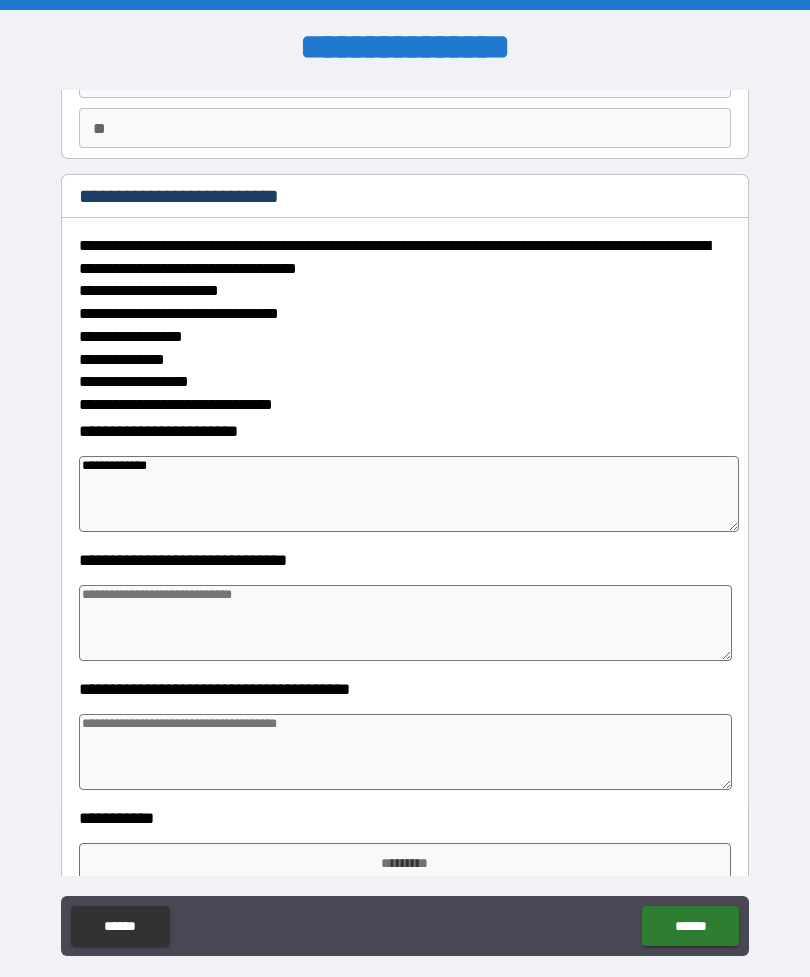 type on "*" 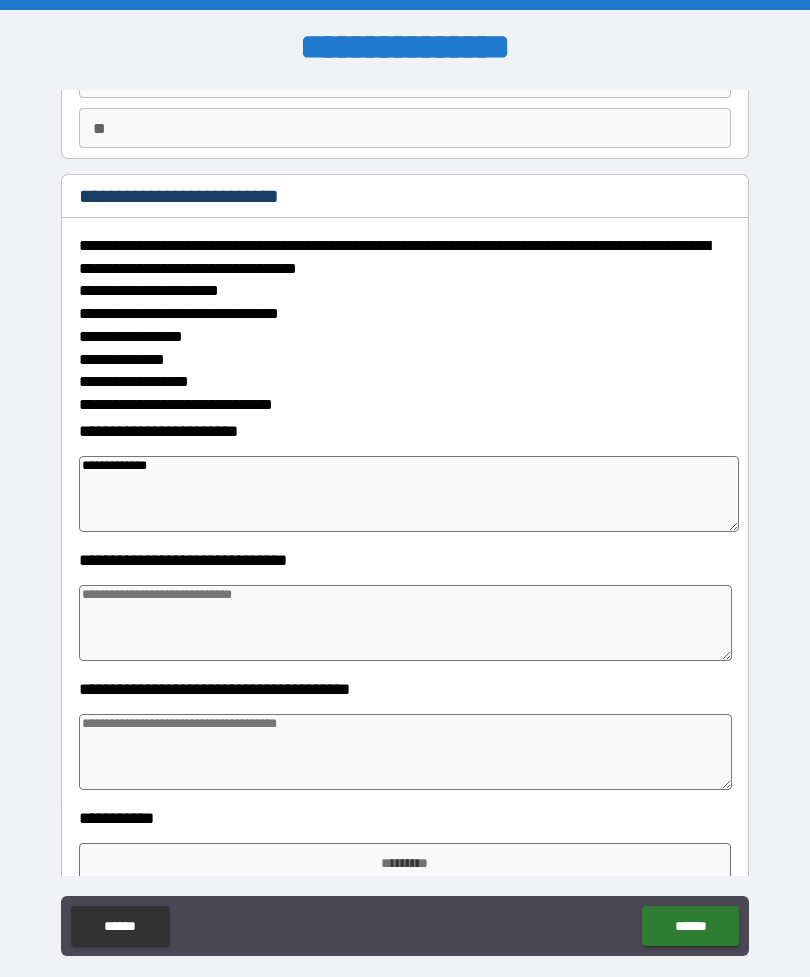 type on "*" 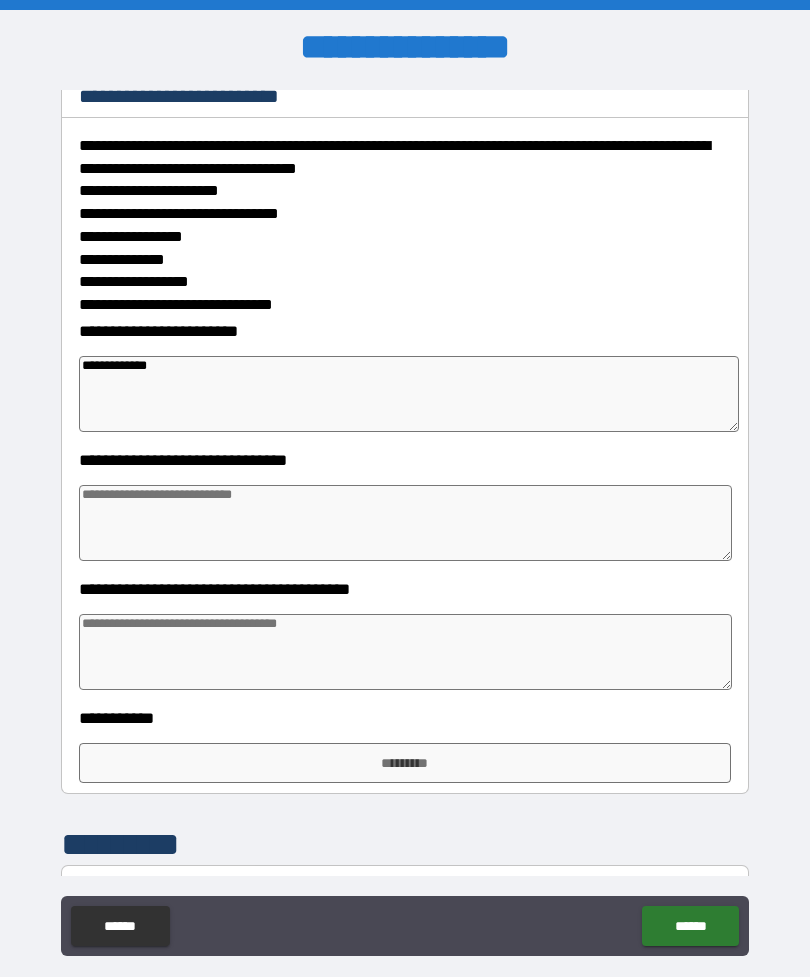 scroll, scrollTop: 279, scrollLeft: 0, axis: vertical 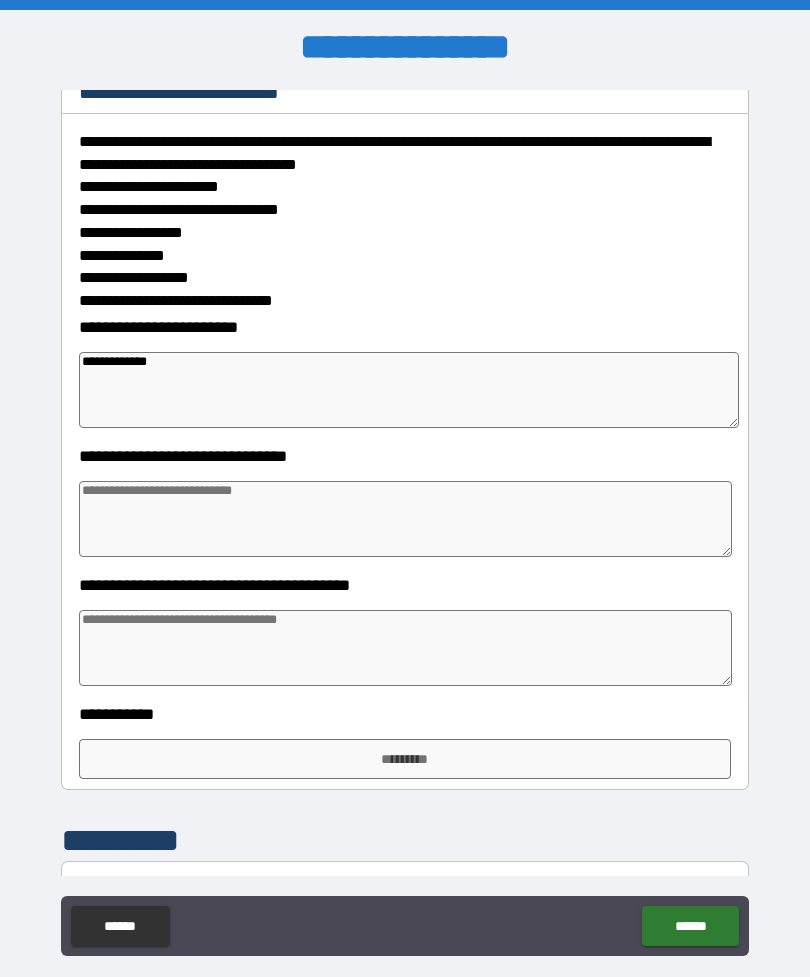 type on "**********" 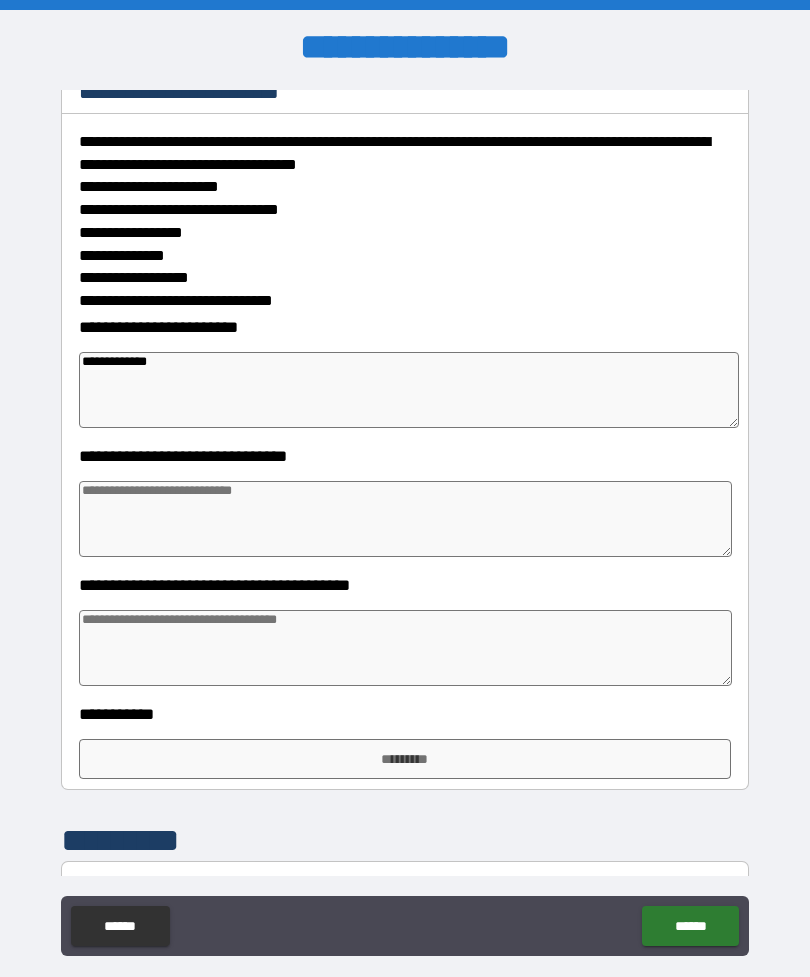 type on "*" 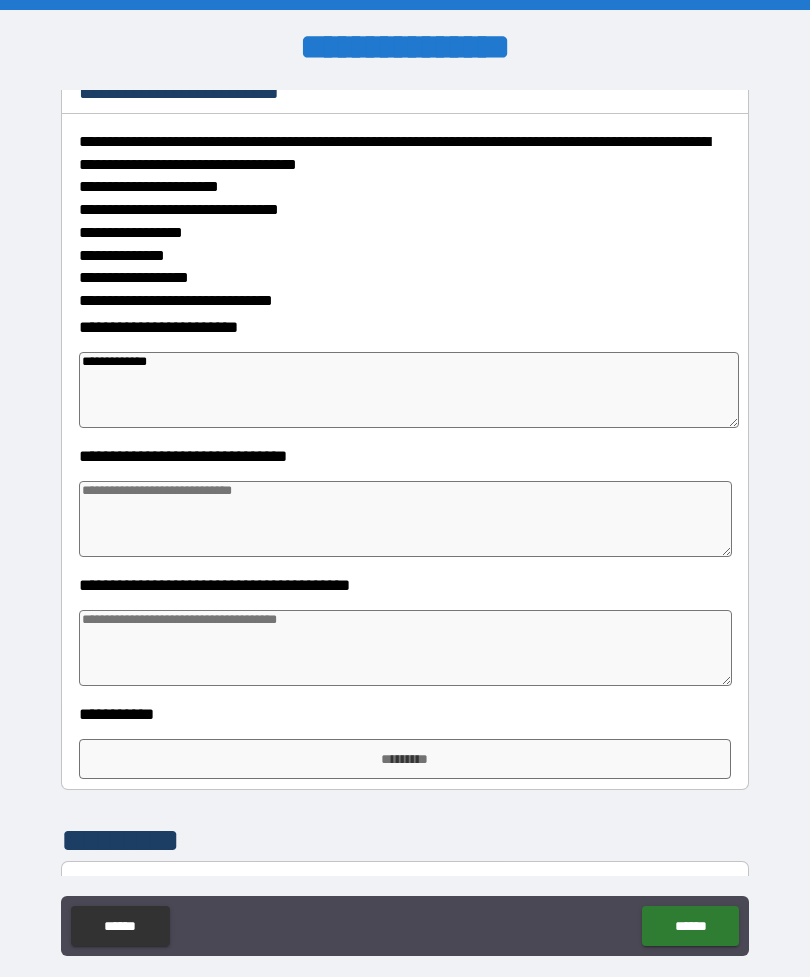 type on "*" 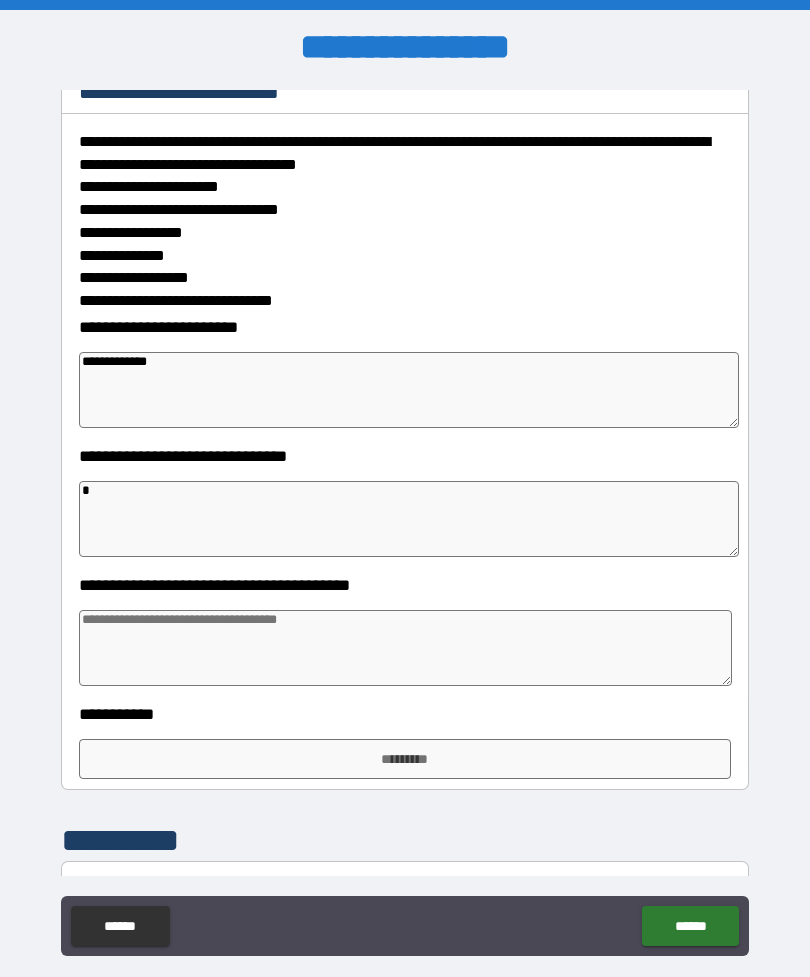 type on "*" 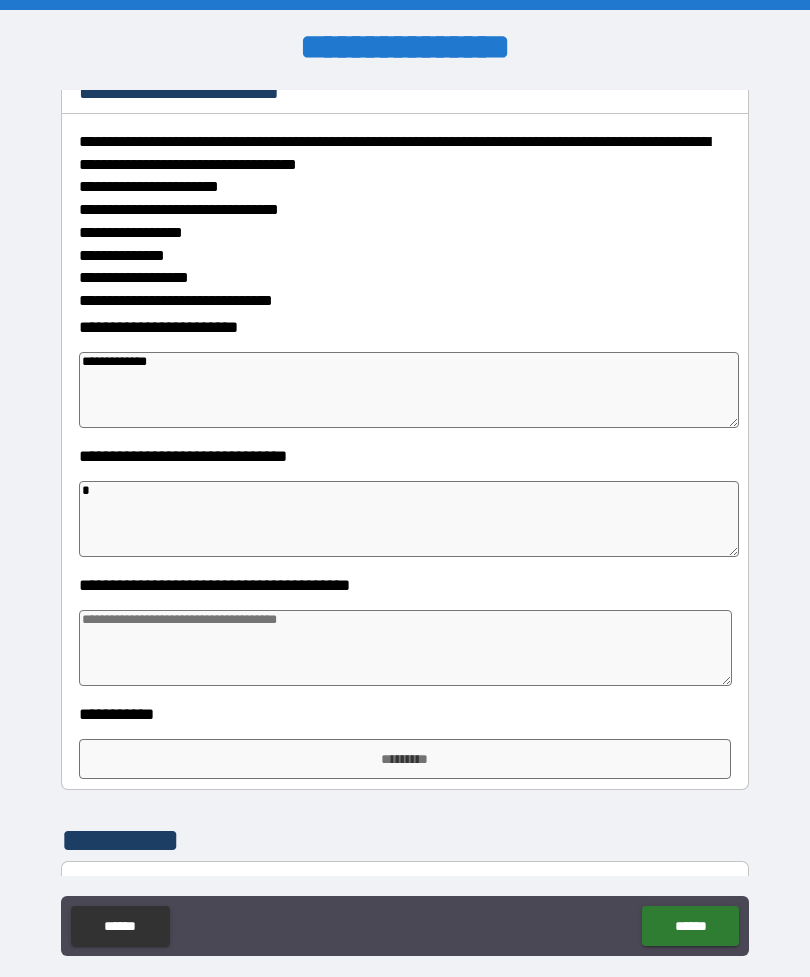 type on "*" 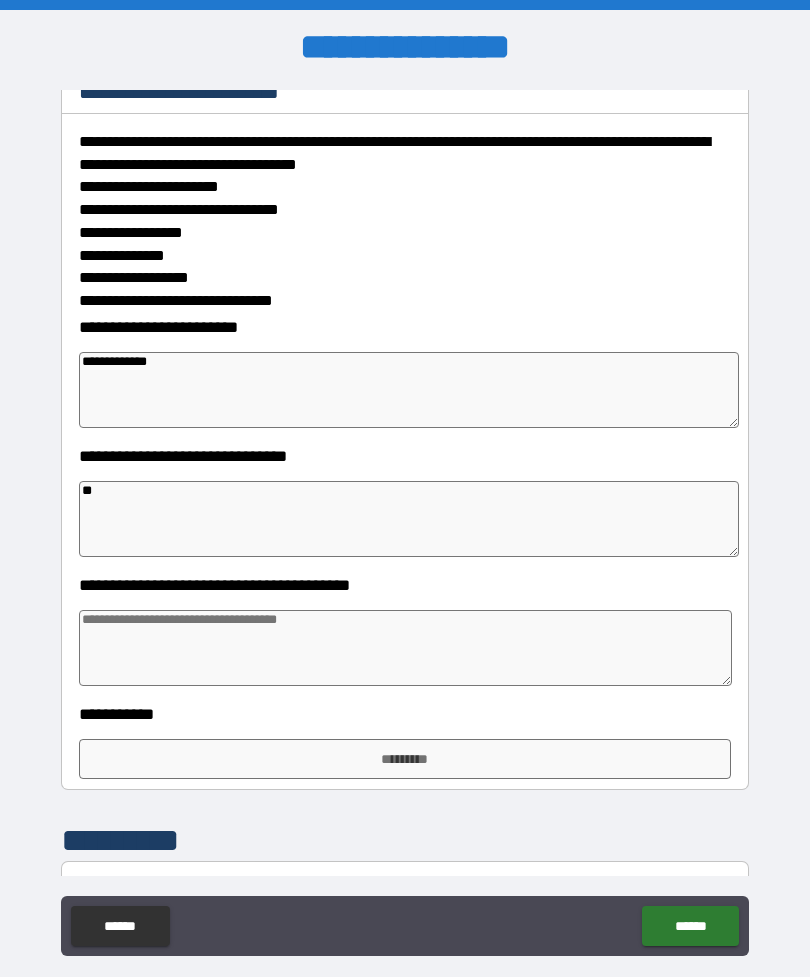 type on "*" 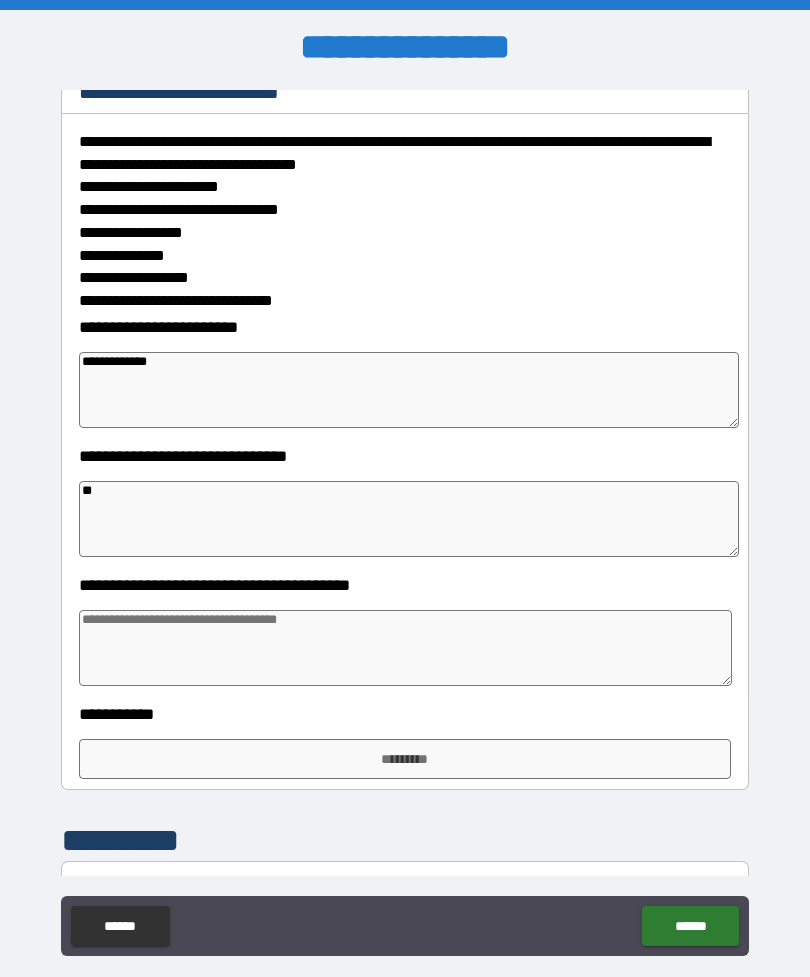 type on "*" 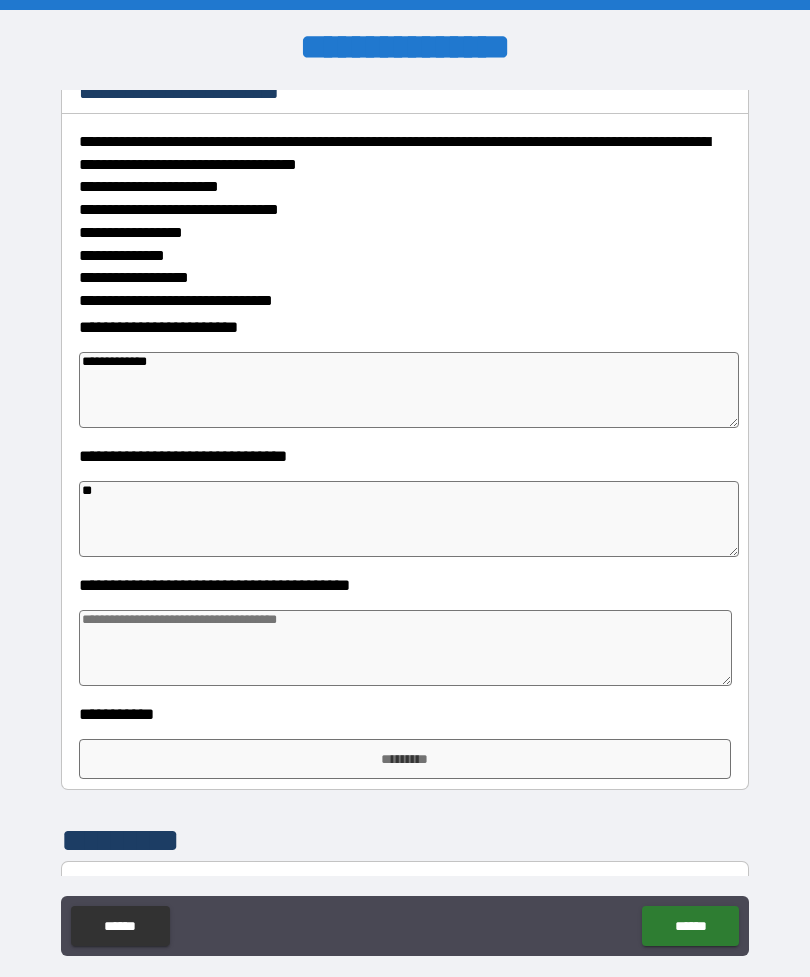 type on "***" 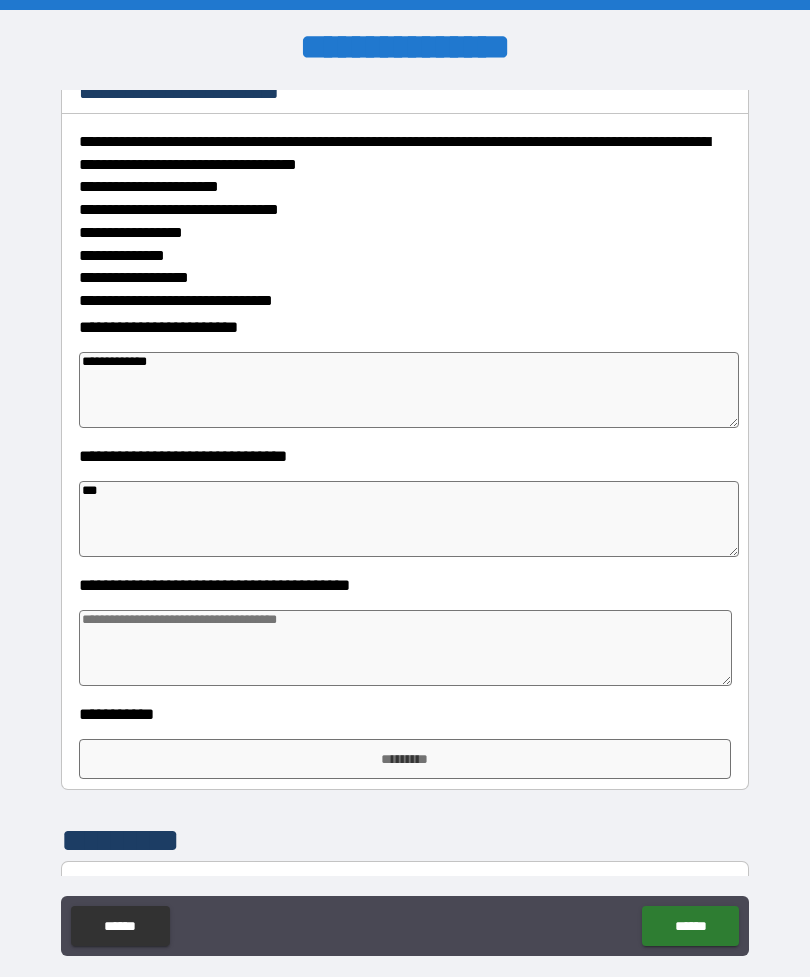 type on "*" 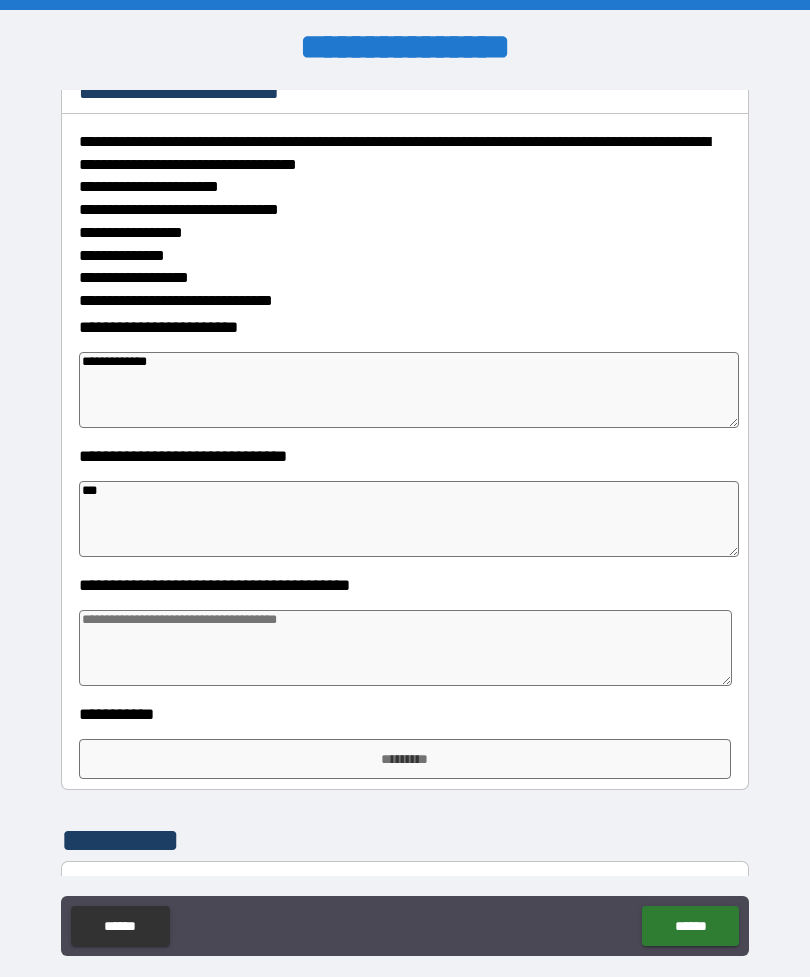 type on "*" 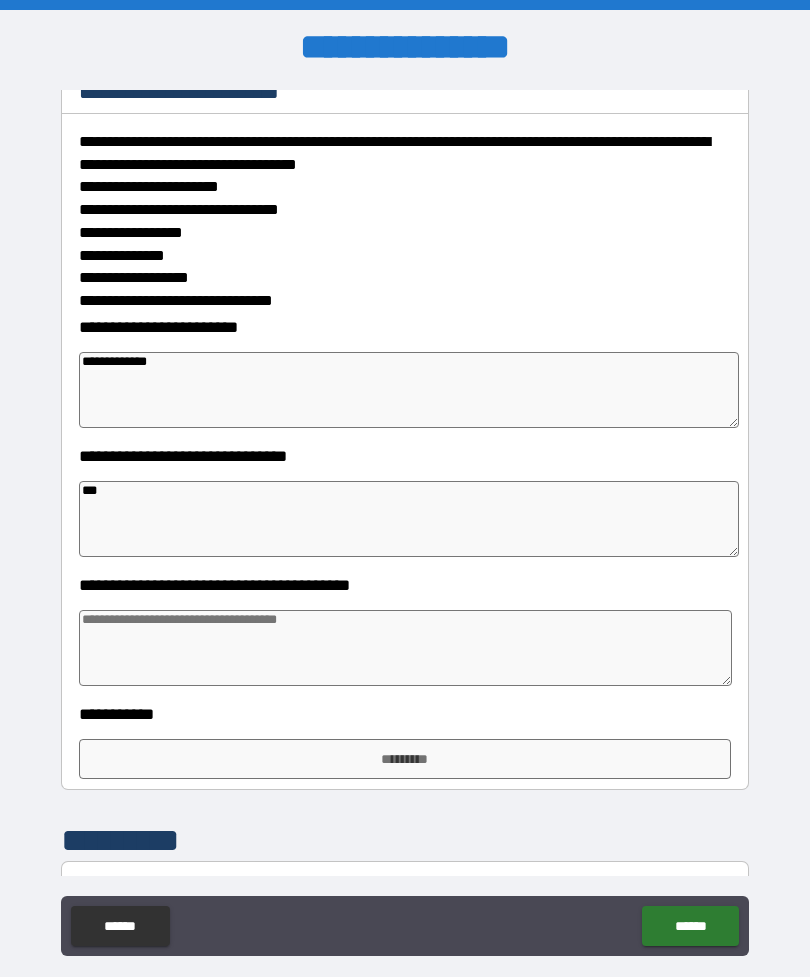 type on "*" 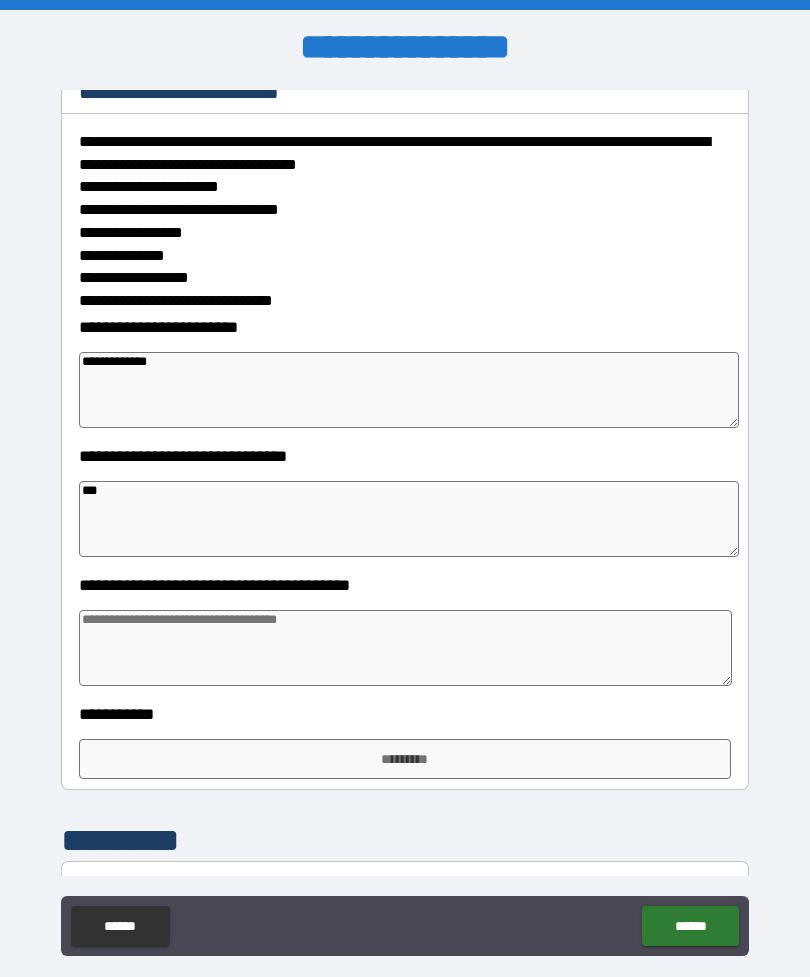 type on "****" 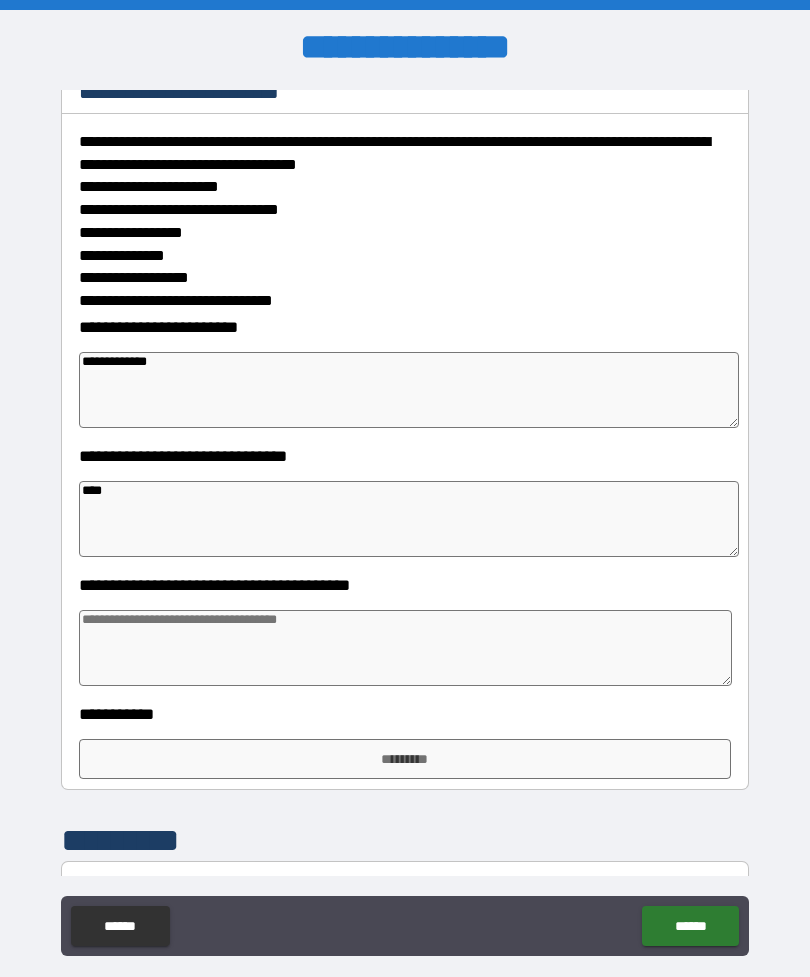 type on "*" 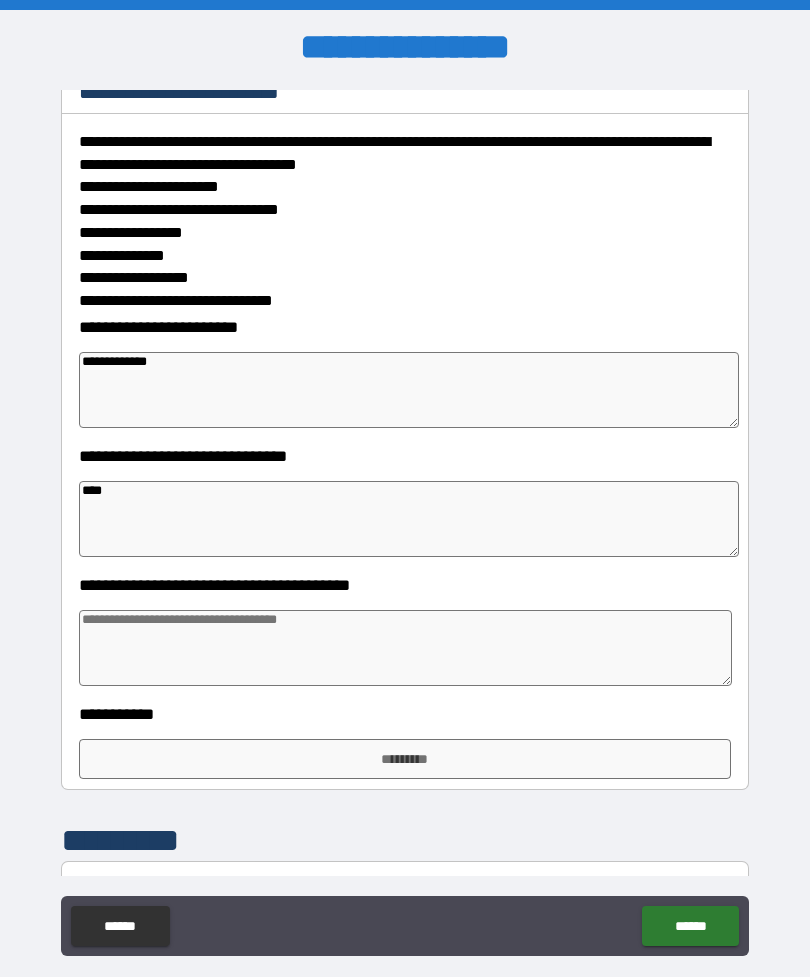 type on "*" 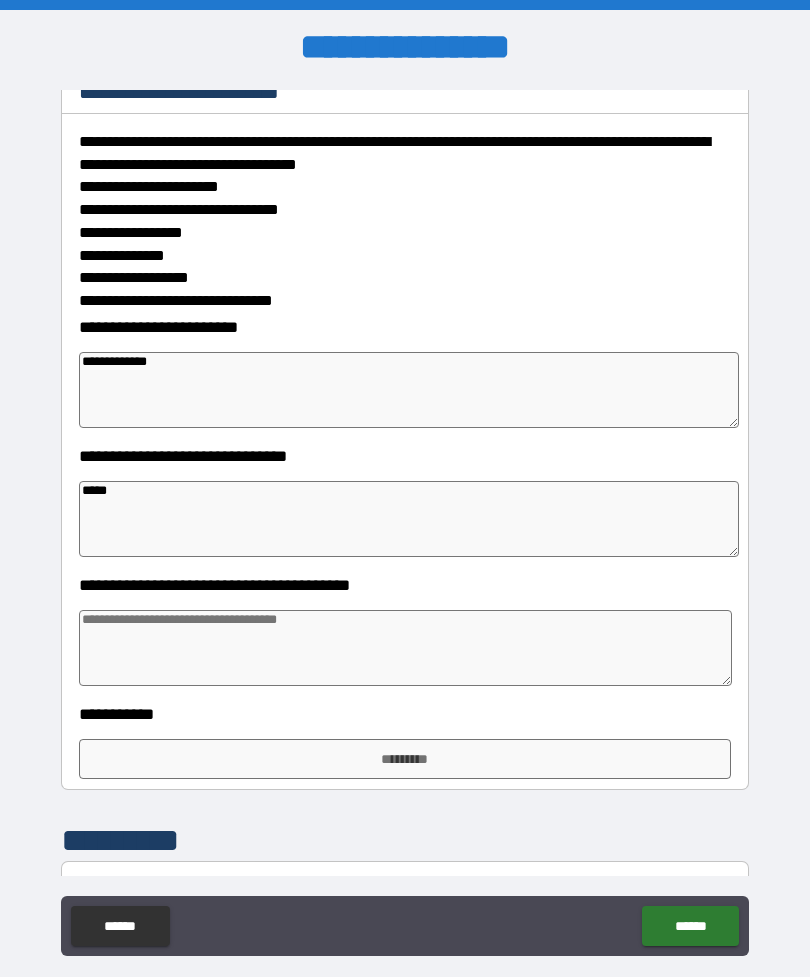 type on "*" 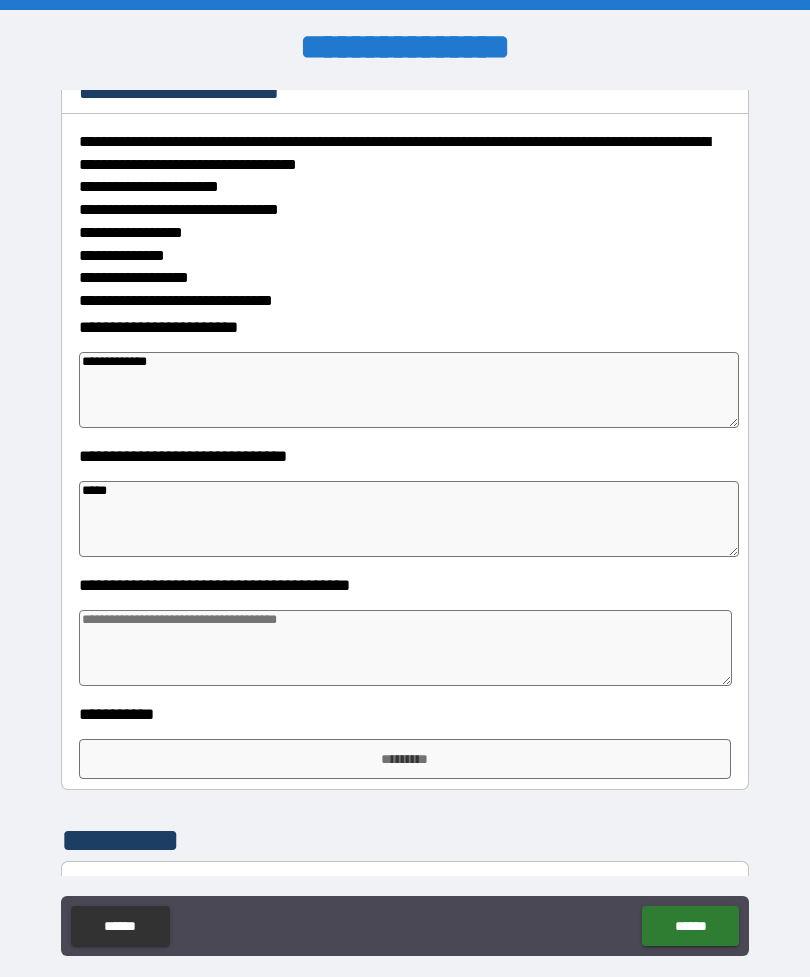 type on "******" 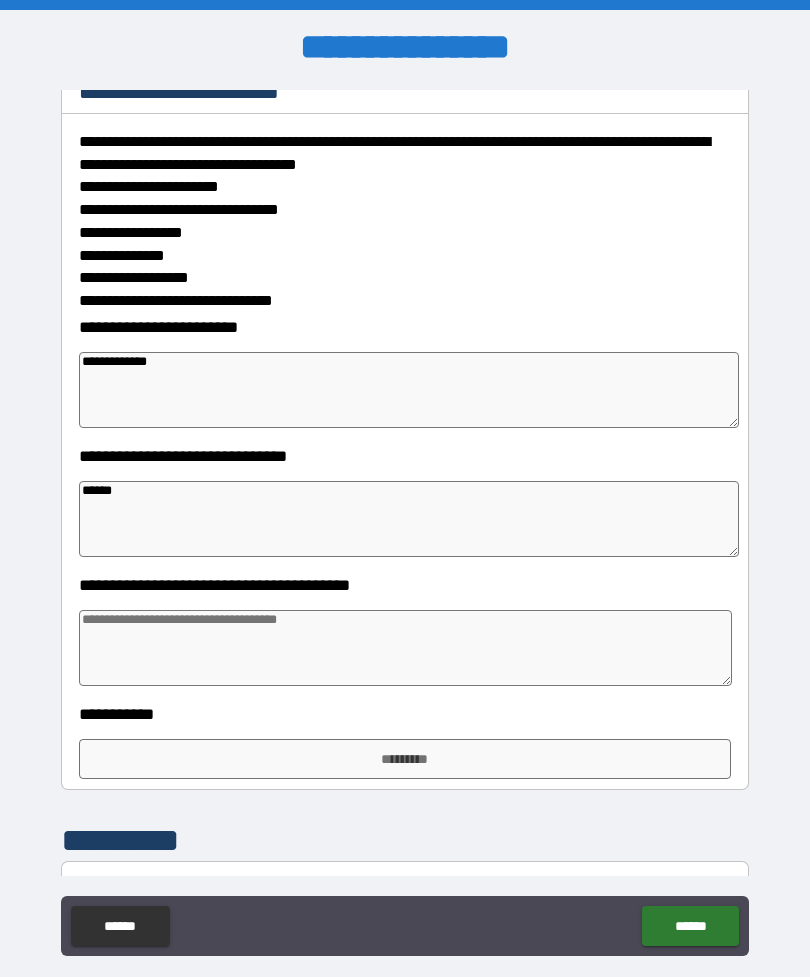 type on "*" 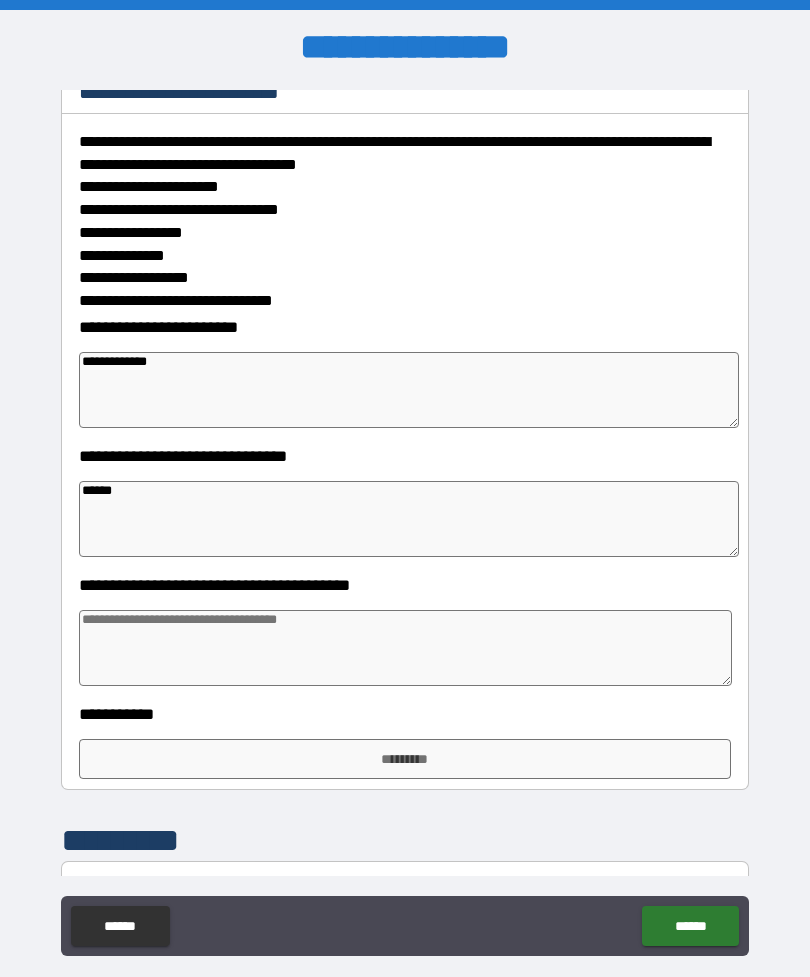 type on "*" 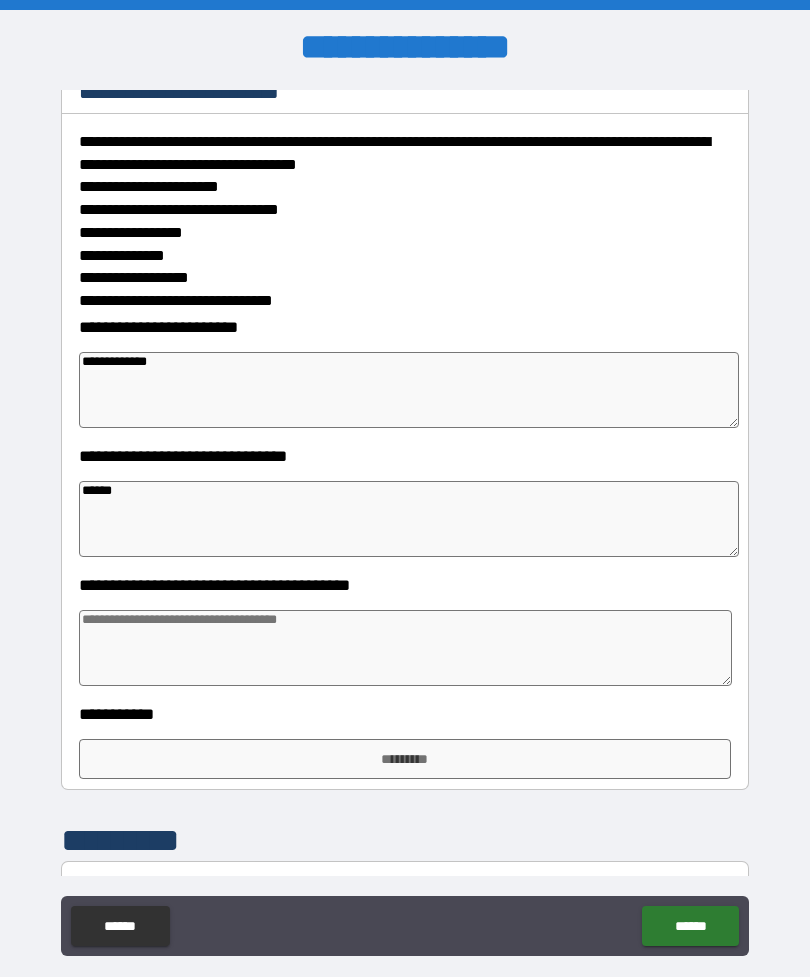 type on "*" 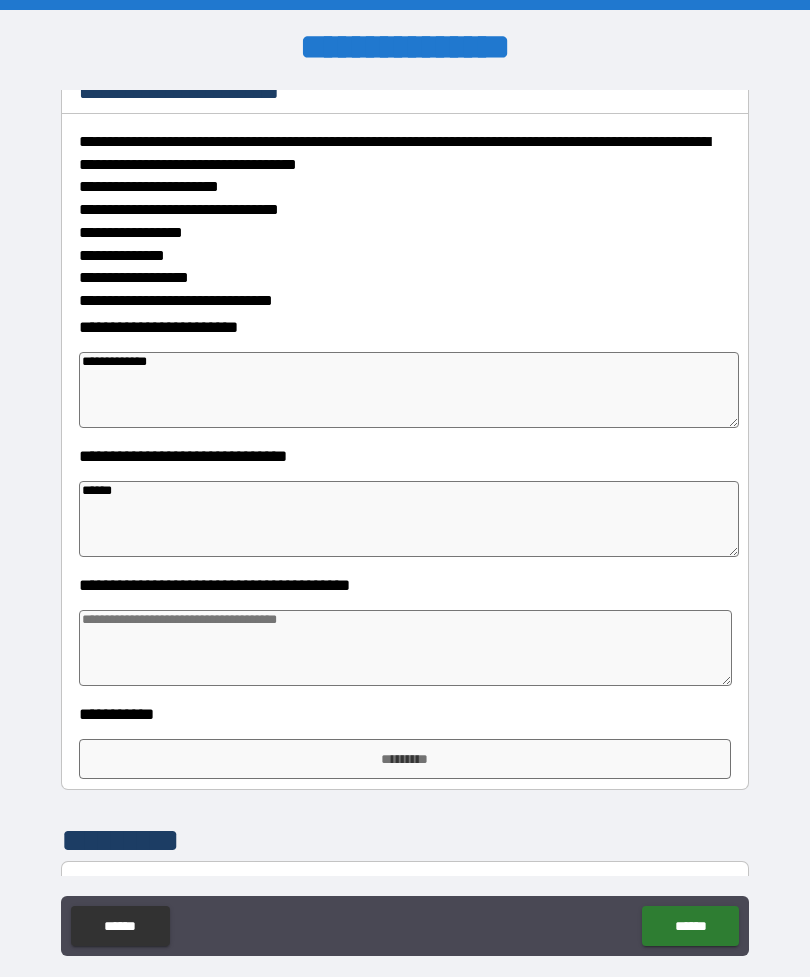 type on "*******" 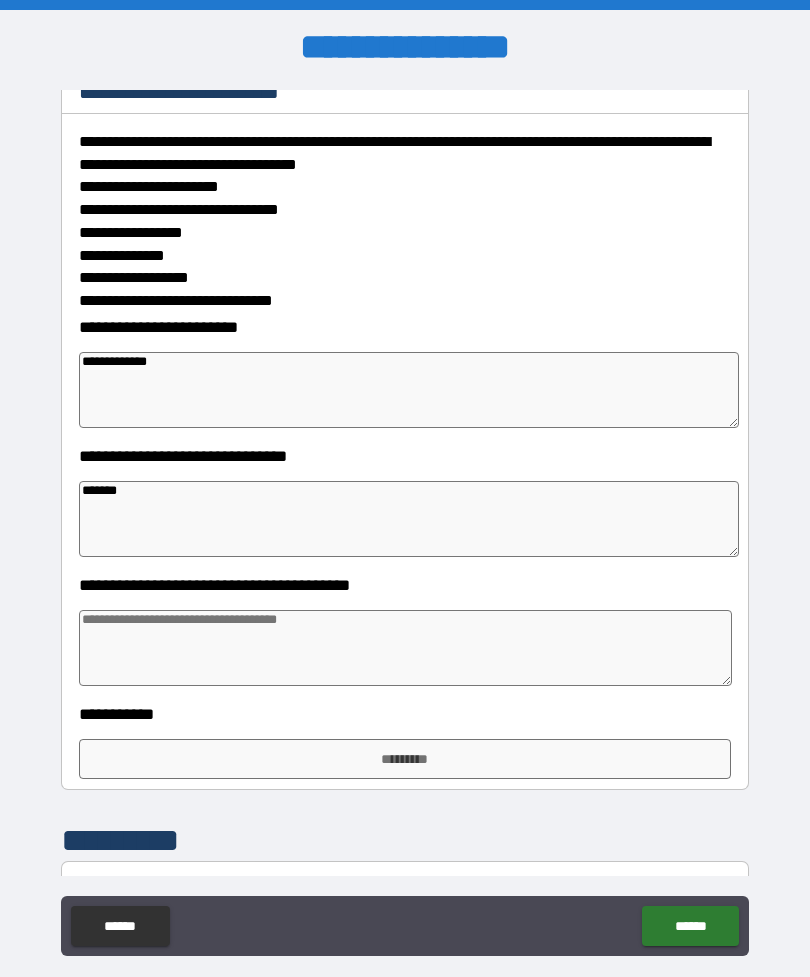 type on "*" 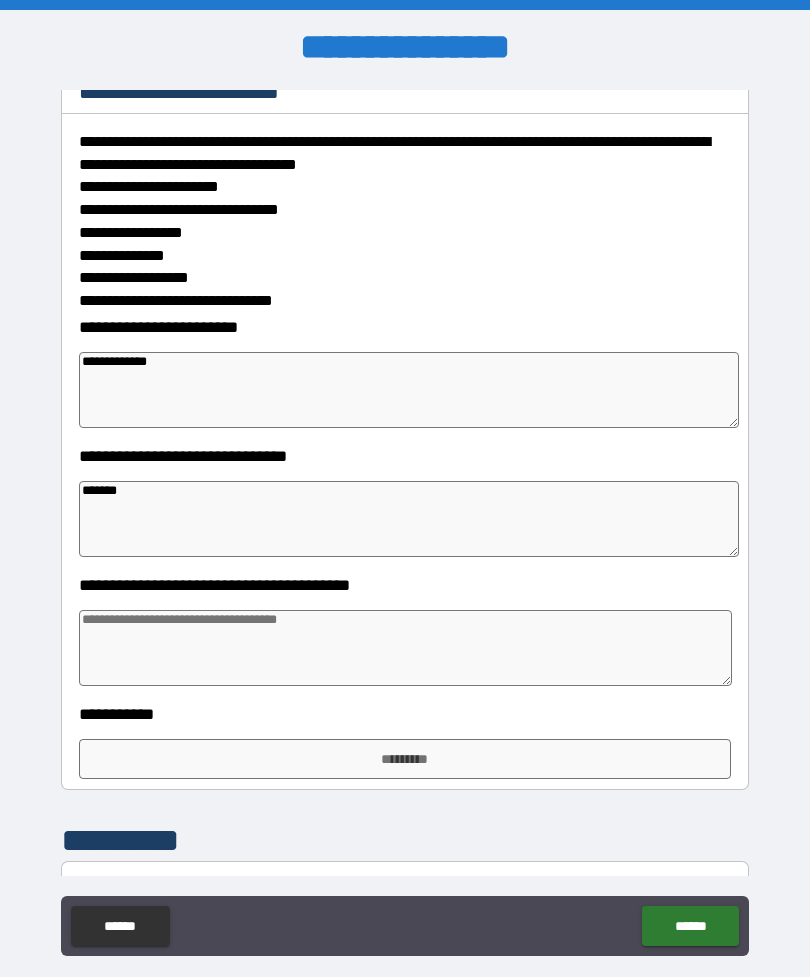 type on "*" 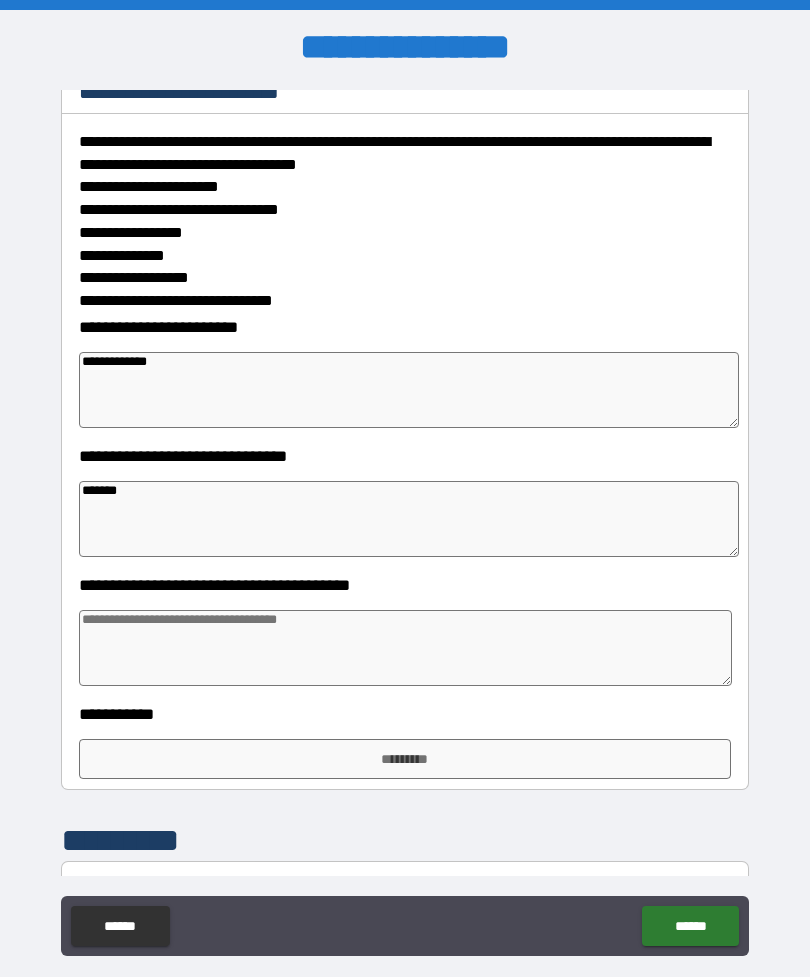 type on "*" 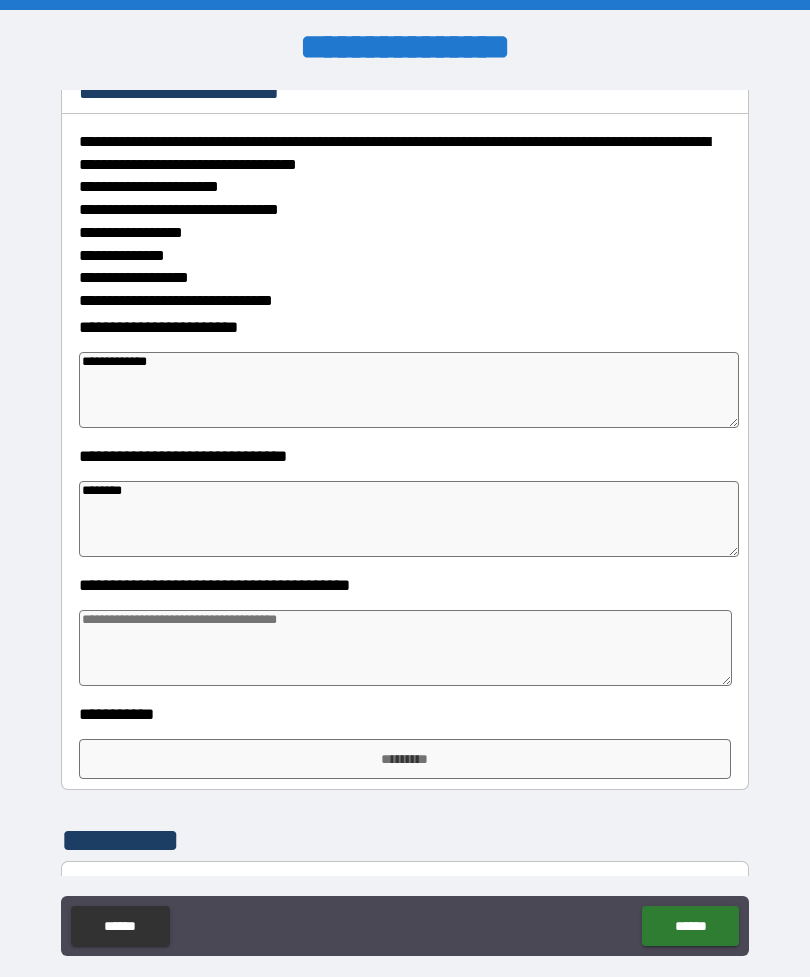 type on "*" 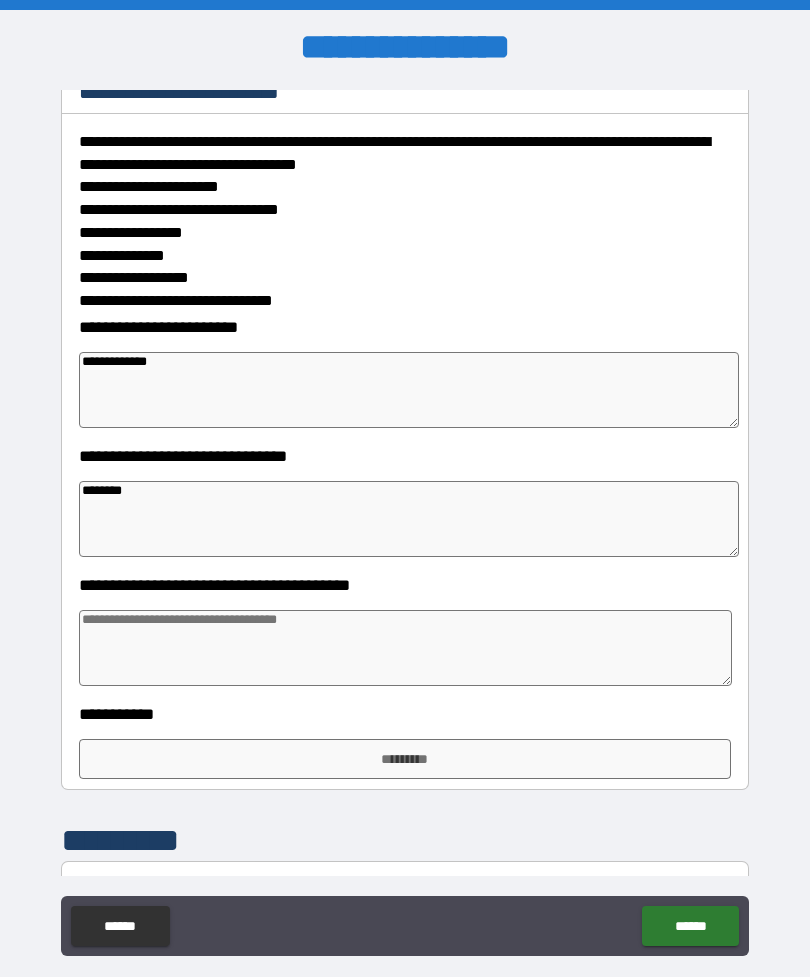 type on "*" 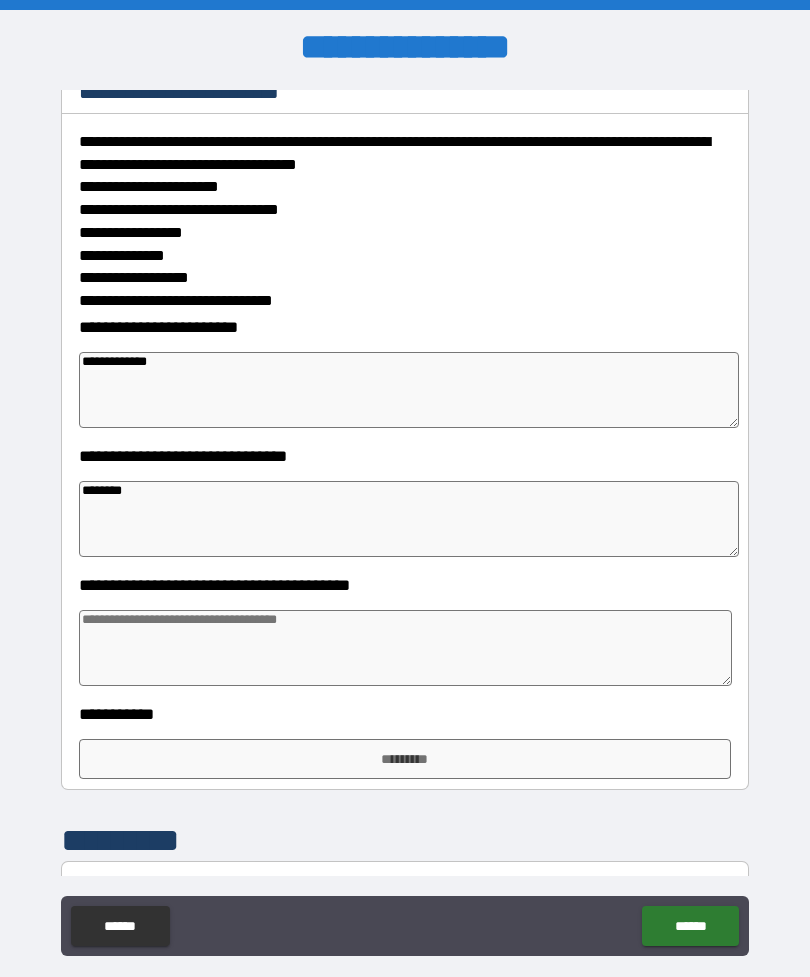 type on "*" 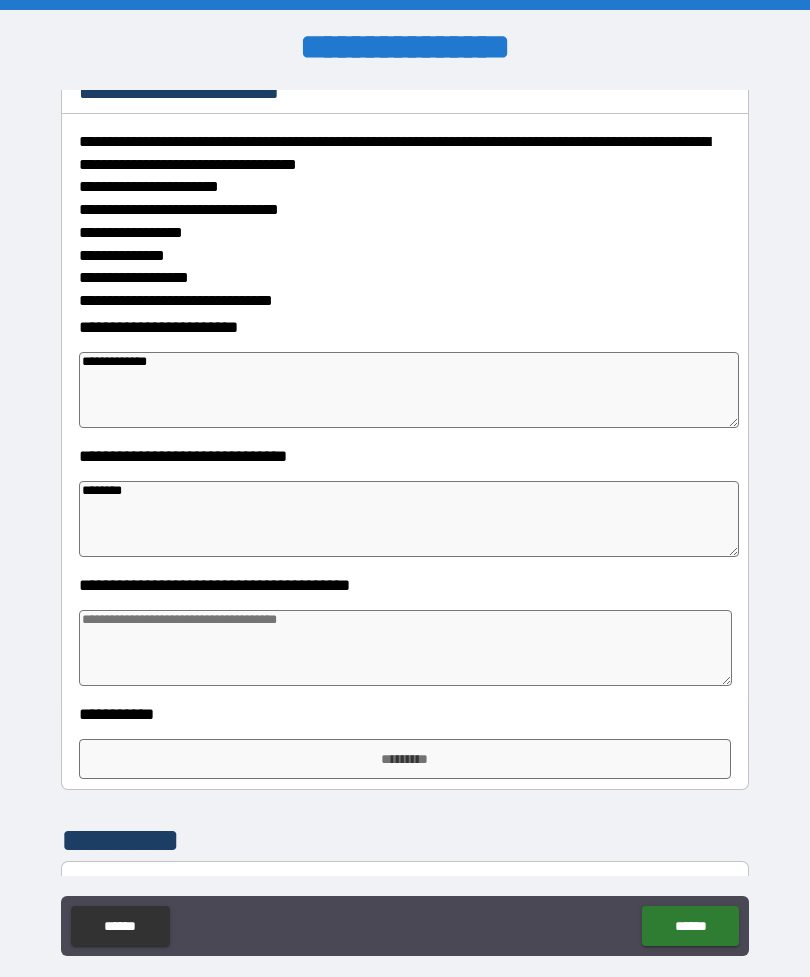 type on "*********" 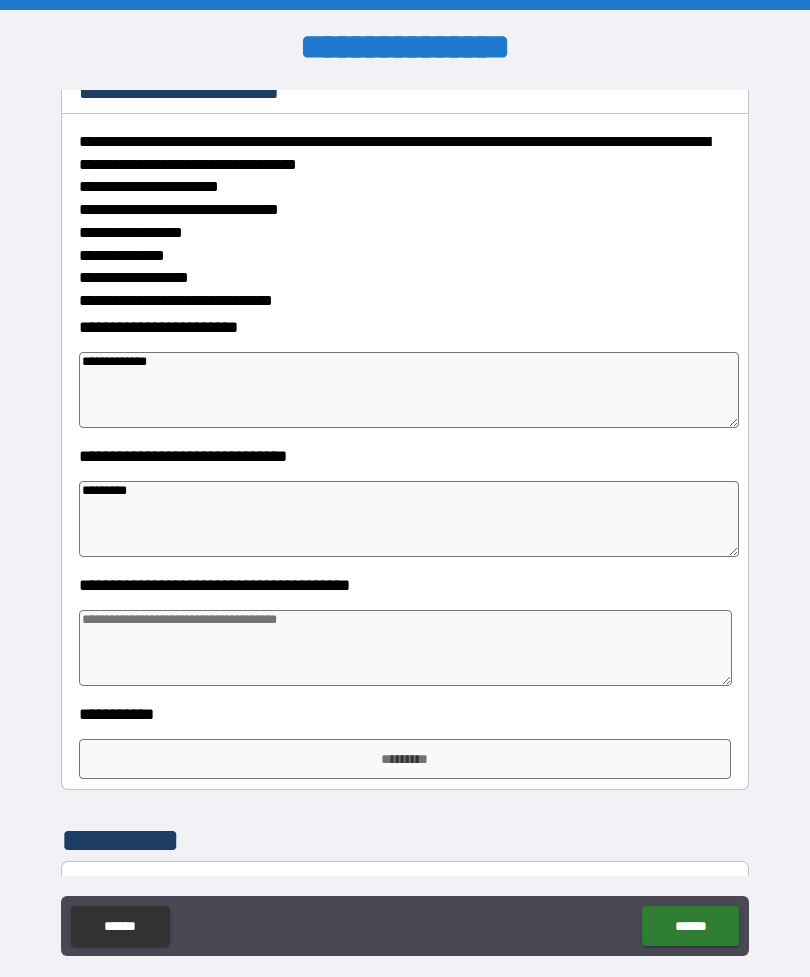 type on "*" 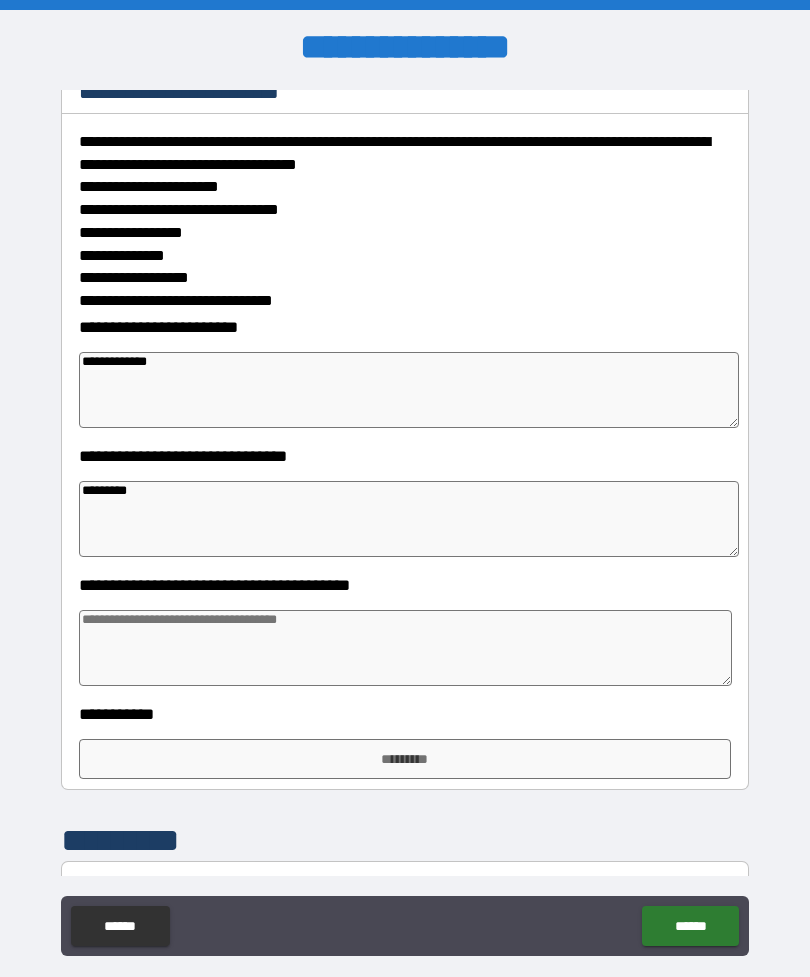 type on "*" 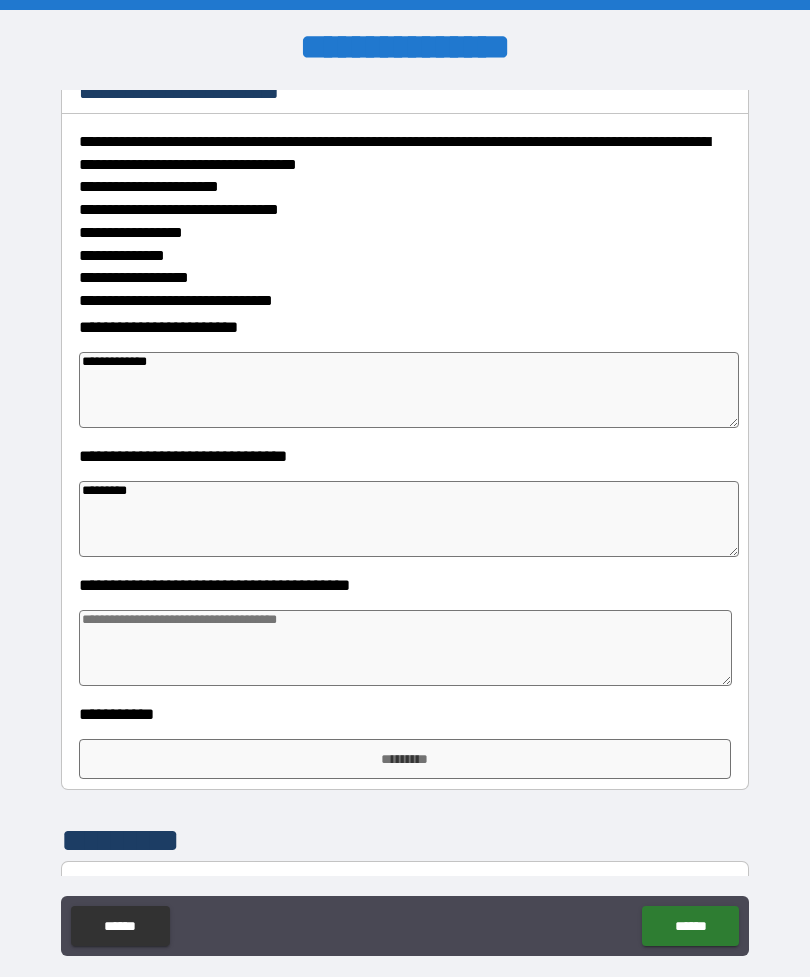 type on "*" 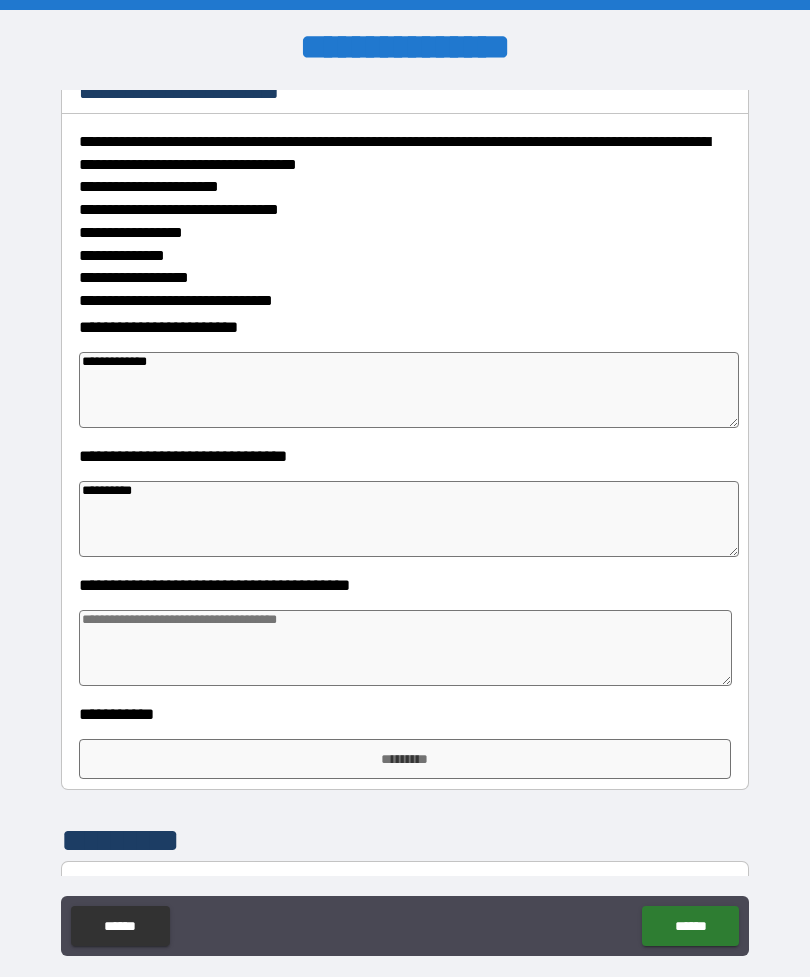 type on "*" 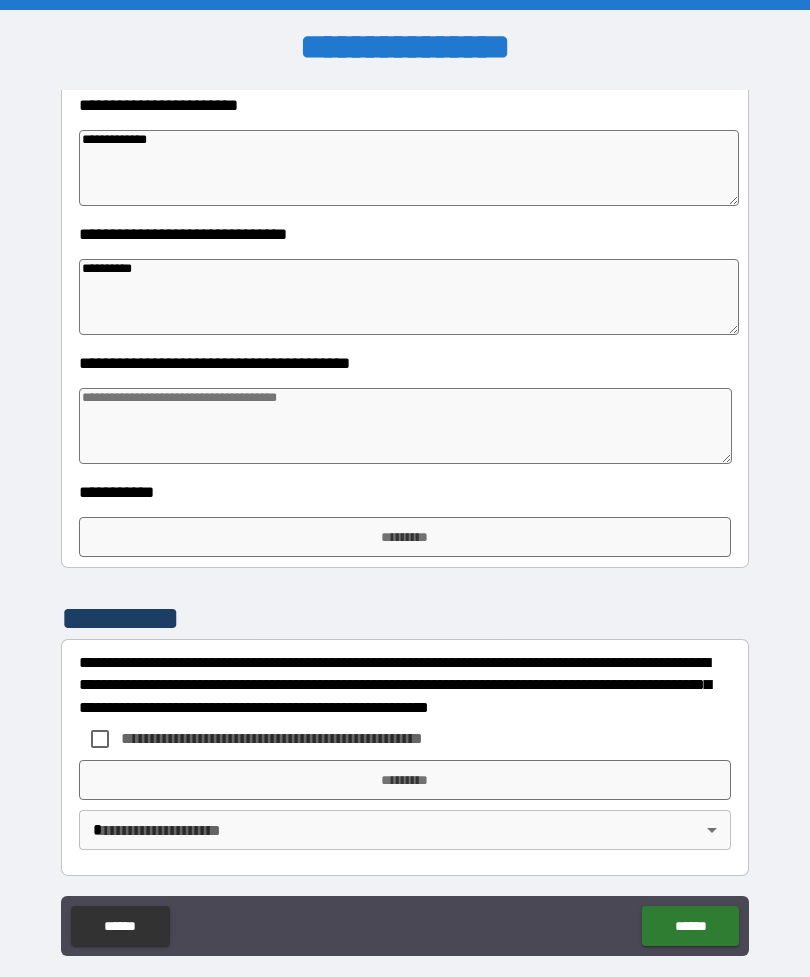 scroll, scrollTop: 500, scrollLeft: 0, axis: vertical 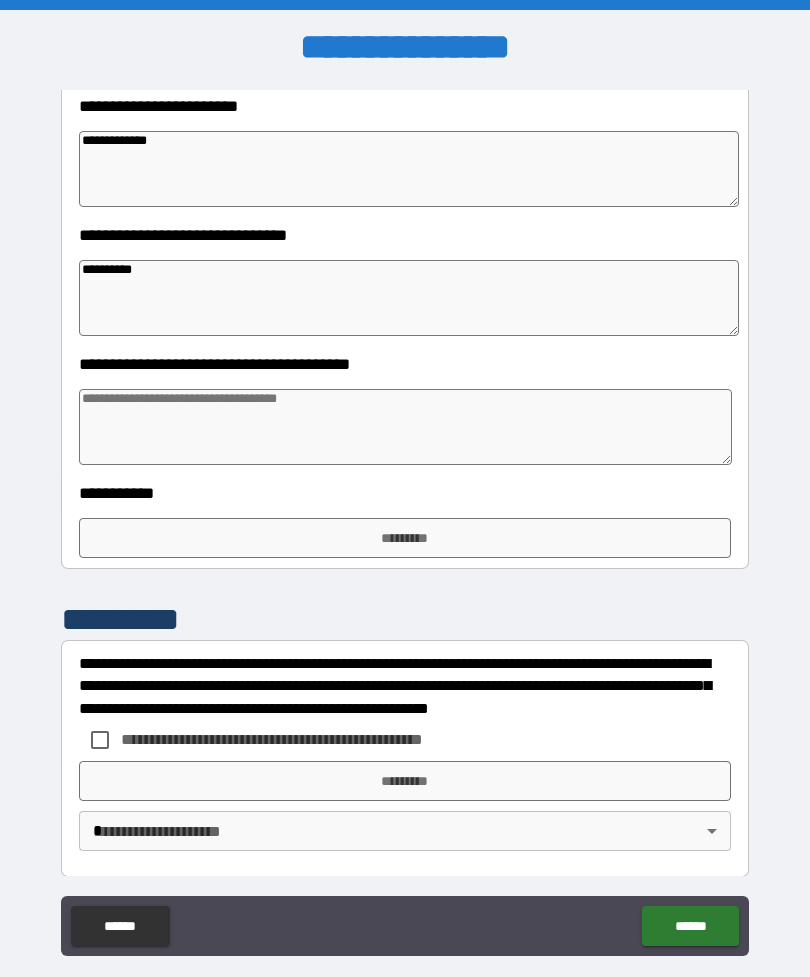 type on "**********" 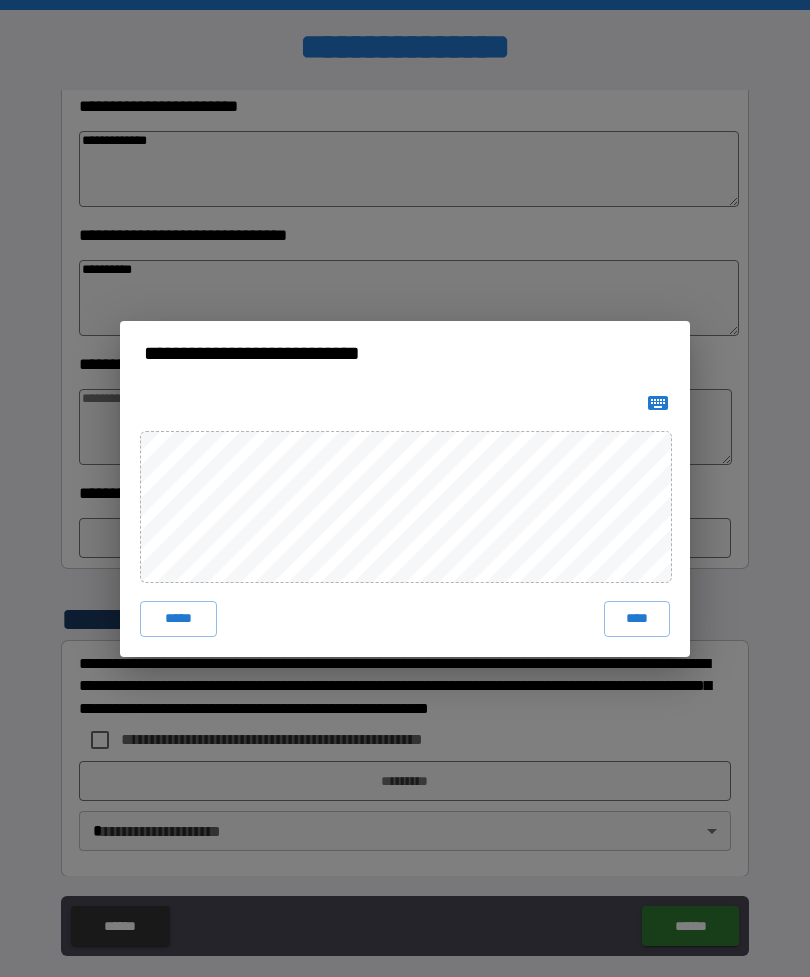 click on "****" at bounding box center [637, 619] 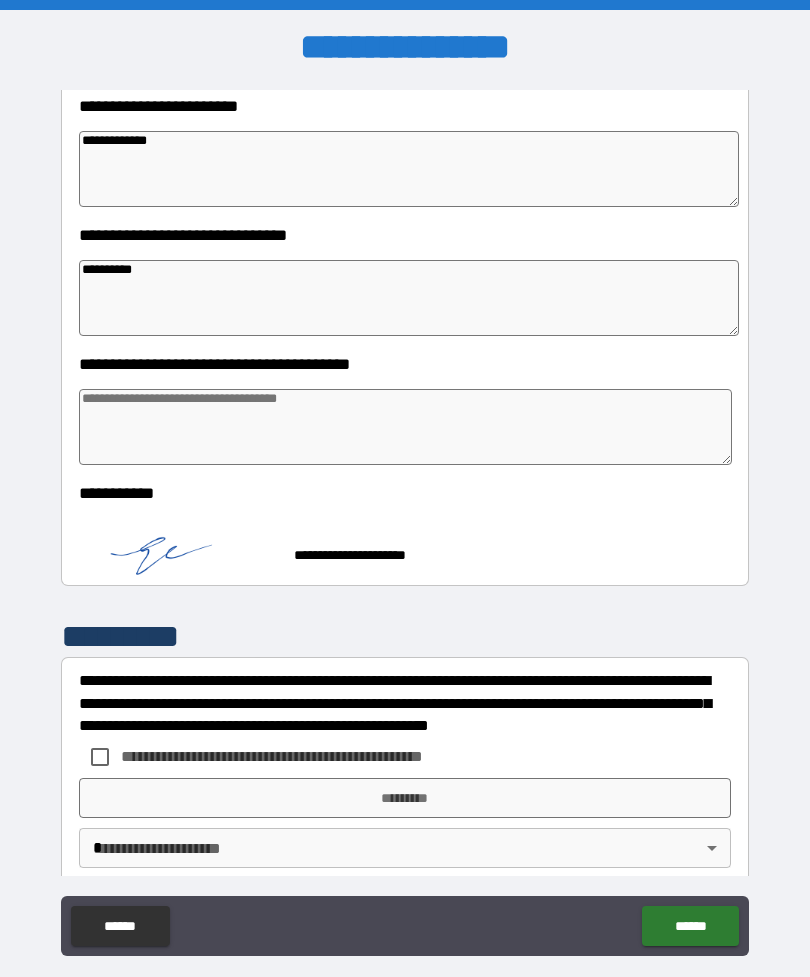scroll, scrollTop: 490, scrollLeft: 0, axis: vertical 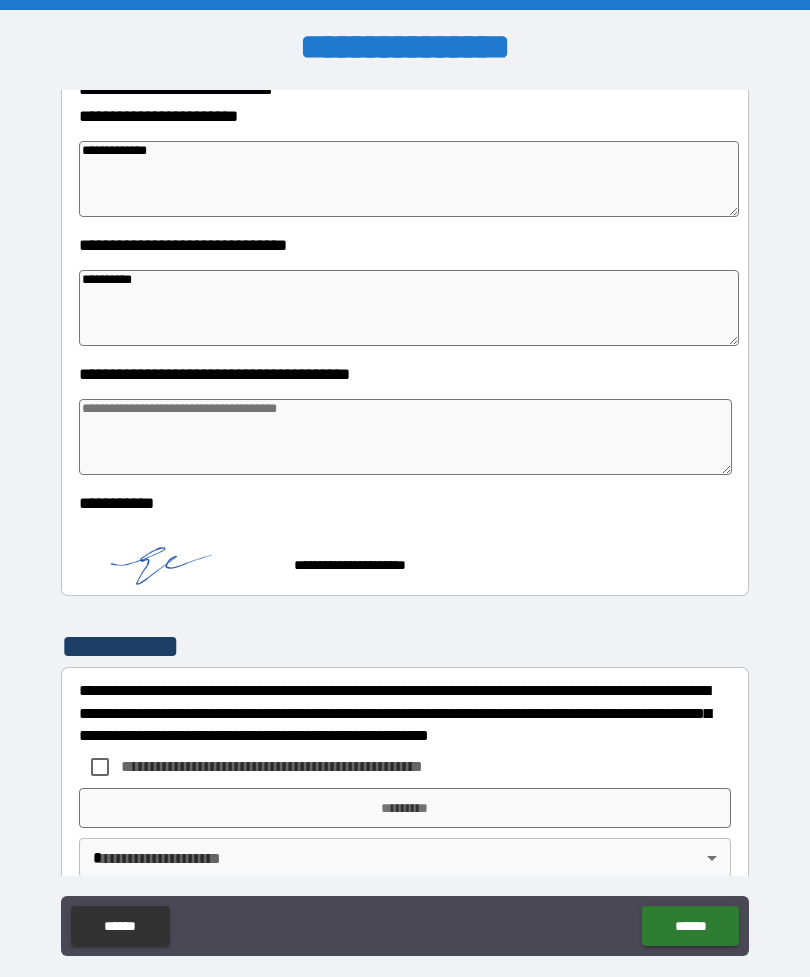 type on "*" 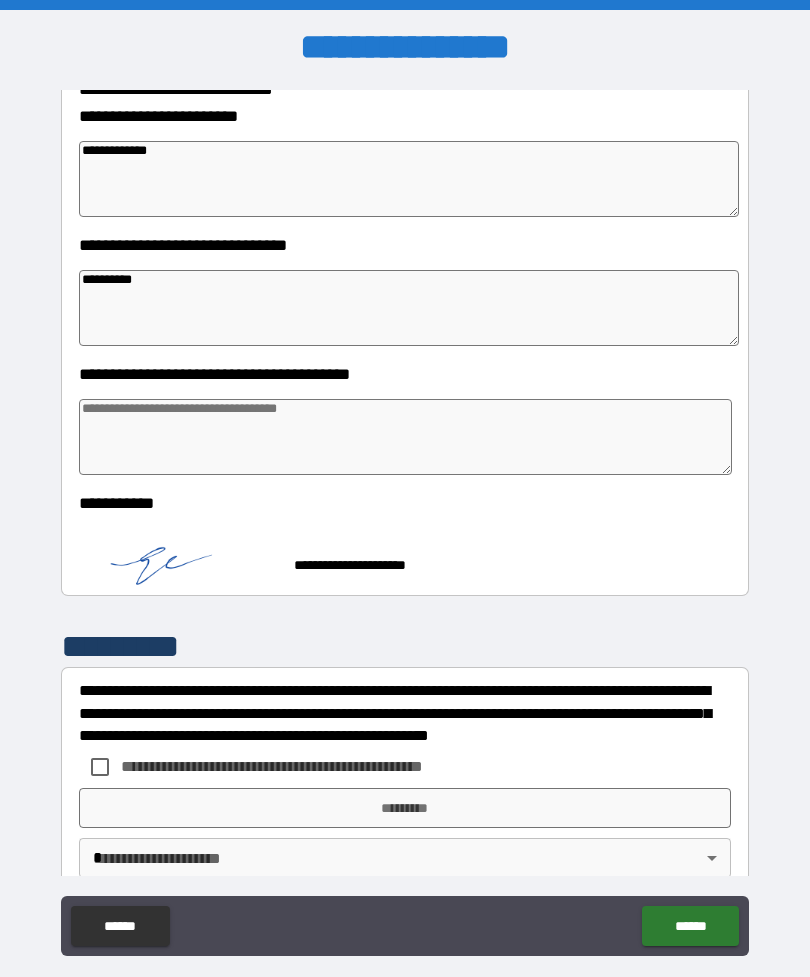 type on "*" 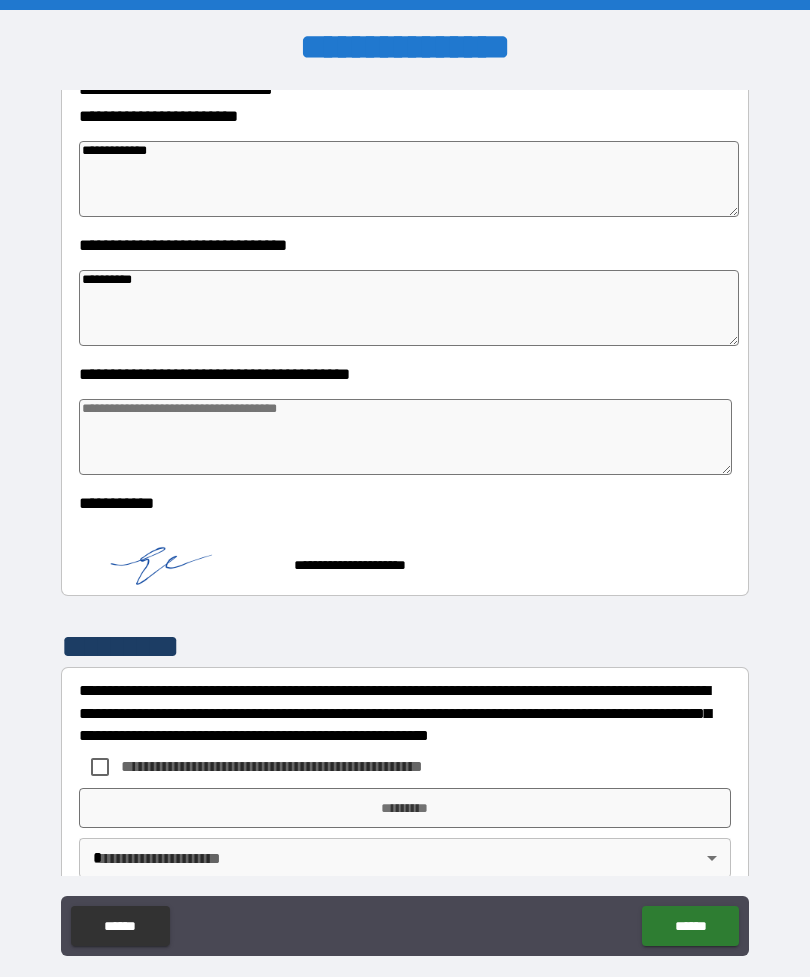type on "*" 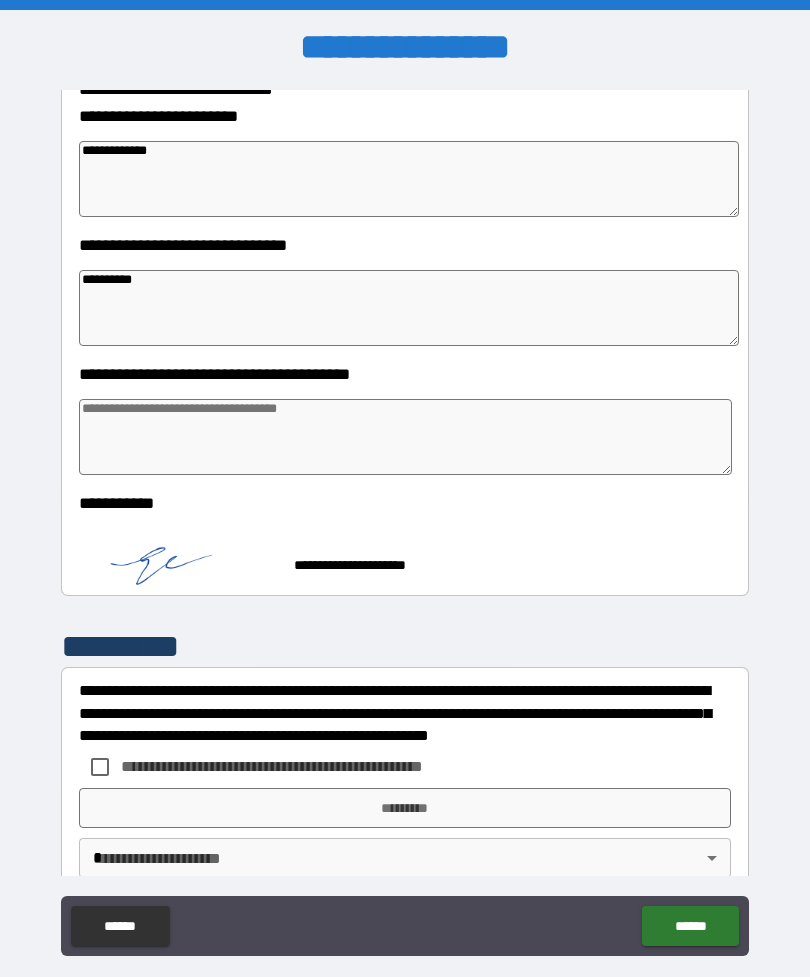 type on "*" 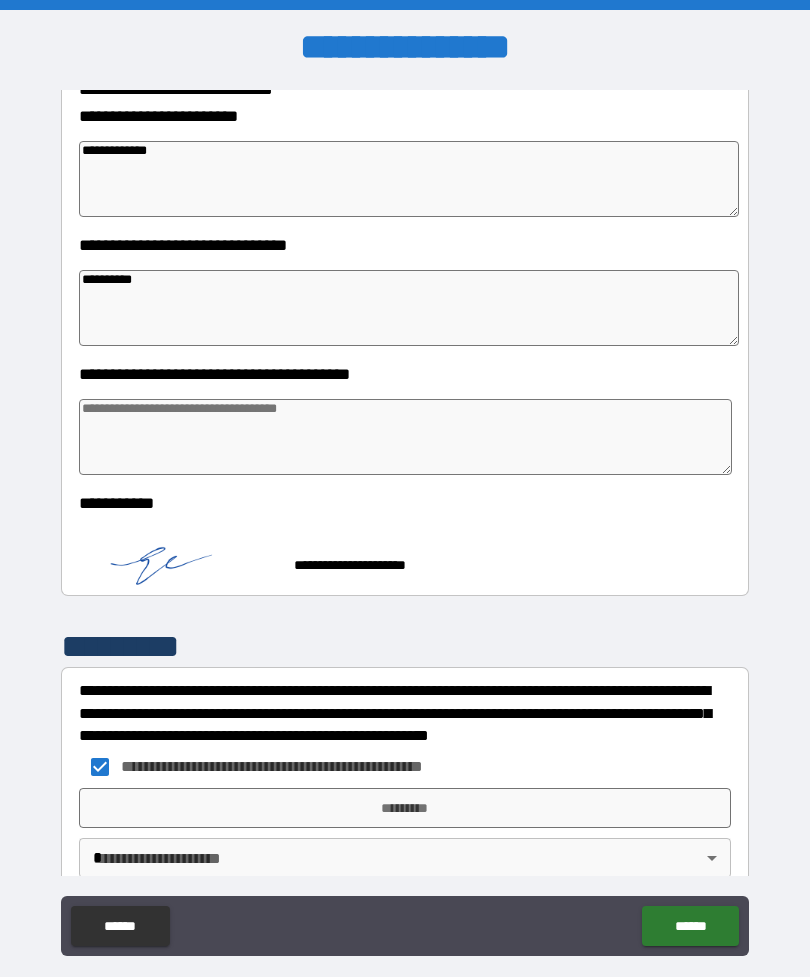 type on "*" 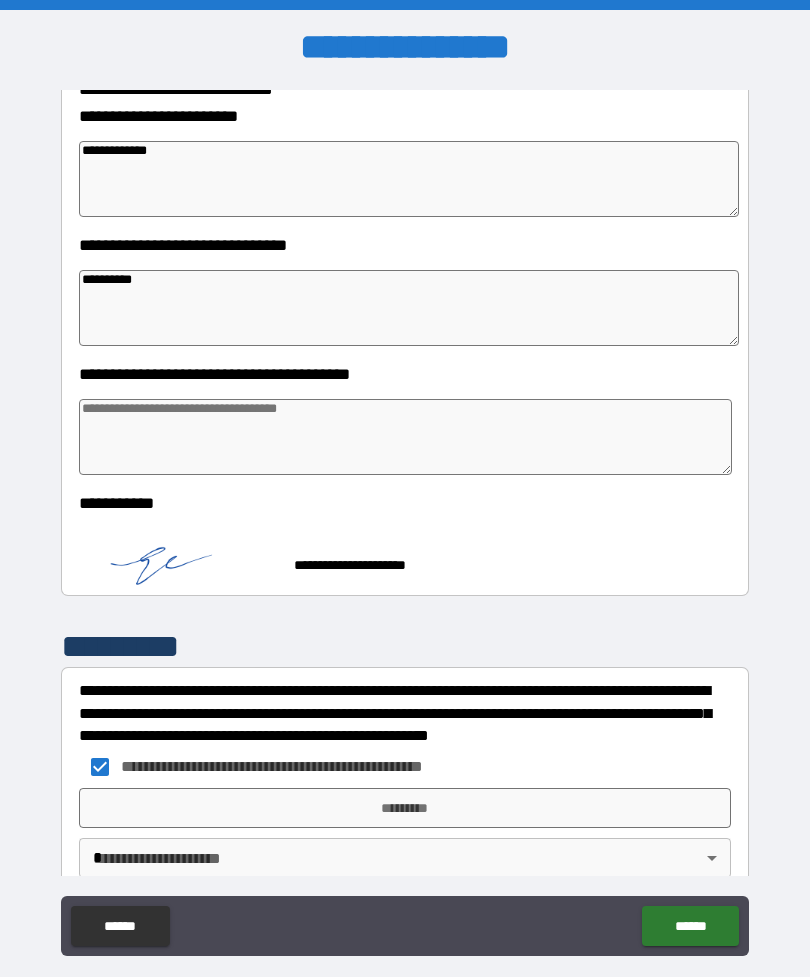 type on "*" 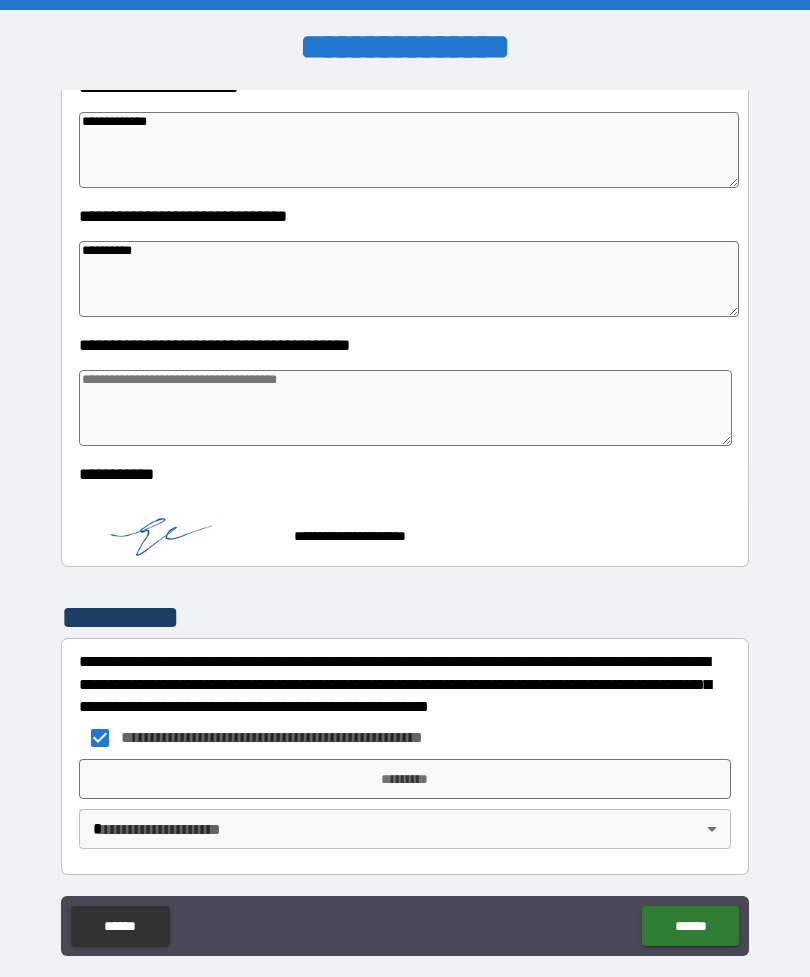scroll, scrollTop: 517, scrollLeft: 0, axis: vertical 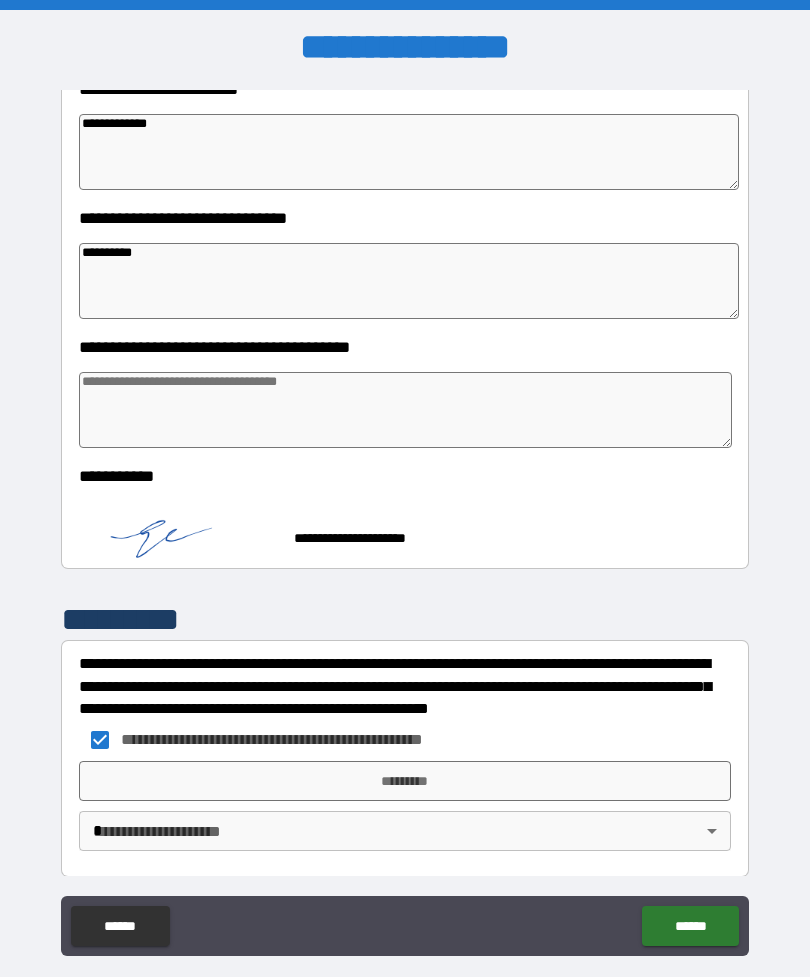 click on "**********" at bounding box center (405, 520) 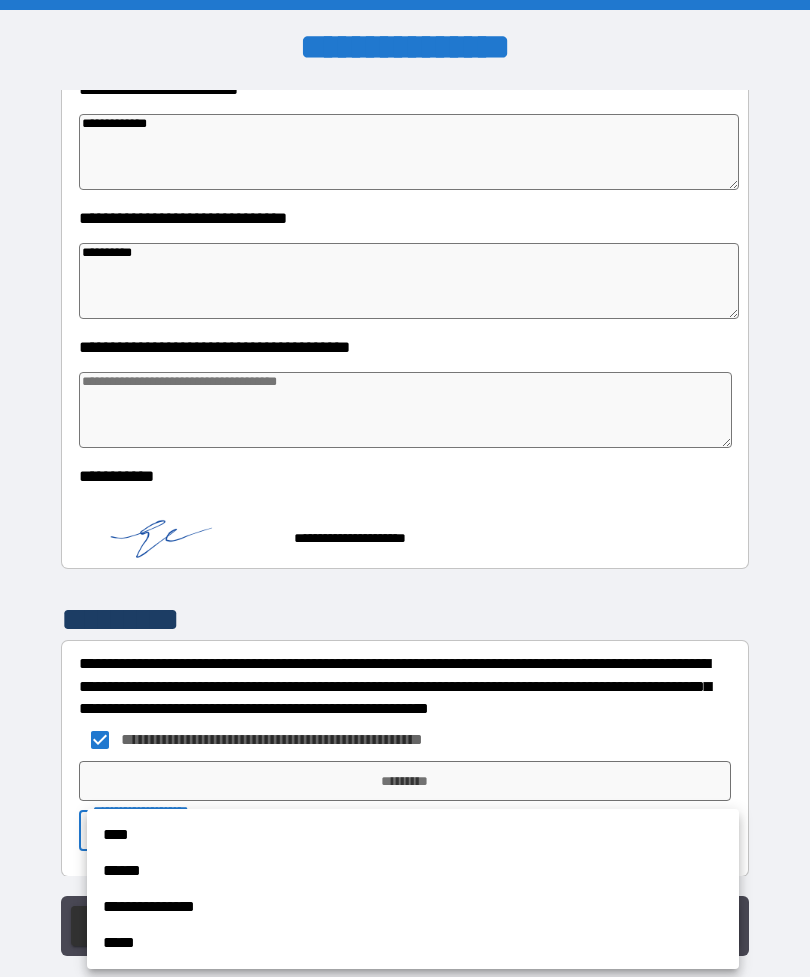 click on "****" at bounding box center [413, 835] 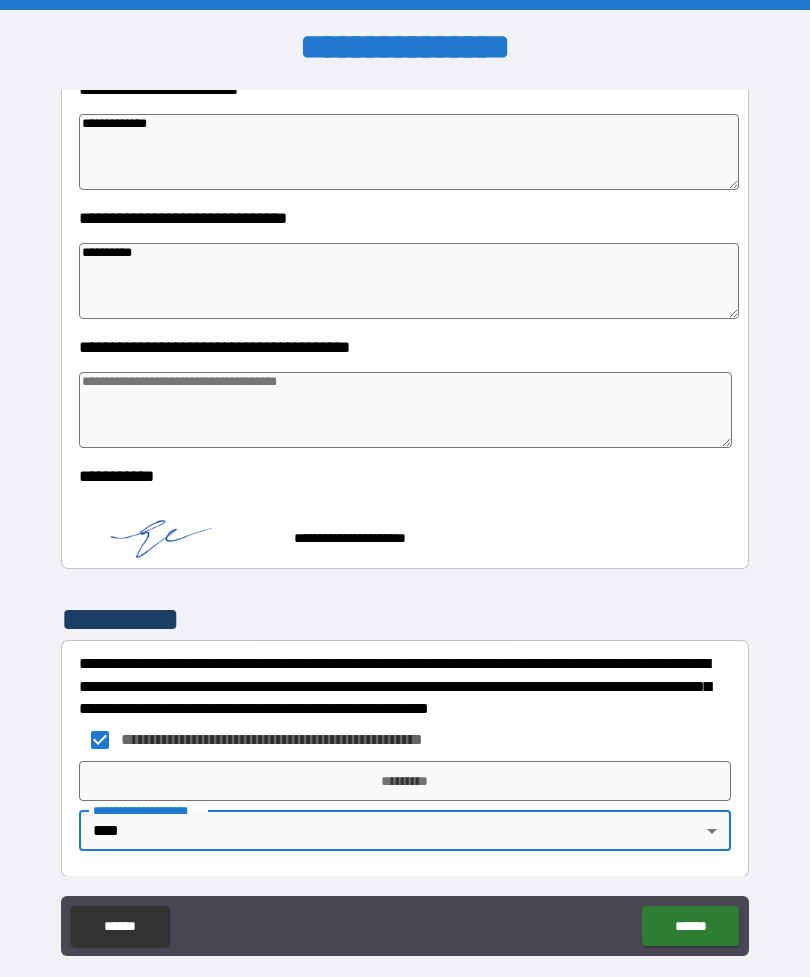 type on "*" 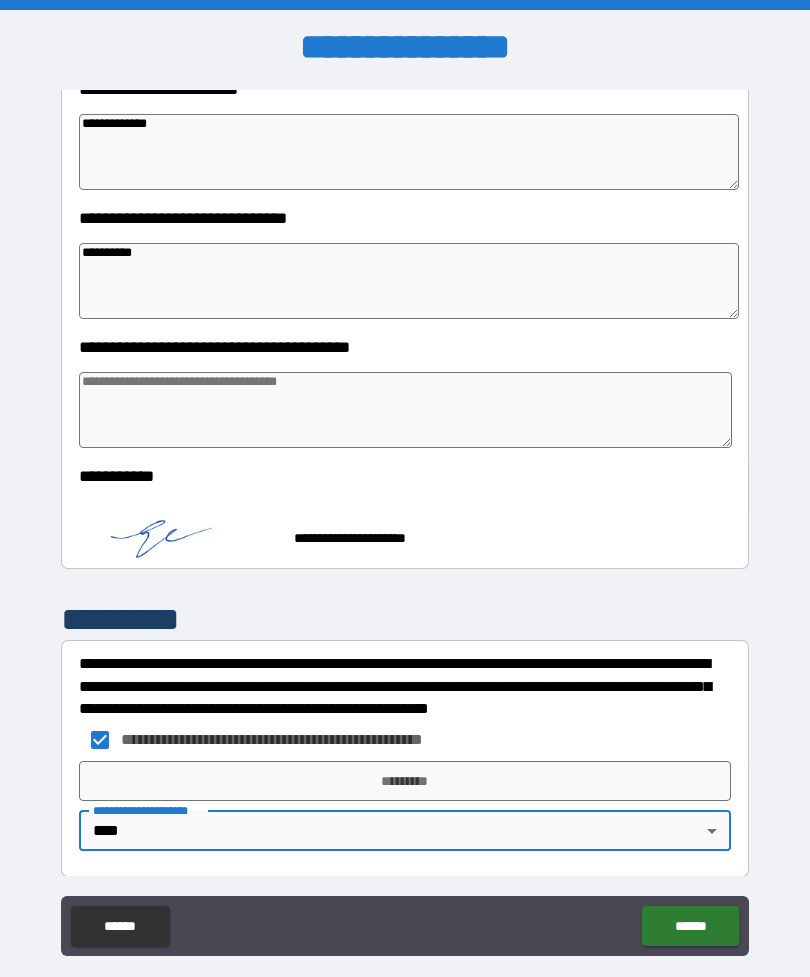 type on "*" 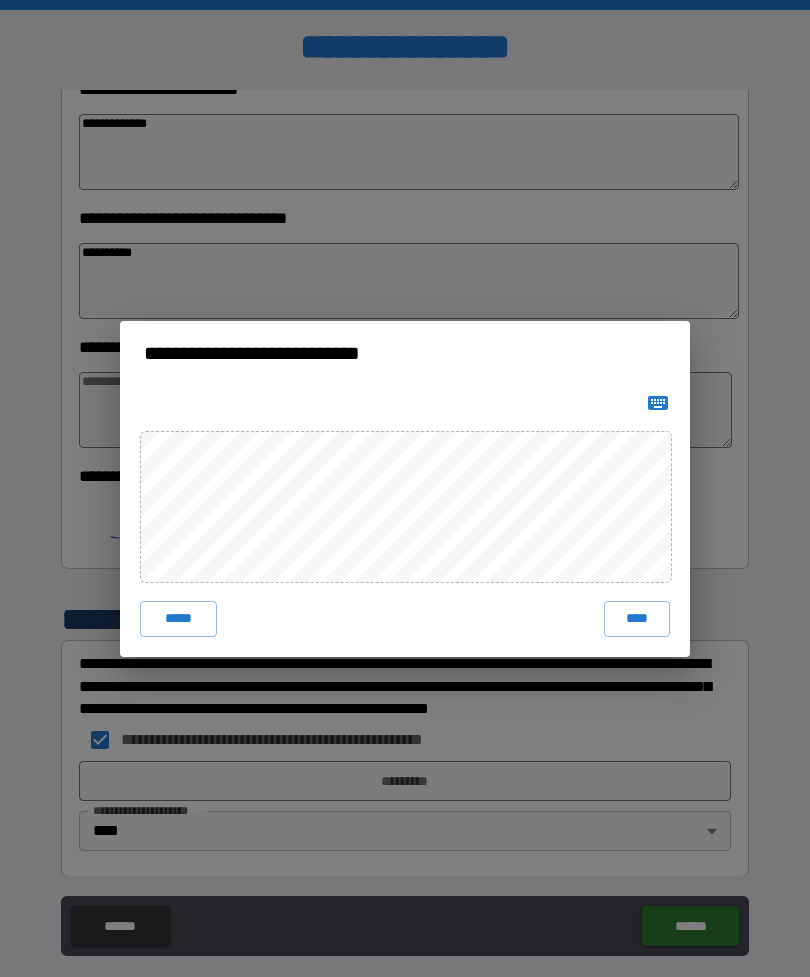 click on "****" at bounding box center [637, 619] 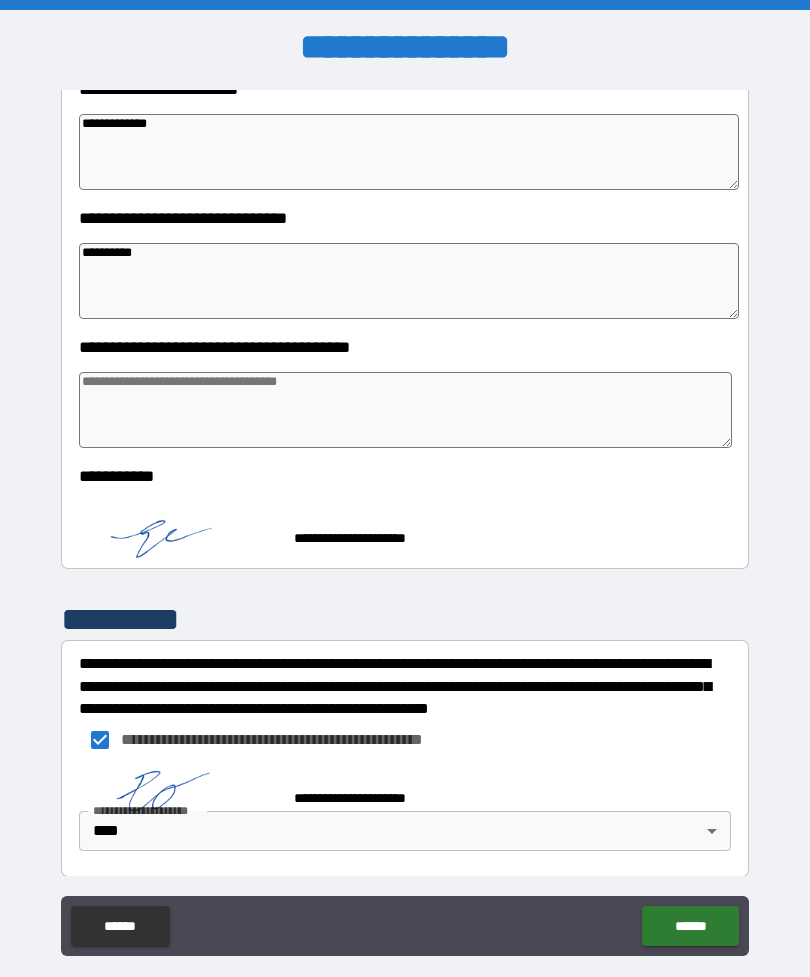 type on "*" 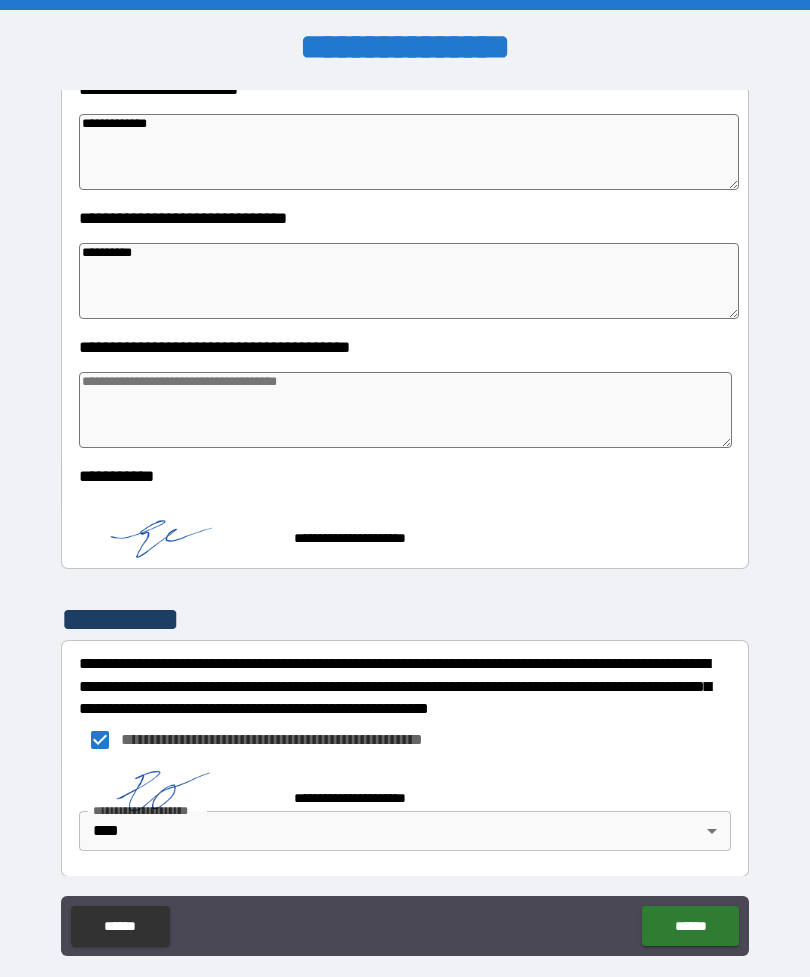 type on "*" 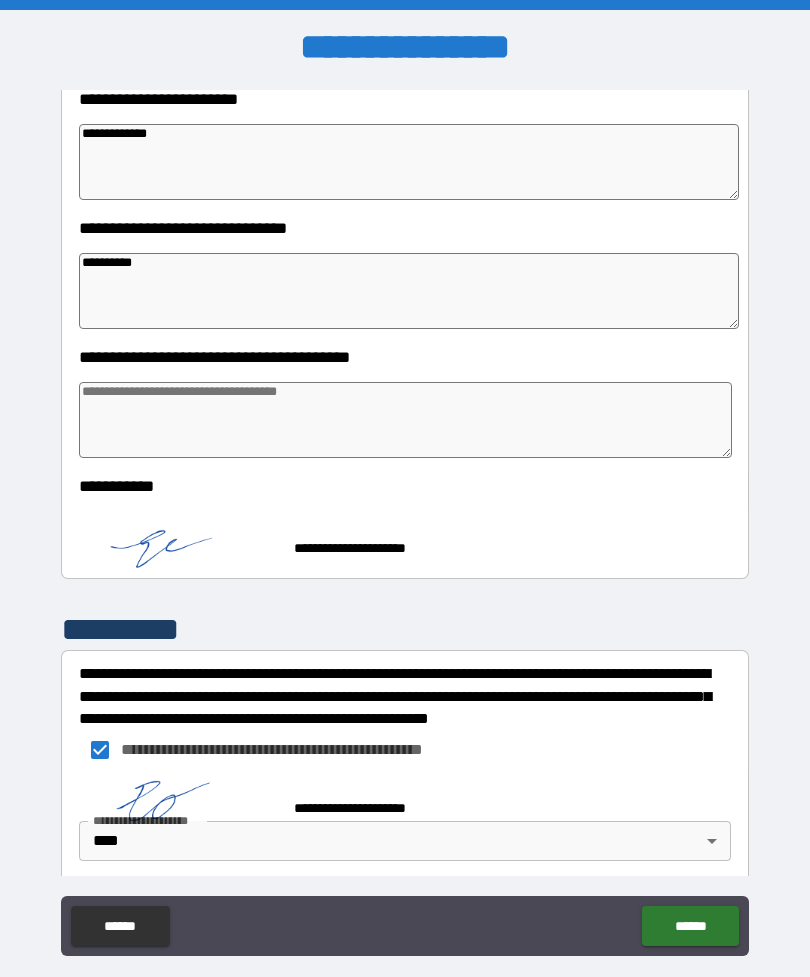type on "*" 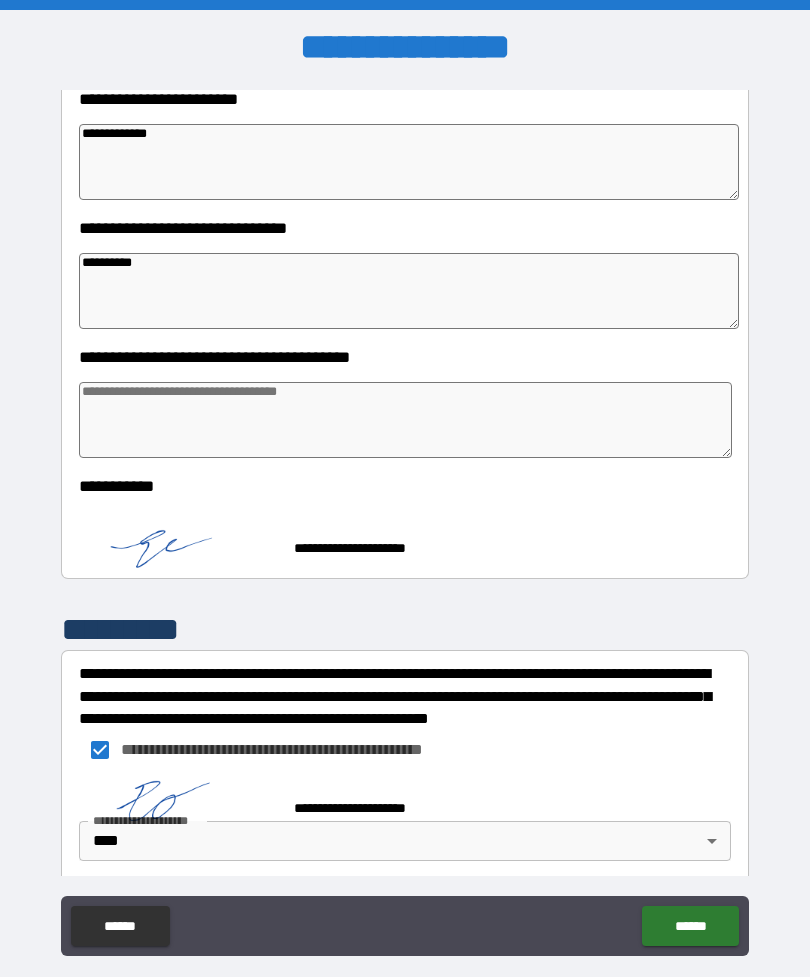 type on "*" 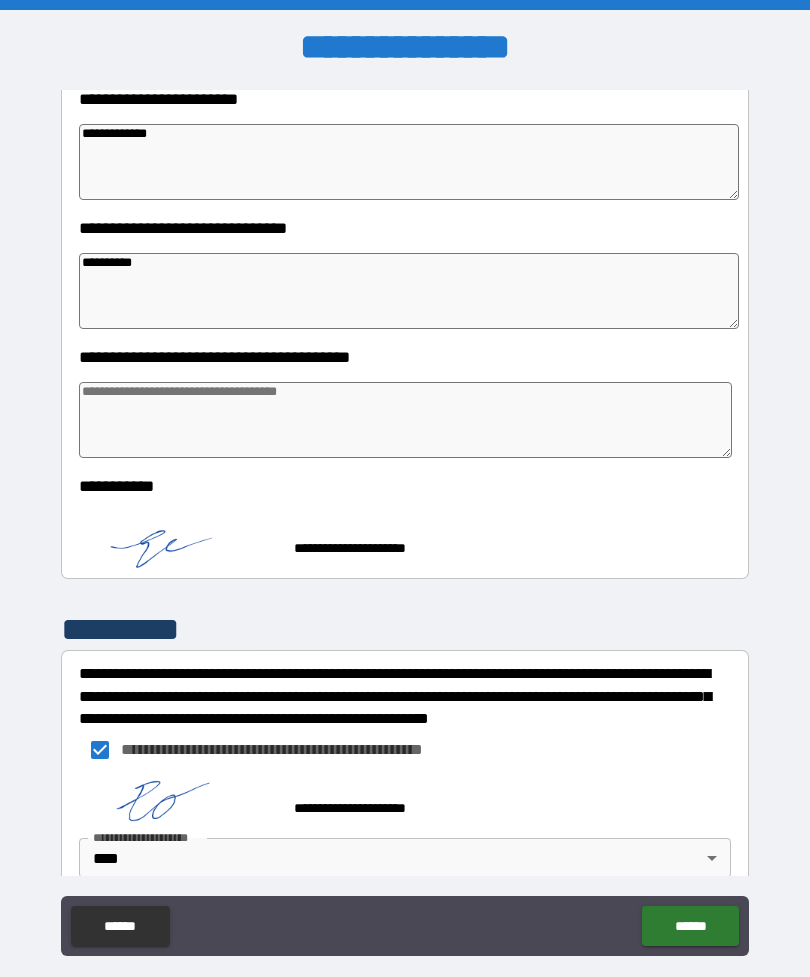 click on "******" at bounding box center (690, 926) 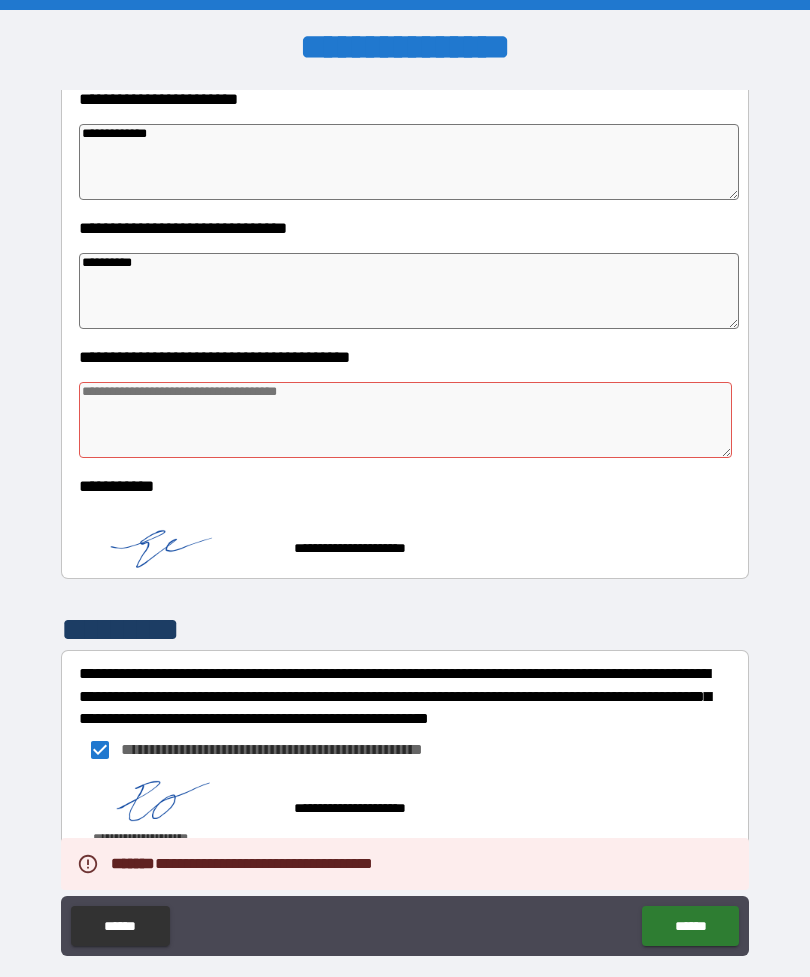 type on "*" 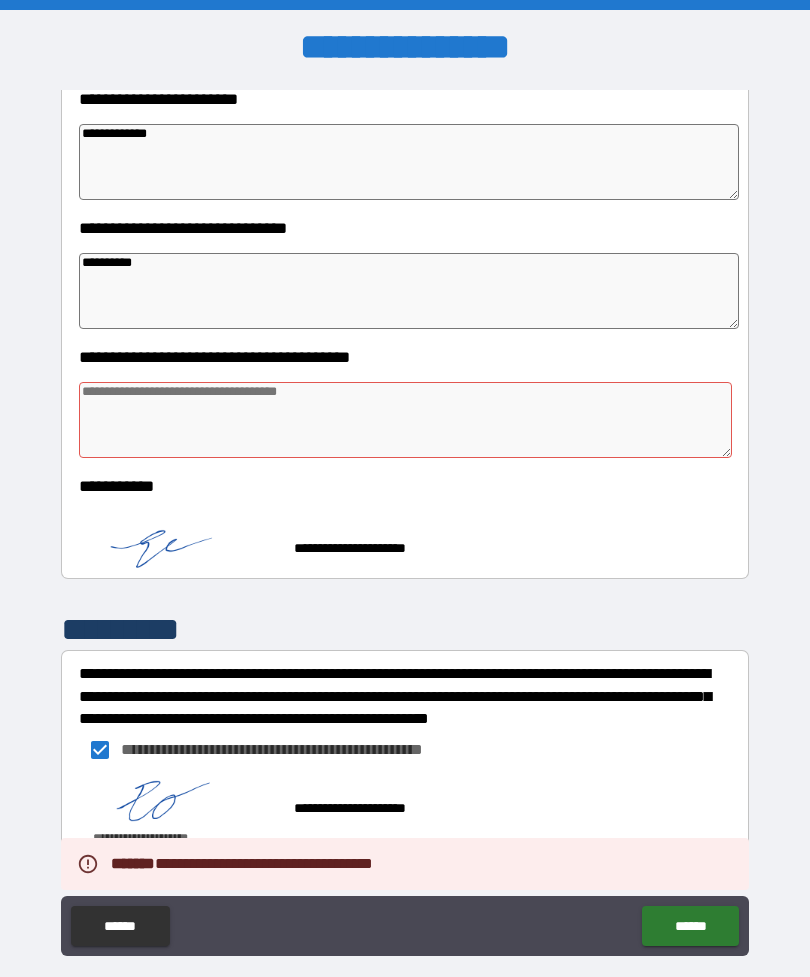 type on "*" 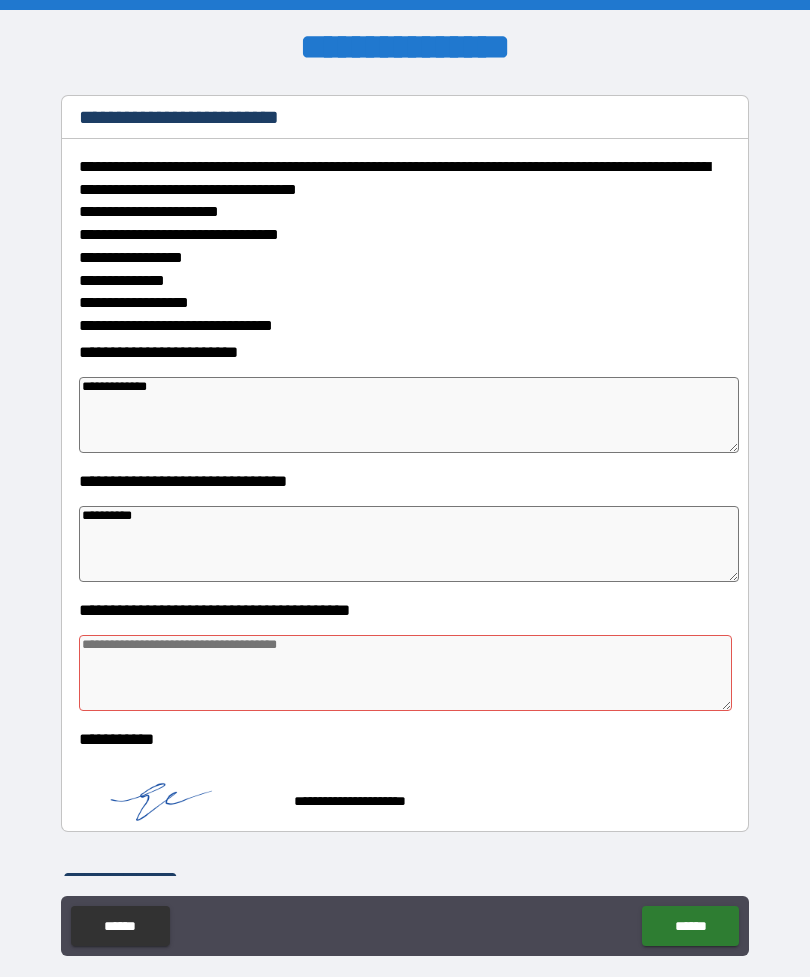 scroll, scrollTop: 252, scrollLeft: 0, axis: vertical 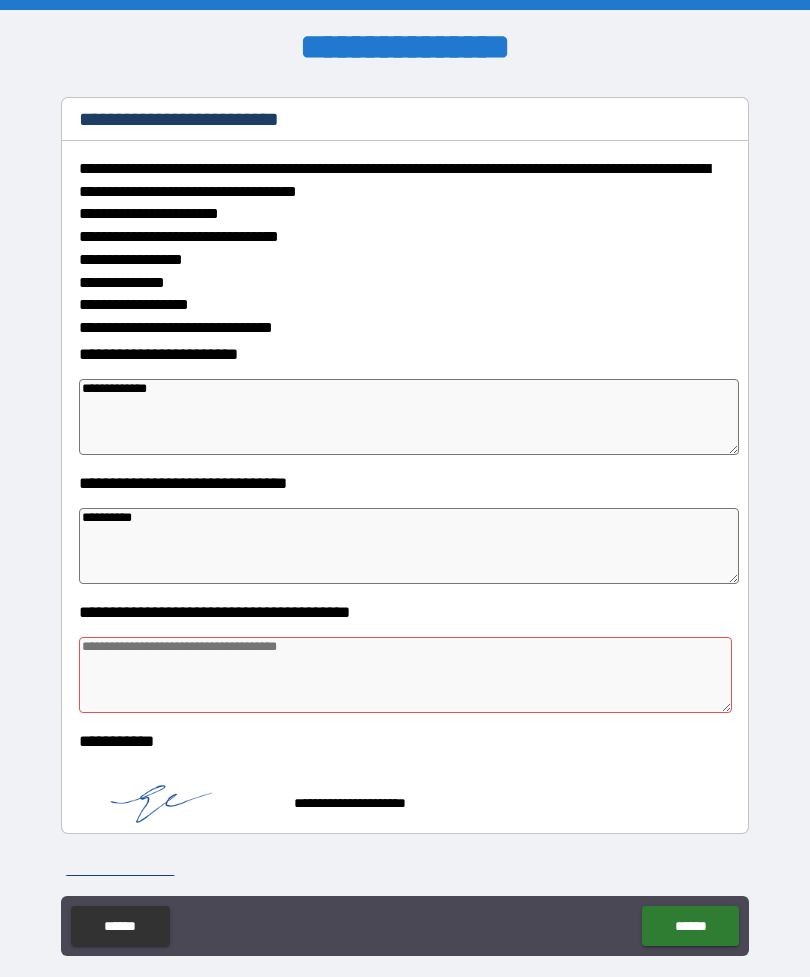 click at bounding box center [405, 675] 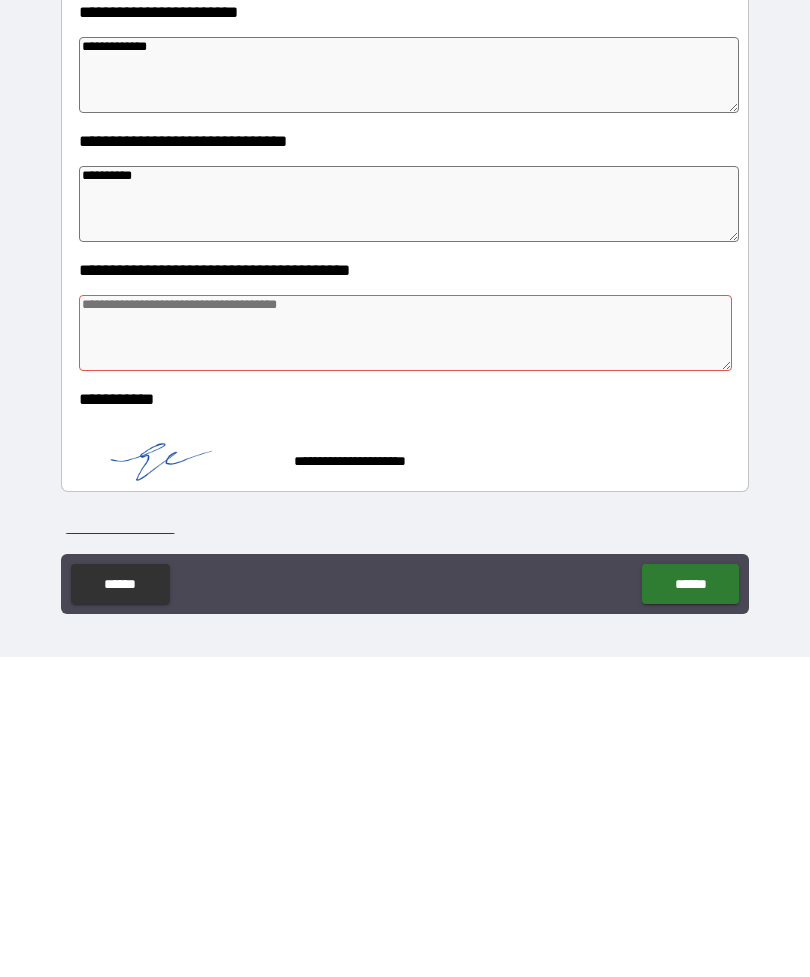 type on "*" 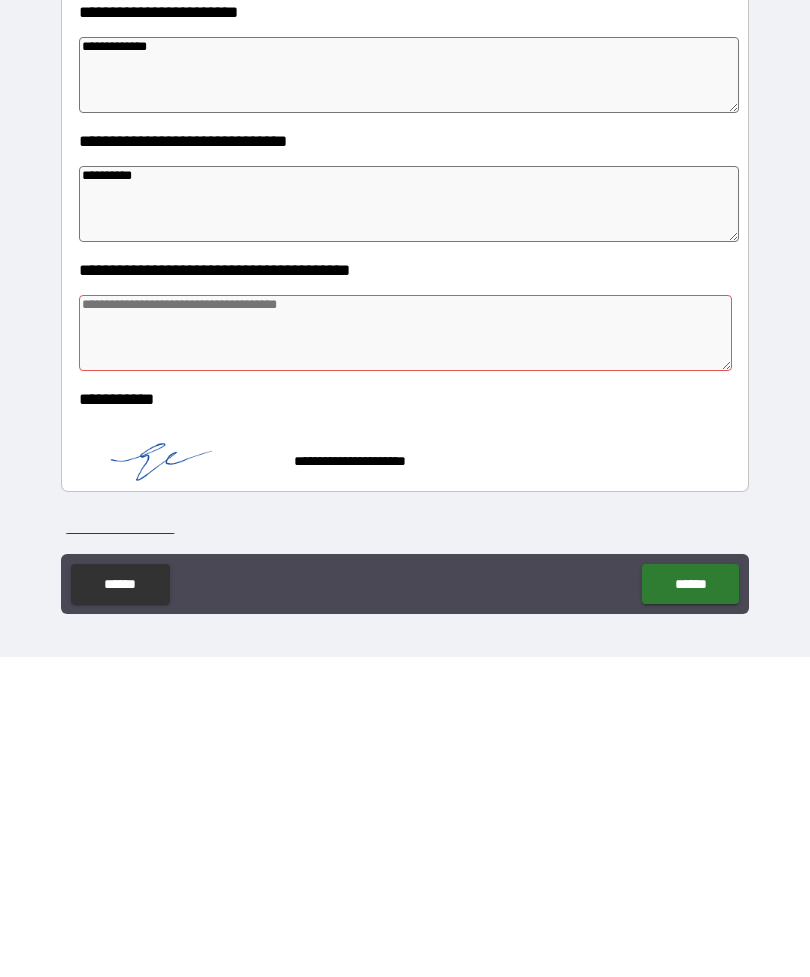 type on "*" 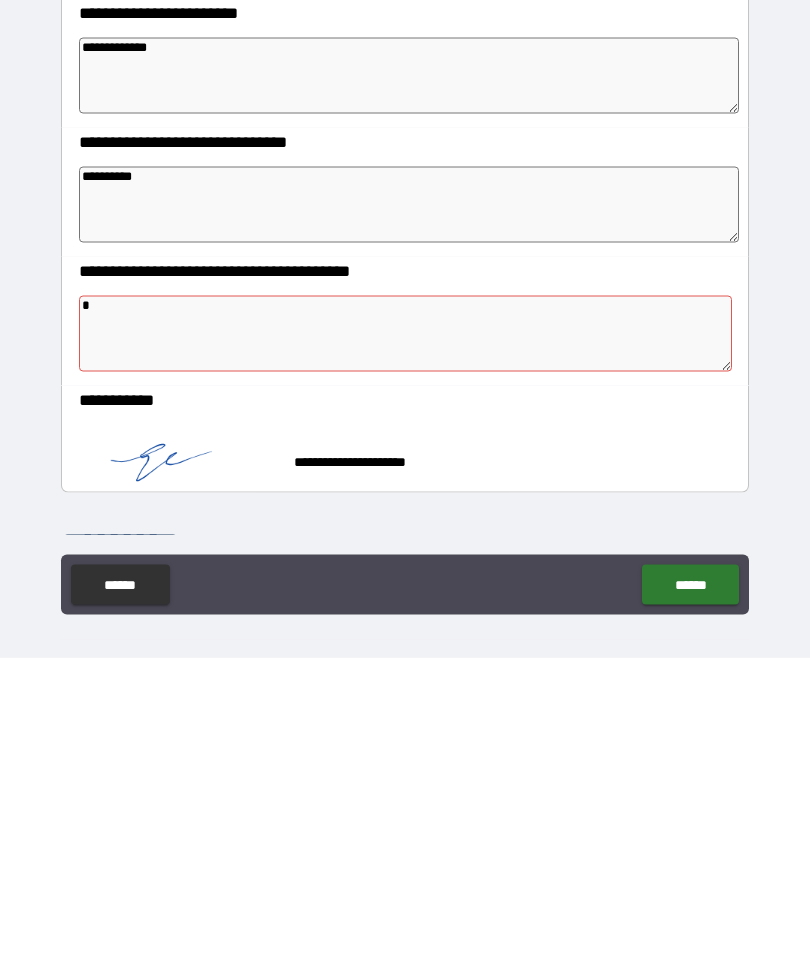 type on "*" 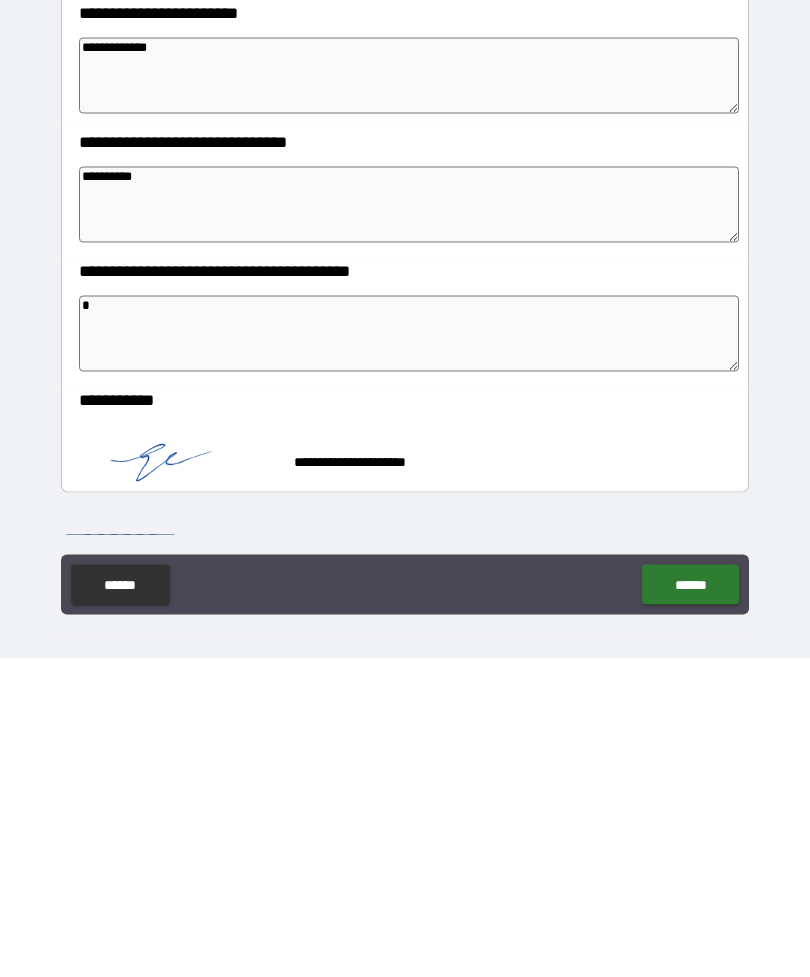 type on "**" 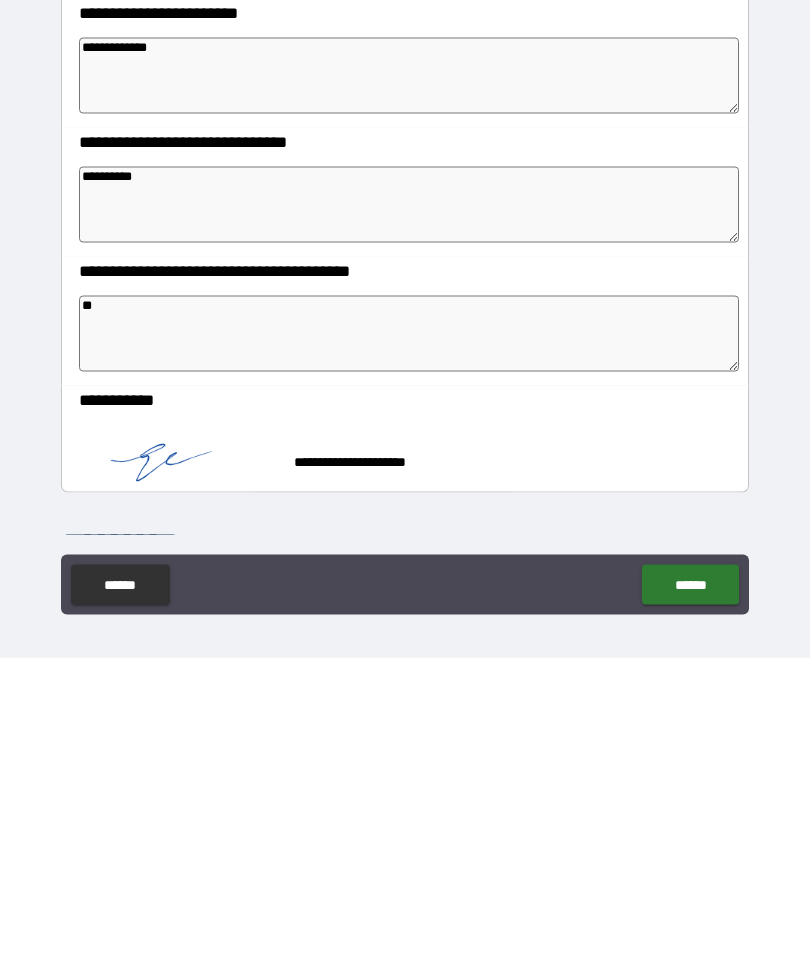 type on "*" 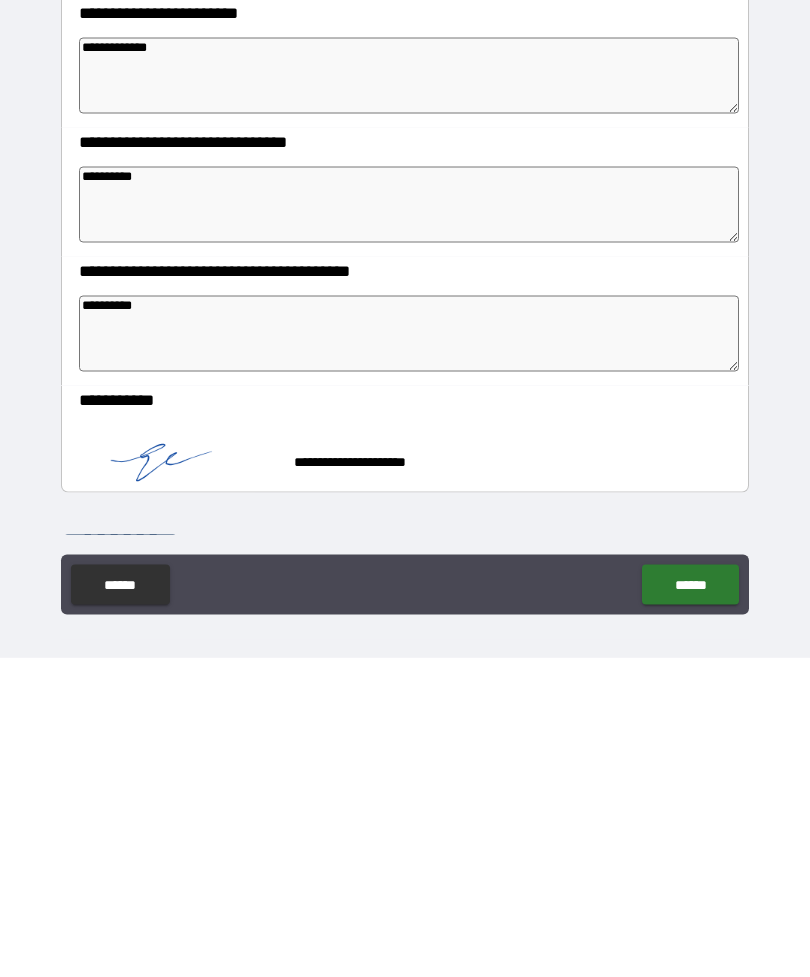 click on "******" at bounding box center [690, 904] 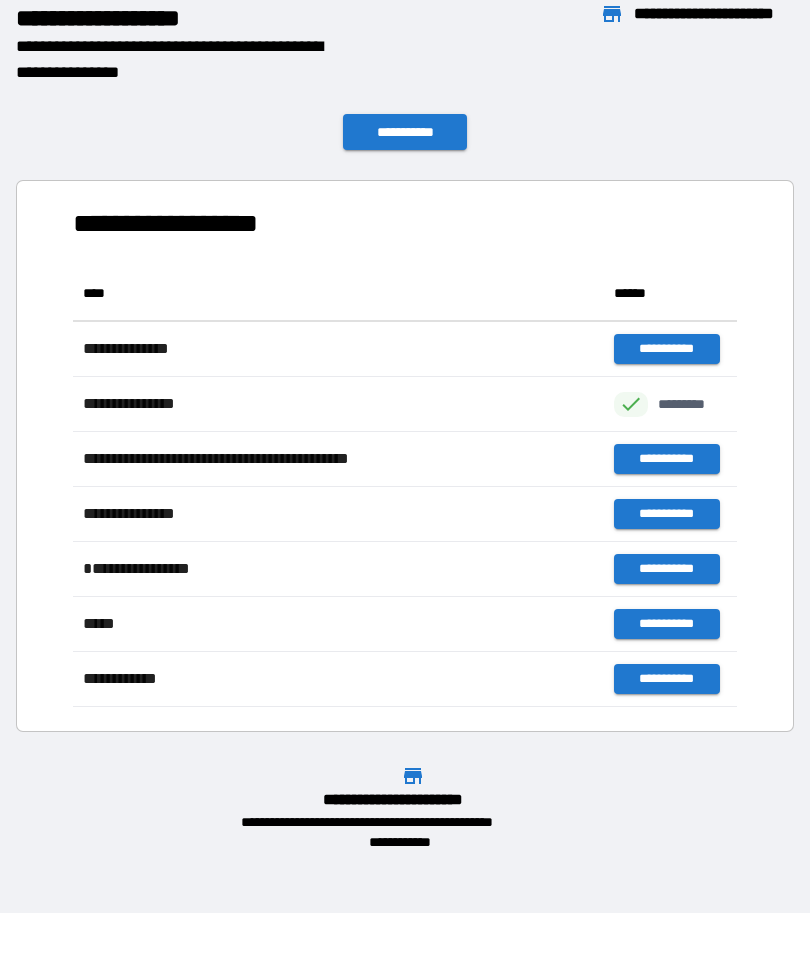scroll, scrollTop: 1, scrollLeft: 1, axis: both 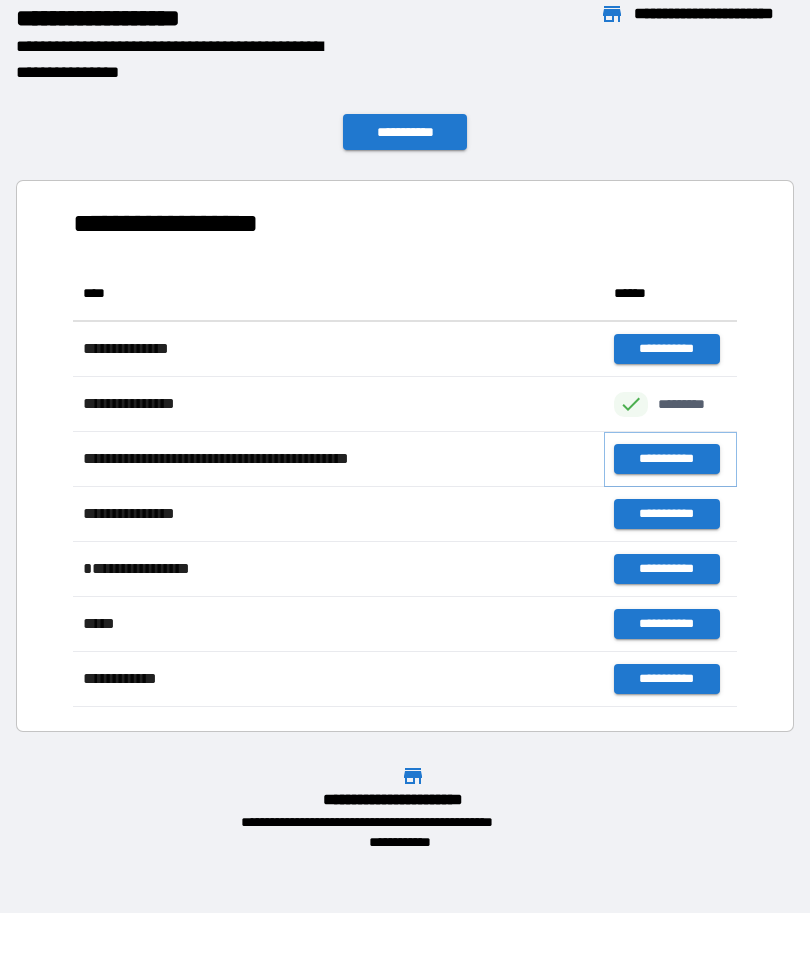 click on "**********" at bounding box center (666, 459) 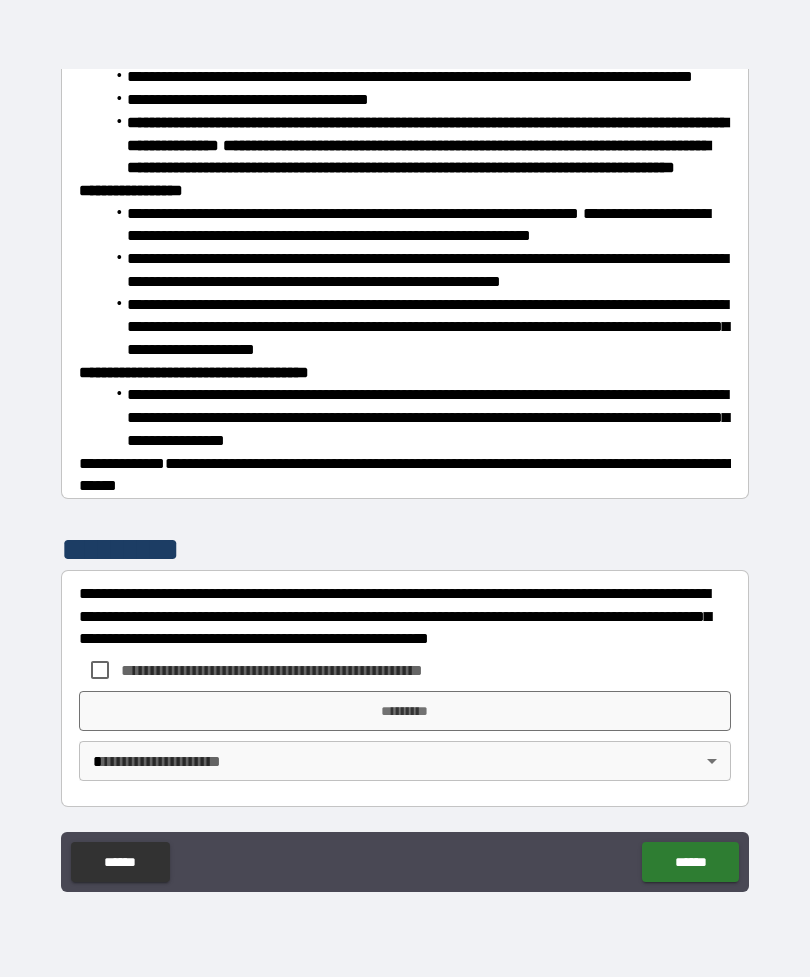 scroll, scrollTop: 1604, scrollLeft: 0, axis: vertical 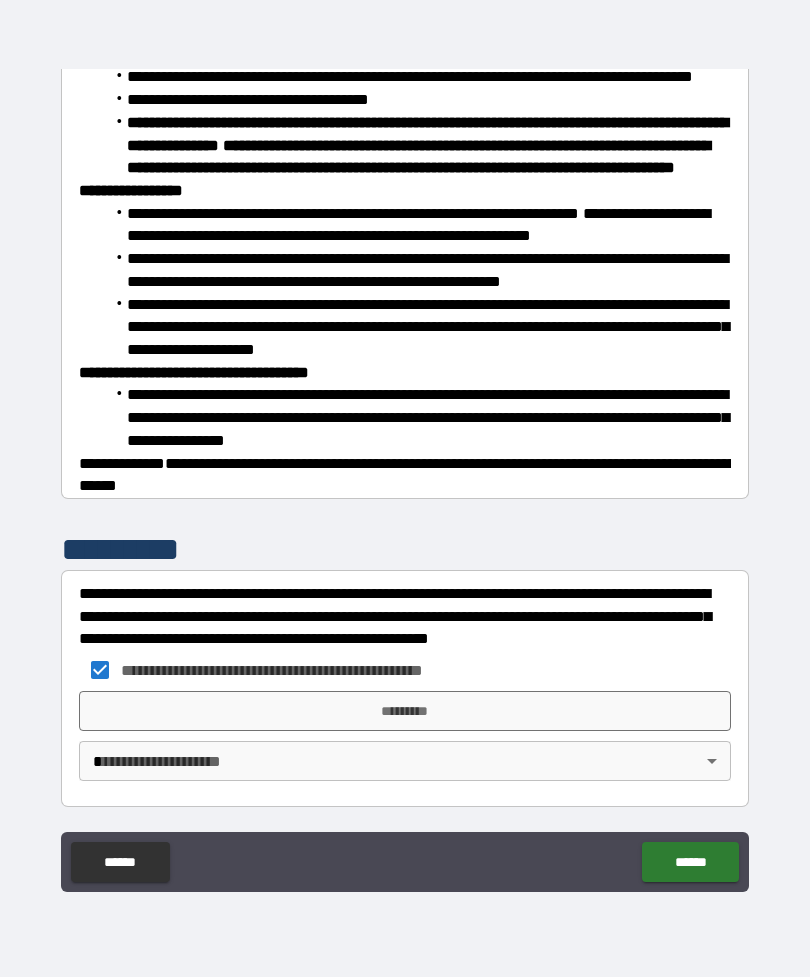 click on "*********" at bounding box center [405, 711] 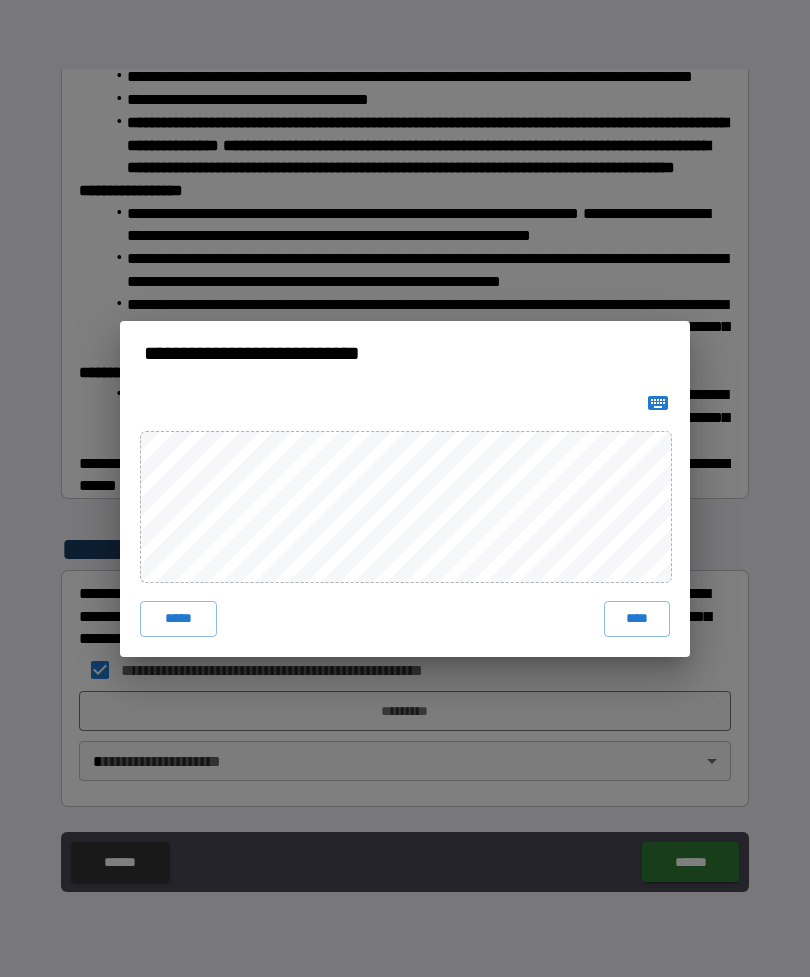 click on "****" at bounding box center (637, 619) 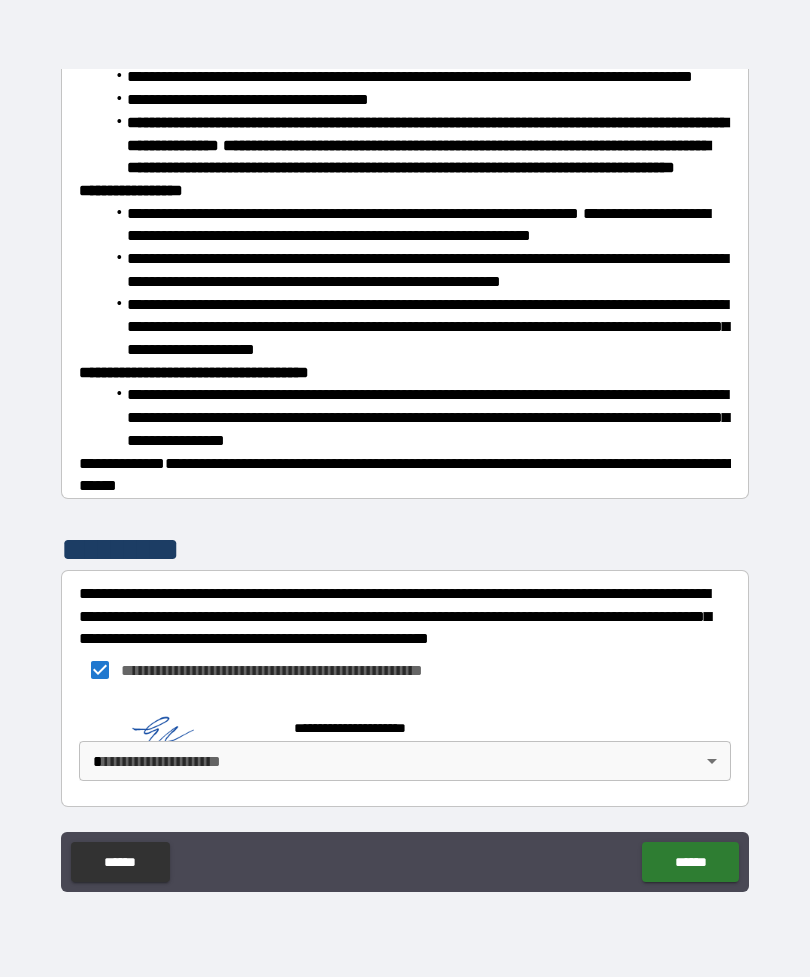scroll, scrollTop: 1594, scrollLeft: 0, axis: vertical 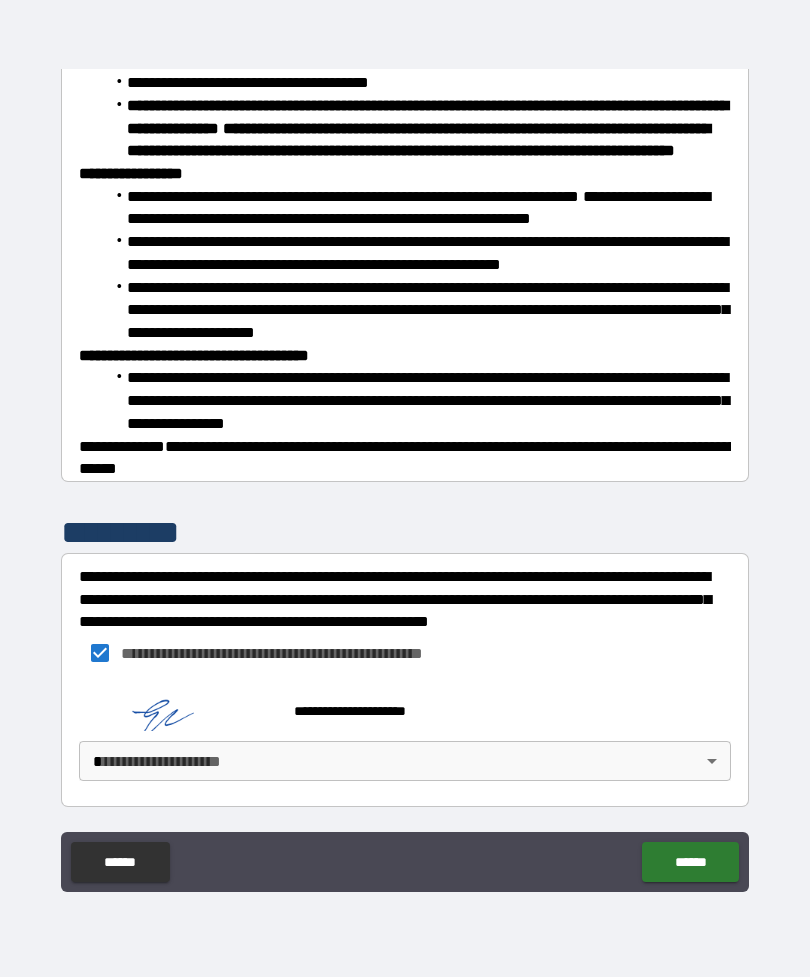 click on "**********" at bounding box center (405, 456) 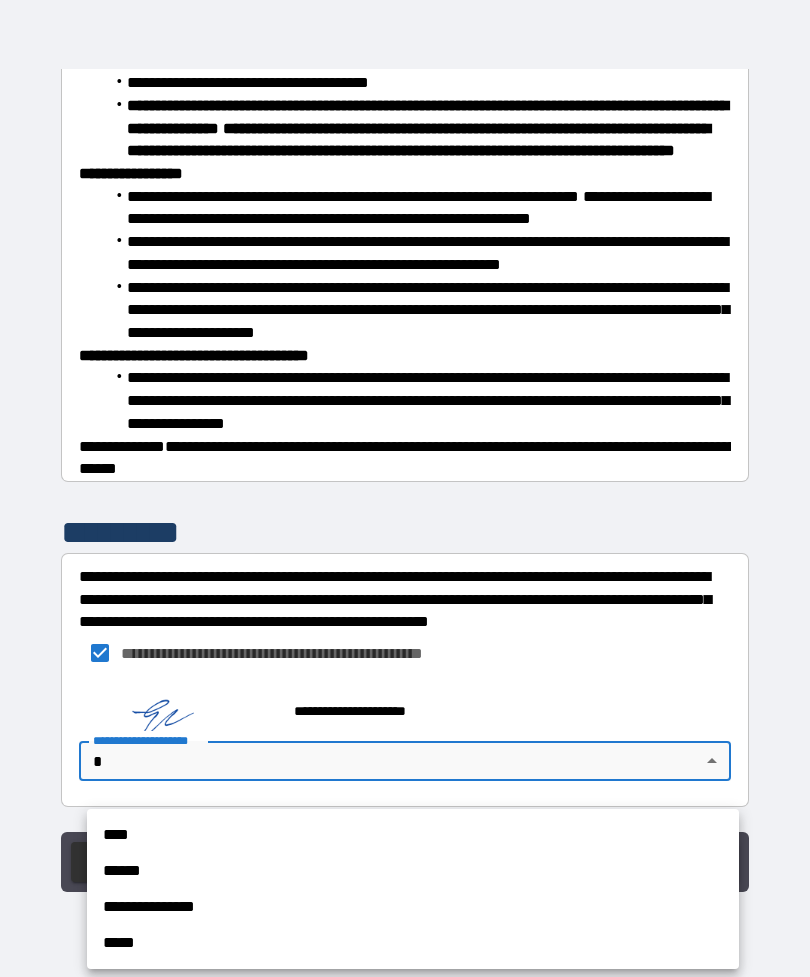 click on "****" at bounding box center (413, 835) 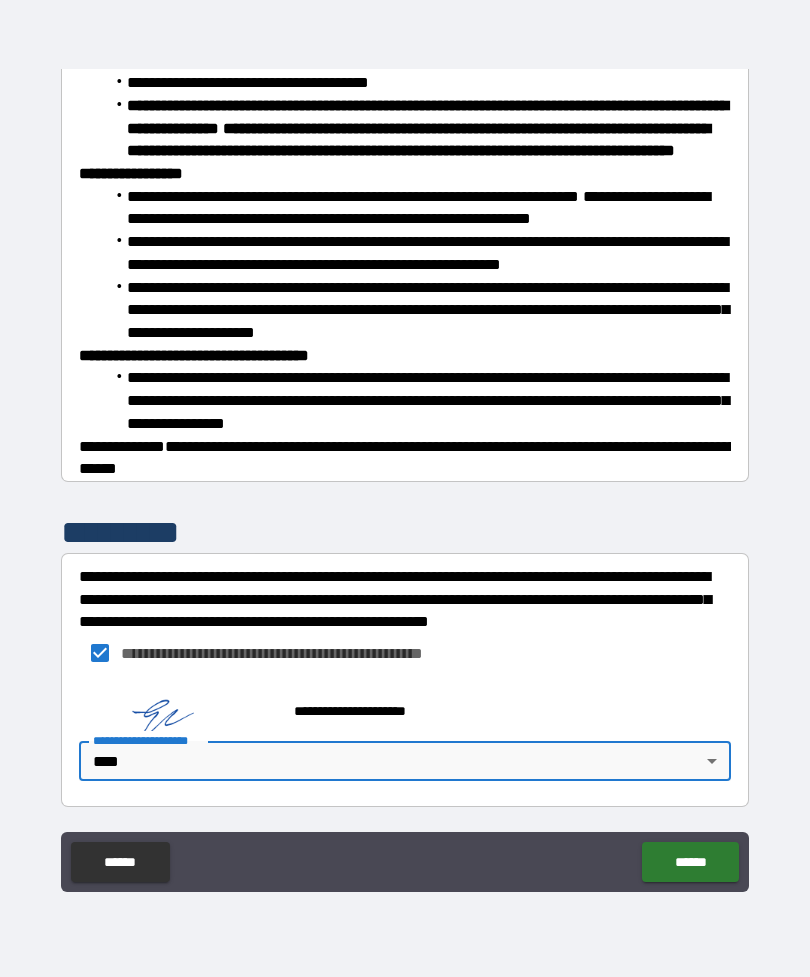 click on "******" at bounding box center [690, 862] 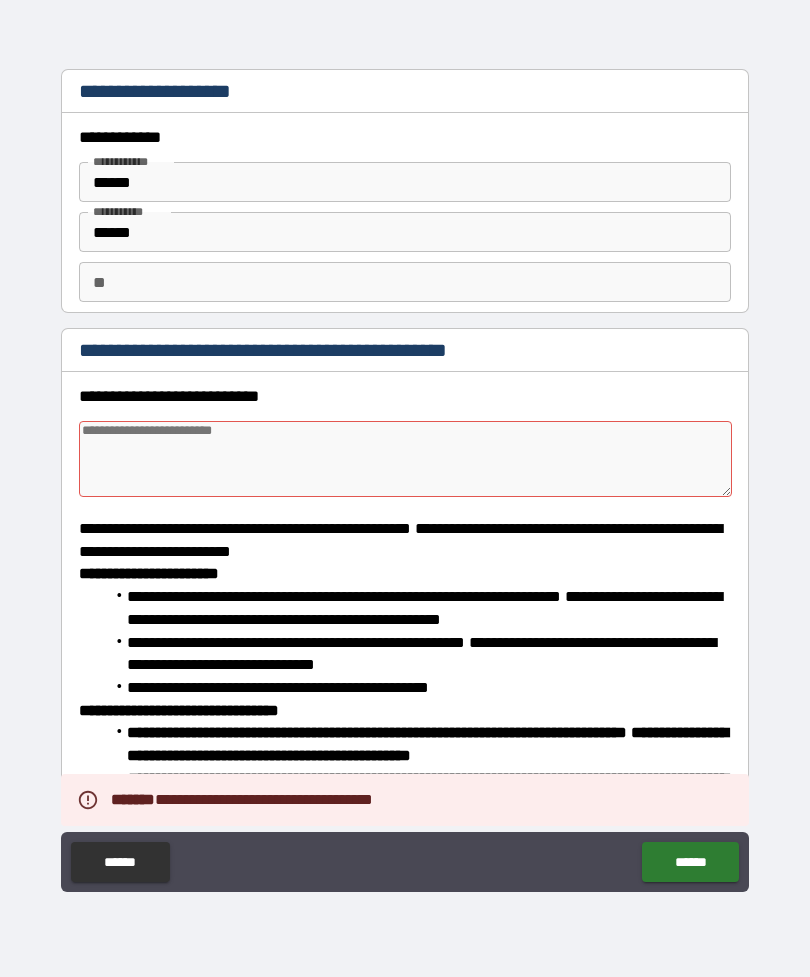 scroll, scrollTop: 0, scrollLeft: 0, axis: both 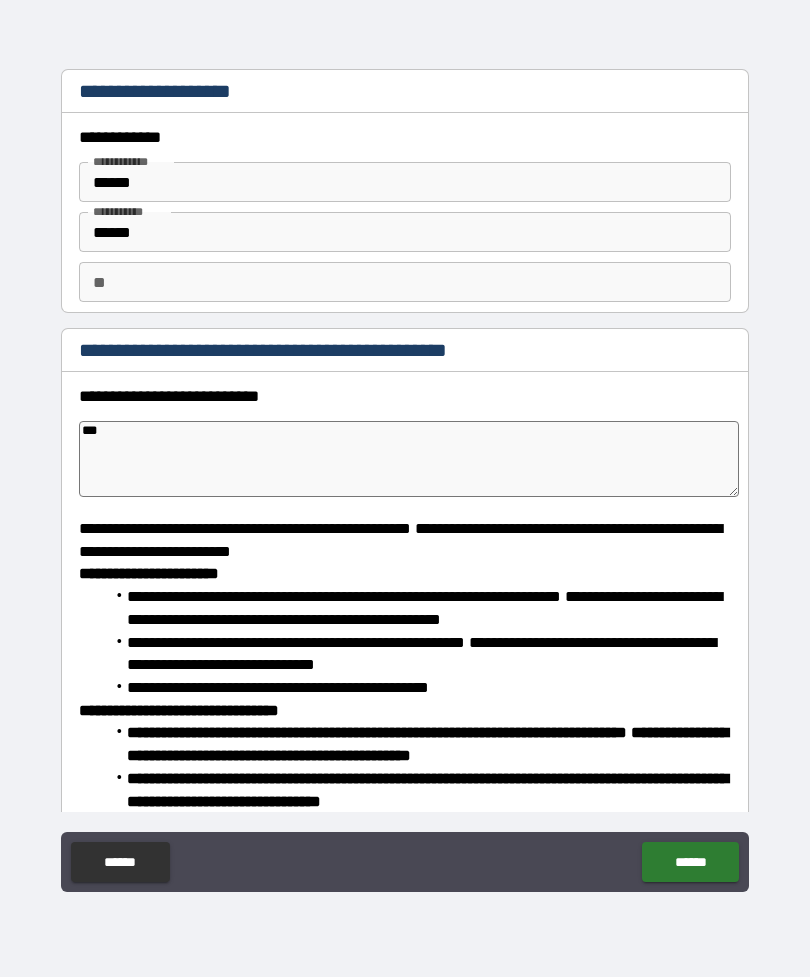 click on "**********" at bounding box center (405, 1242) 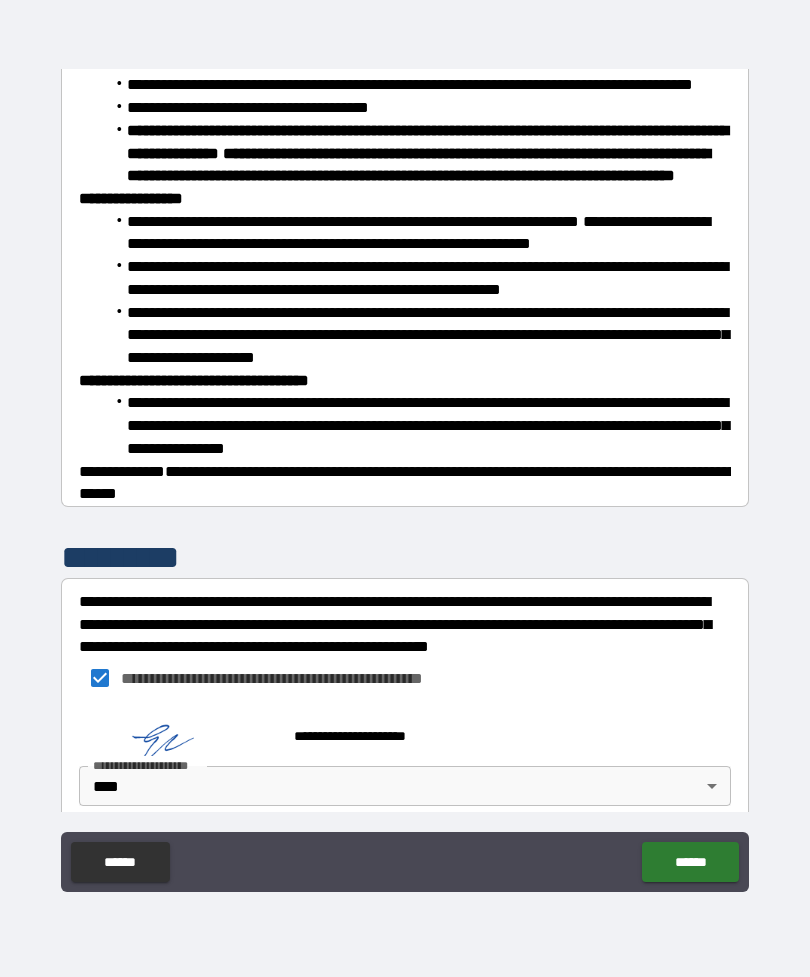 scroll, scrollTop: 1646, scrollLeft: 0, axis: vertical 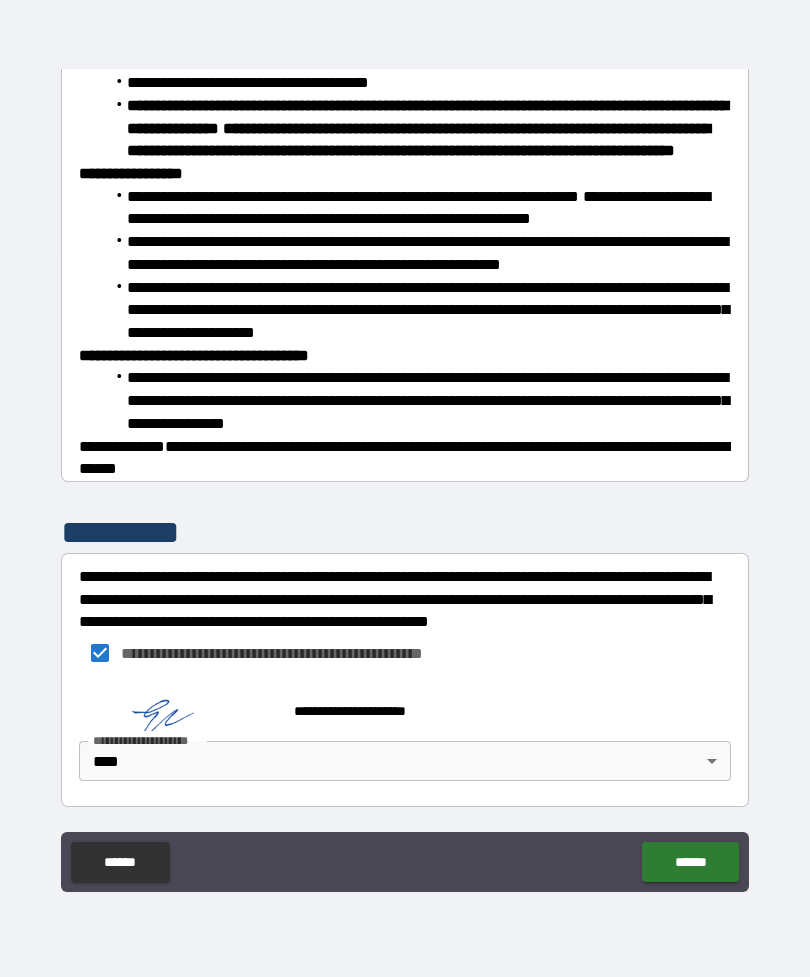 click on "******" at bounding box center [690, 862] 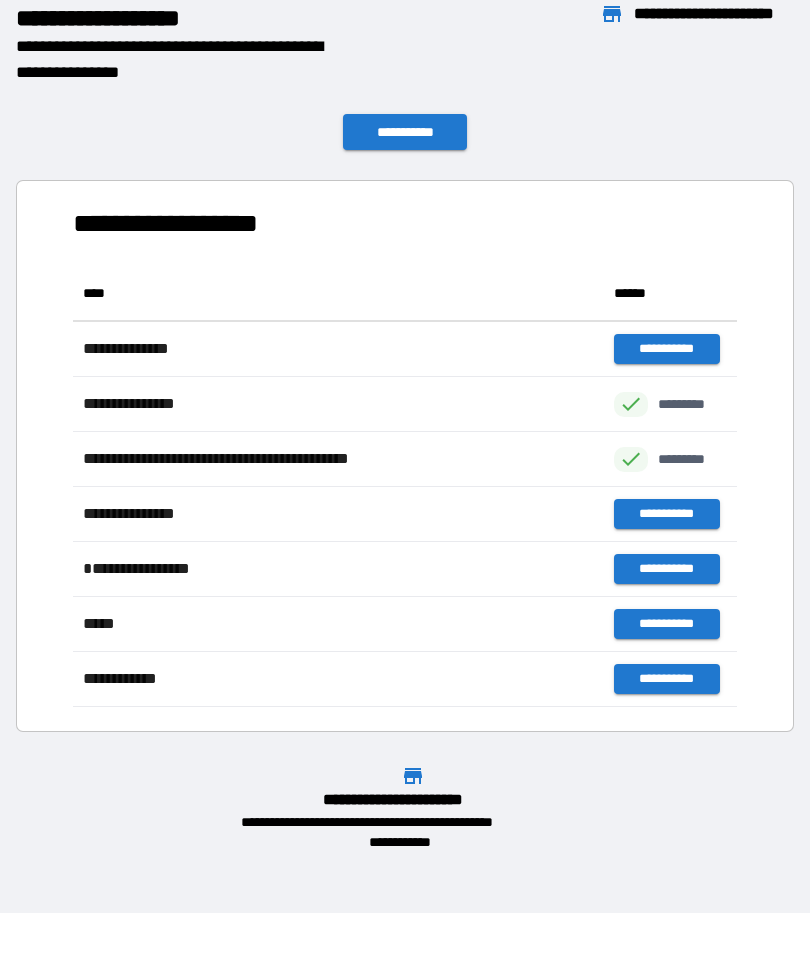 scroll, scrollTop: 441, scrollLeft: 664, axis: both 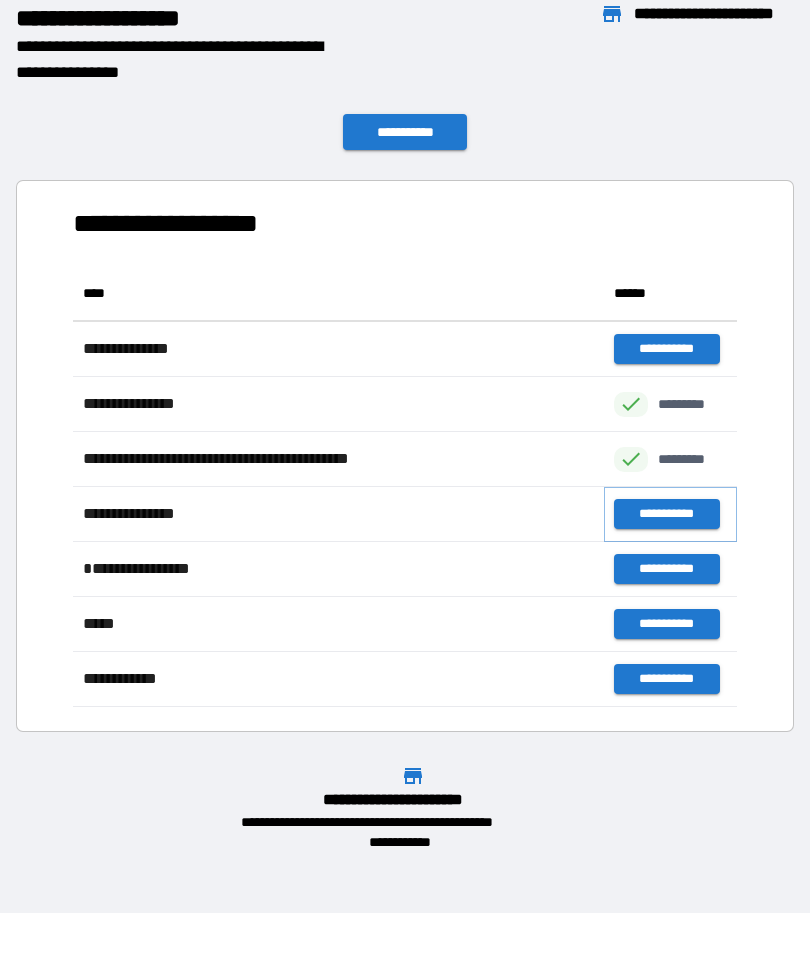click on "**********" at bounding box center (666, 514) 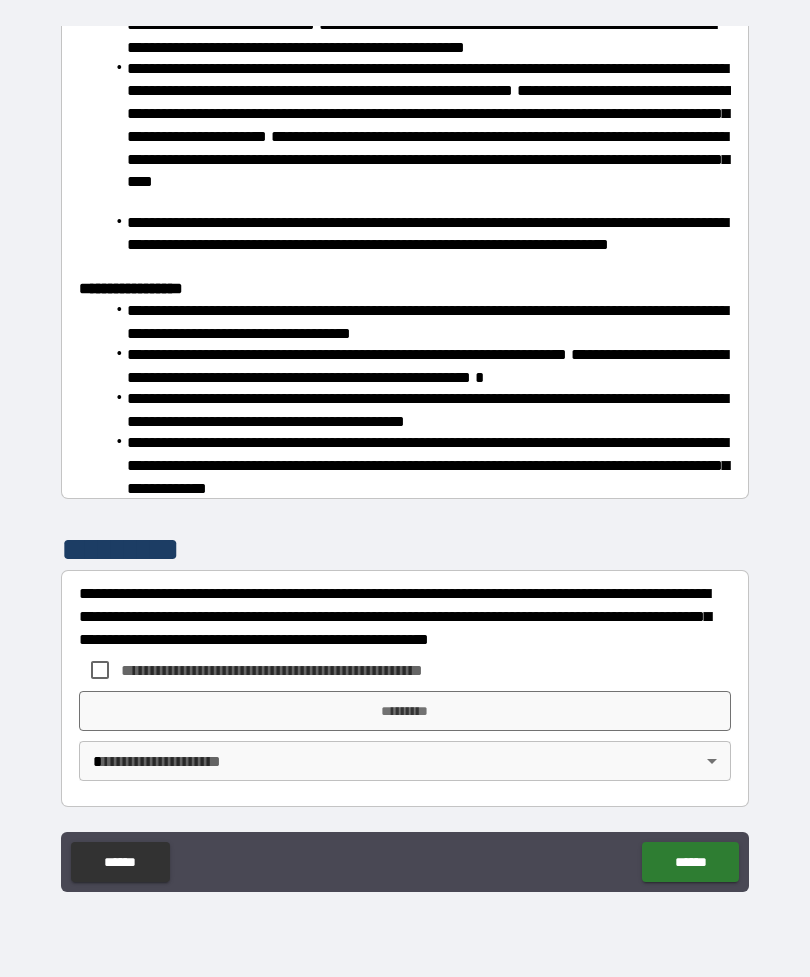 scroll, scrollTop: 464, scrollLeft: 0, axis: vertical 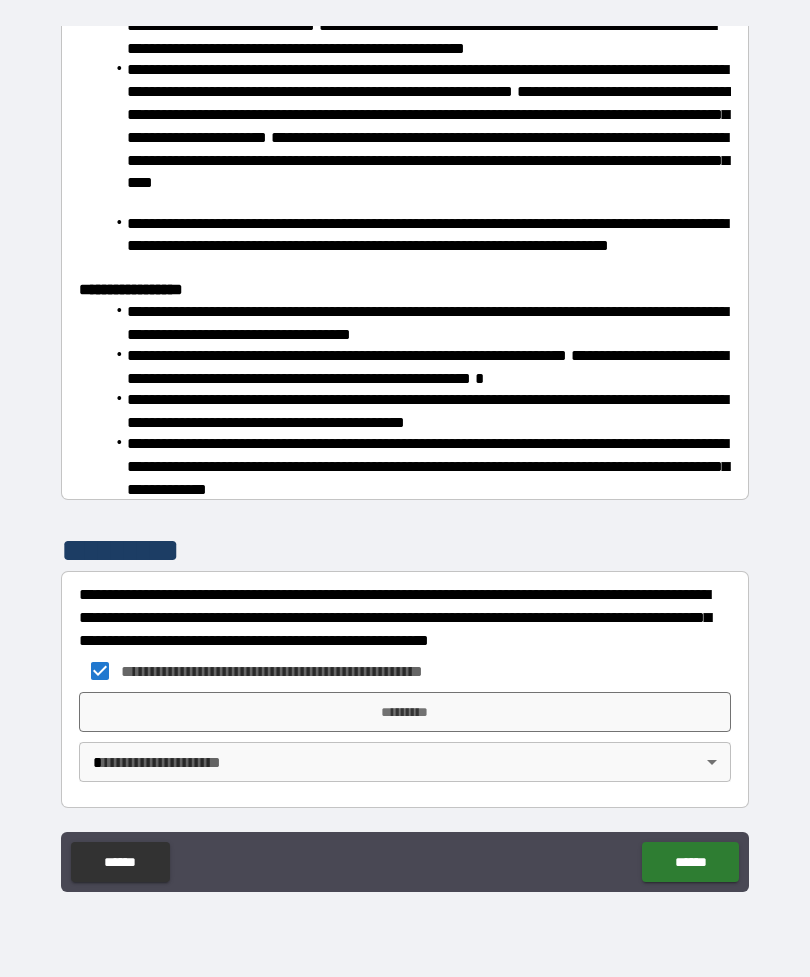 click on "*********" at bounding box center (405, 712) 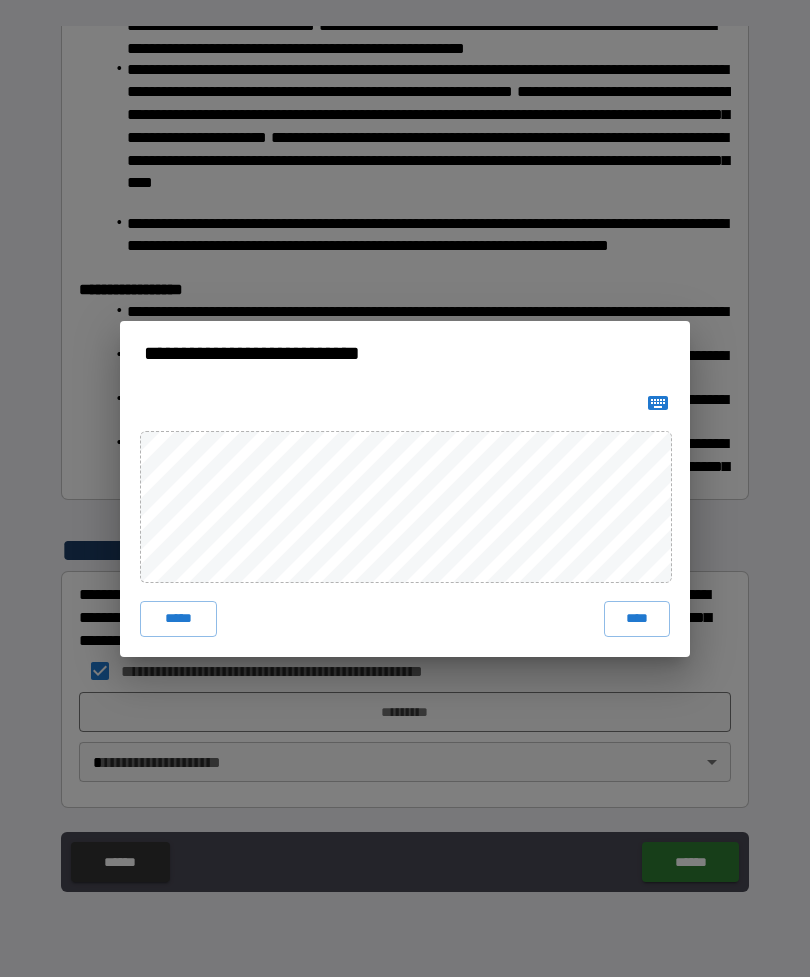 click on "****" at bounding box center (637, 619) 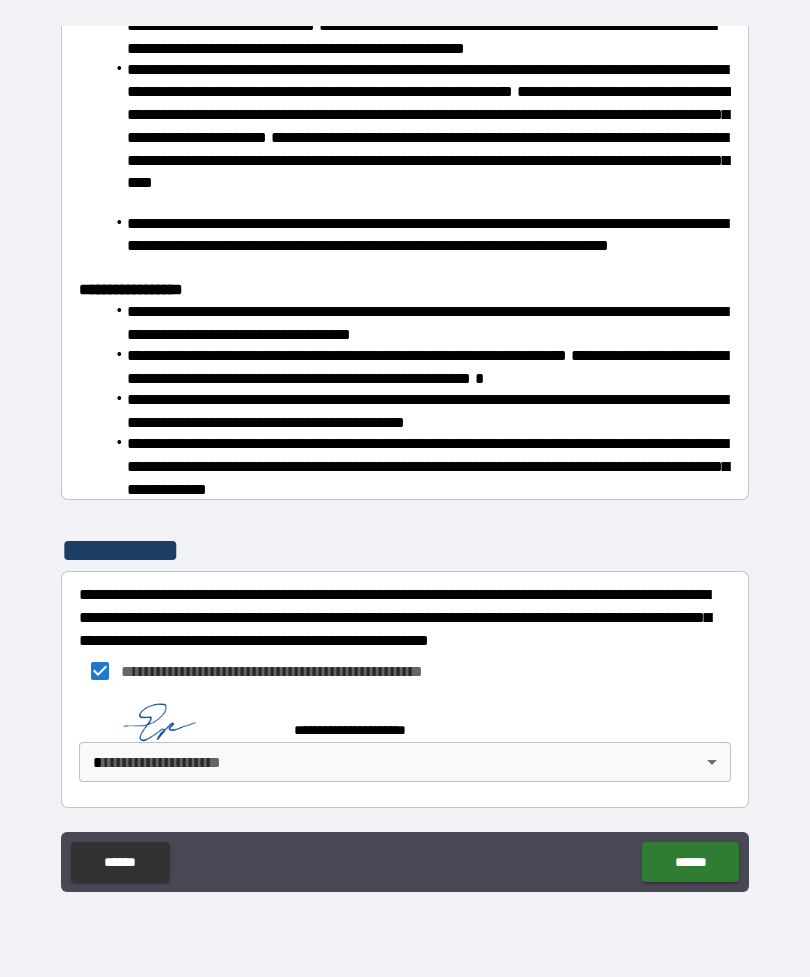 scroll, scrollTop: 454, scrollLeft: 0, axis: vertical 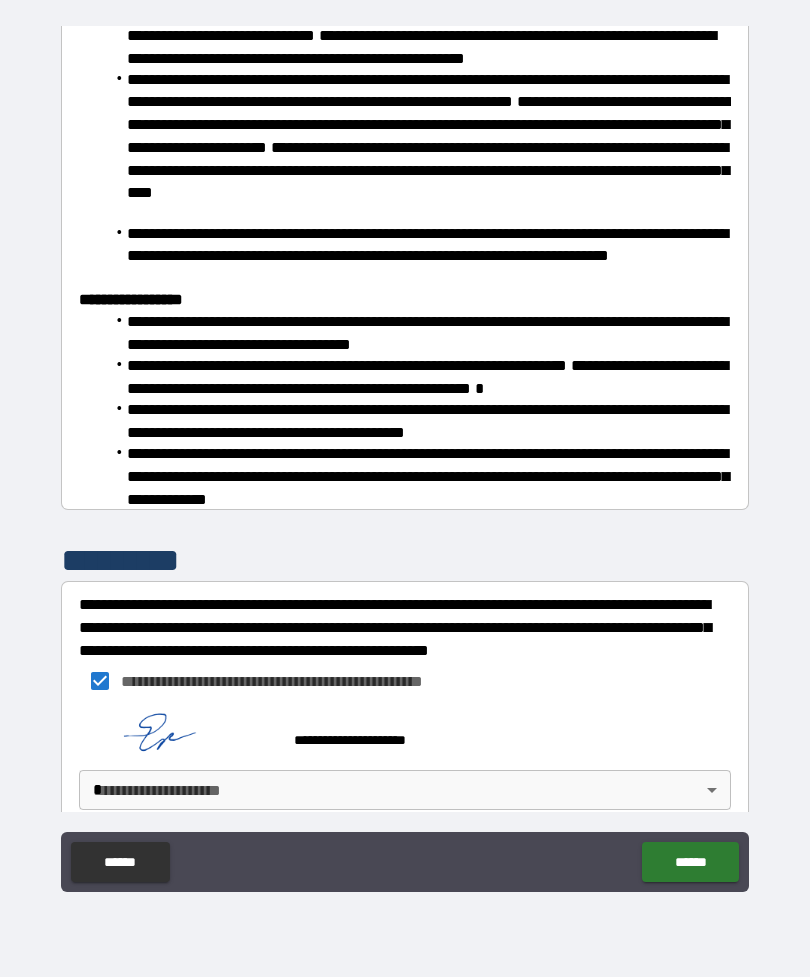 click on "**********" at bounding box center [405, 456] 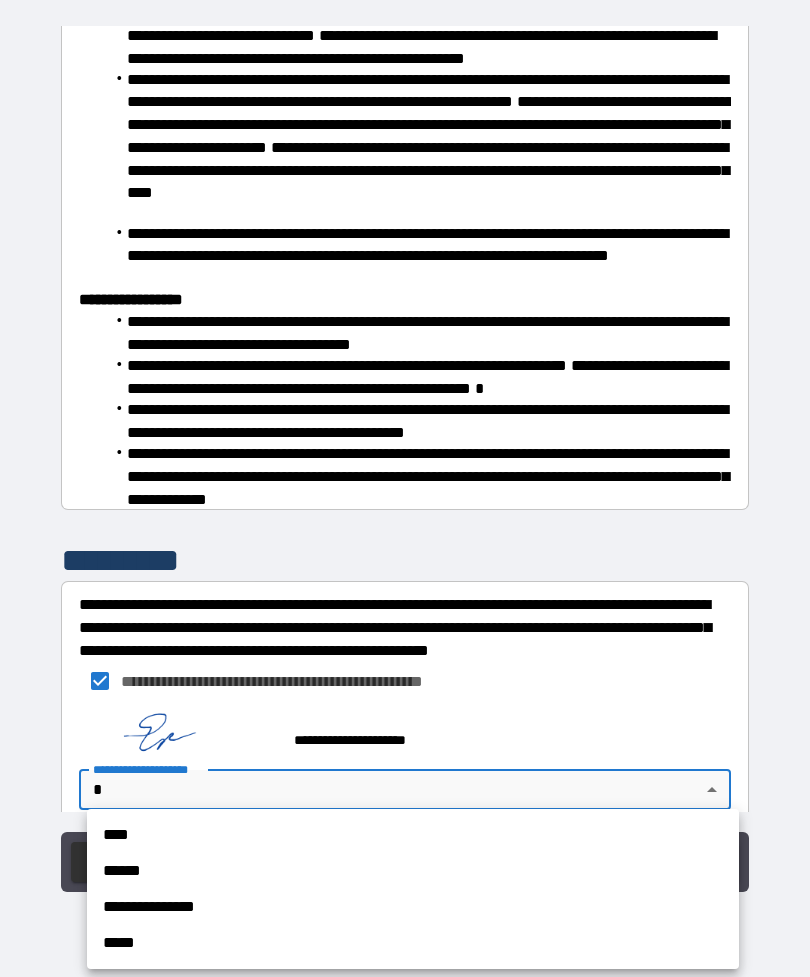 click on "****" at bounding box center [413, 835] 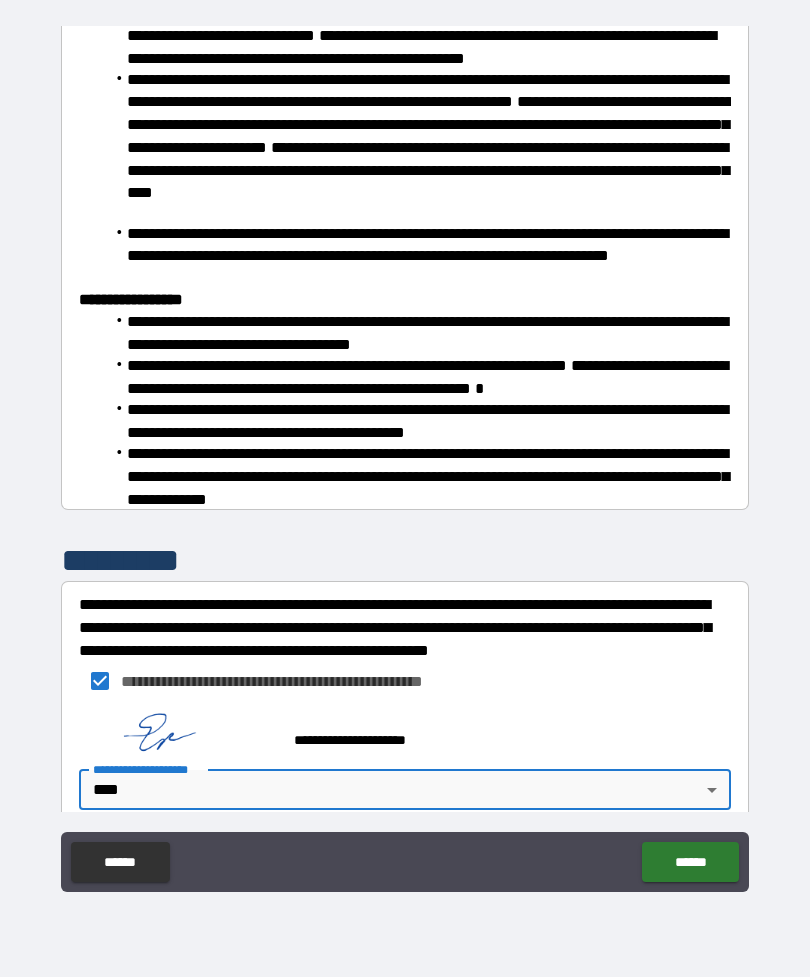 click on "******" at bounding box center (690, 862) 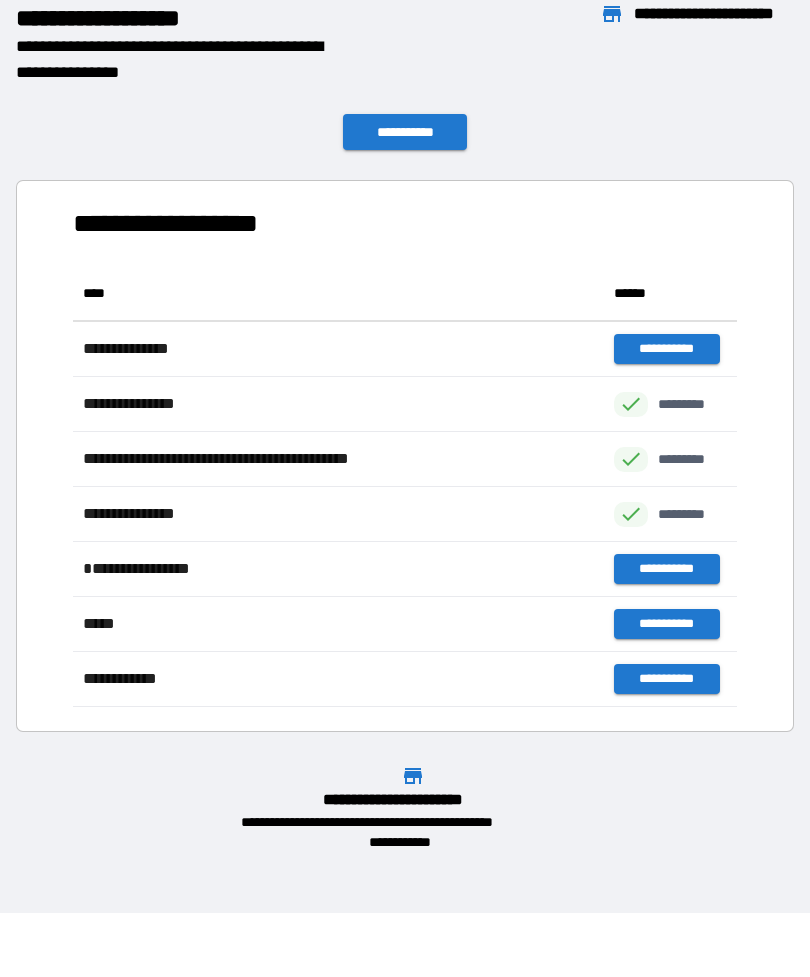 scroll, scrollTop: 1, scrollLeft: 1, axis: both 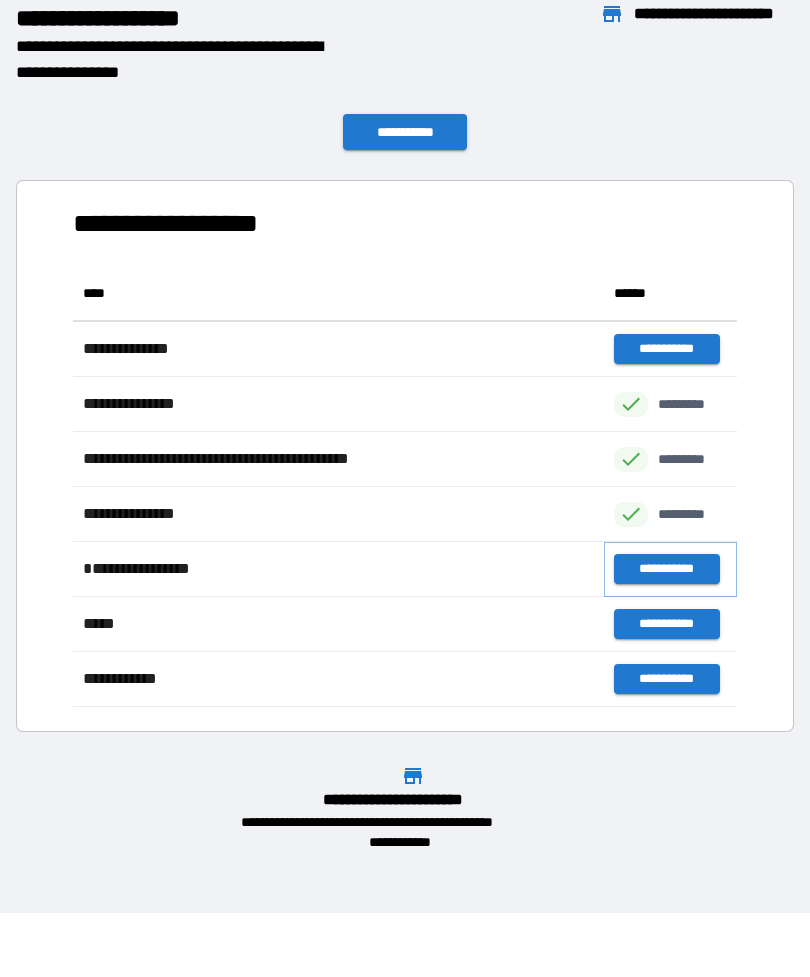 click on "**********" at bounding box center (666, 569) 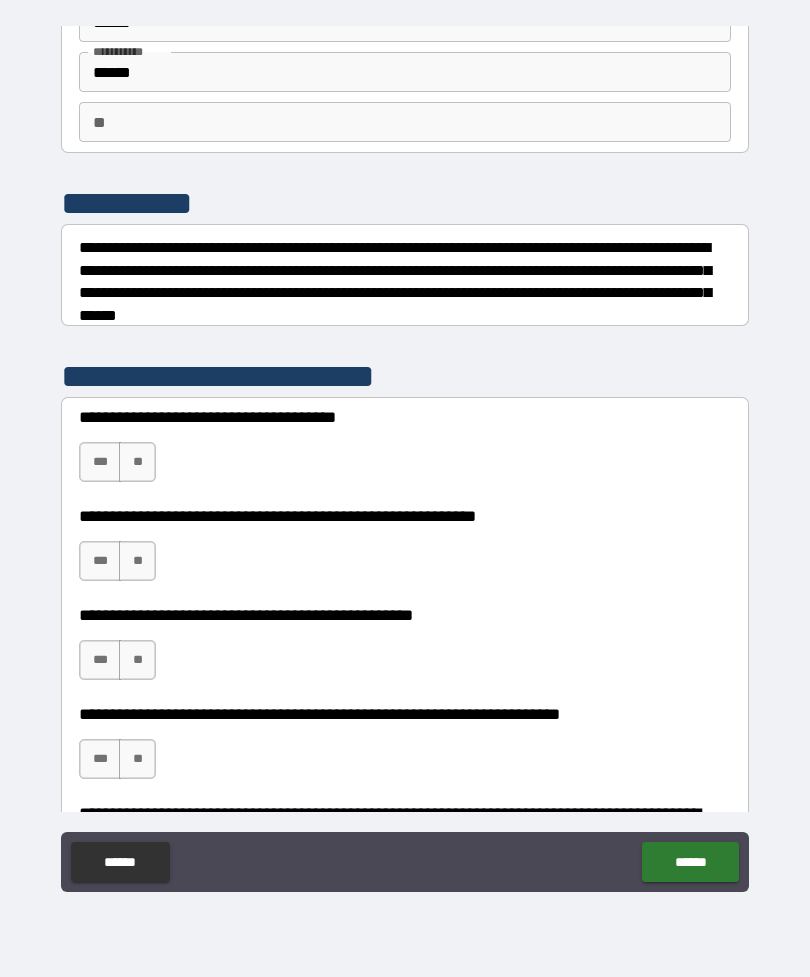 scroll, scrollTop: 124, scrollLeft: 0, axis: vertical 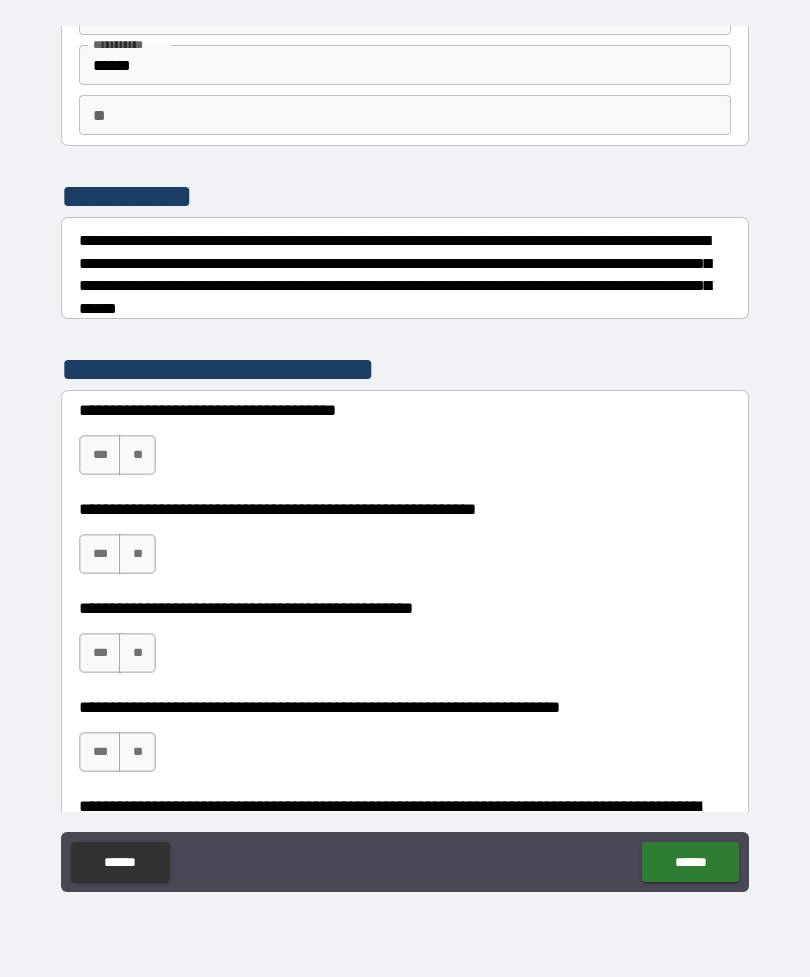 click on "***" at bounding box center [100, 455] 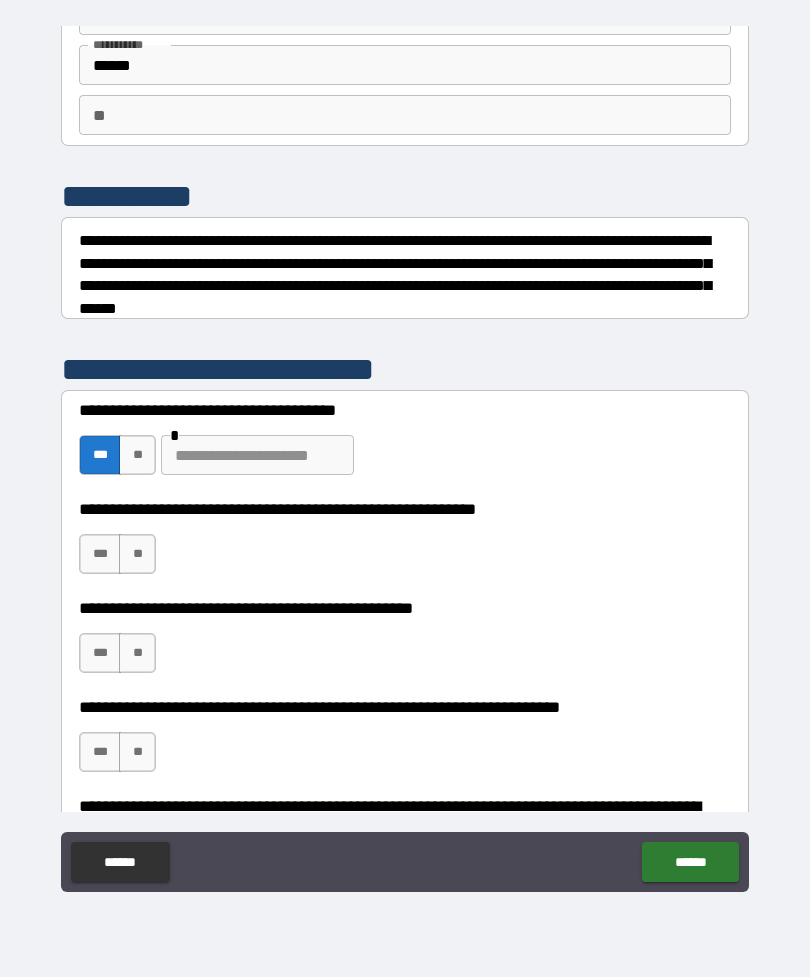 click on "**" at bounding box center (137, 554) 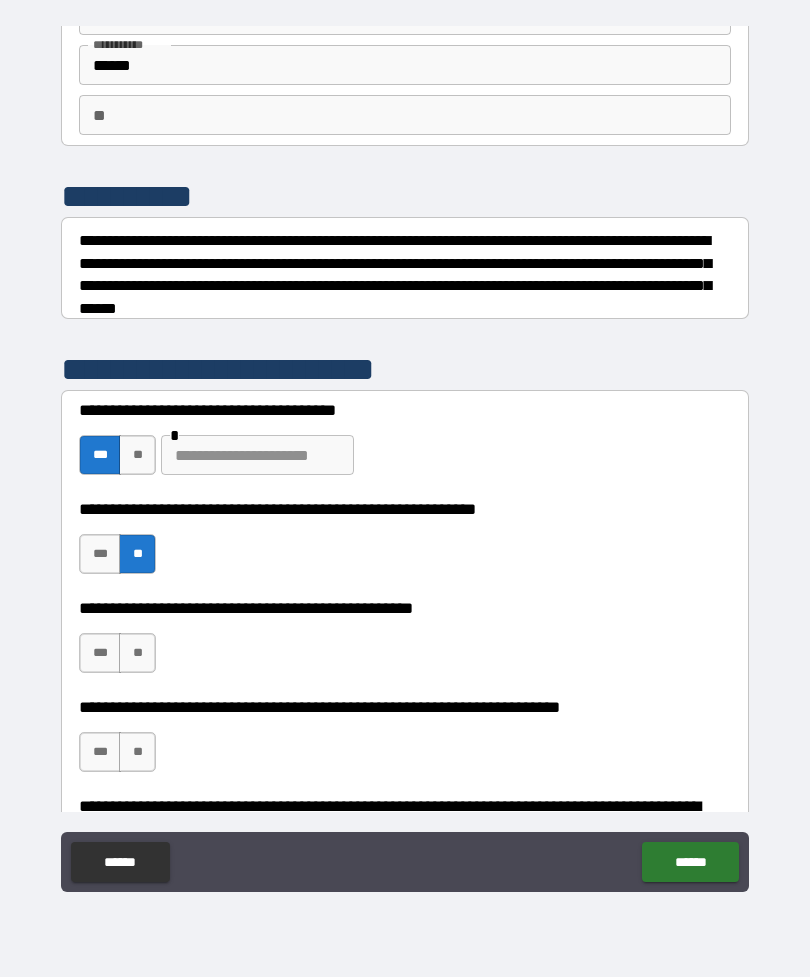 click on "**" at bounding box center (137, 653) 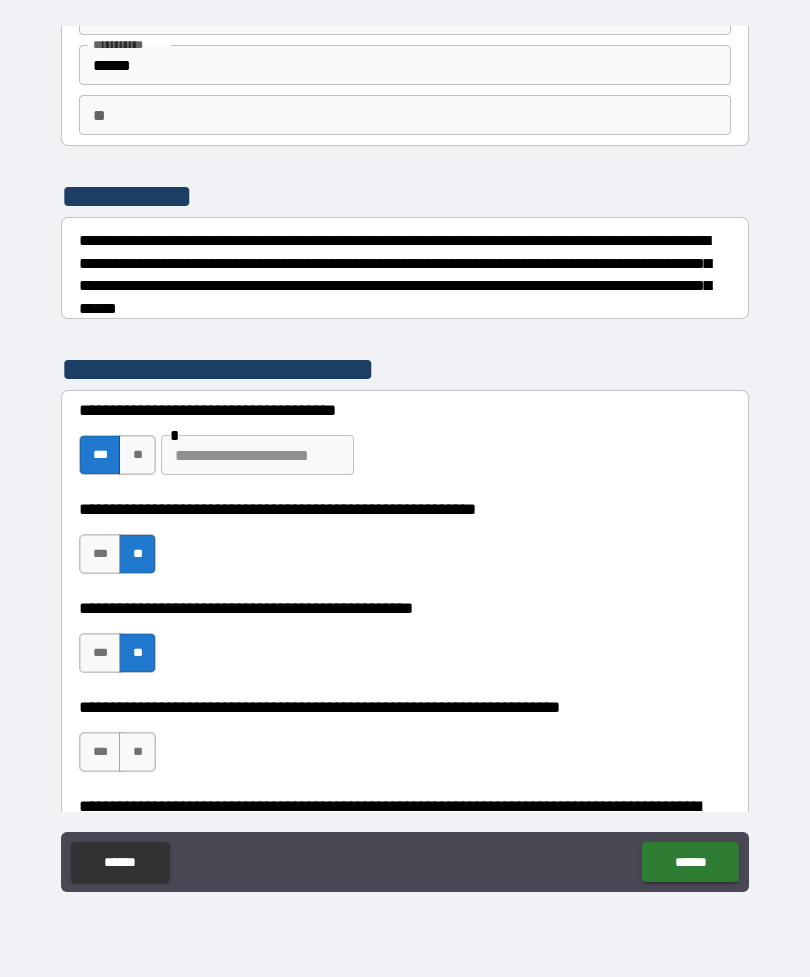 click on "**" at bounding box center [137, 455] 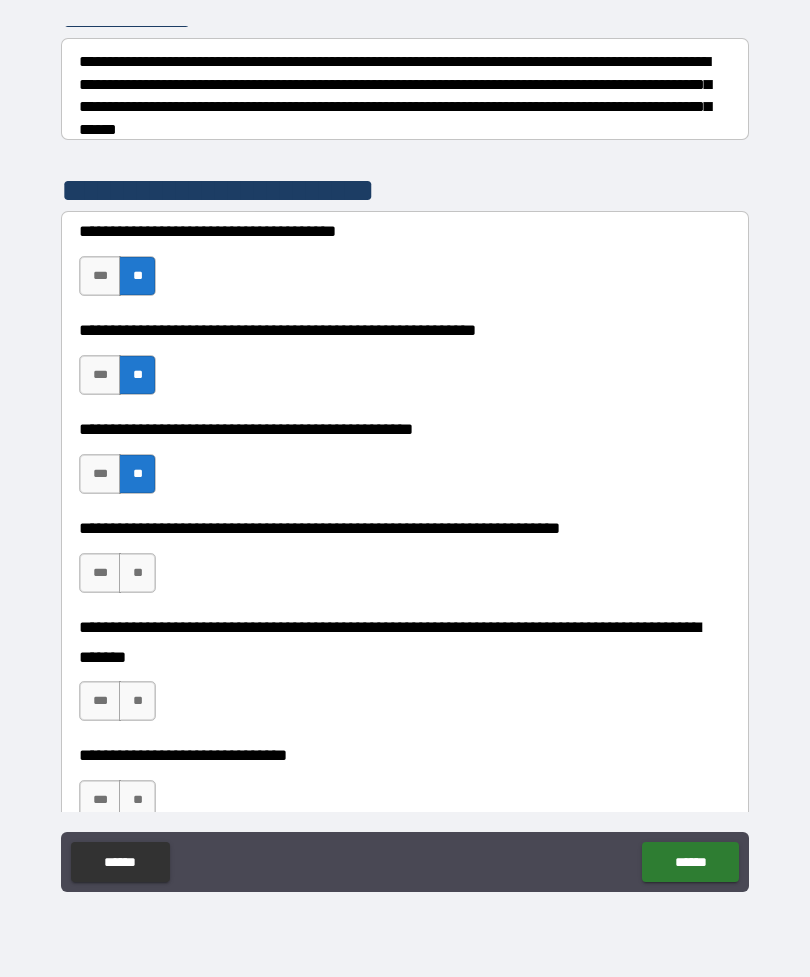 scroll, scrollTop: 342, scrollLeft: 0, axis: vertical 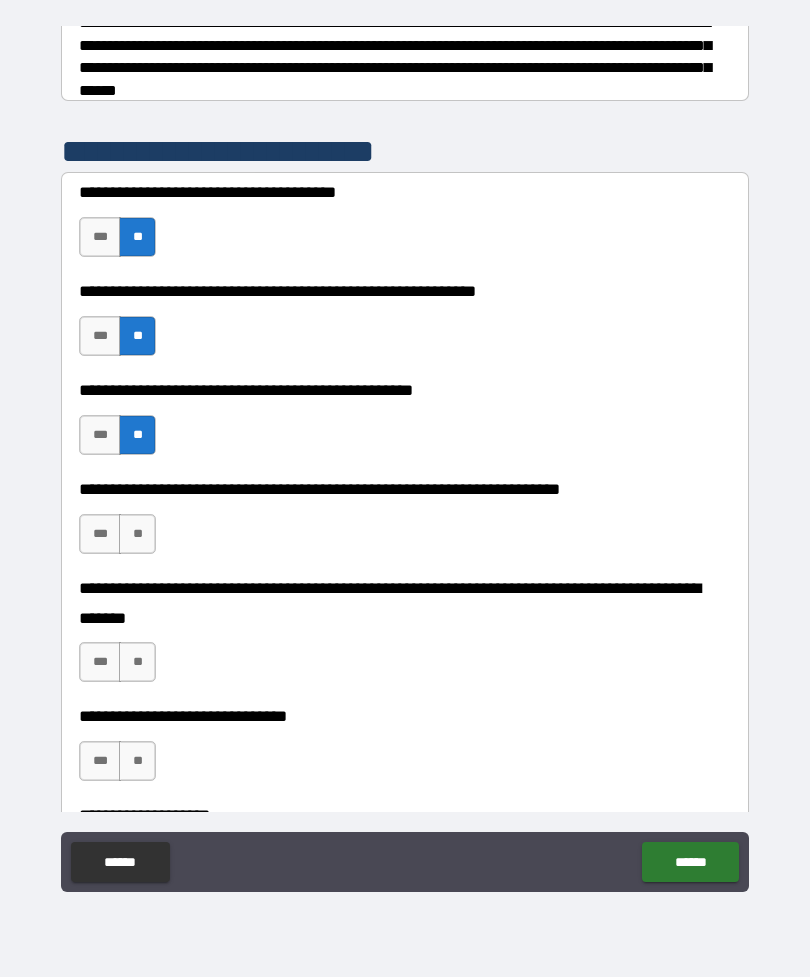 click on "***" at bounding box center (100, 534) 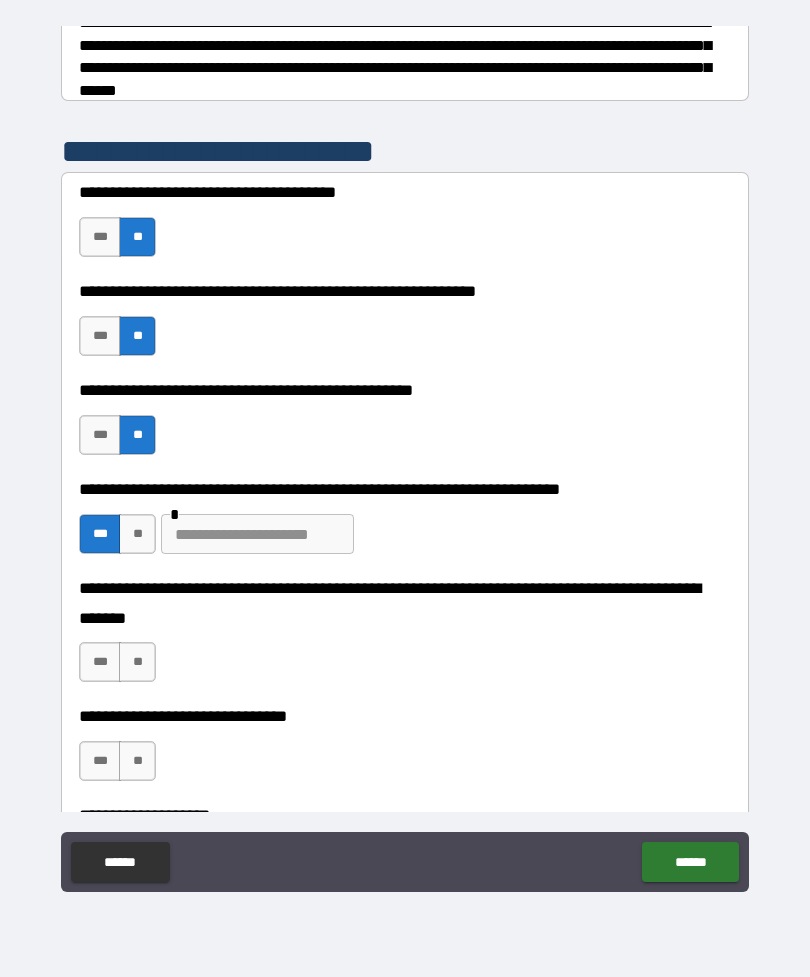 click at bounding box center [257, 534] 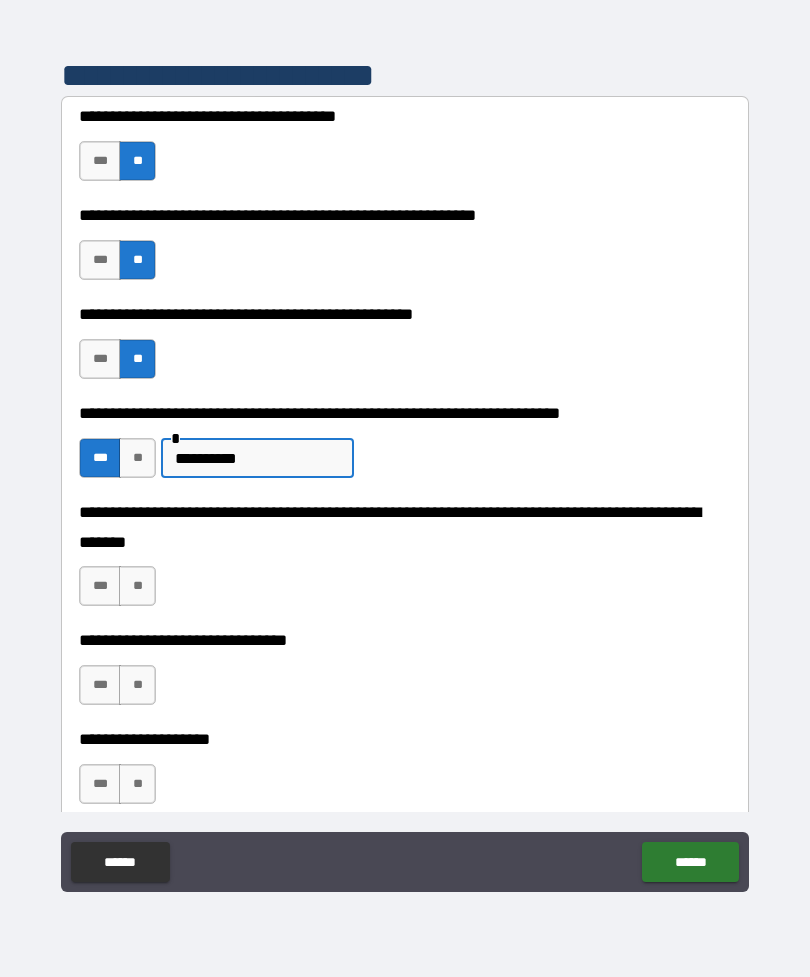 scroll, scrollTop: 439, scrollLeft: 0, axis: vertical 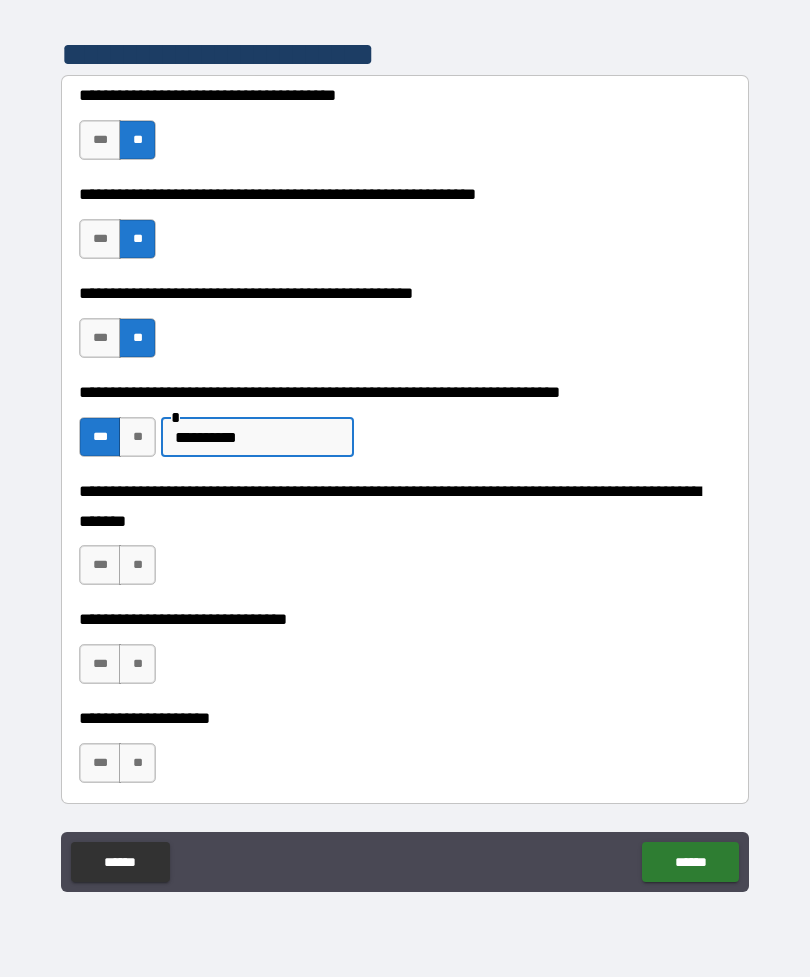 click on "**" at bounding box center [137, 565] 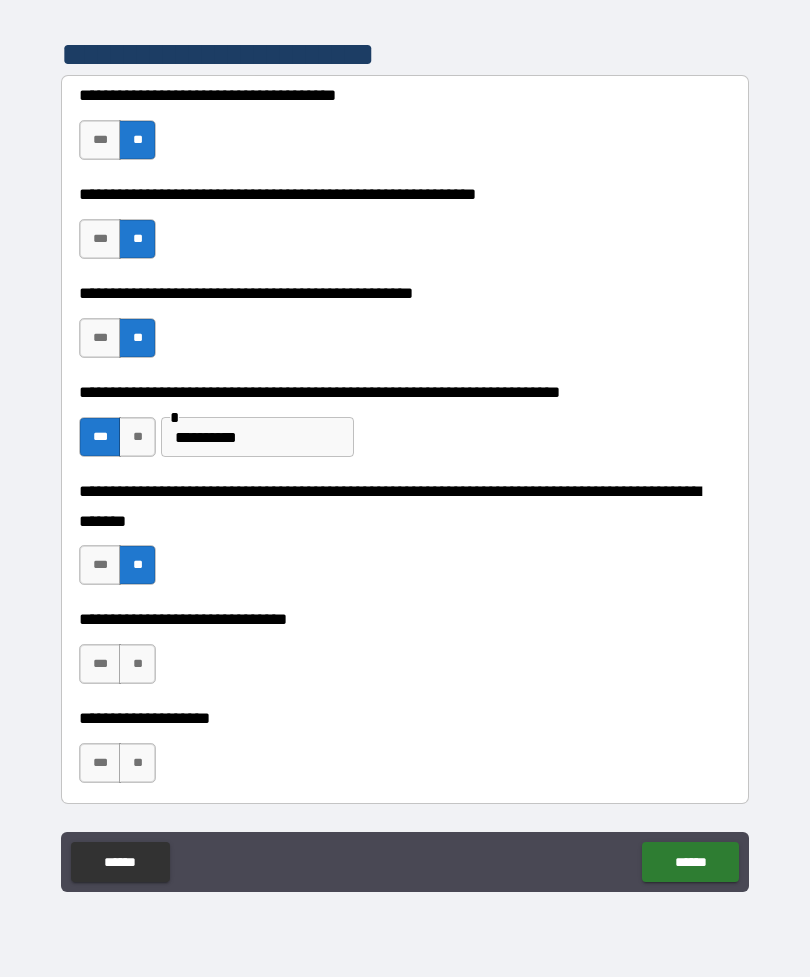 click on "**" at bounding box center [137, 664] 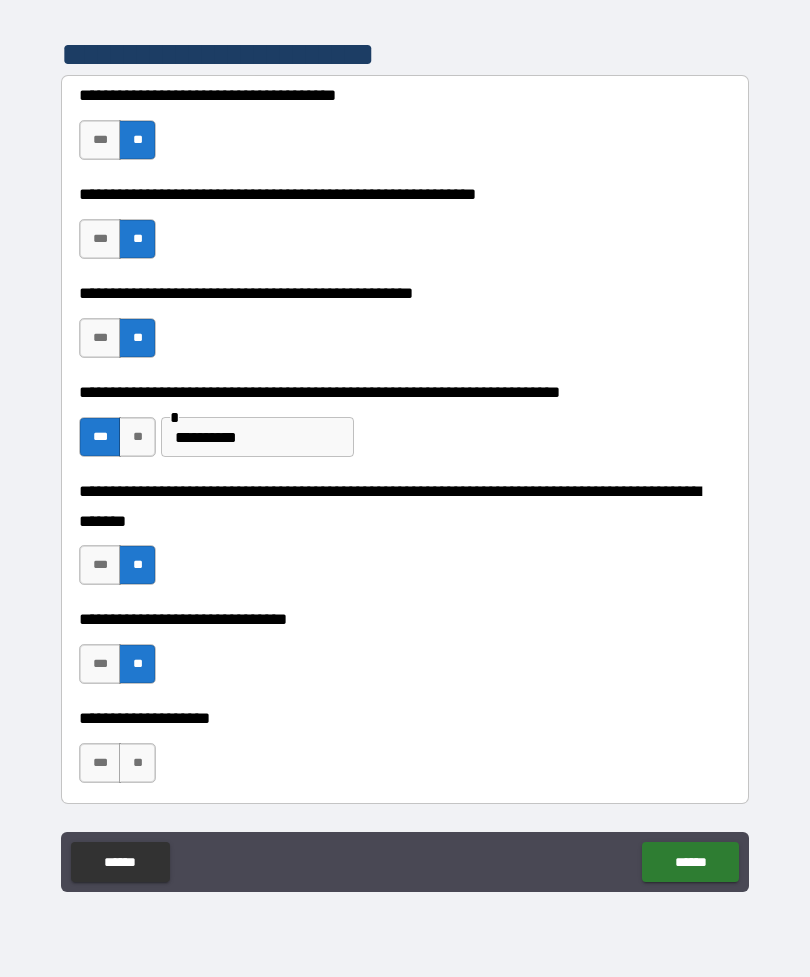 click on "**" at bounding box center [137, 763] 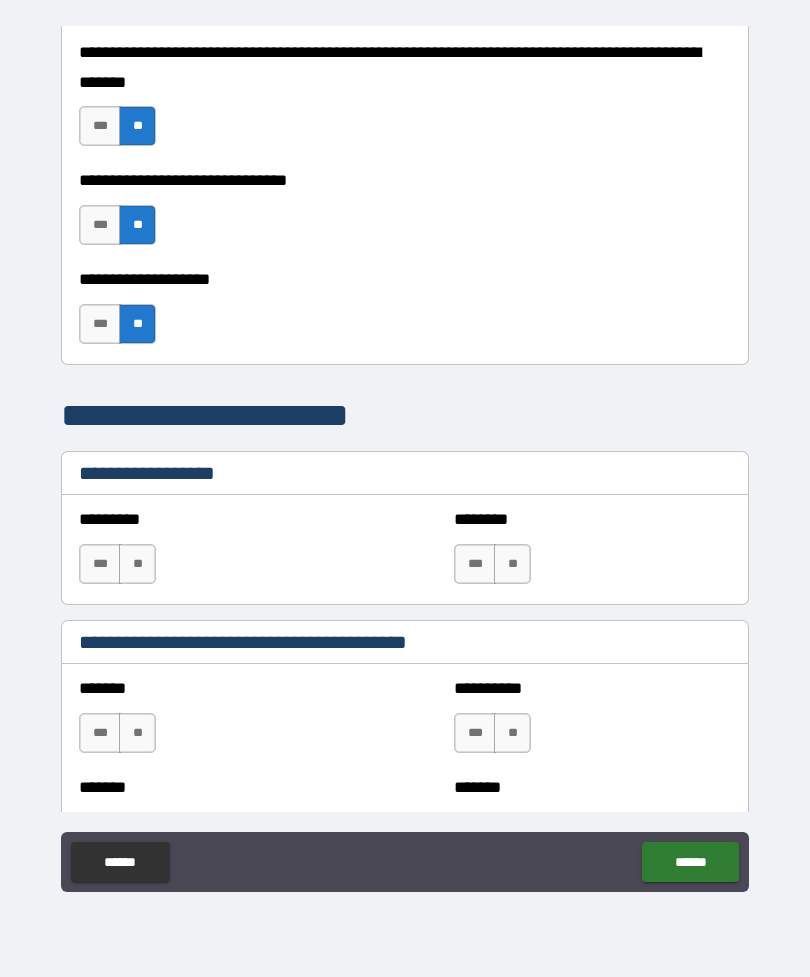 scroll, scrollTop: 891, scrollLeft: 0, axis: vertical 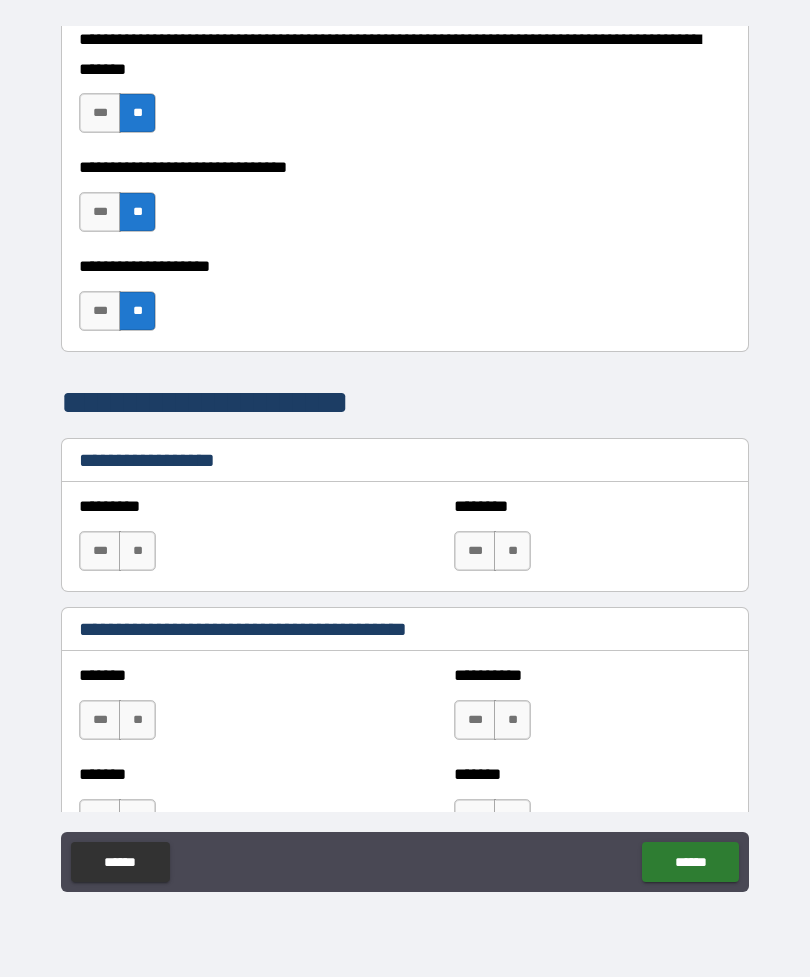 click on "**" at bounding box center [137, 551] 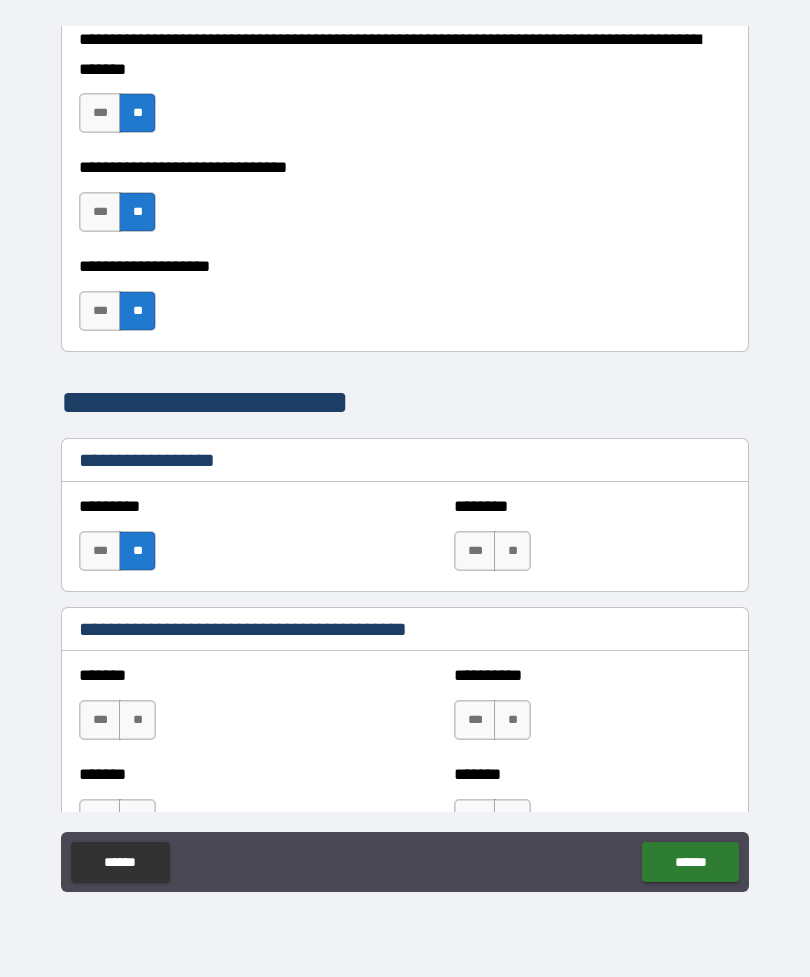 click on "**" at bounding box center (512, 551) 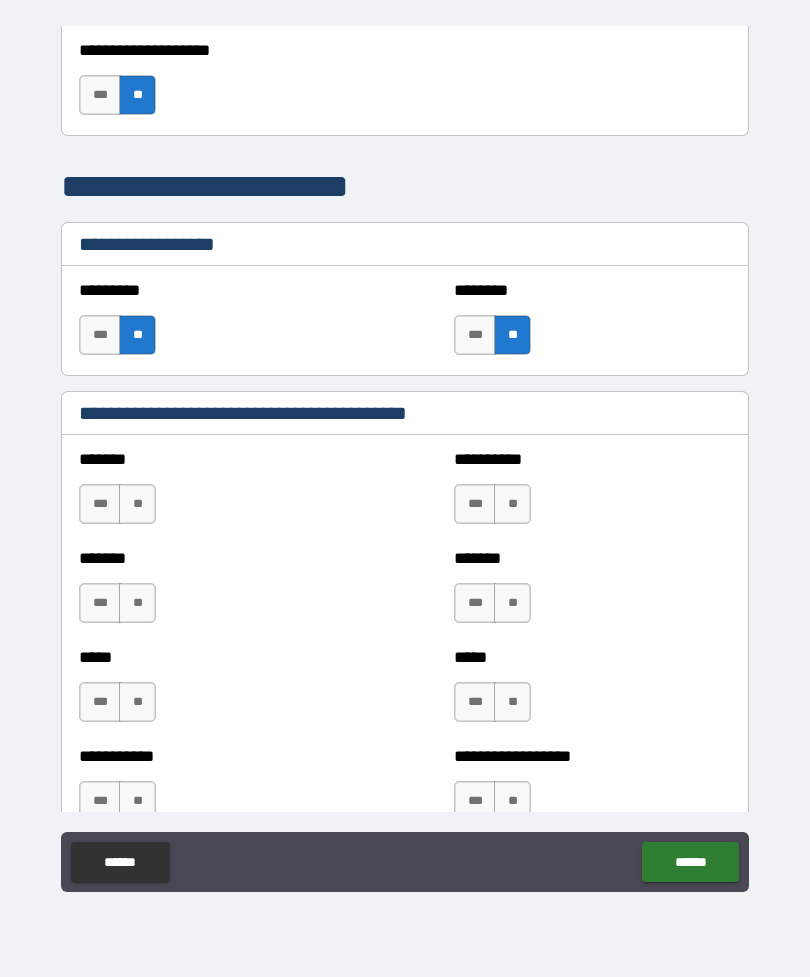scroll, scrollTop: 1108, scrollLeft: 0, axis: vertical 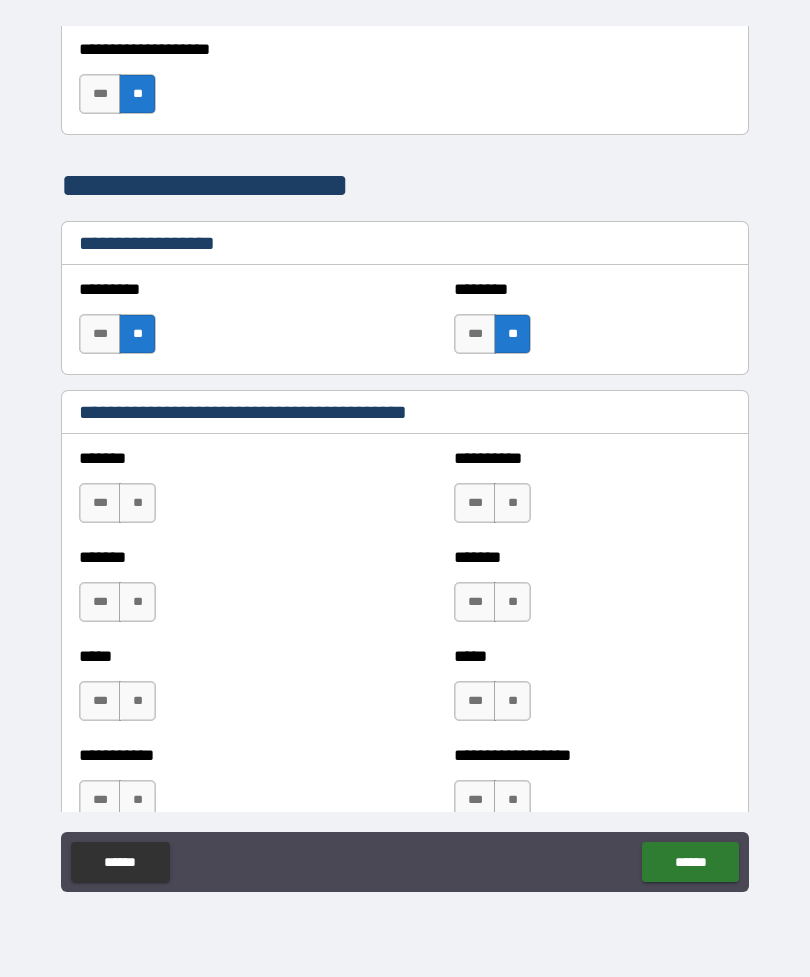 click on "**" at bounding box center [137, 503] 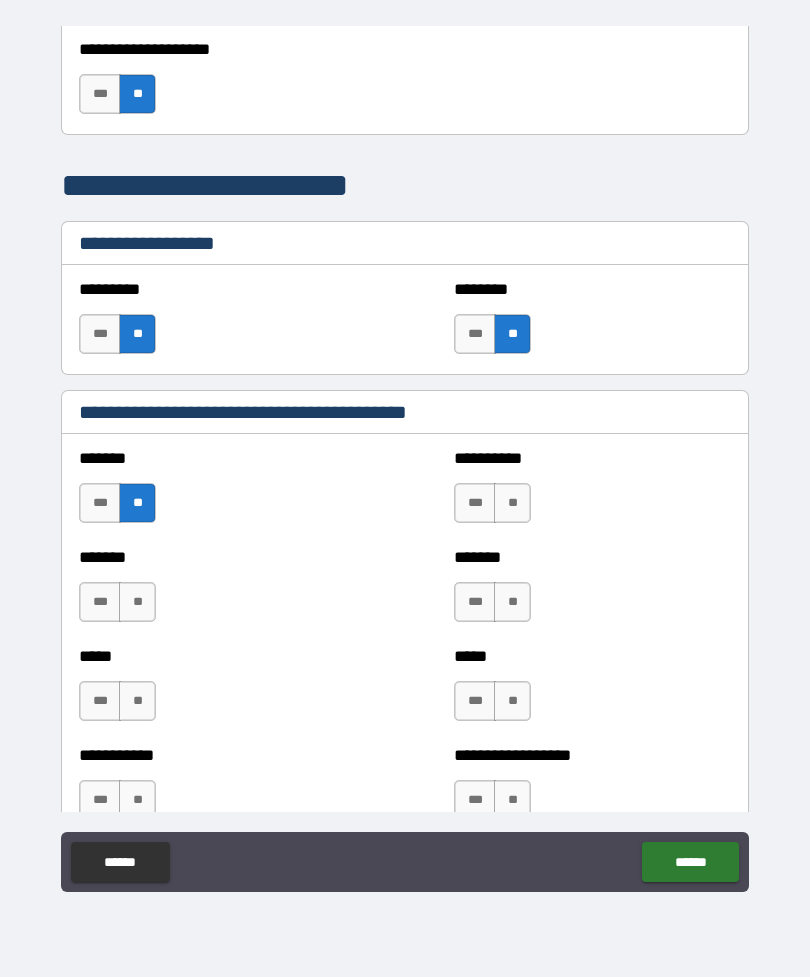 click on "***" at bounding box center (475, 503) 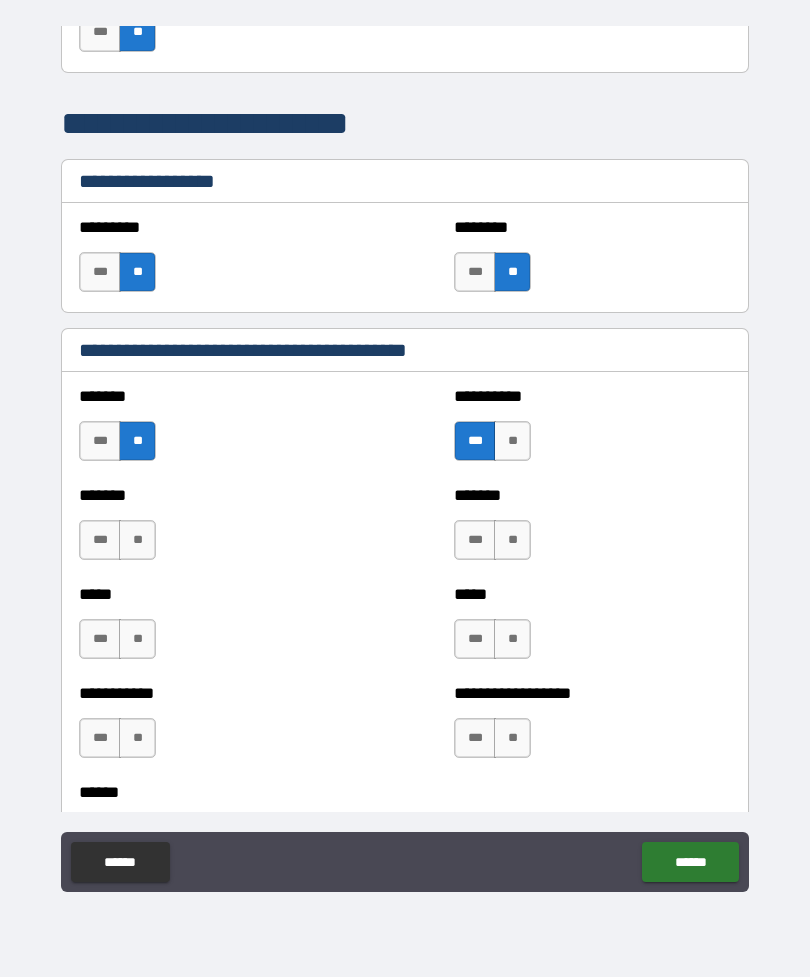 scroll, scrollTop: 1173, scrollLeft: 0, axis: vertical 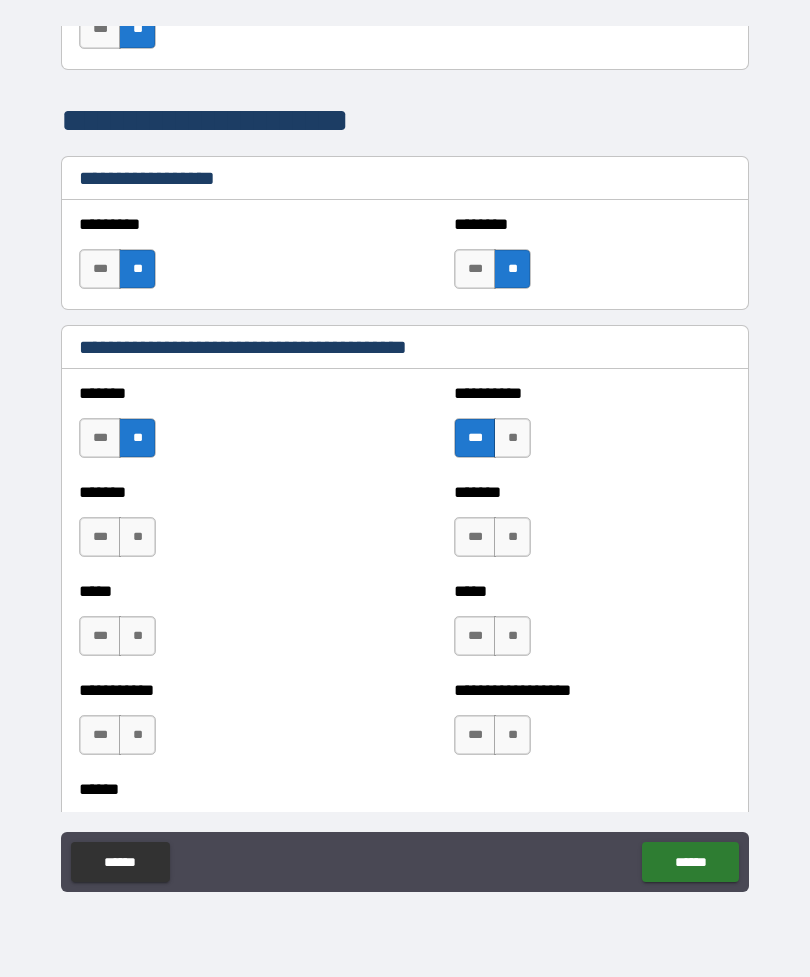 click on "**" at bounding box center (137, 537) 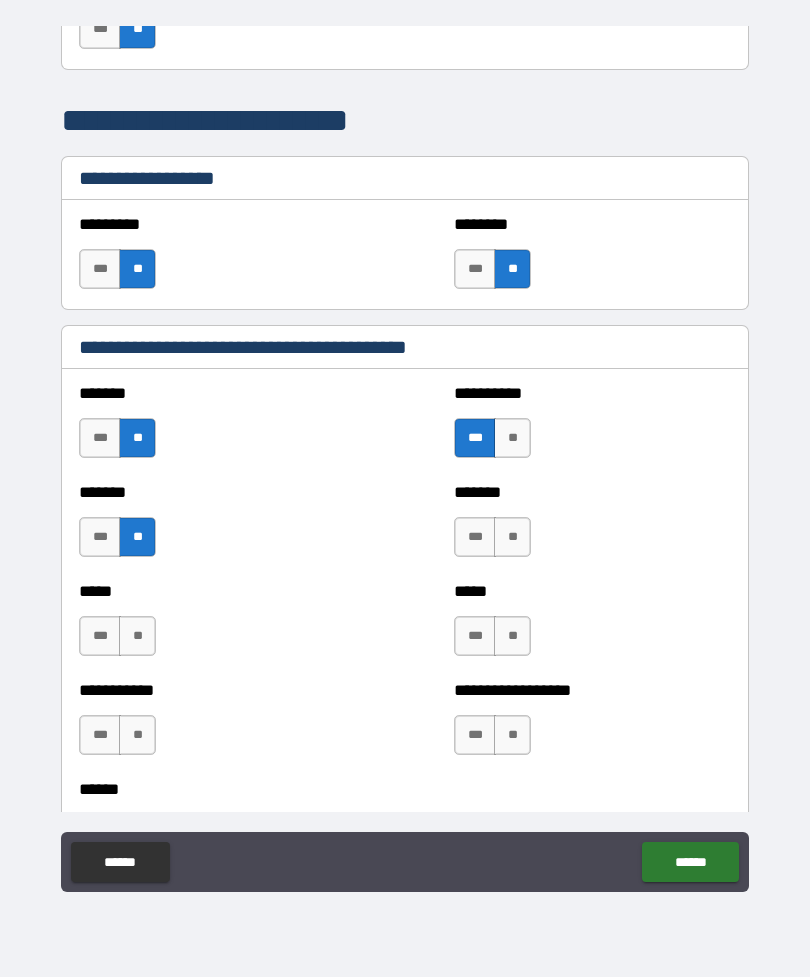 click on "**" at bounding box center (512, 537) 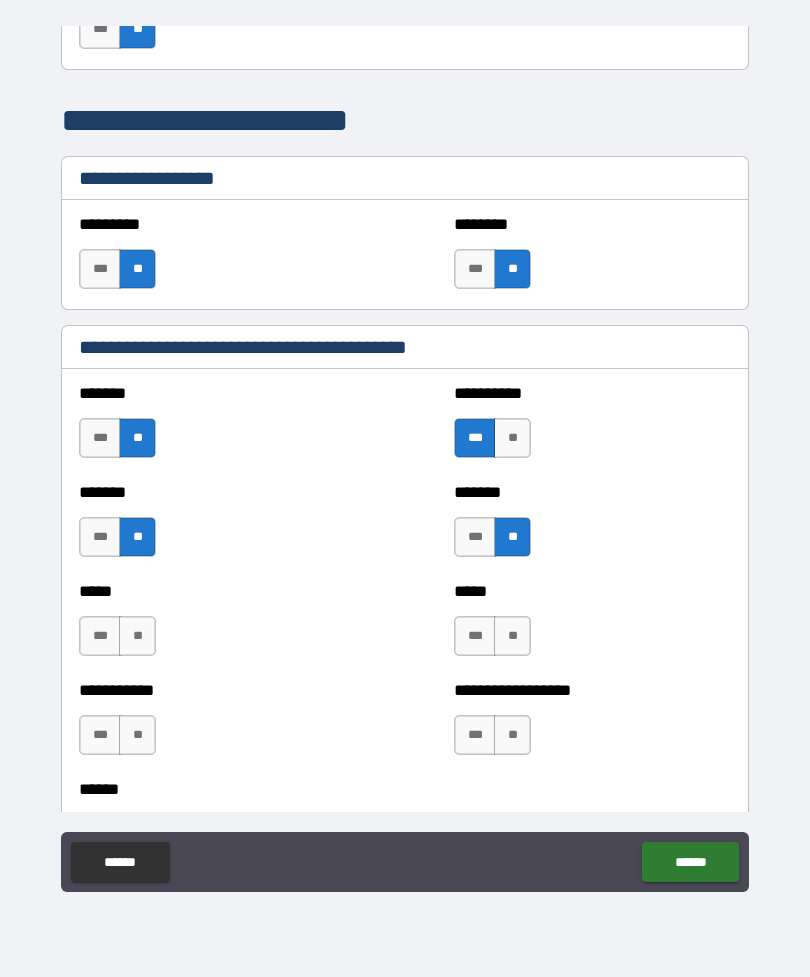 click on "**" at bounding box center (137, 636) 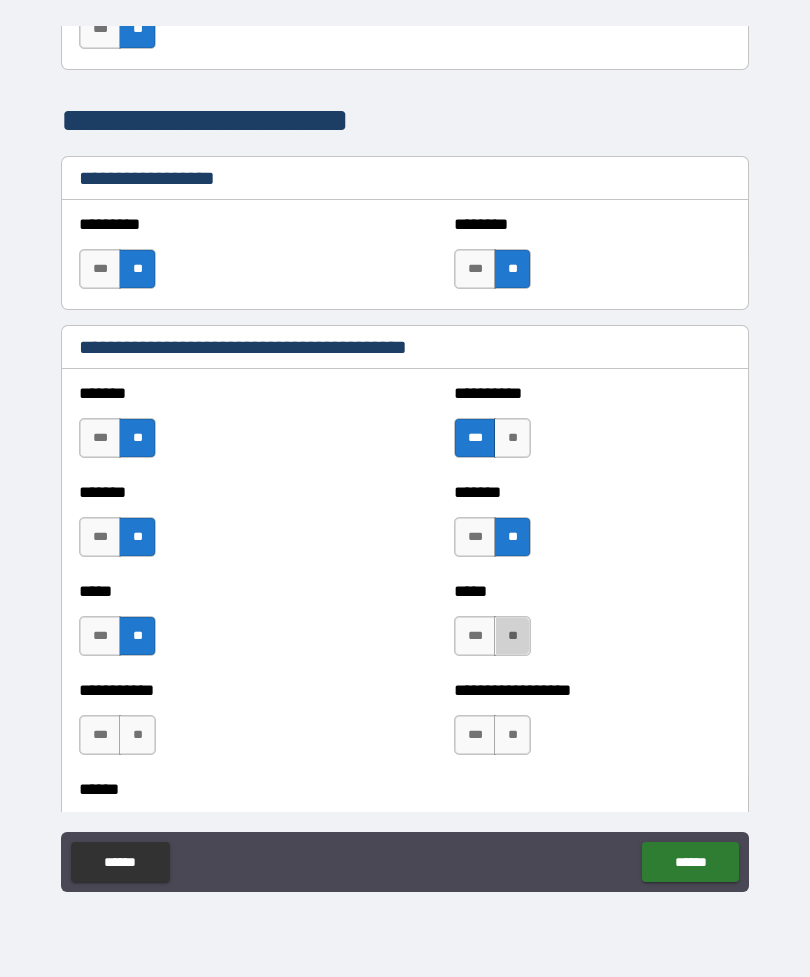 click on "**" at bounding box center (512, 636) 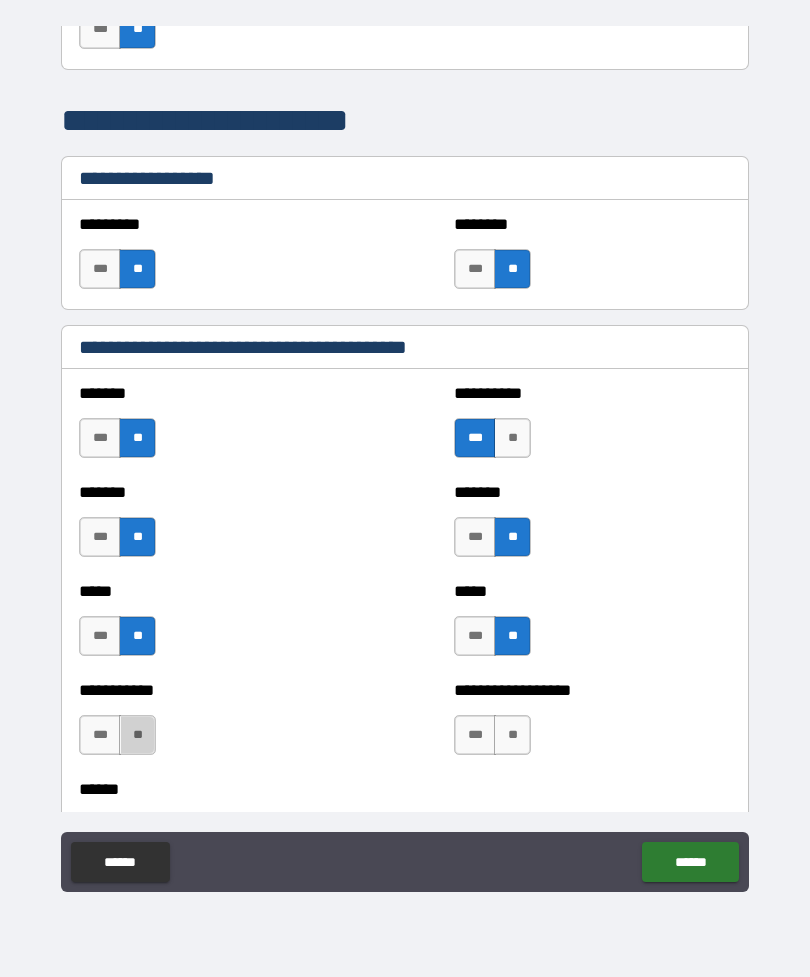 click on "**" at bounding box center [137, 735] 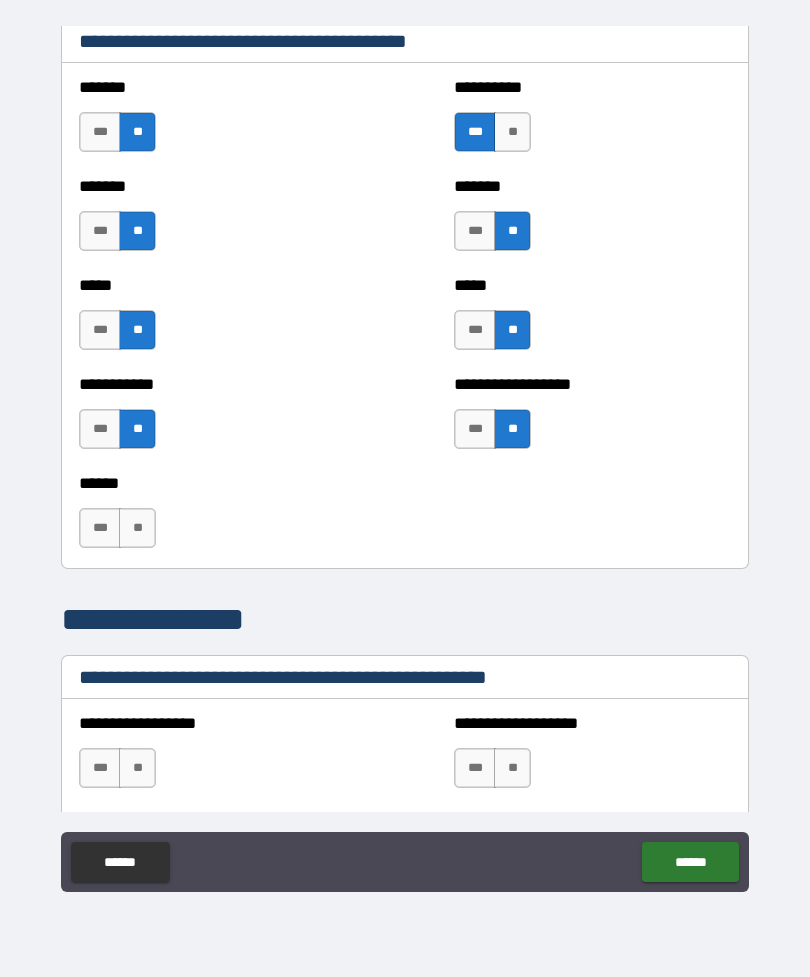 scroll, scrollTop: 1489, scrollLeft: 0, axis: vertical 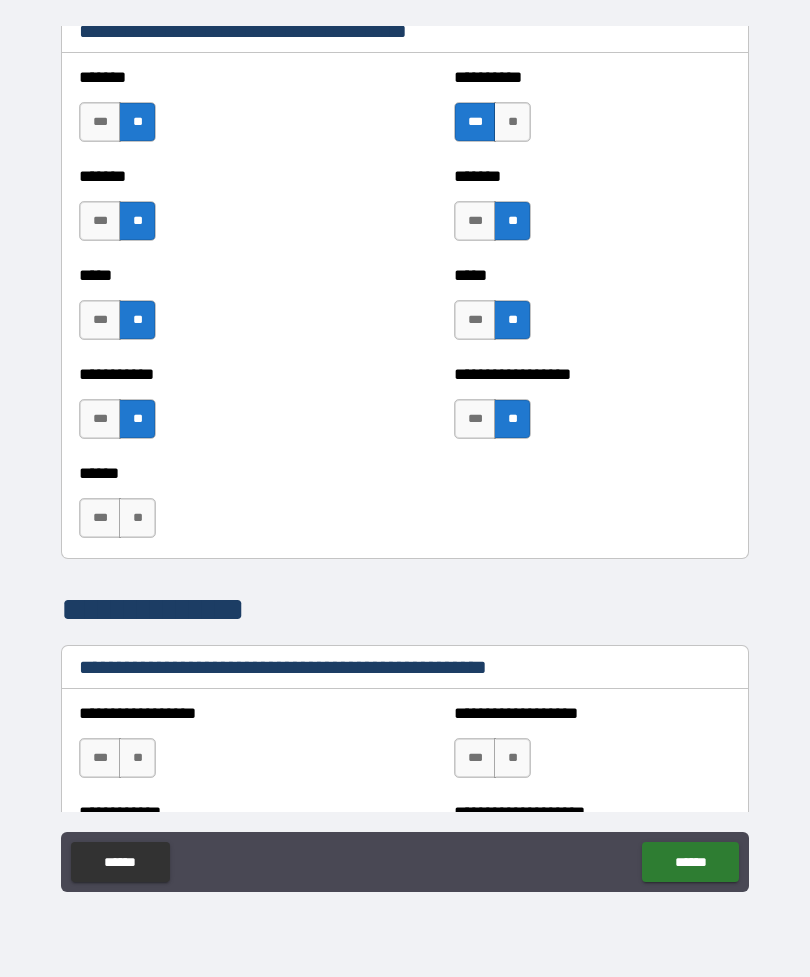 click on "**" at bounding box center (137, 518) 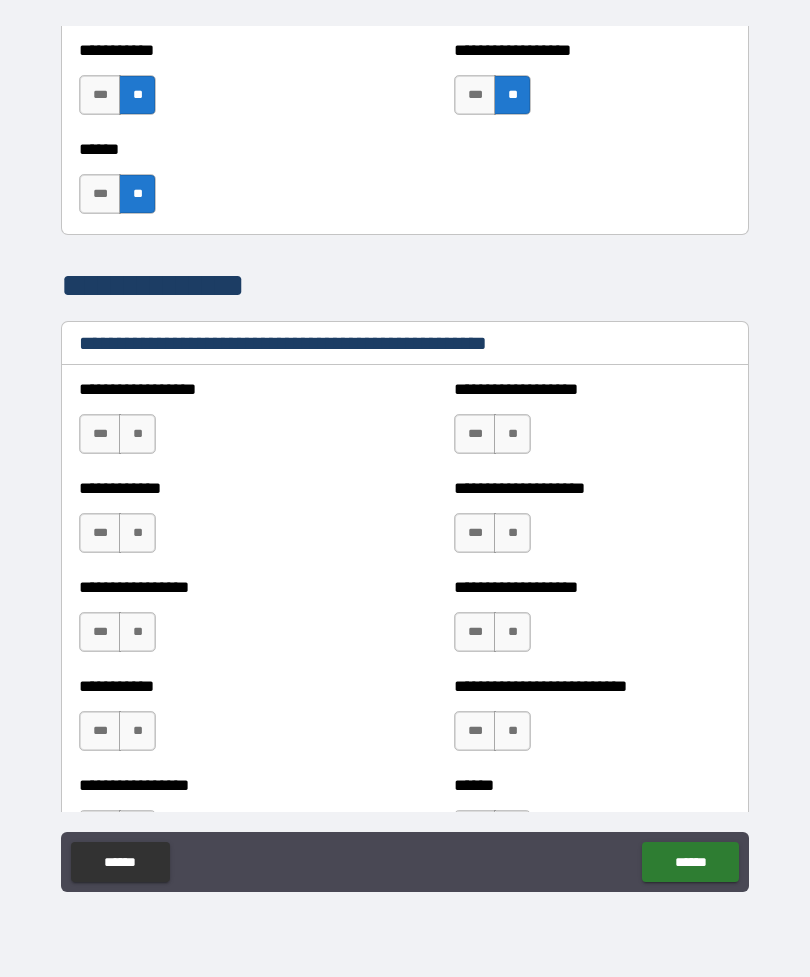 scroll, scrollTop: 1812, scrollLeft: 0, axis: vertical 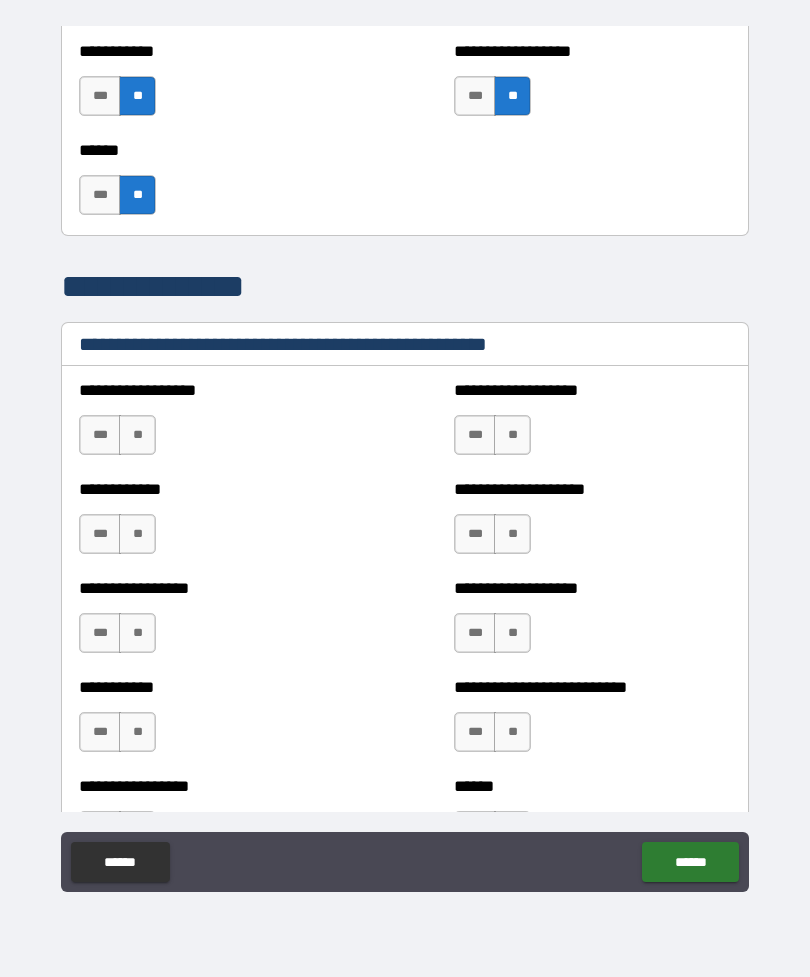click on "**" at bounding box center (137, 435) 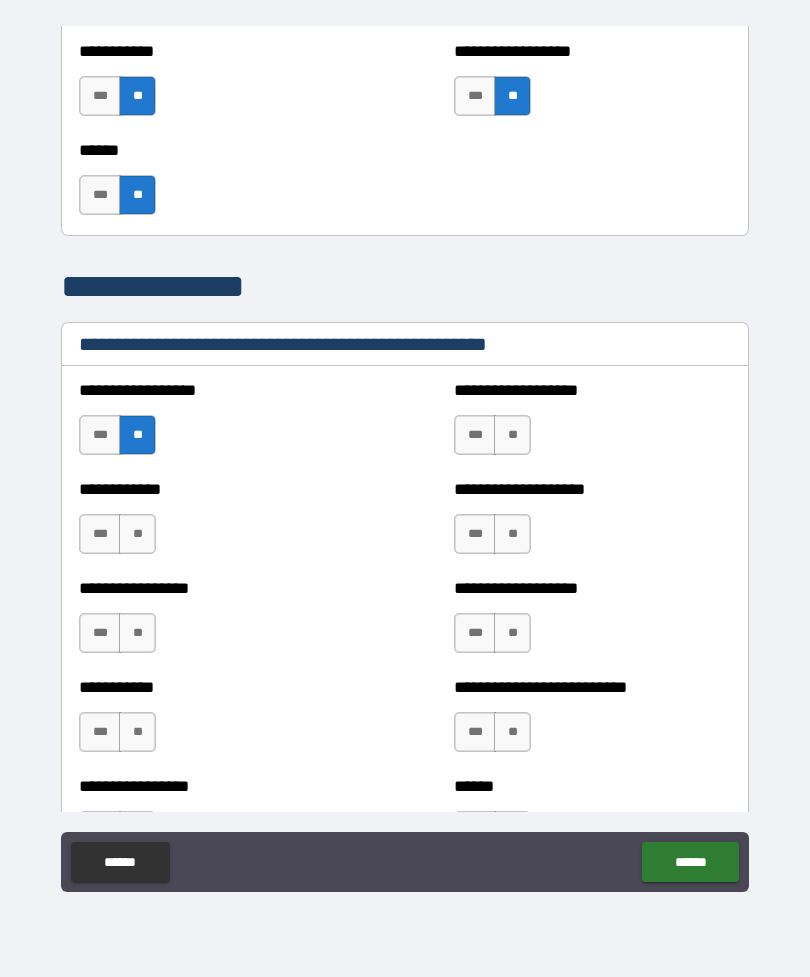 click on "***" at bounding box center (475, 435) 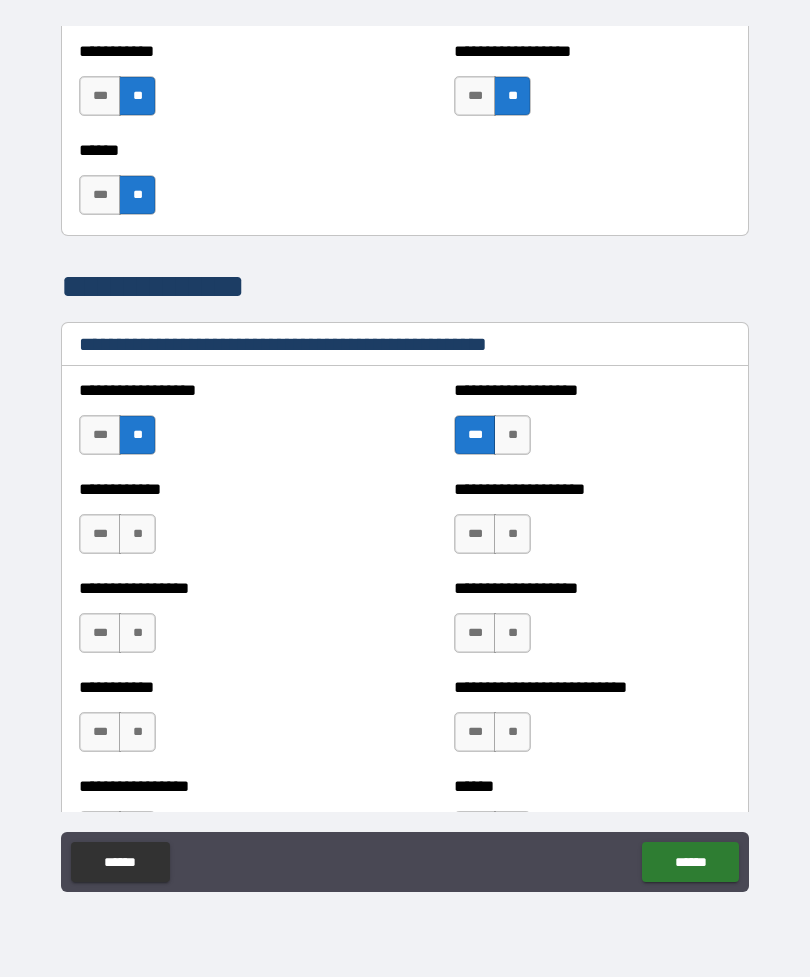 click on "**" at bounding box center (137, 534) 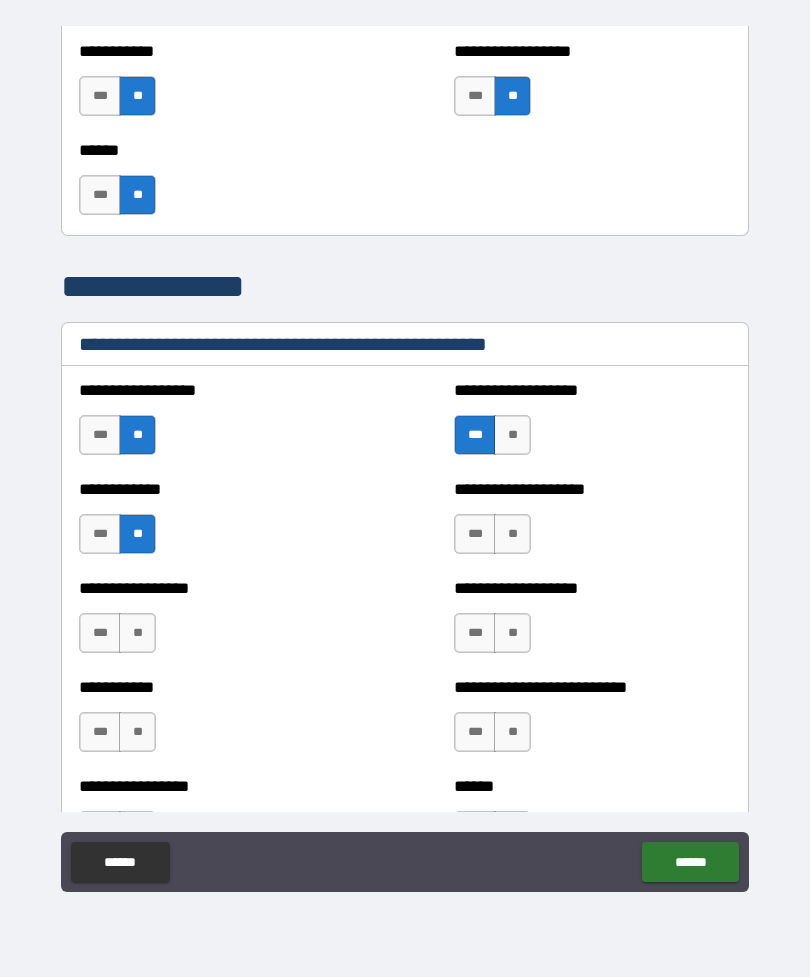 click on "**" at bounding box center [512, 534] 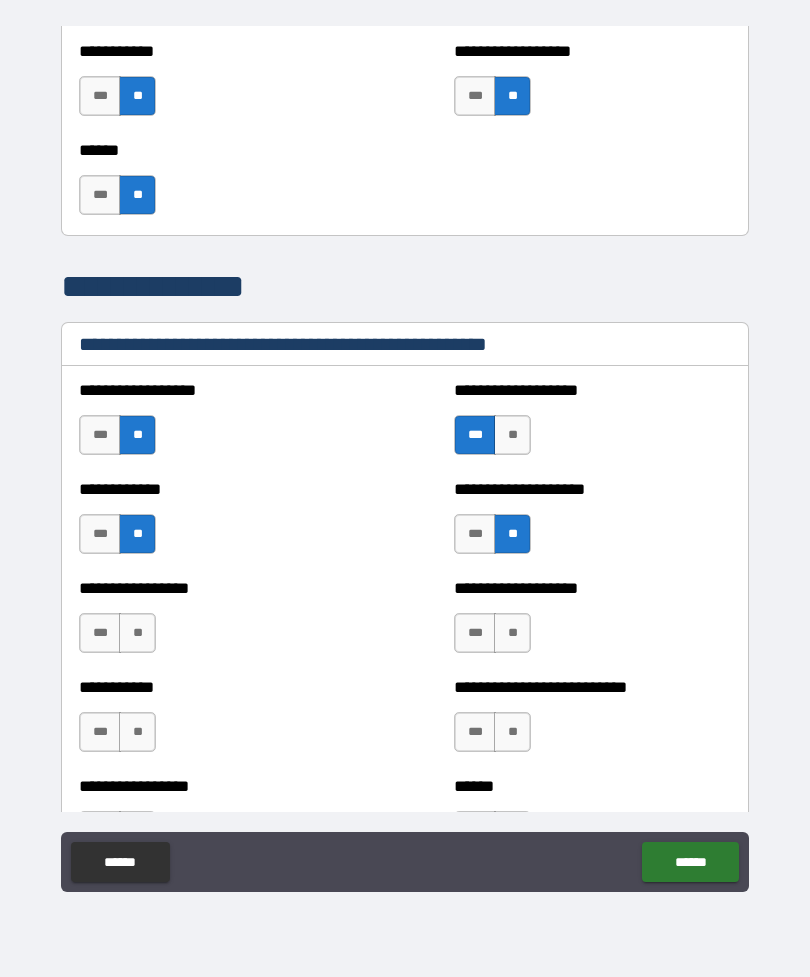 click on "**" at bounding box center (512, 435) 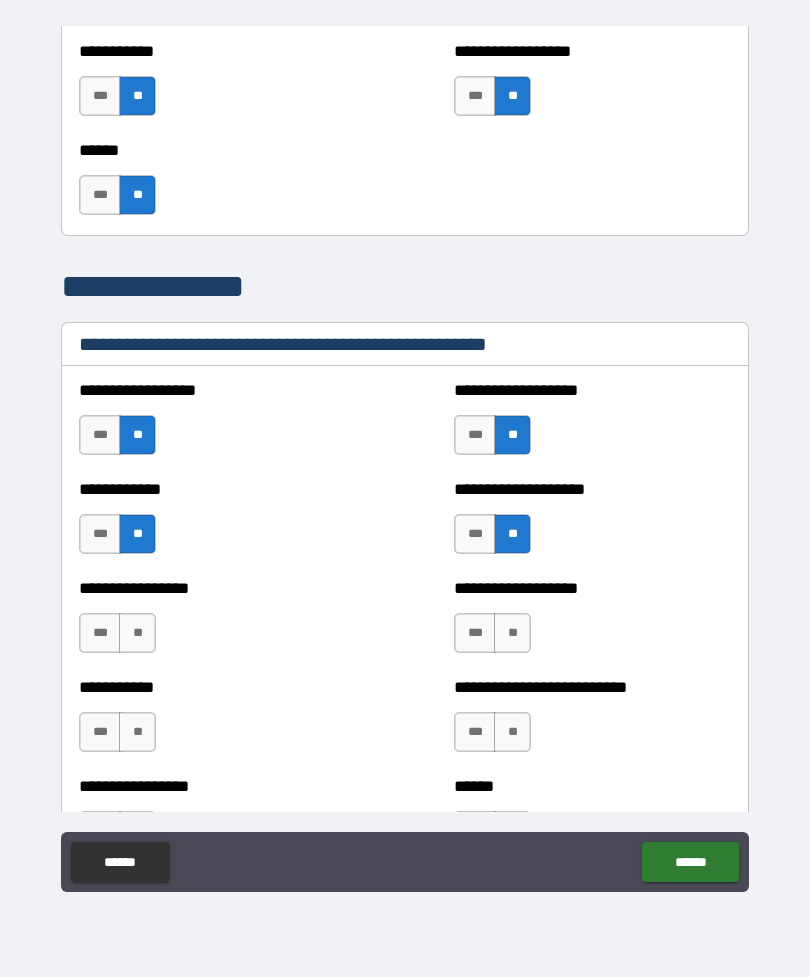 click on "**" at bounding box center (137, 633) 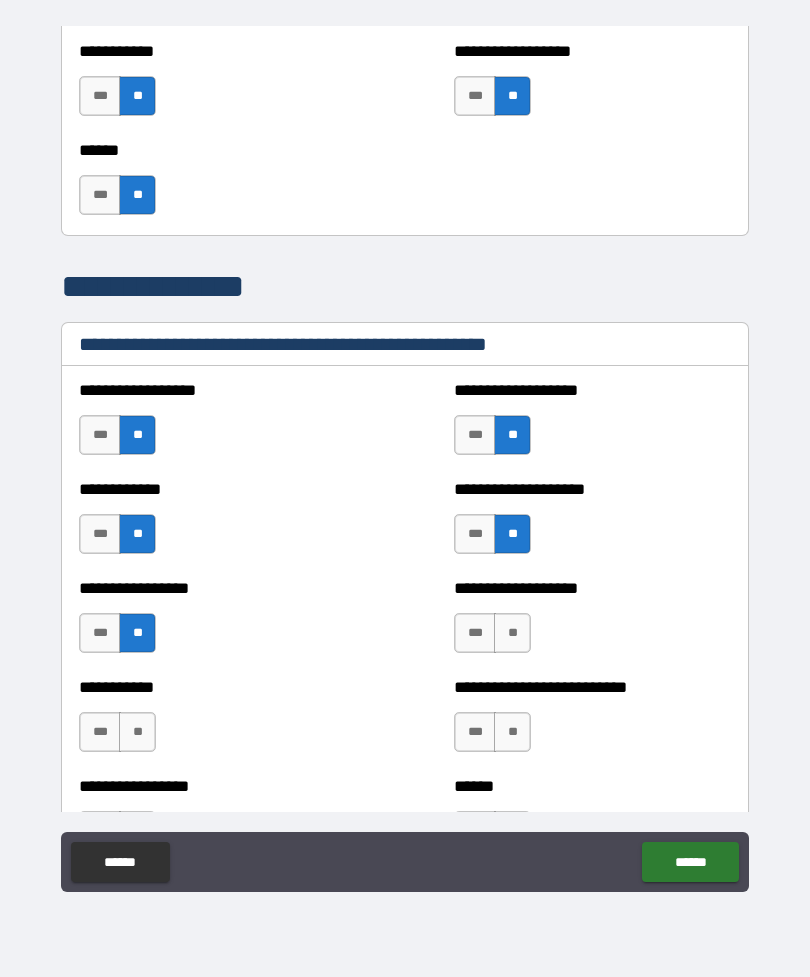 click on "**" at bounding box center [512, 633] 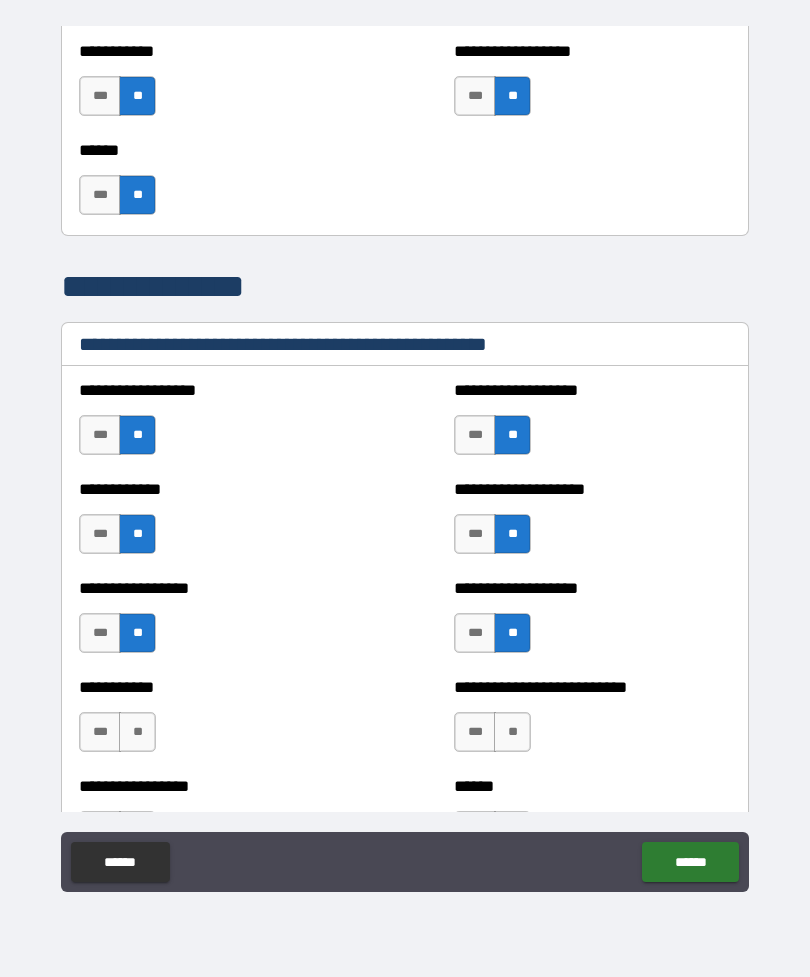 click on "**" at bounding box center (512, 732) 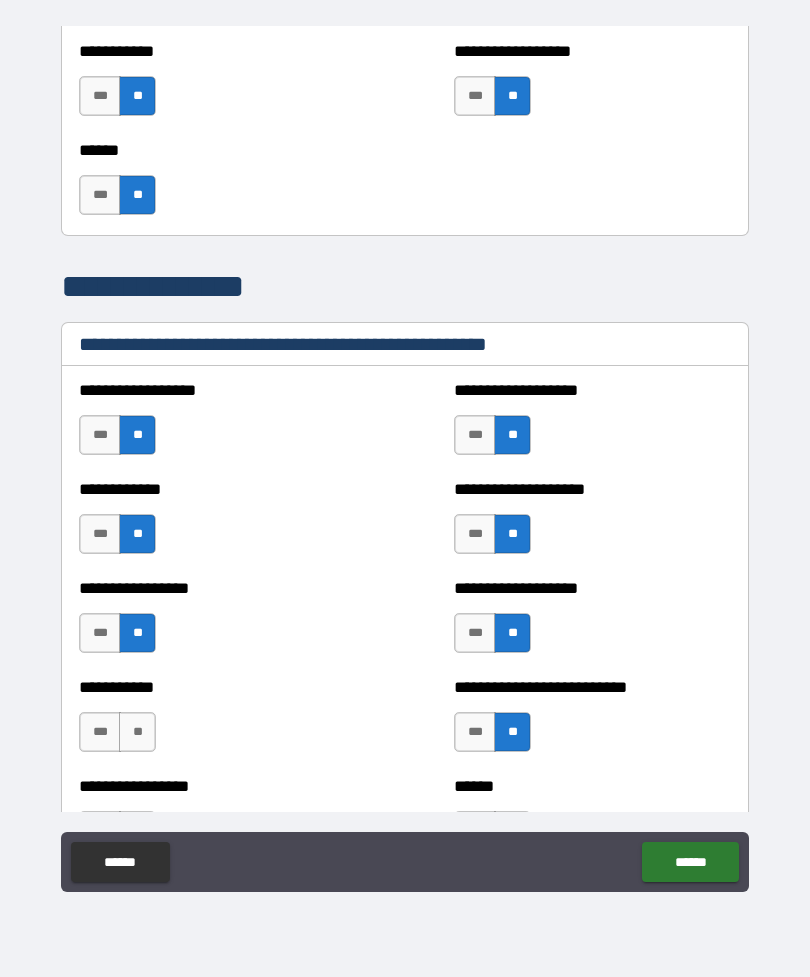 click on "**" at bounding box center [137, 732] 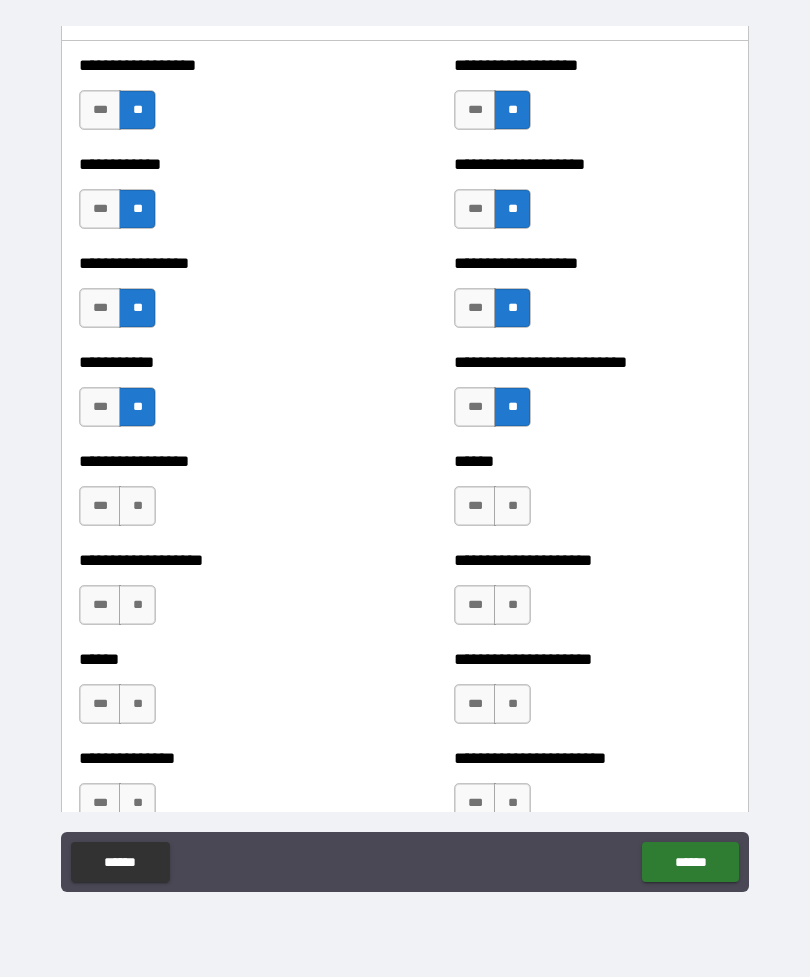 scroll, scrollTop: 2138, scrollLeft: 0, axis: vertical 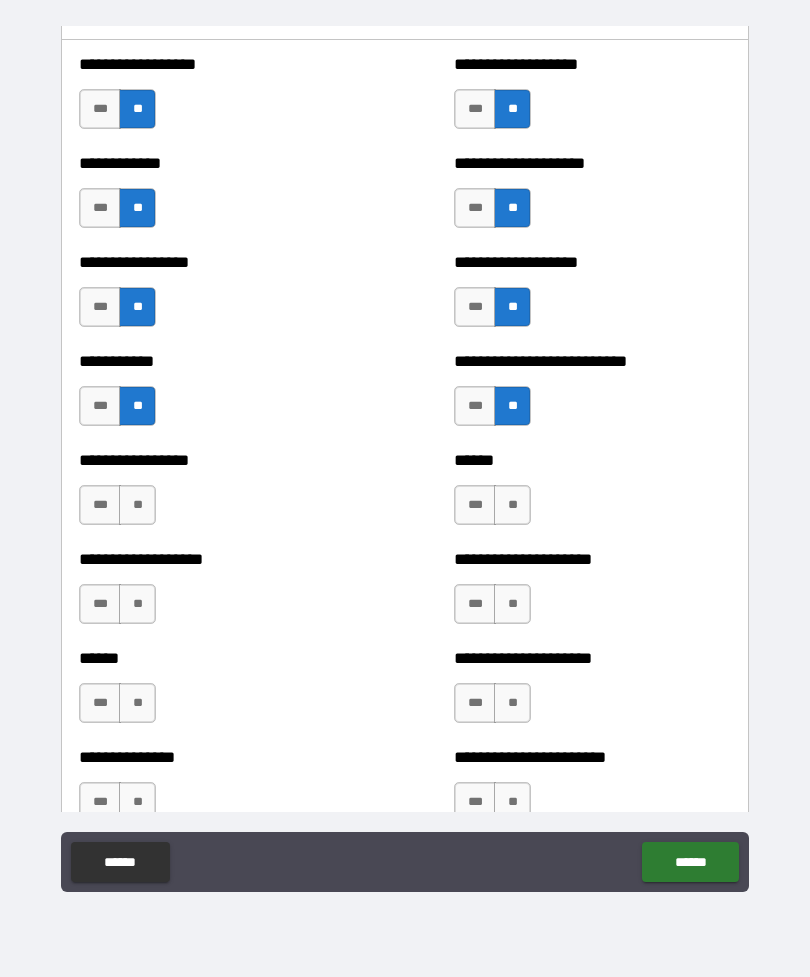 click on "**" at bounding box center [137, 505] 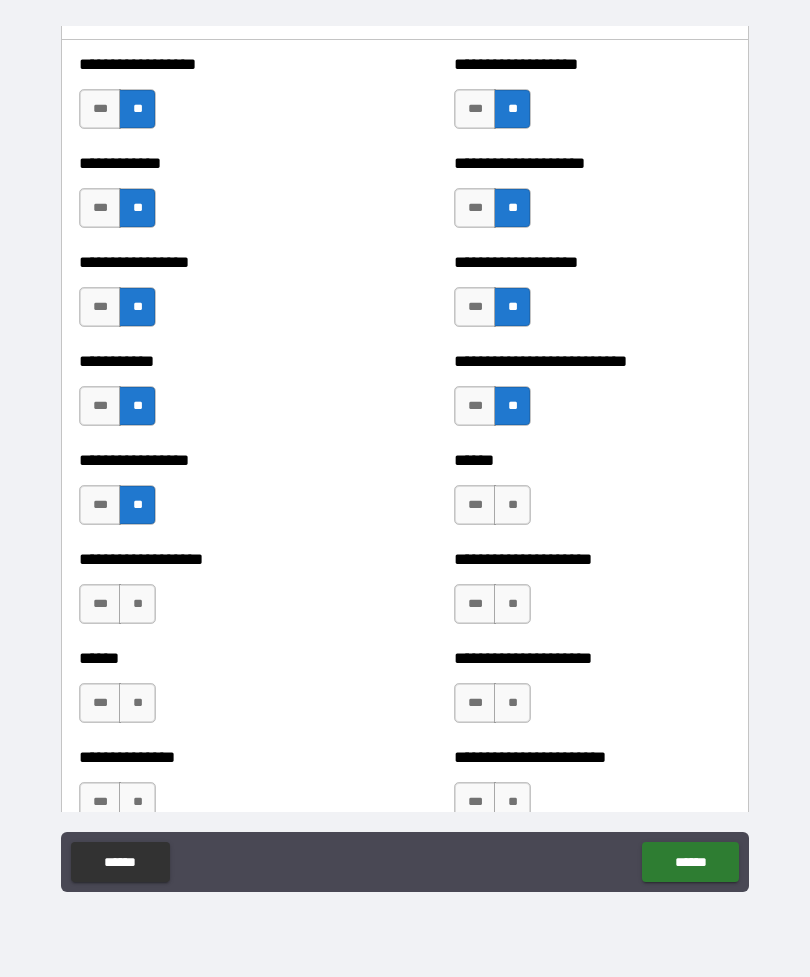 click on "**" at bounding box center [512, 505] 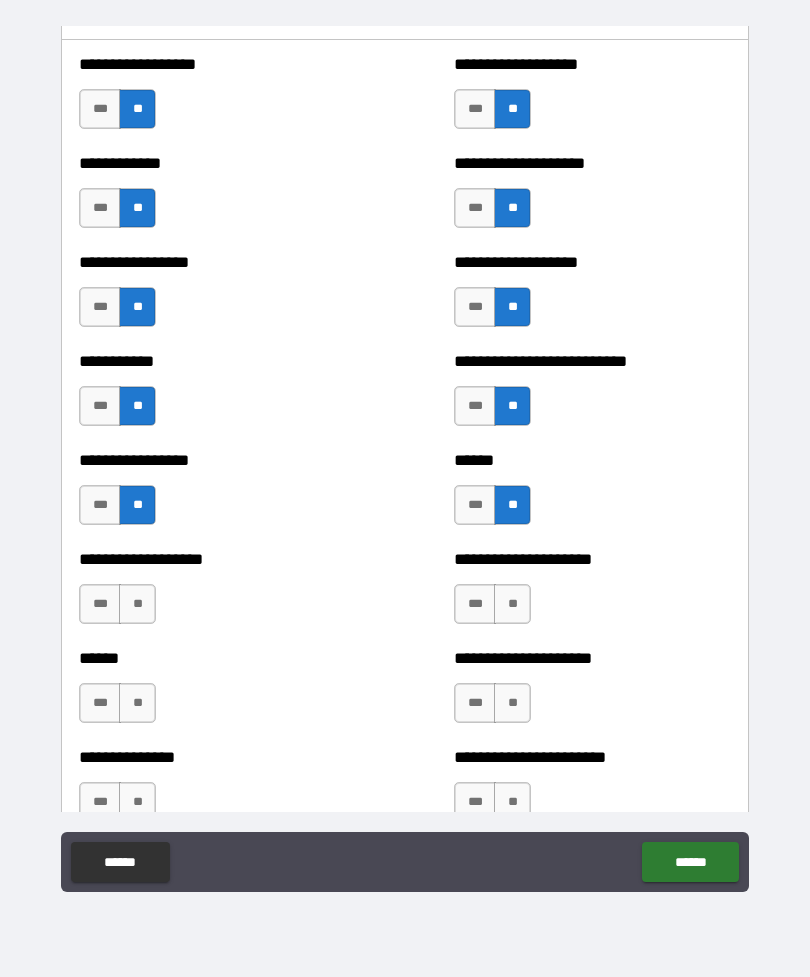click on "**" at bounding box center (137, 604) 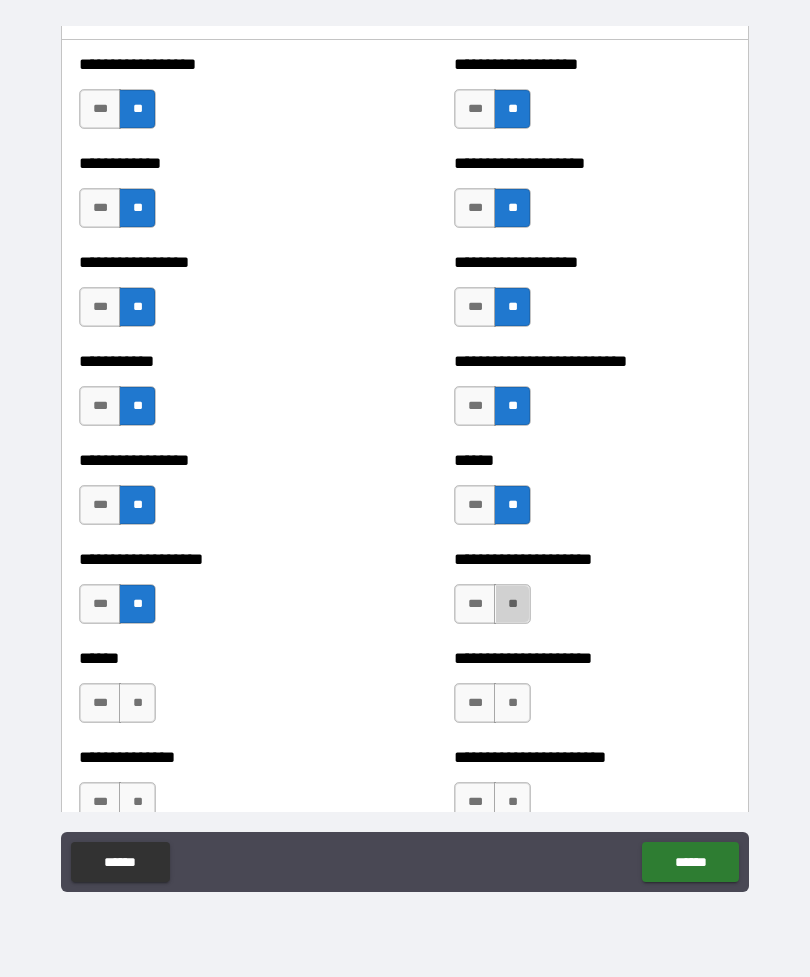 click on "**" at bounding box center (512, 604) 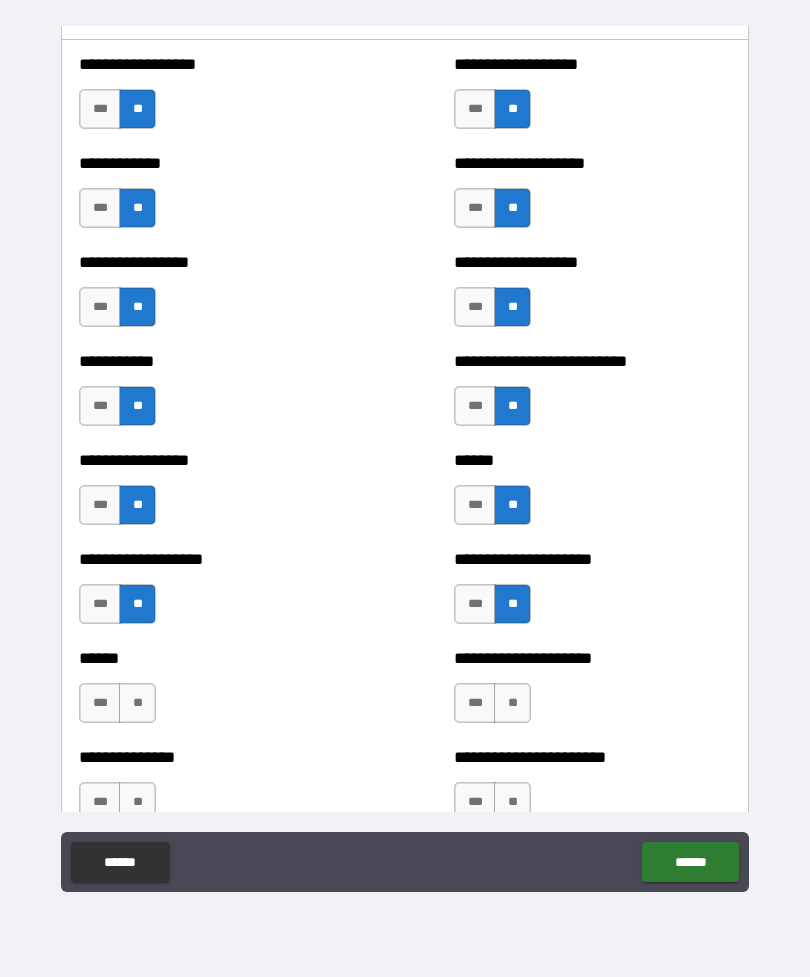 click on "**" at bounding box center (137, 703) 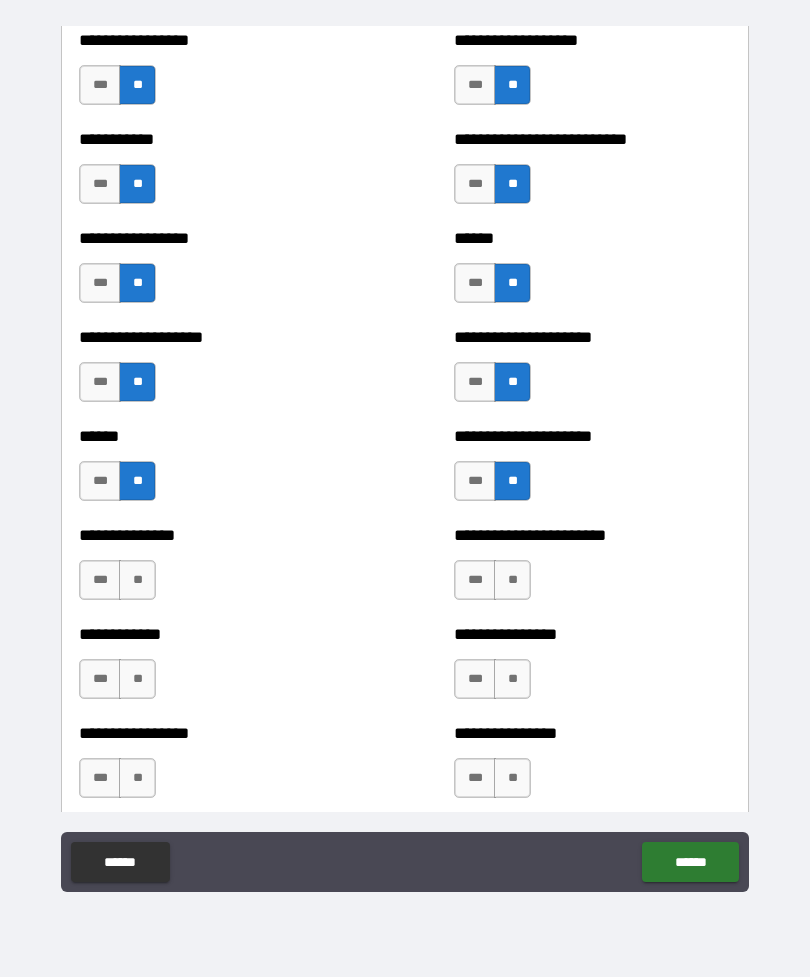 scroll, scrollTop: 2363, scrollLeft: 0, axis: vertical 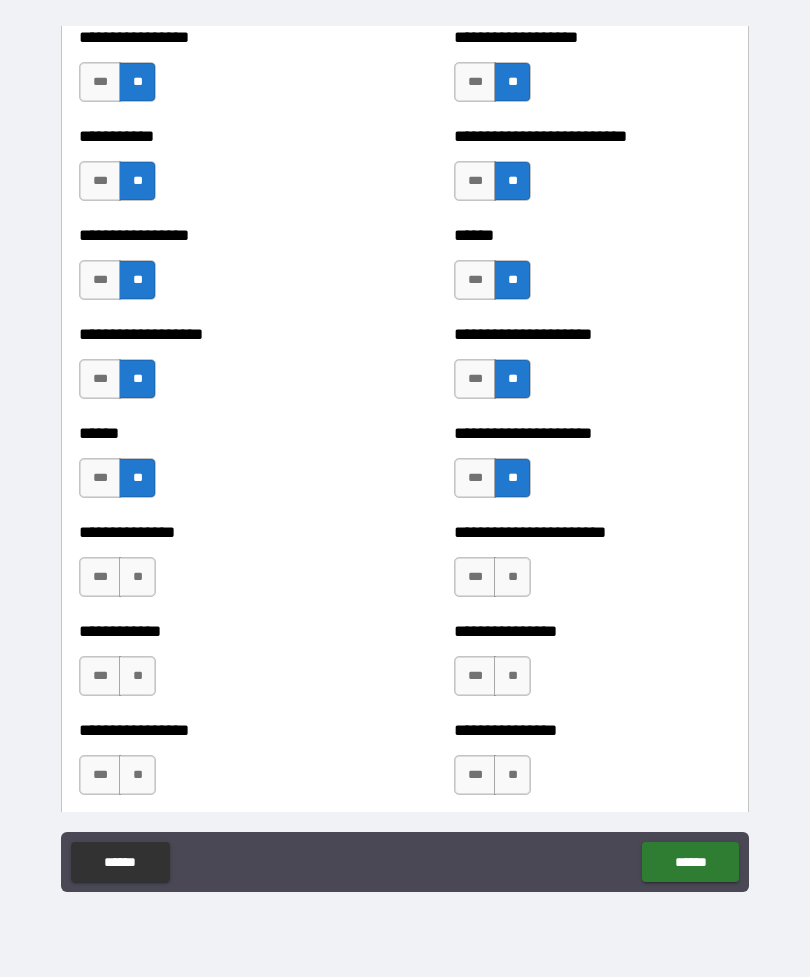 click on "**" at bounding box center (512, 577) 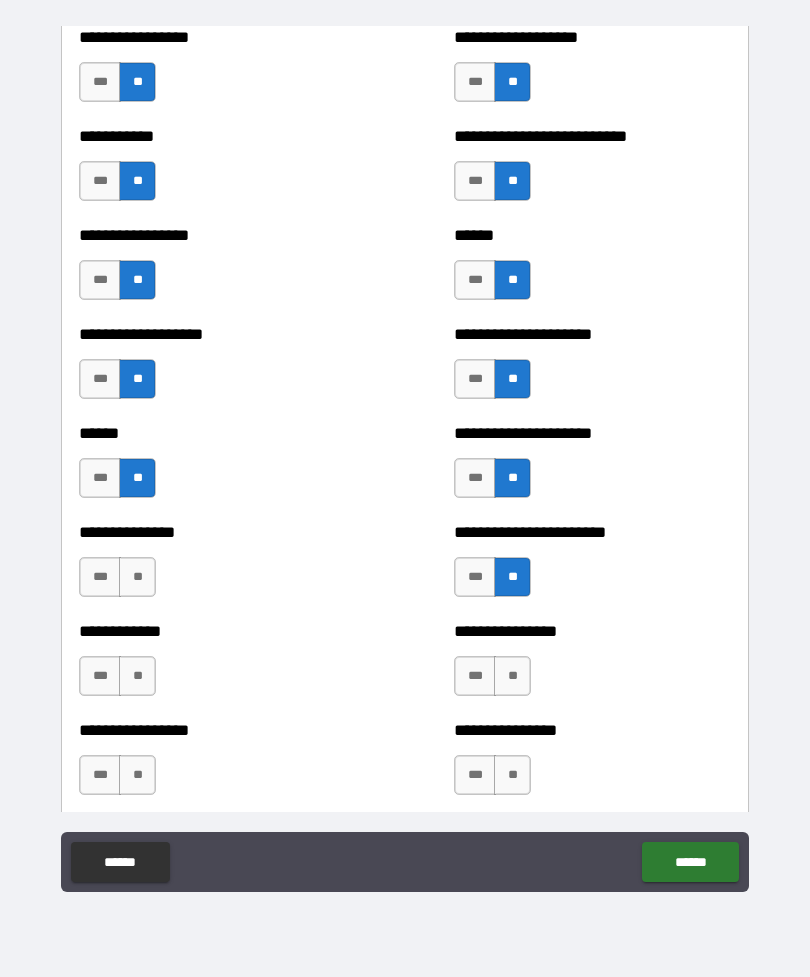 click on "**" at bounding box center [137, 577] 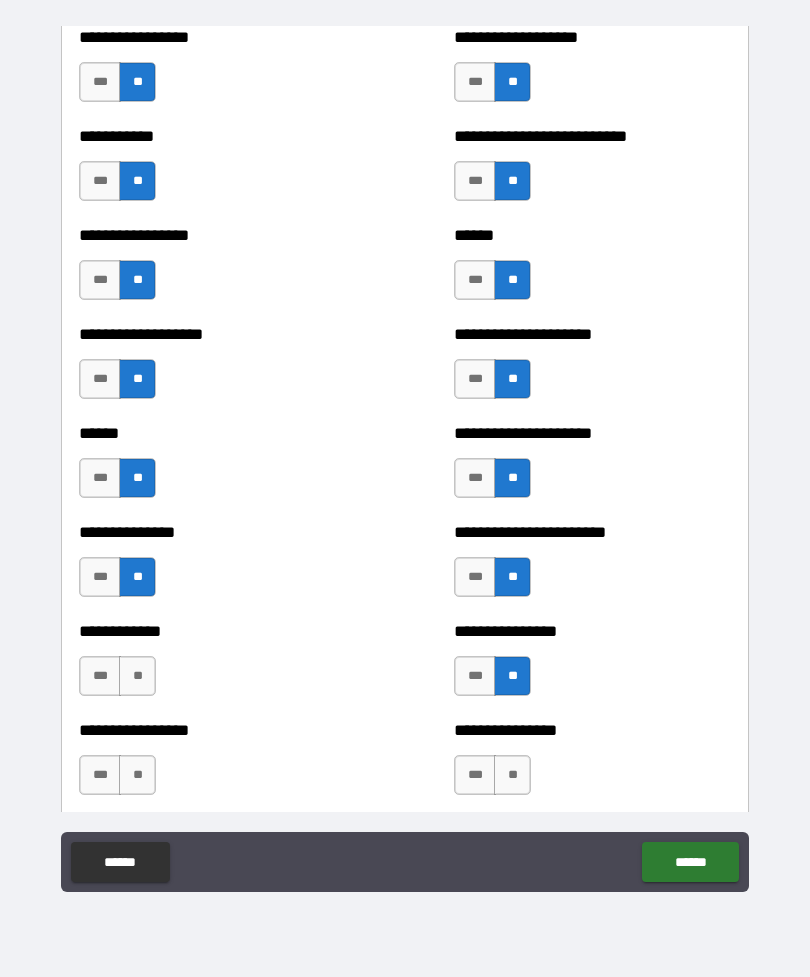 click on "**" at bounding box center (137, 676) 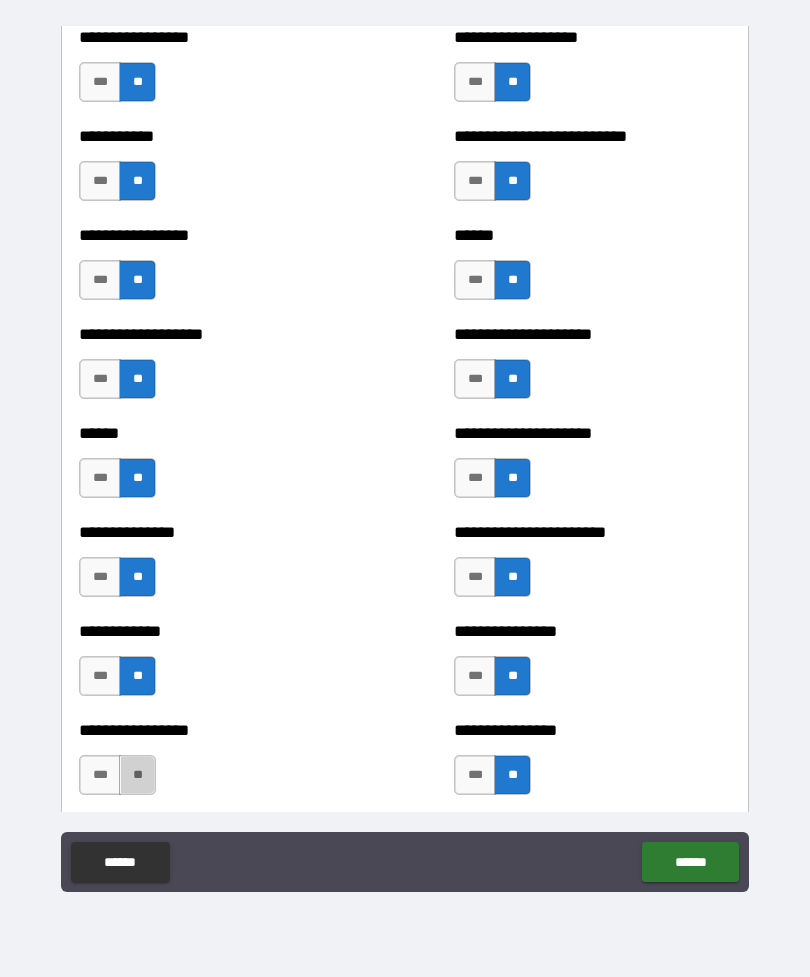 click on "**" at bounding box center [137, 775] 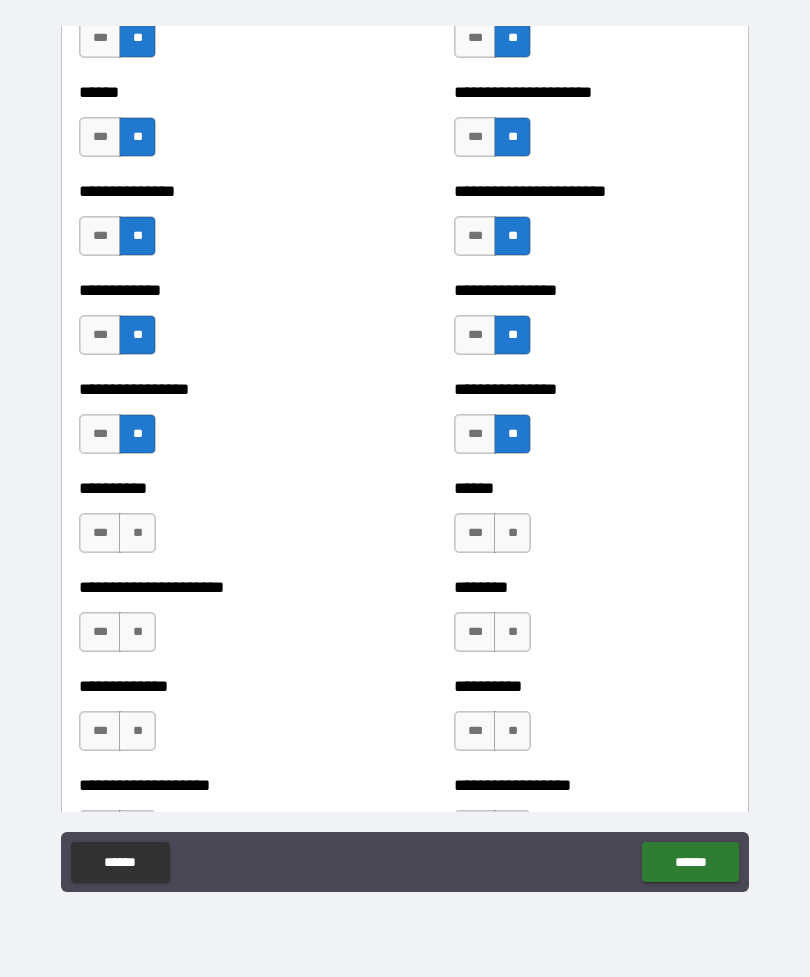 scroll, scrollTop: 2703, scrollLeft: 0, axis: vertical 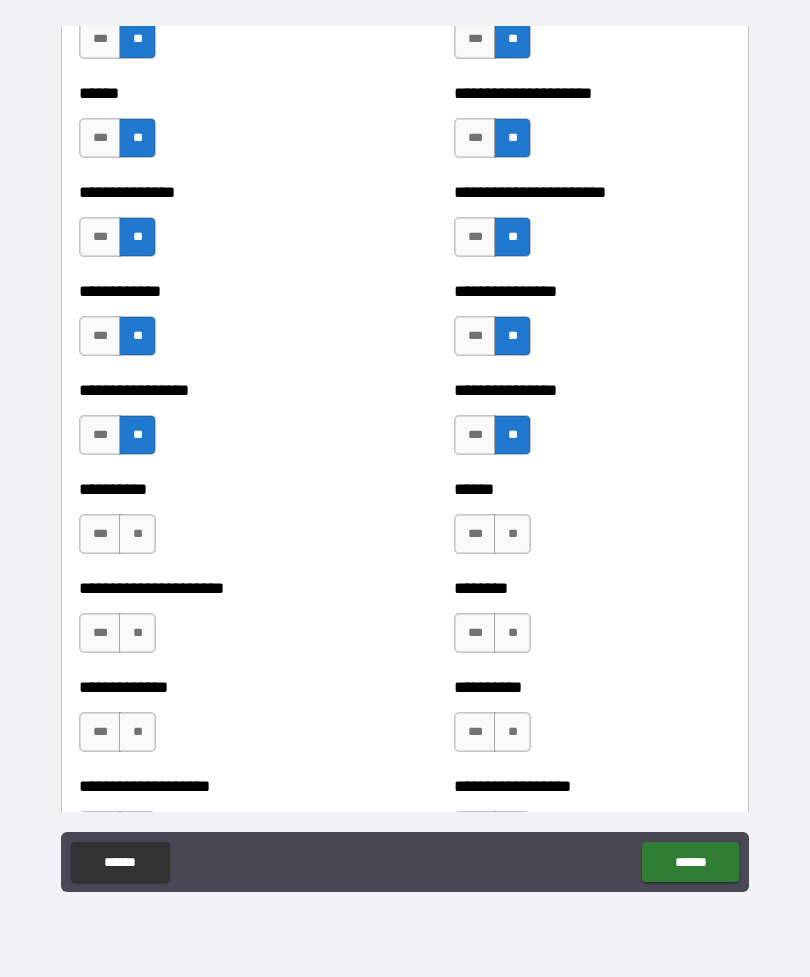 click on "**" at bounding box center [137, 534] 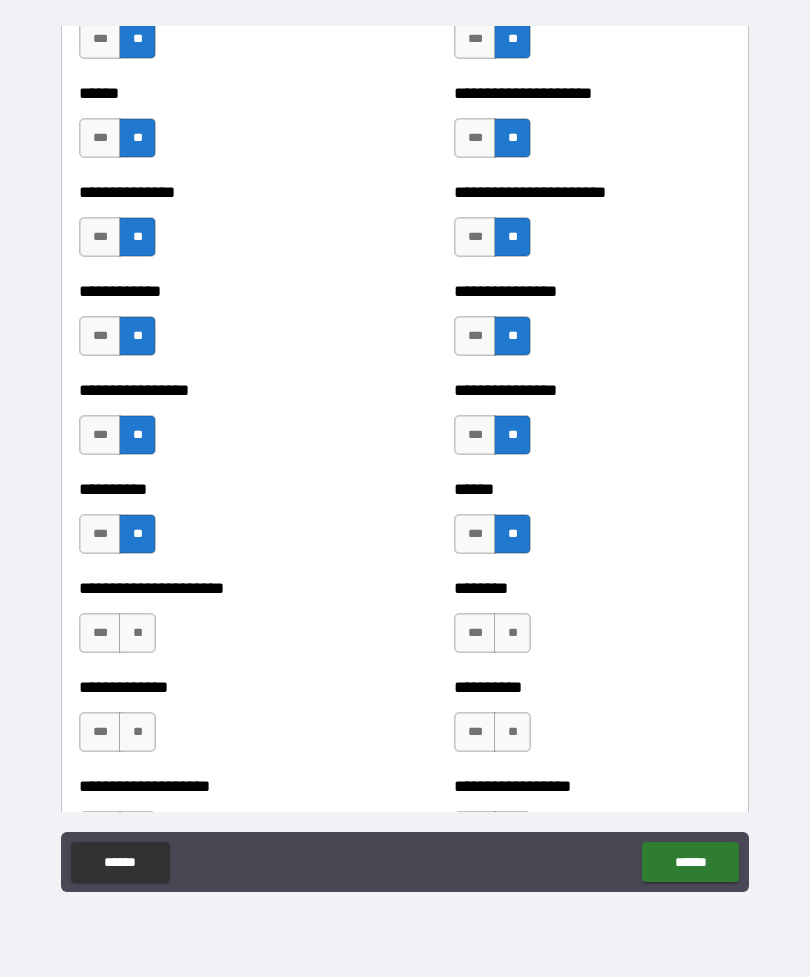 click on "**" at bounding box center [137, 633] 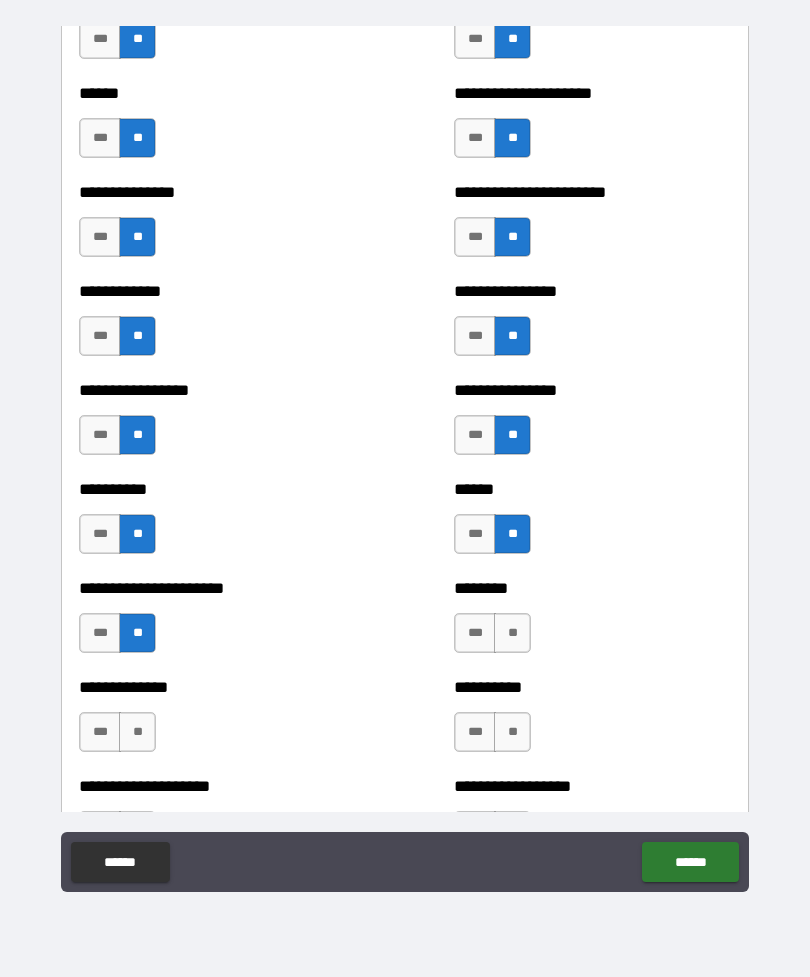 click on "**" at bounding box center [512, 633] 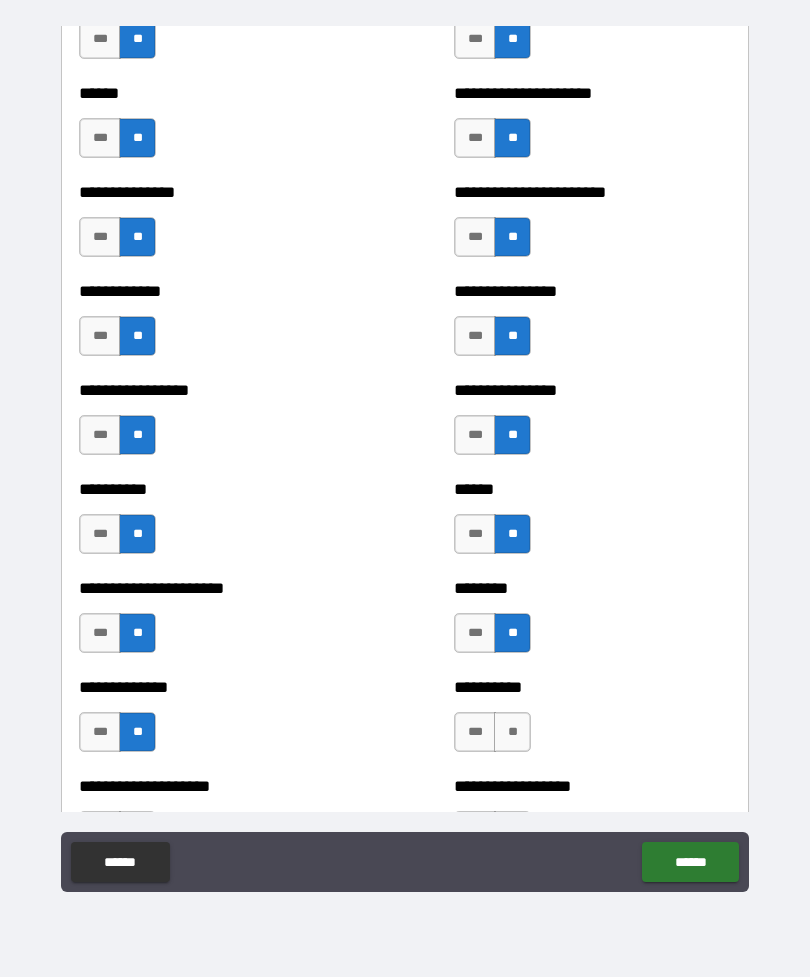 click on "**" at bounding box center [512, 732] 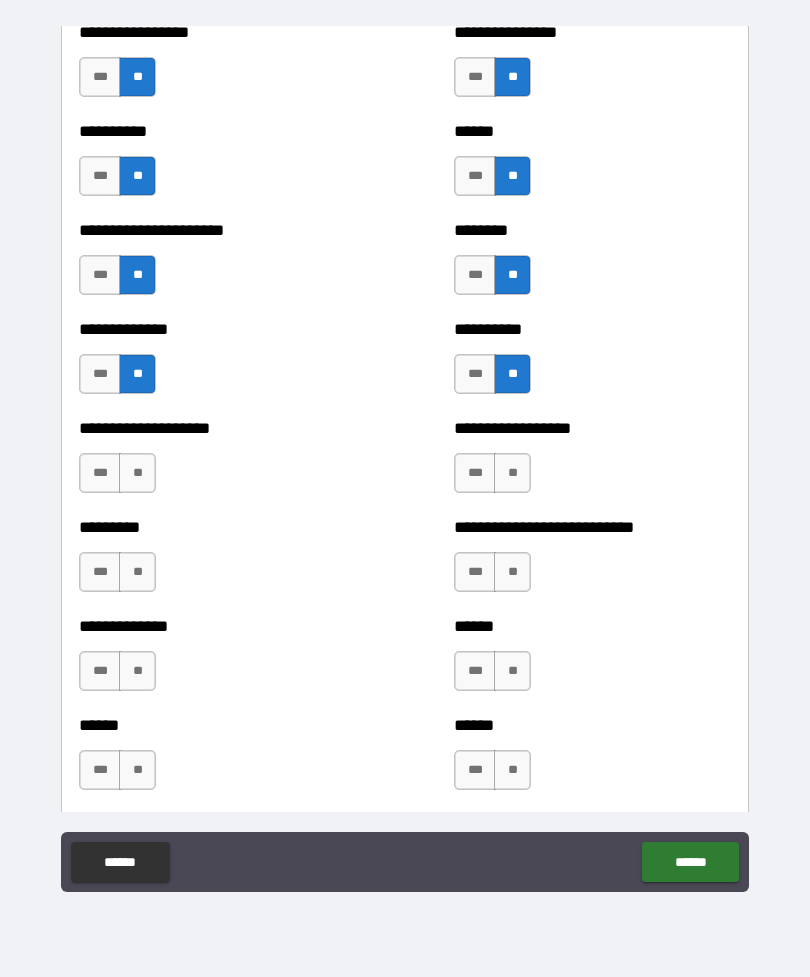 scroll, scrollTop: 3067, scrollLeft: 0, axis: vertical 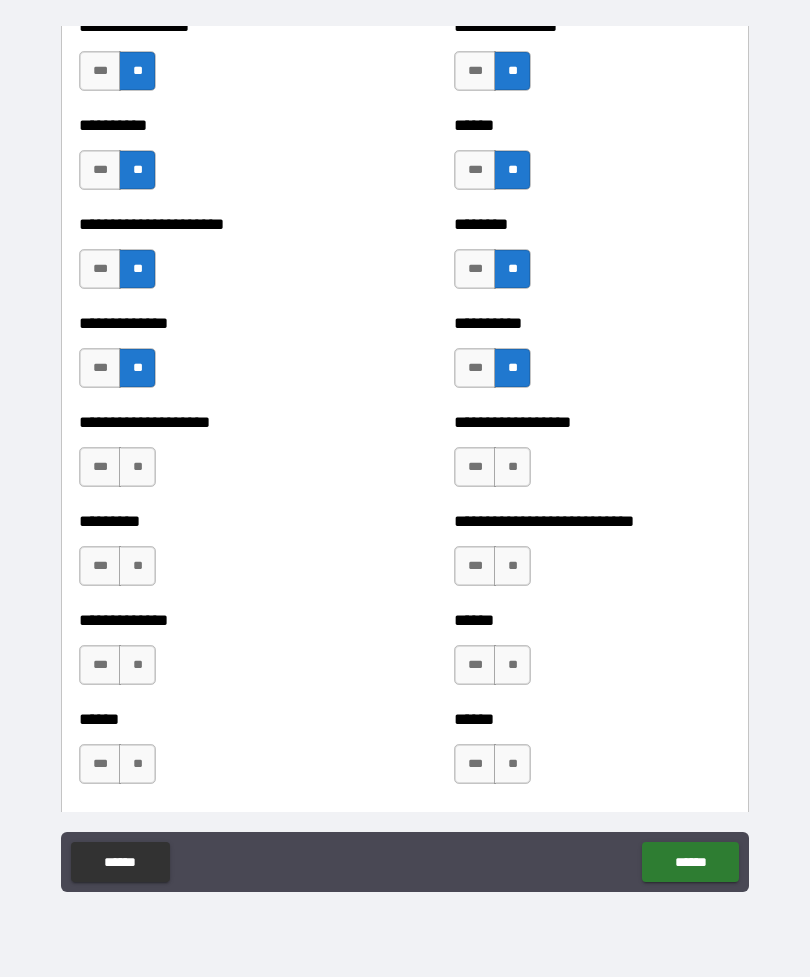 click on "**" at bounding box center (137, 467) 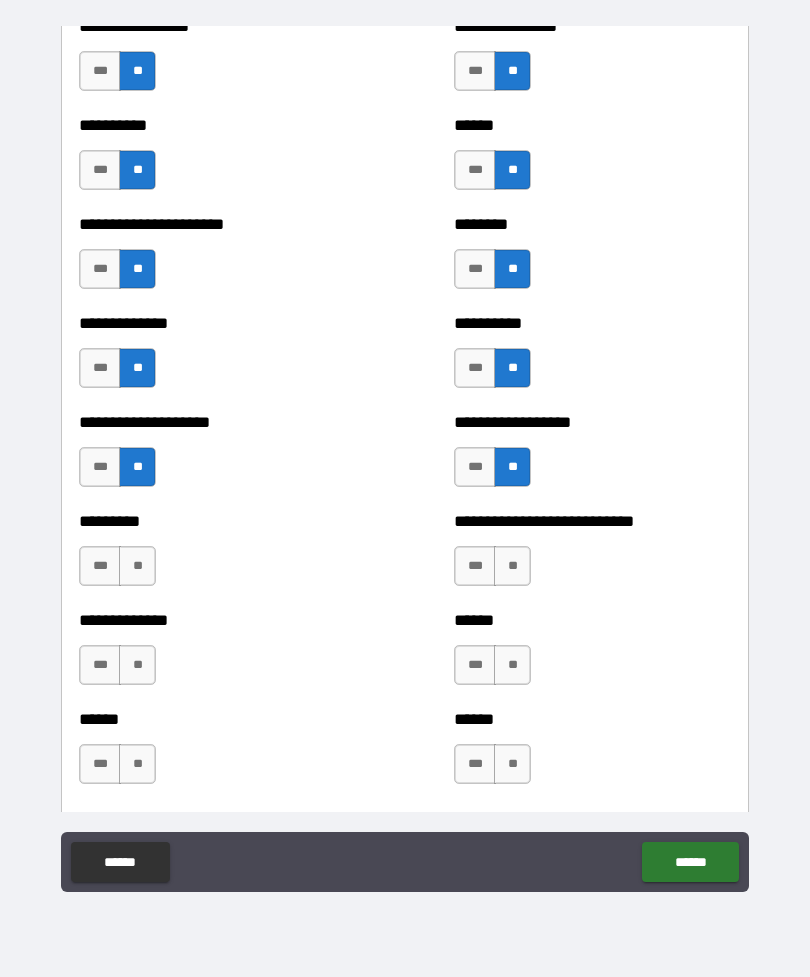 click on "**" at bounding box center [137, 566] 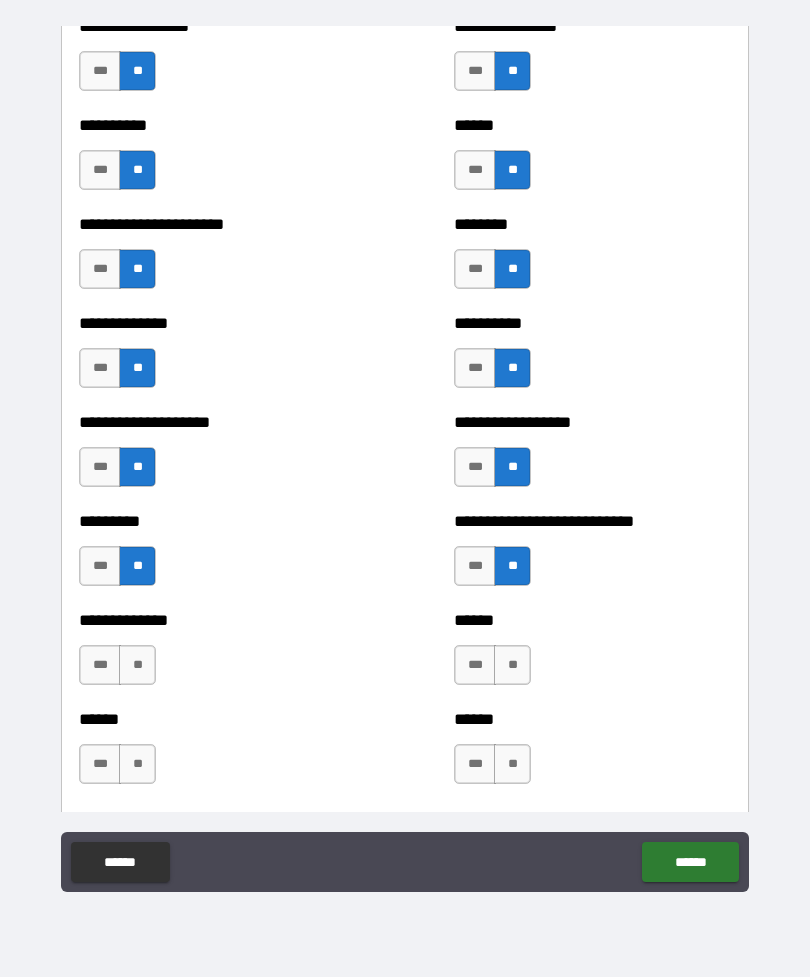click on "**" at bounding box center [137, 665] 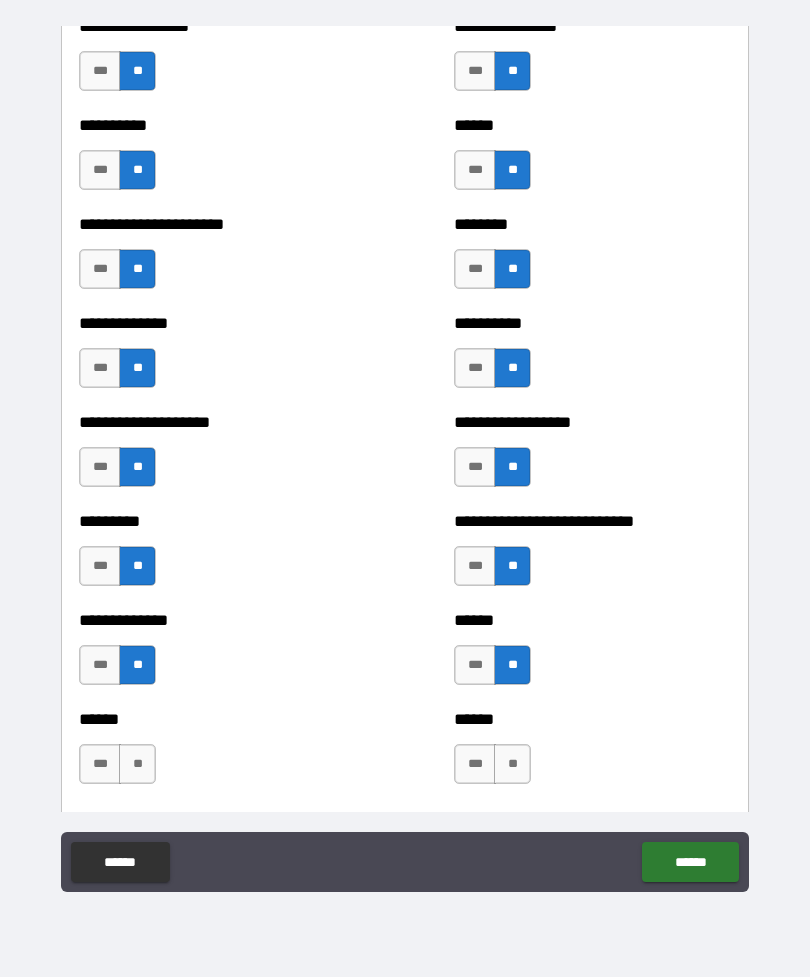 click on "**" at bounding box center [137, 764] 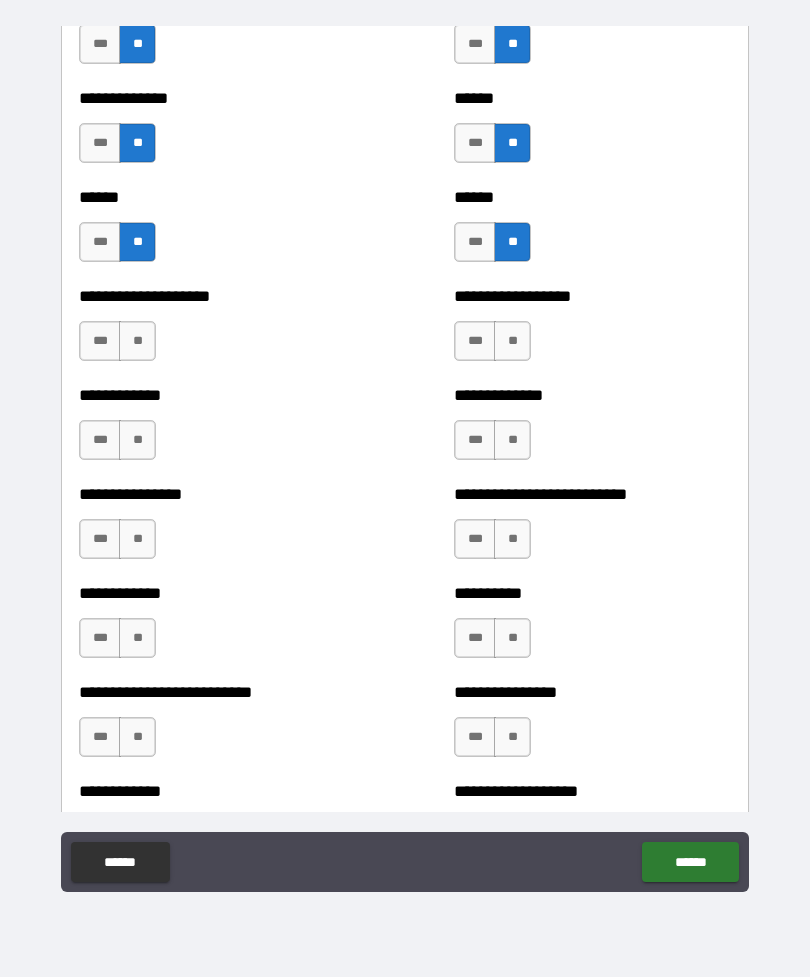scroll, scrollTop: 3587, scrollLeft: 0, axis: vertical 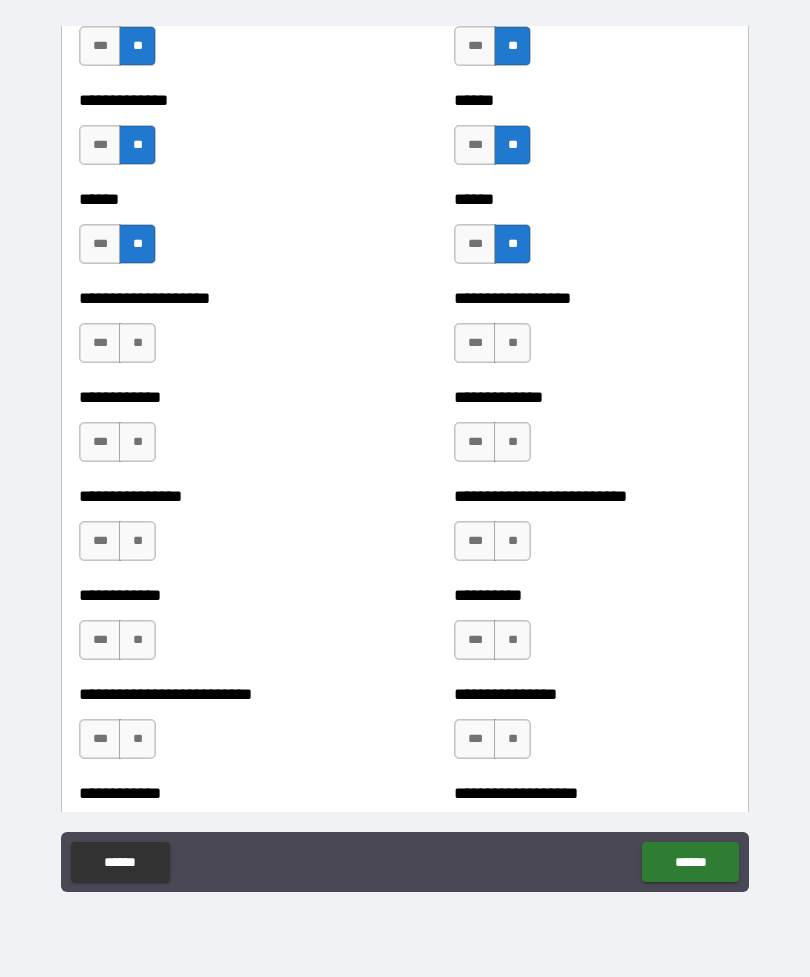 click on "**" at bounding box center [137, 343] 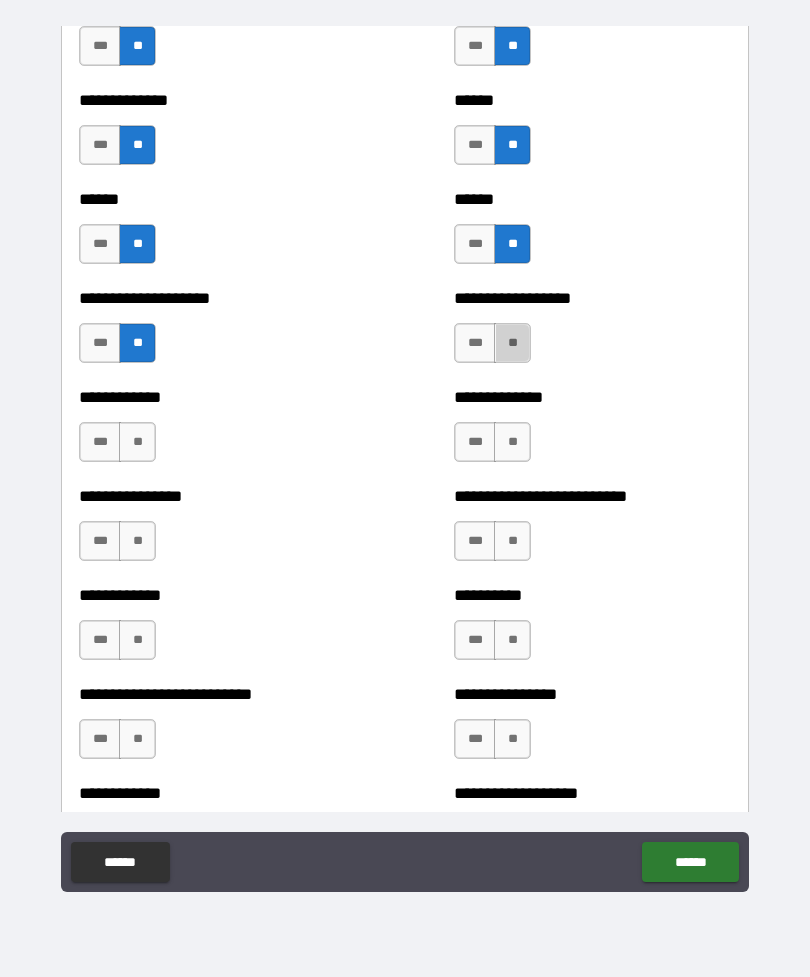 click on "**" at bounding box center (512, 343) 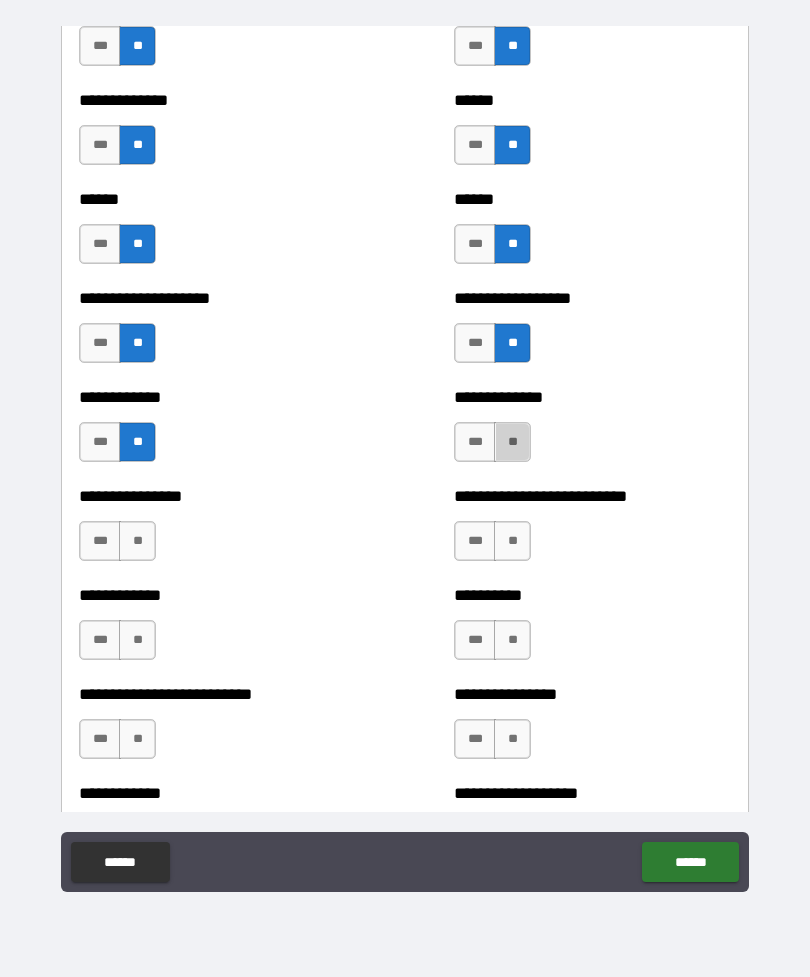 click on "**" at bounding box center [512, 442] 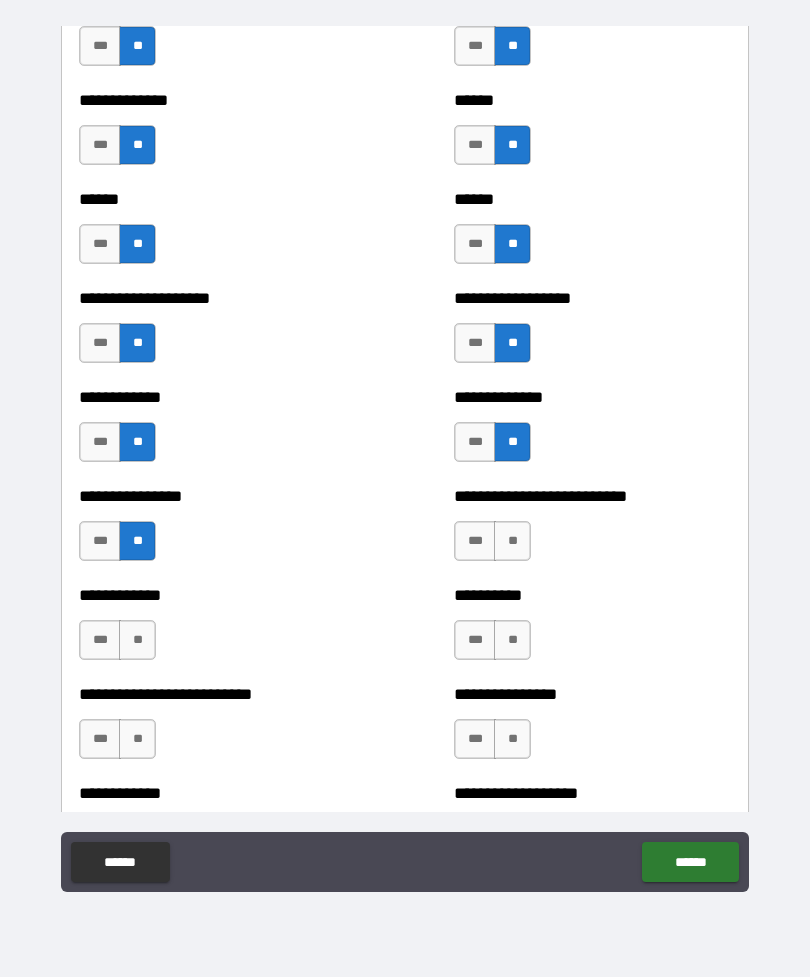 click on "**" at bounding box center [512, 541] 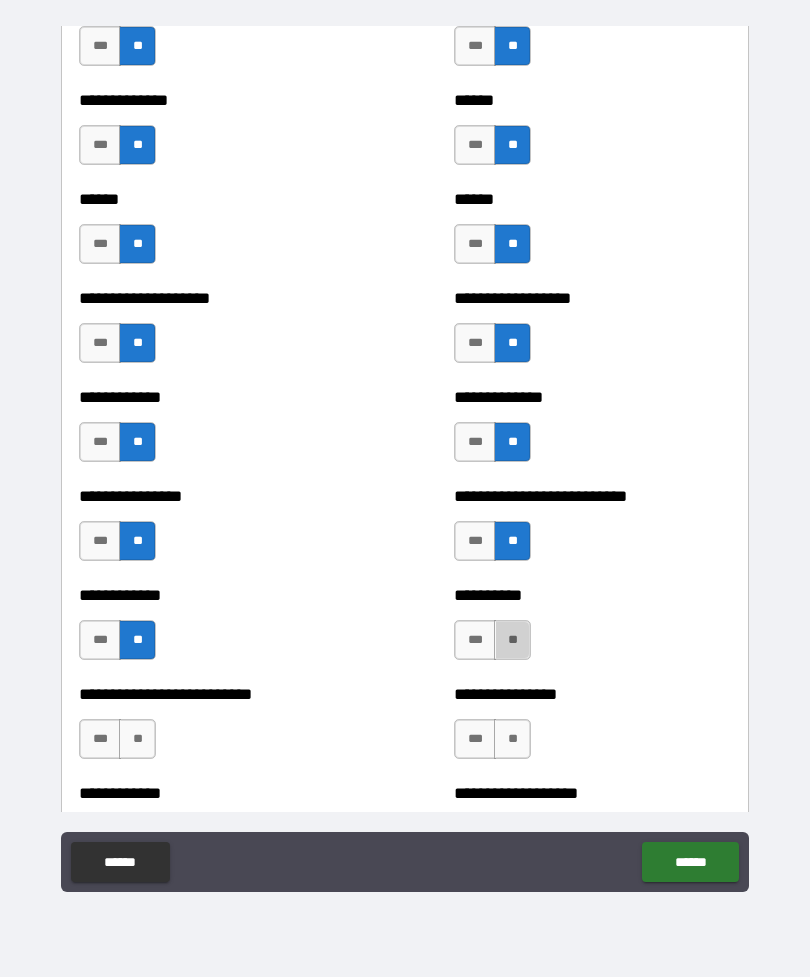 click on "**" at bounding box center (512, 640) 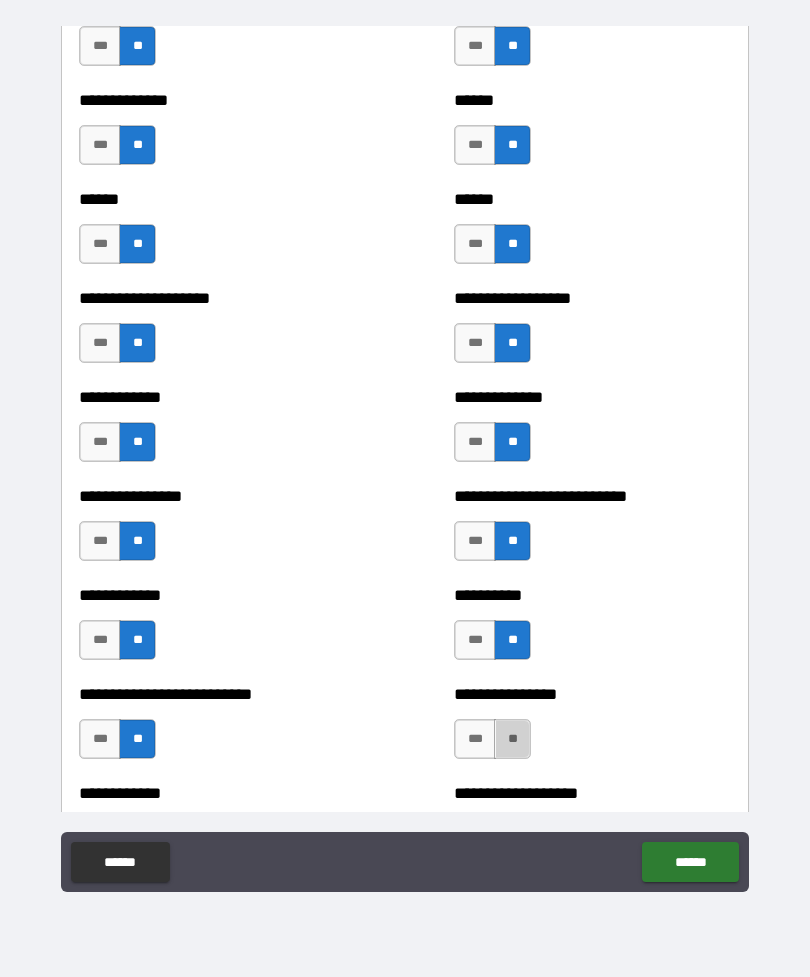 click on "**" at bounding box center (512, 739) 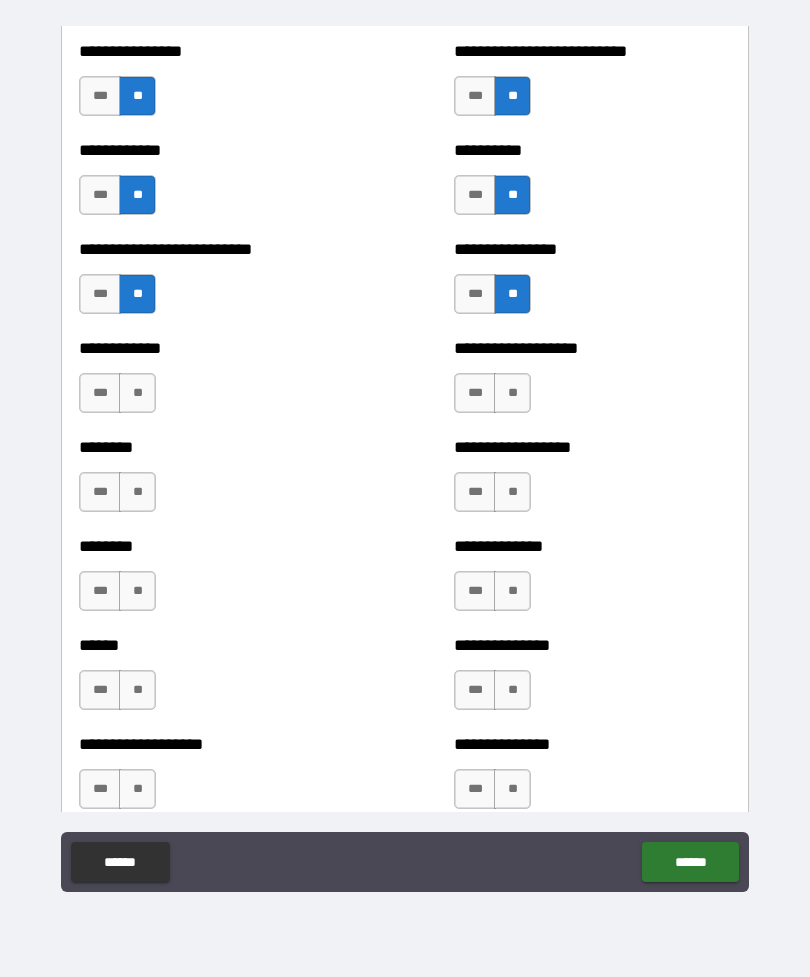 scroll, scrollTop: 4037, scrollLeft: 0, axis: vertical 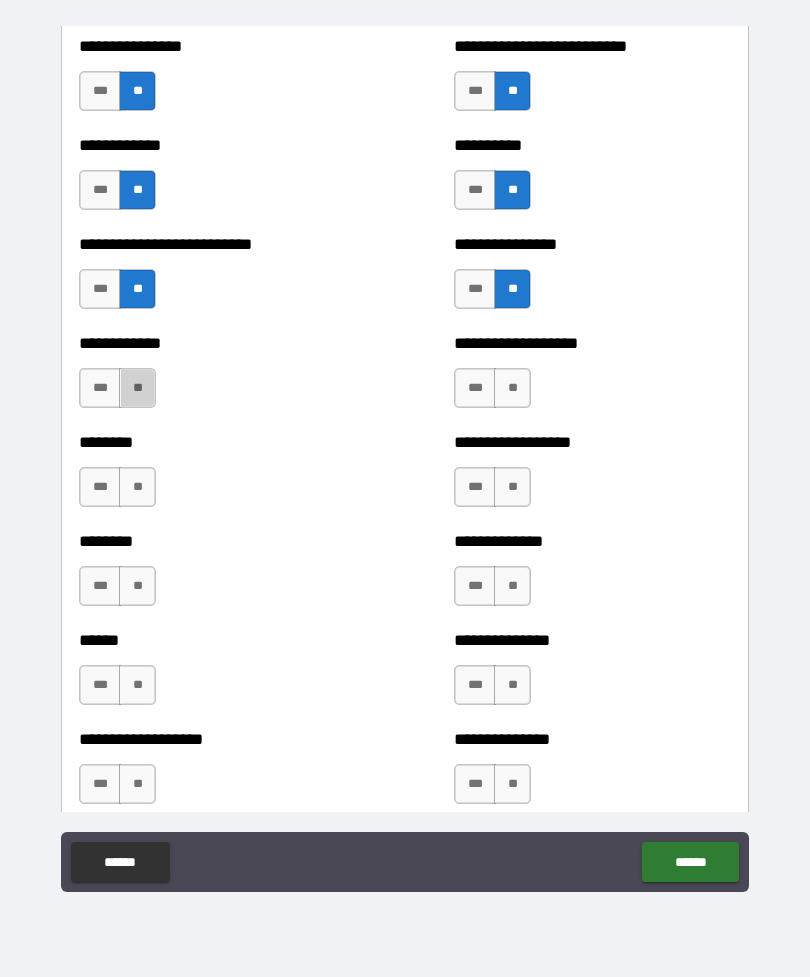click on "**" at bounding box center [137, 388] 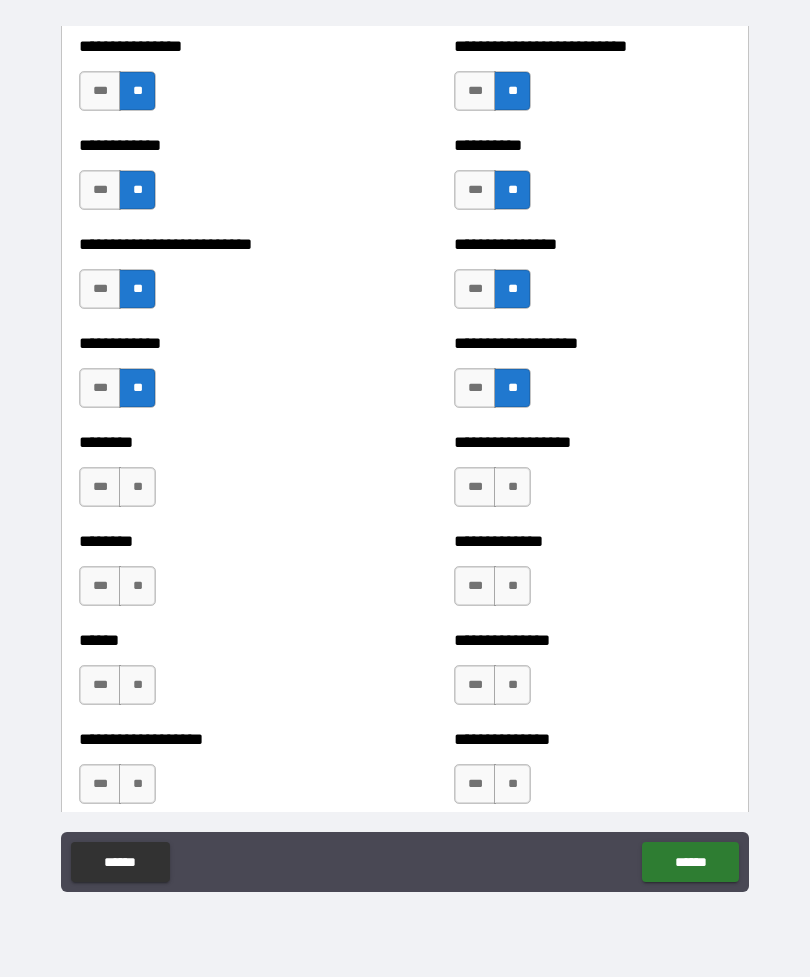 click on "**" at bounding box center [137, 487] 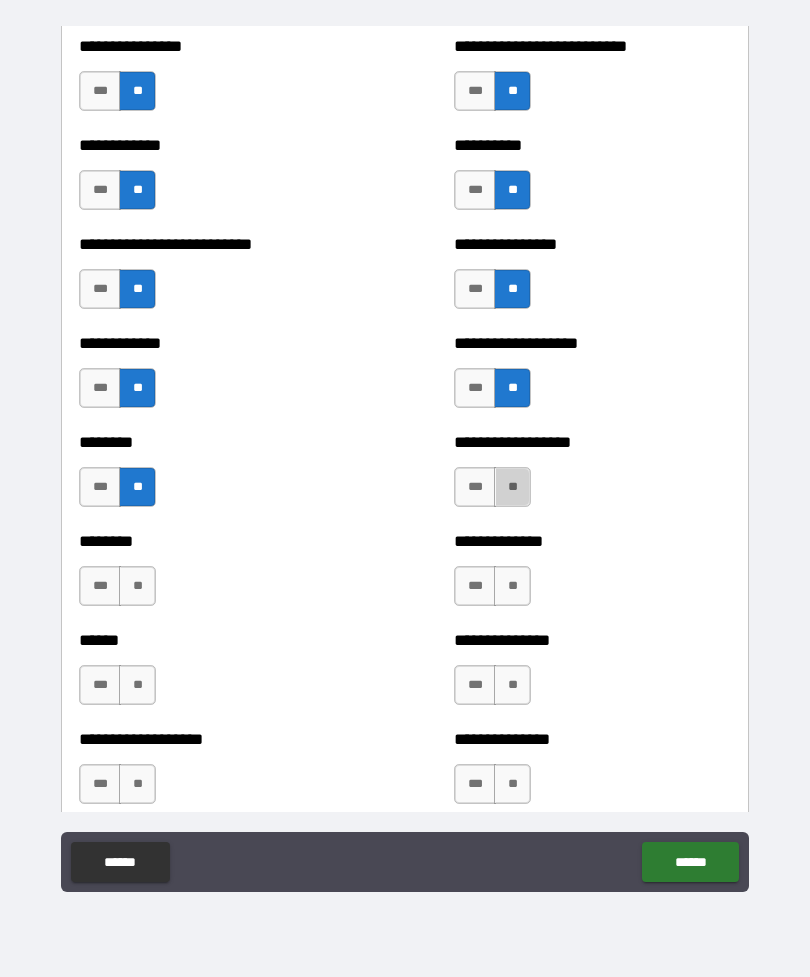 click on "**" at bounding box center (512, 487) 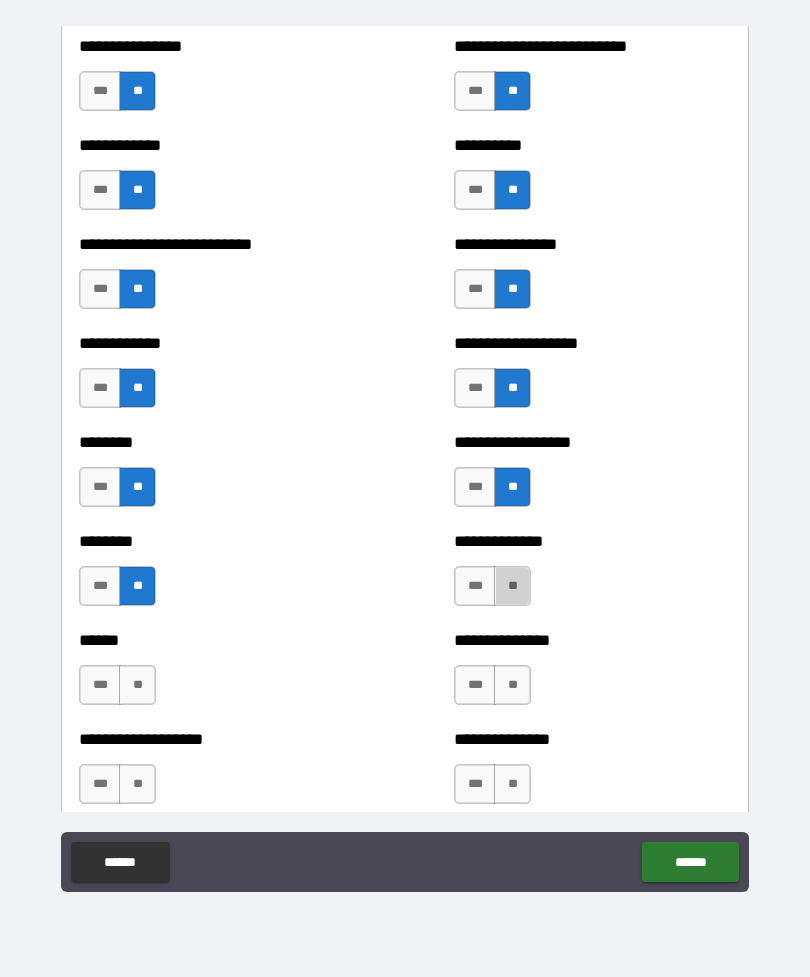 click on "**" at bounding box center (512, 586) 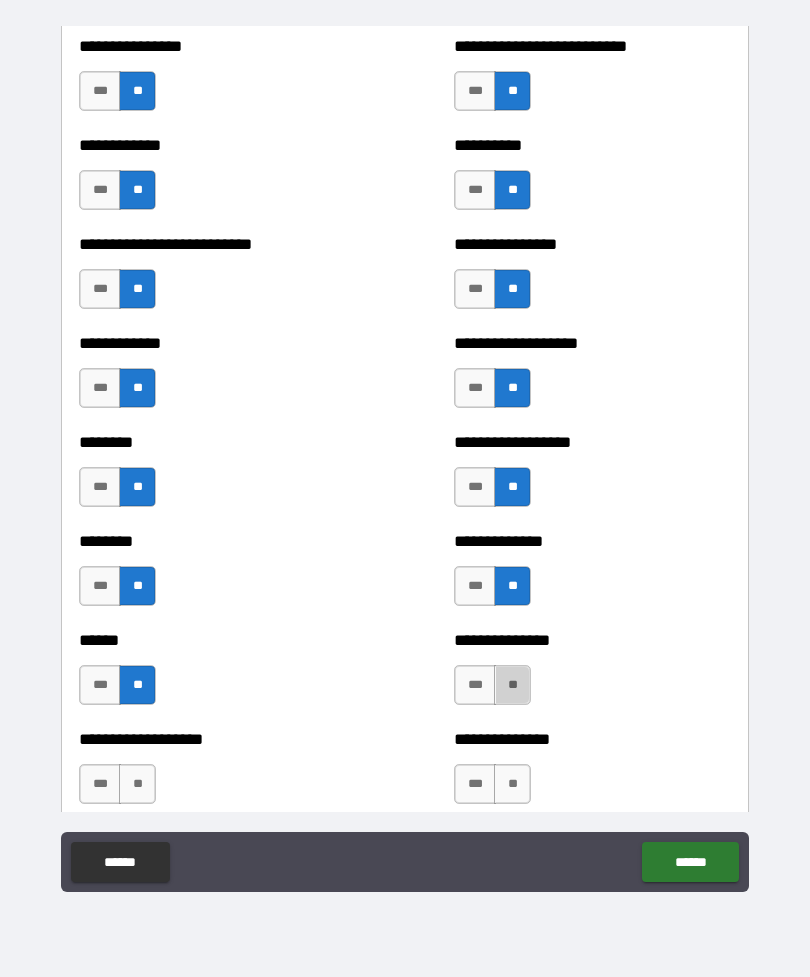 click on "**" at bounding box center (512, 685) 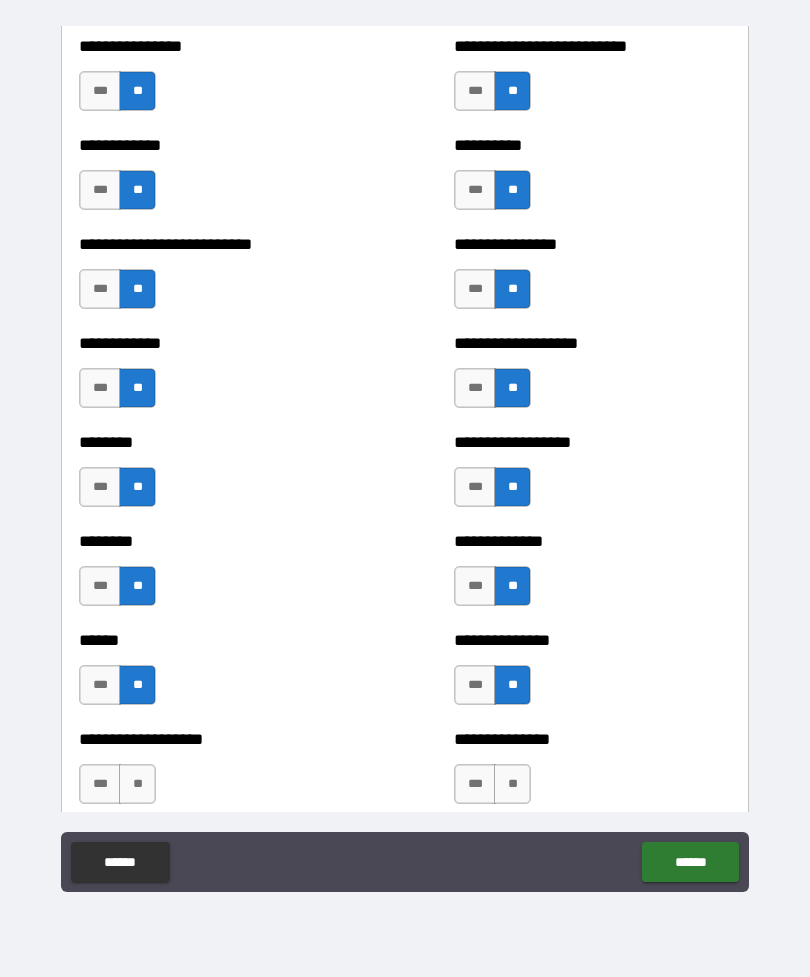 click on "**" at bounding box center [137, 784] 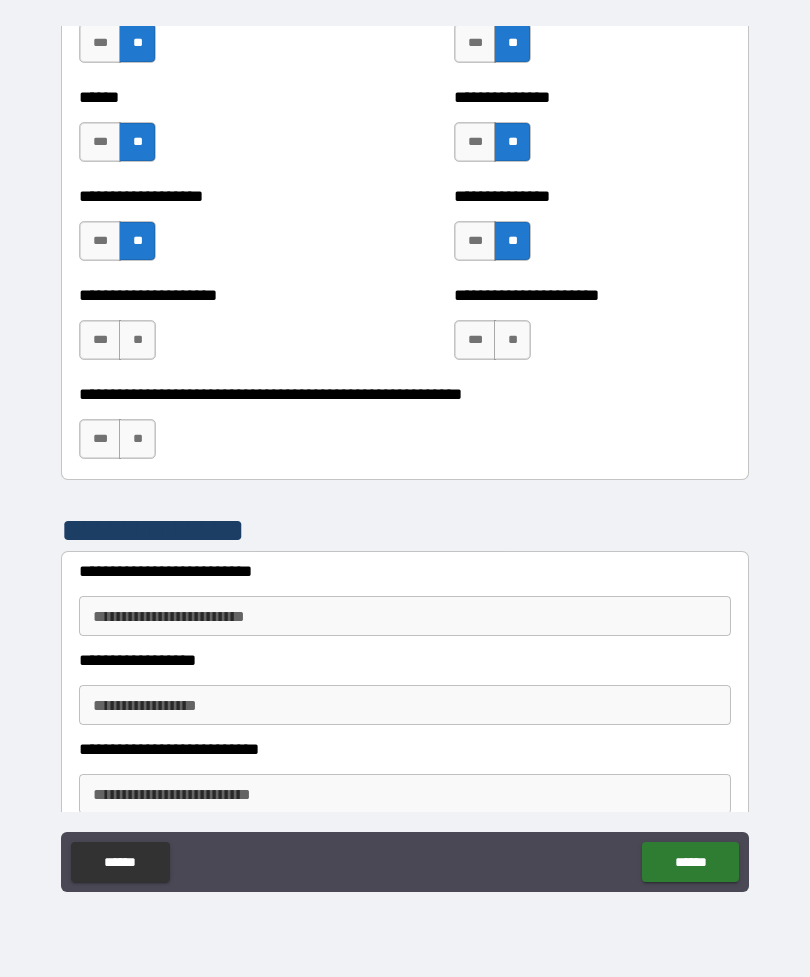 scroll, scrollTop: 4583, scrollLeft: 0, axis: vertical 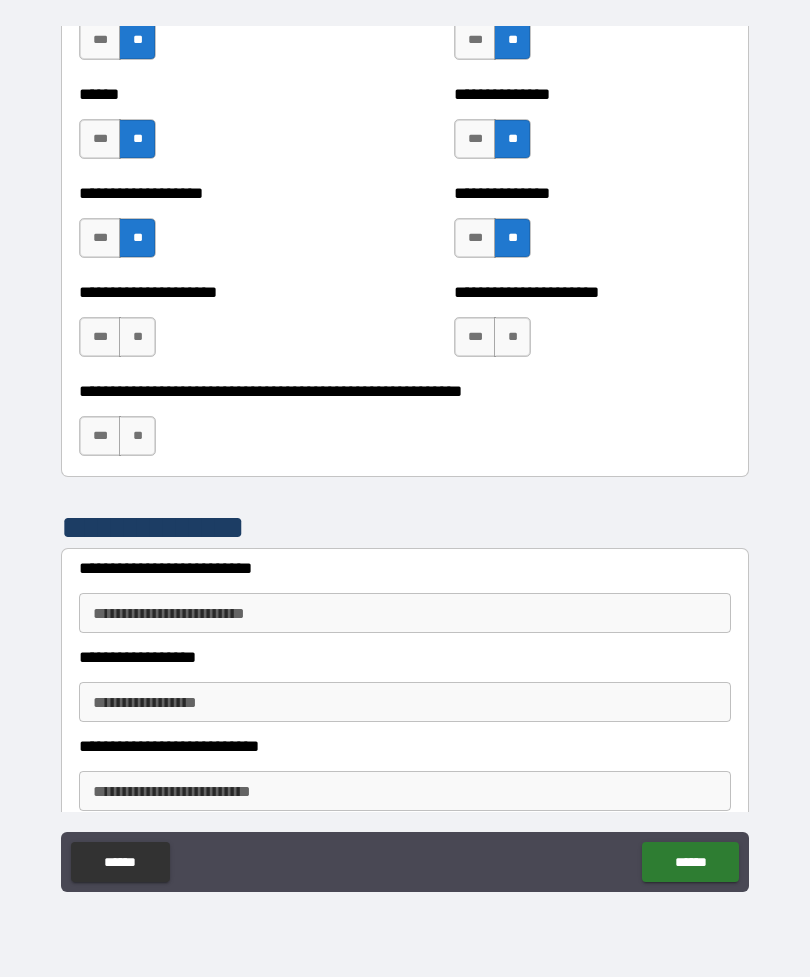 click on "**" at bounding box center [137, 337] 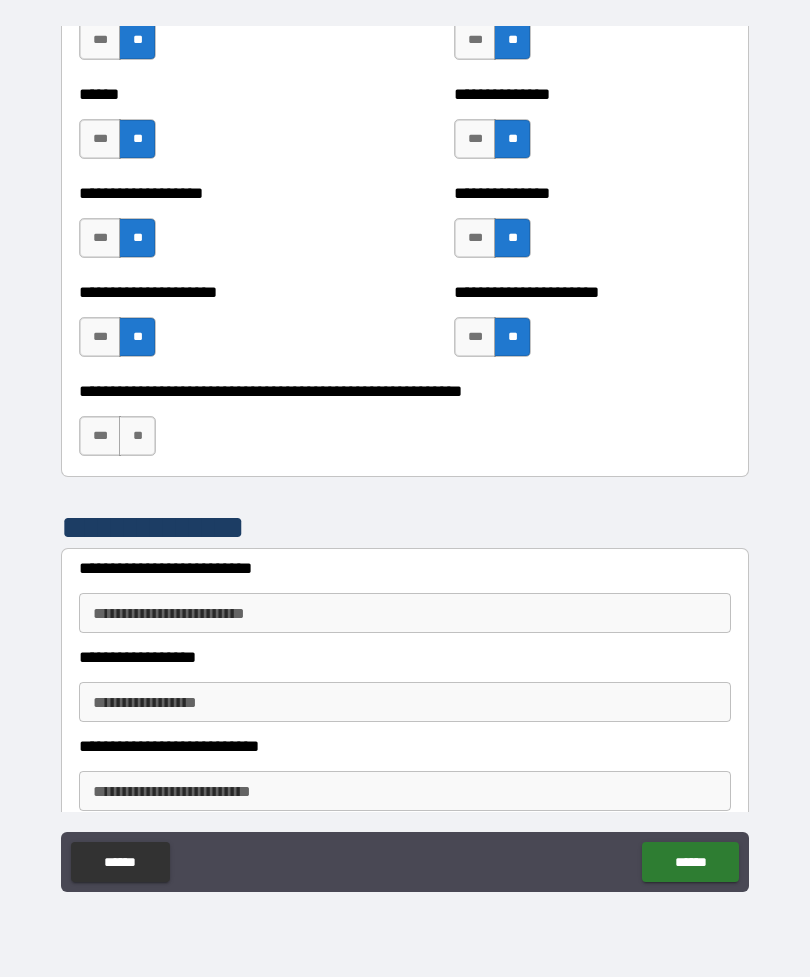 click on "**" at bounding box center [137, 436] 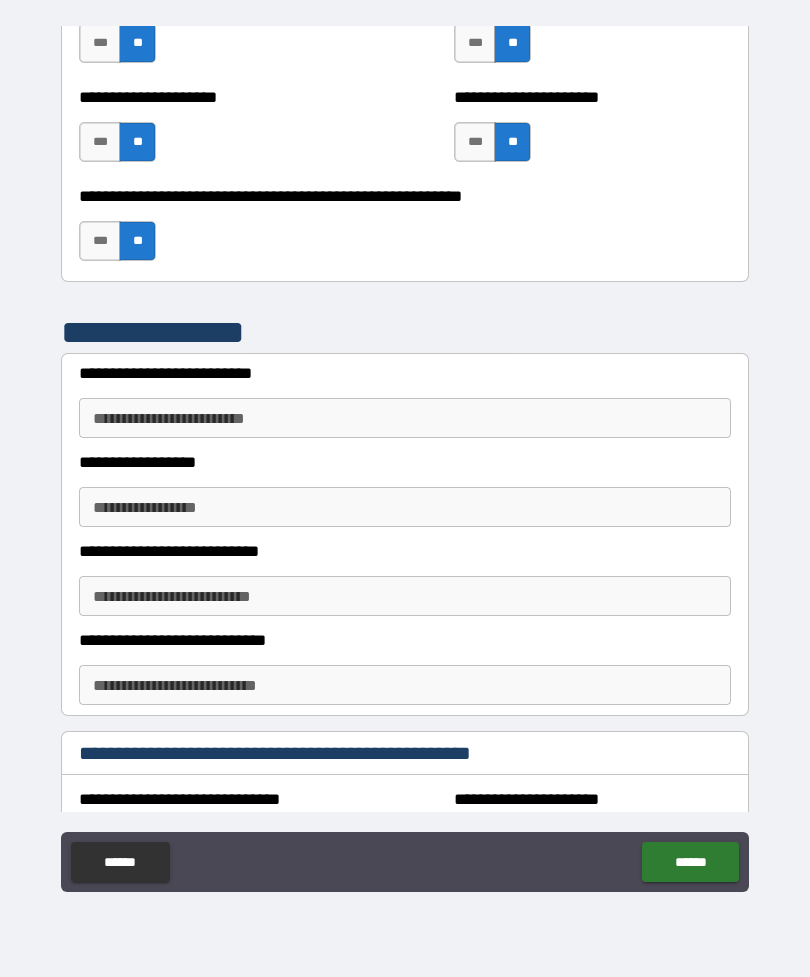 scroll, scrollTop: 4794, scrollLeft: 0, axis: vertical 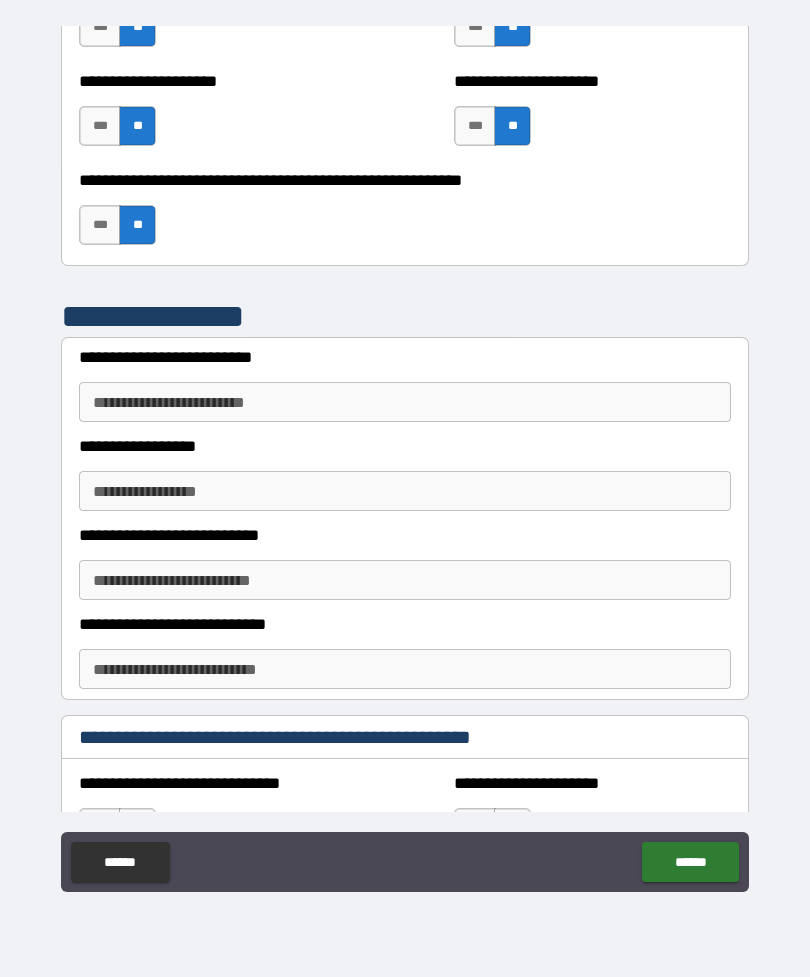 click on "**********" at bounding box center (405, 402) 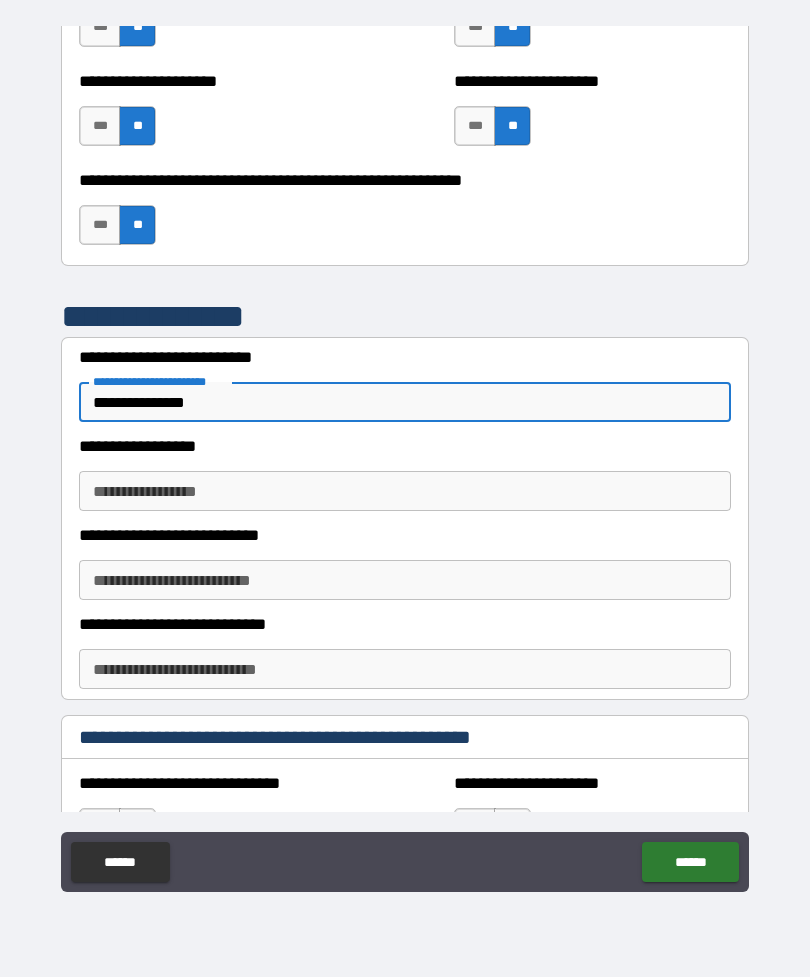 click on "**********" at bounding box center [405, 491] 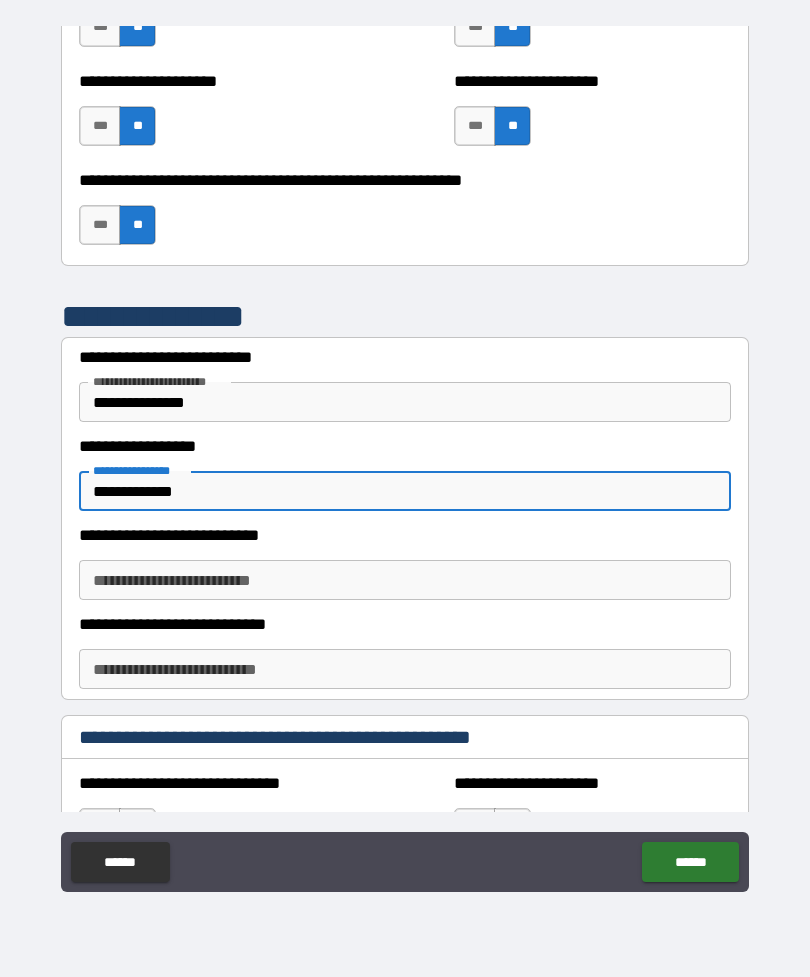 click on "**********" at bounding box center [405, 580] 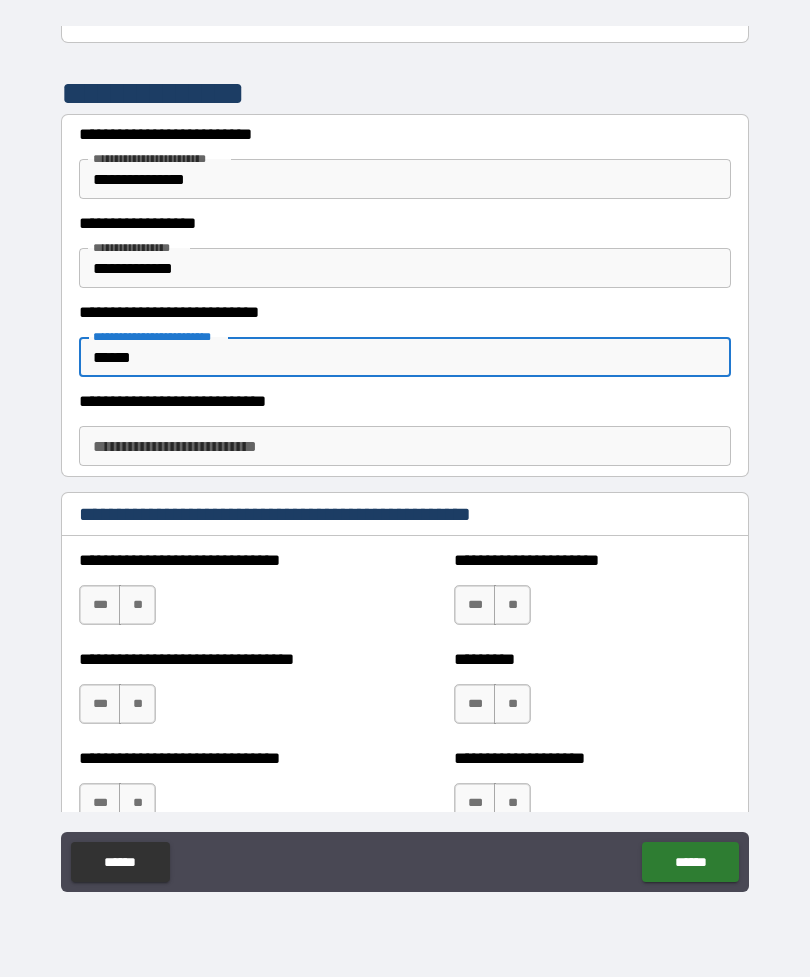 scroll, scrollTop: 5021, scrollLeft: 0, axis: vertical 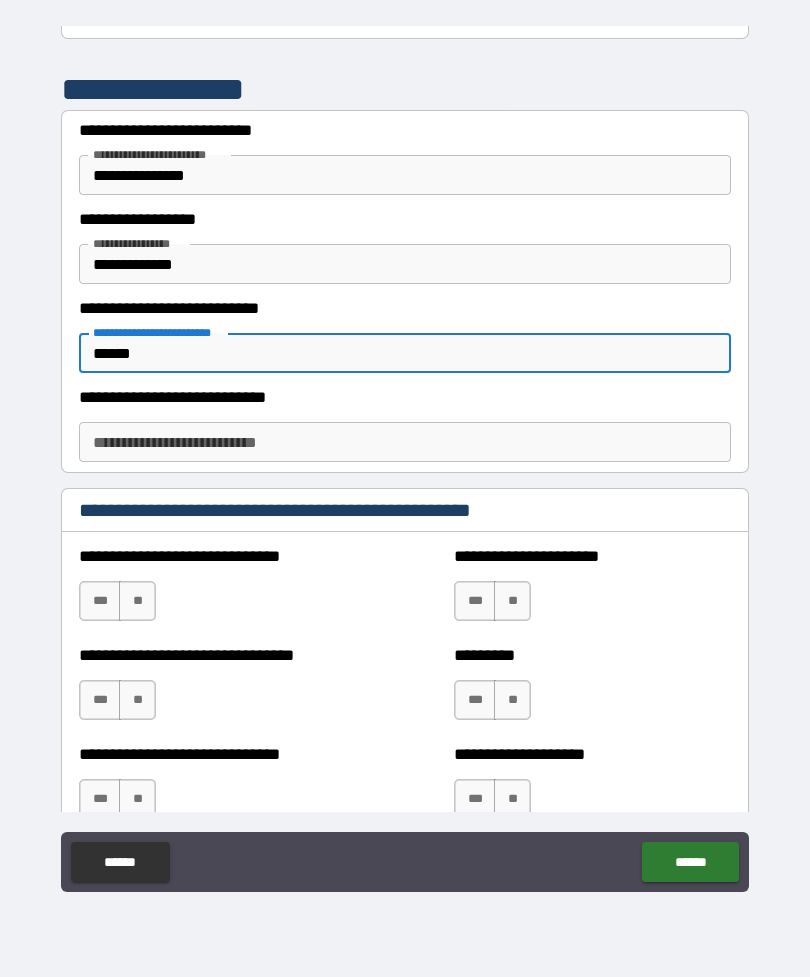 click on "**********" at bounding box center (405, 459) 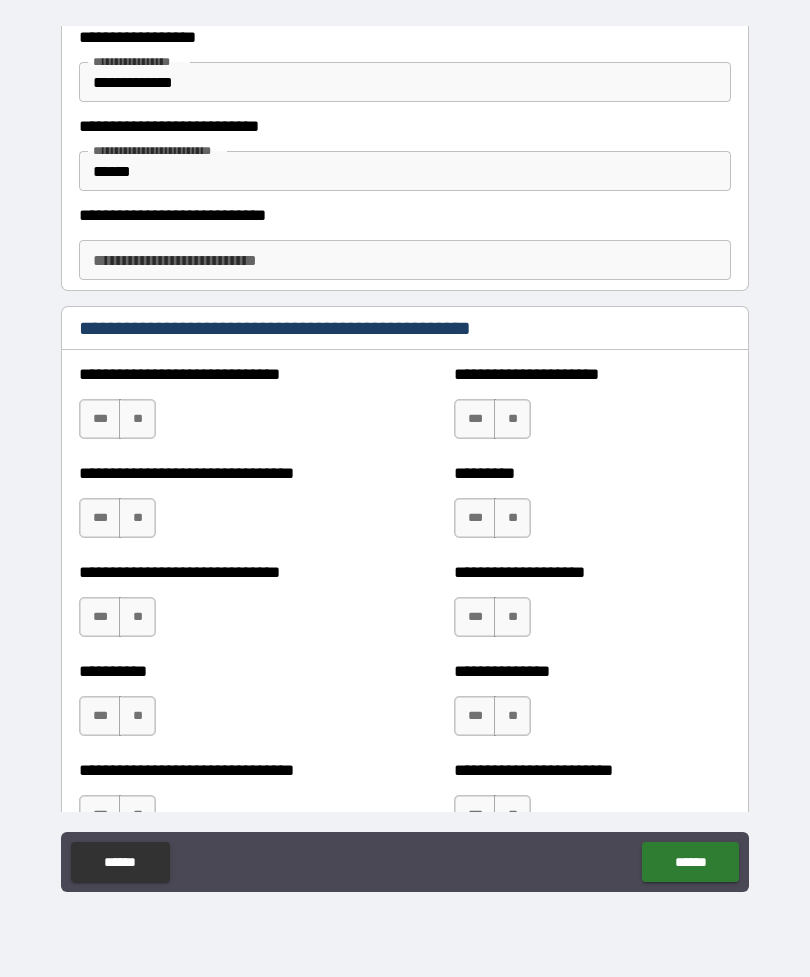 scroll, scrollTop: 5204, scrollLeft: 0, axis: vertical 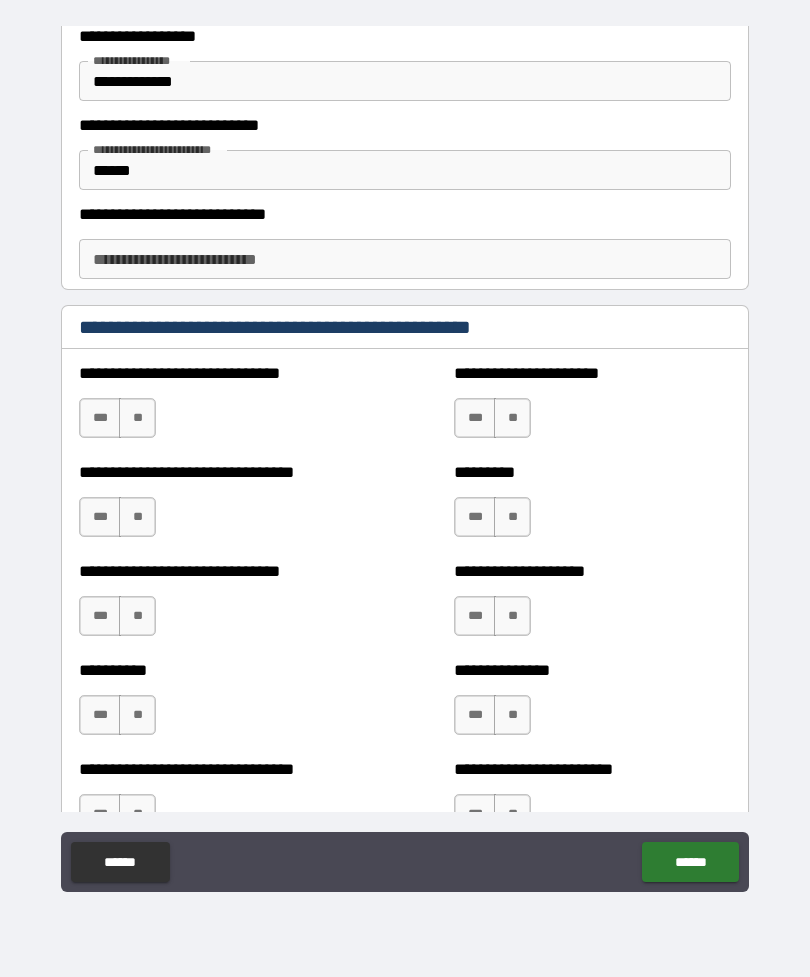 click on "**" at bounding box center [137, 418] 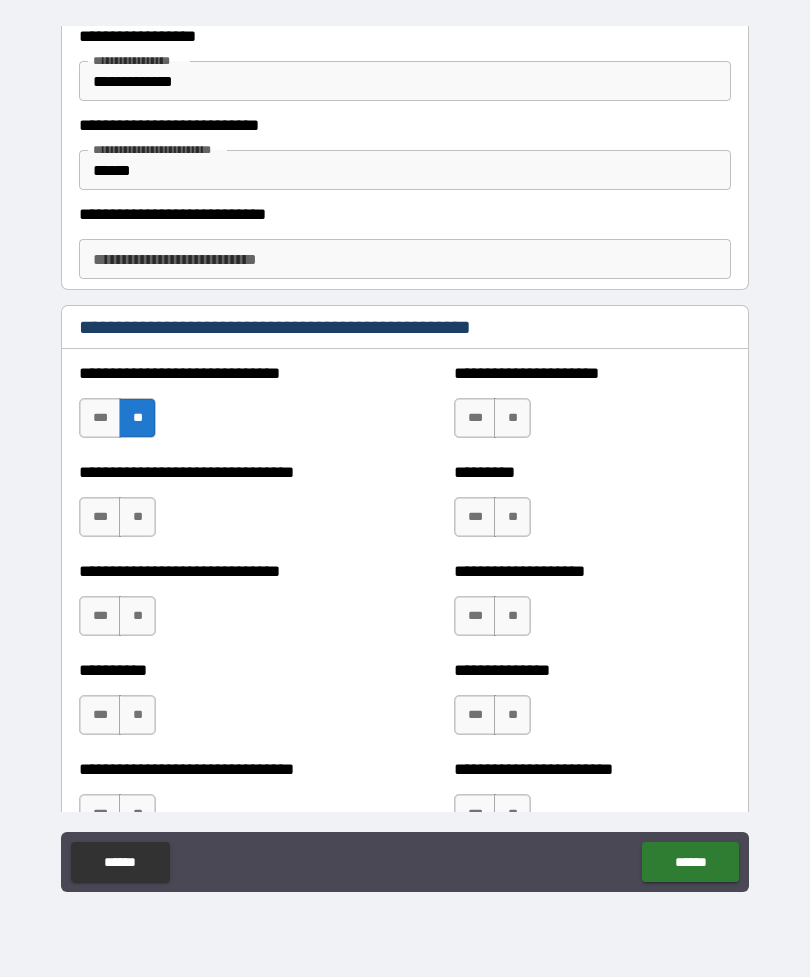 click on "**" at bounding box center (512, 418) 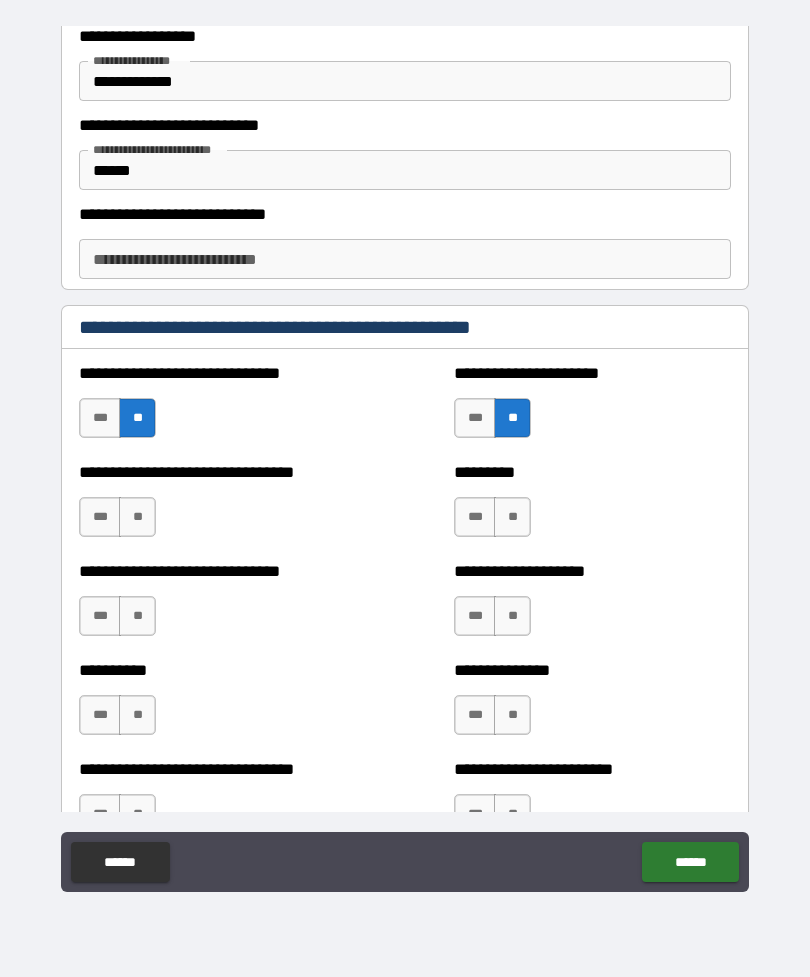 click on "**" at bounding box center (512, 517) 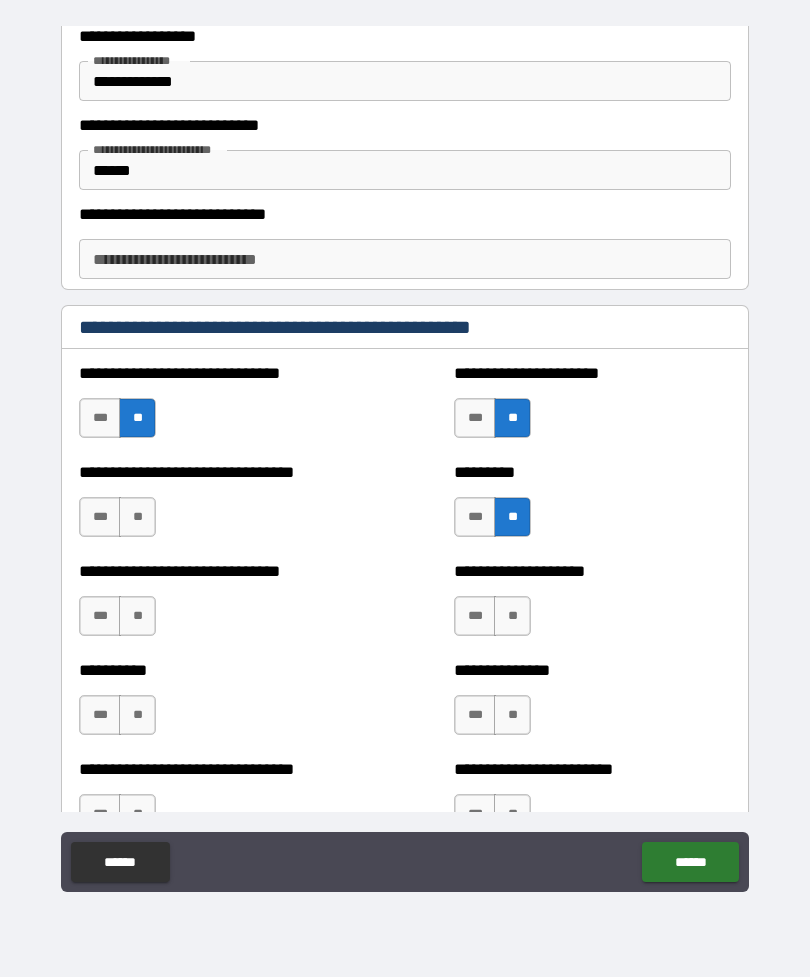 click on "**" at bounding box center [137, 517] 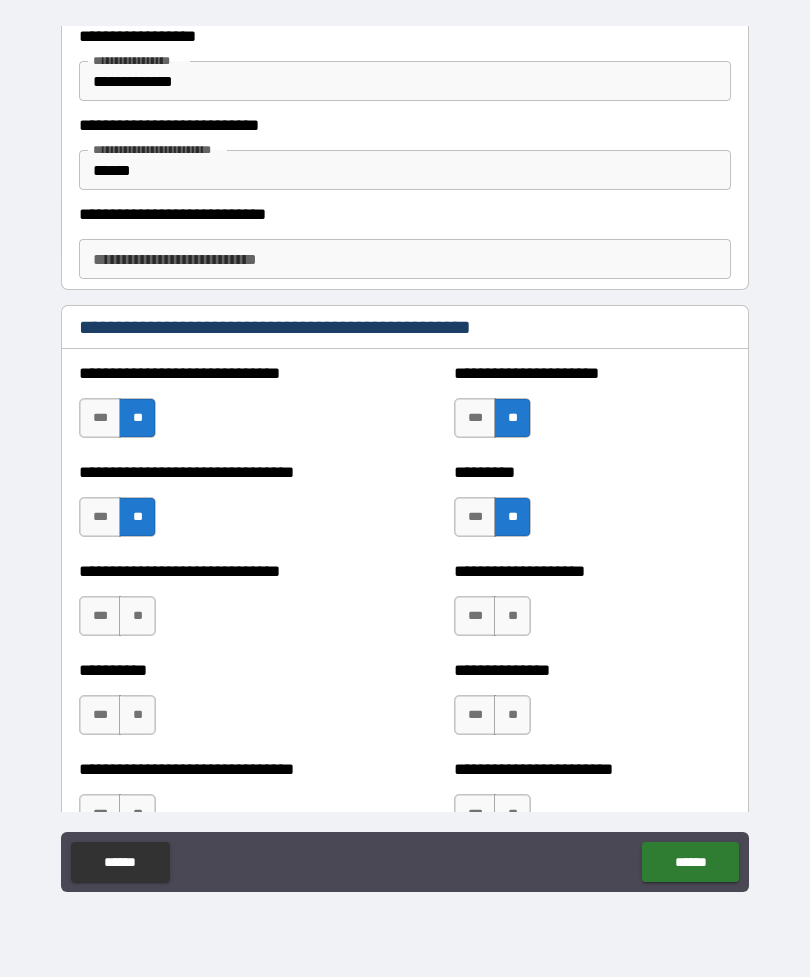 scroll, scrollTop: 5286, scrollLeft: 0, axis: vertical 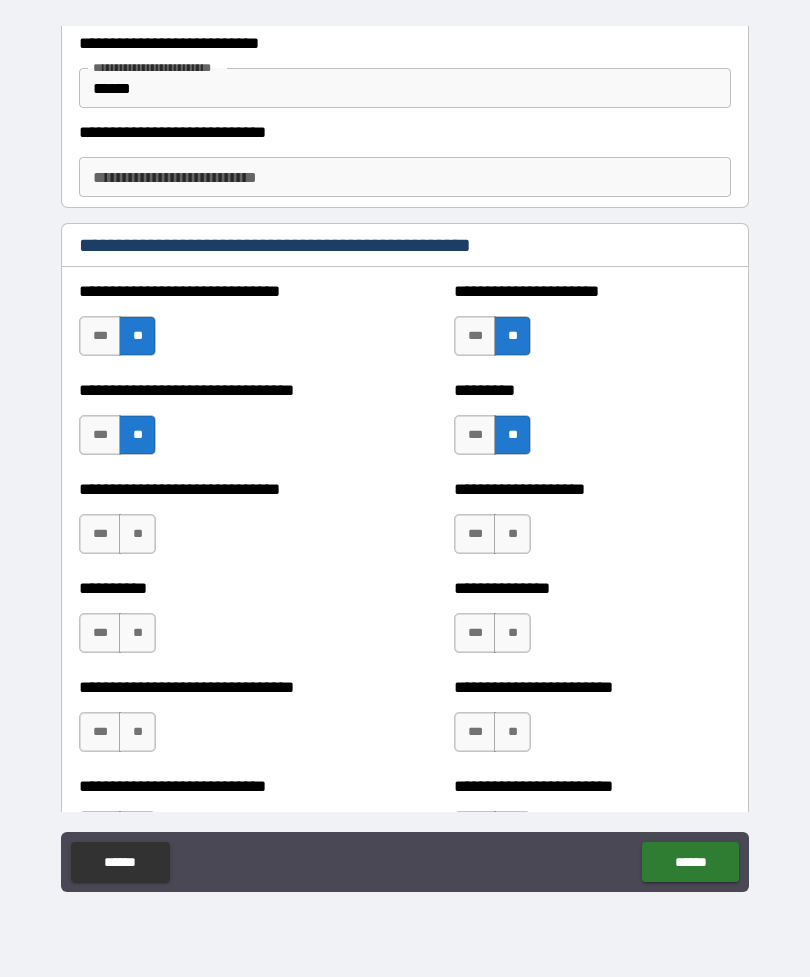 click on "**" at bounding box center (512, 534) 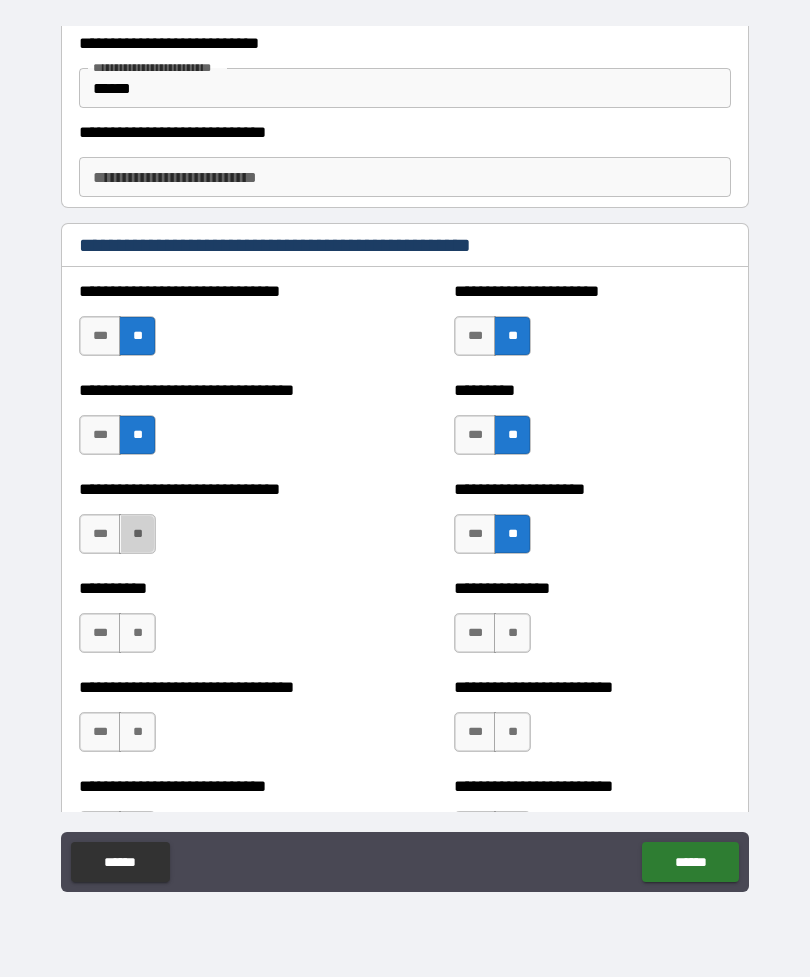 click on "**" at bounding box center (137, 534) 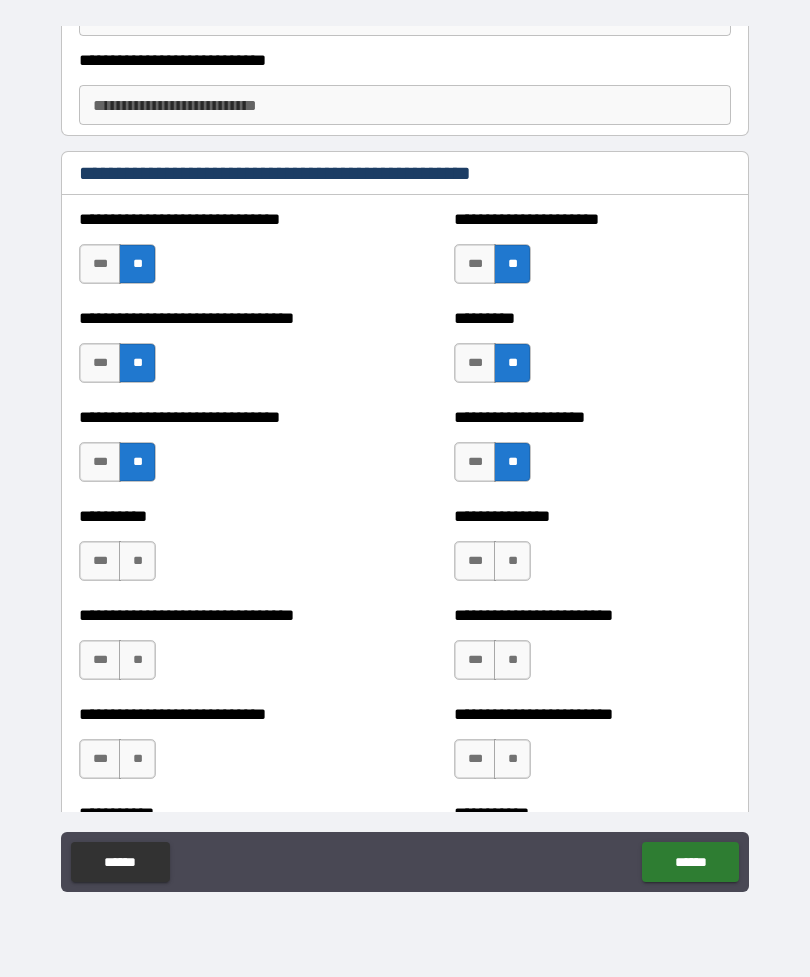 scroll, scrollTop: 5404, scrollLeft: 0, axis: vertical 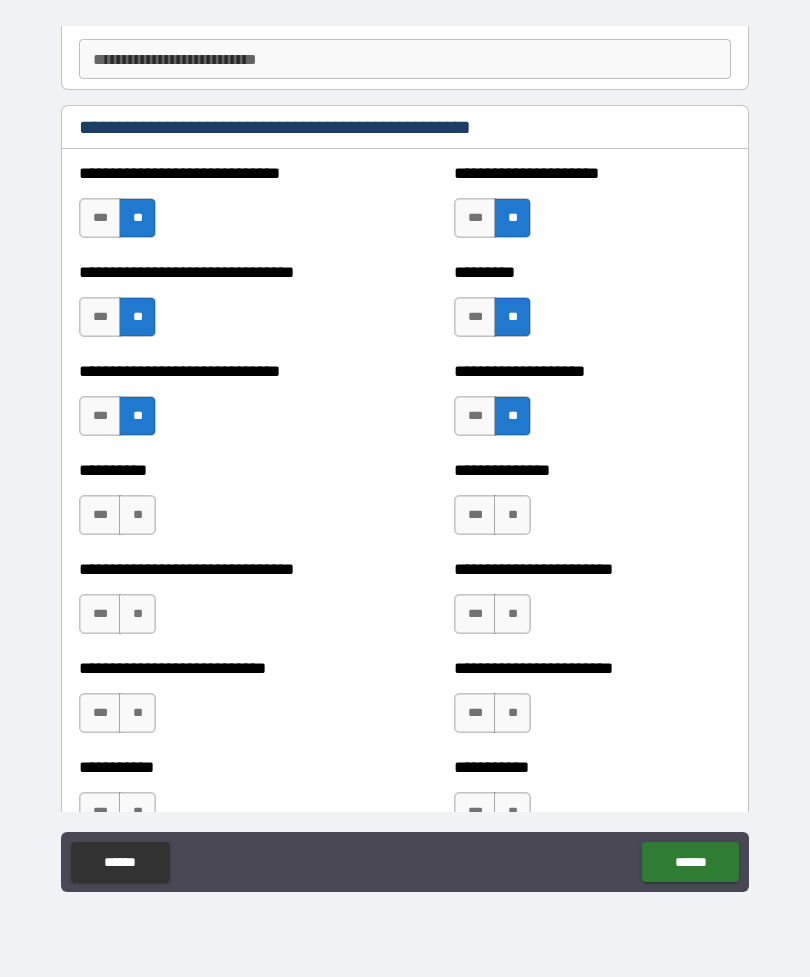 click on "**" at bounding box center (512, 515) 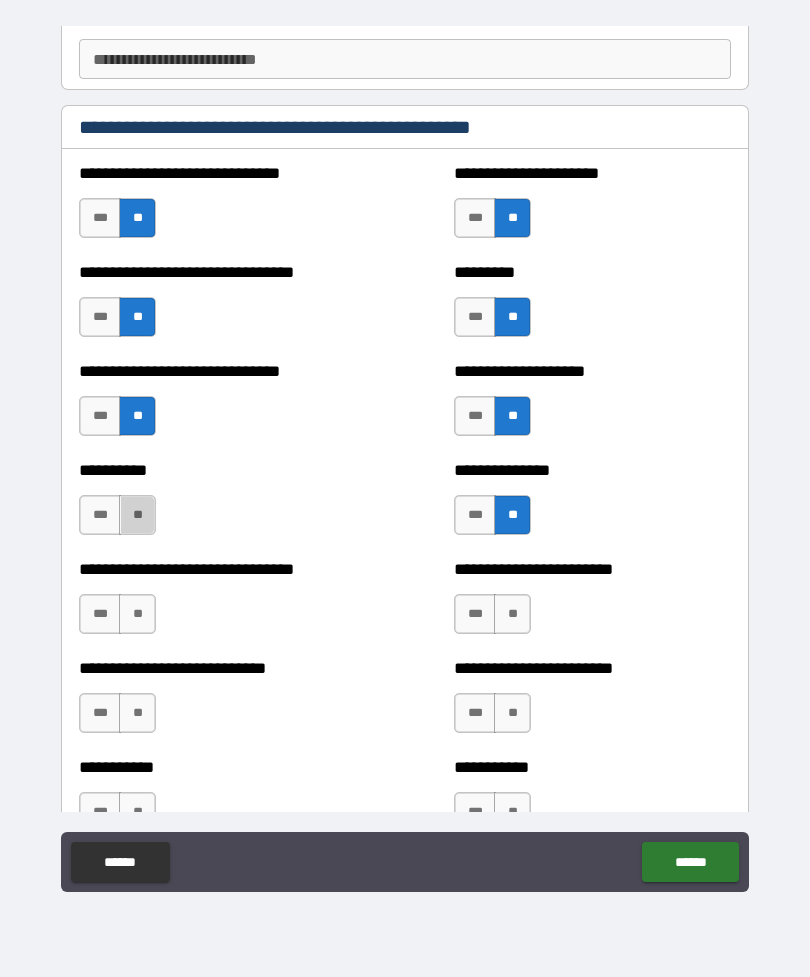 click on "**" at bounding box center [137, 515] 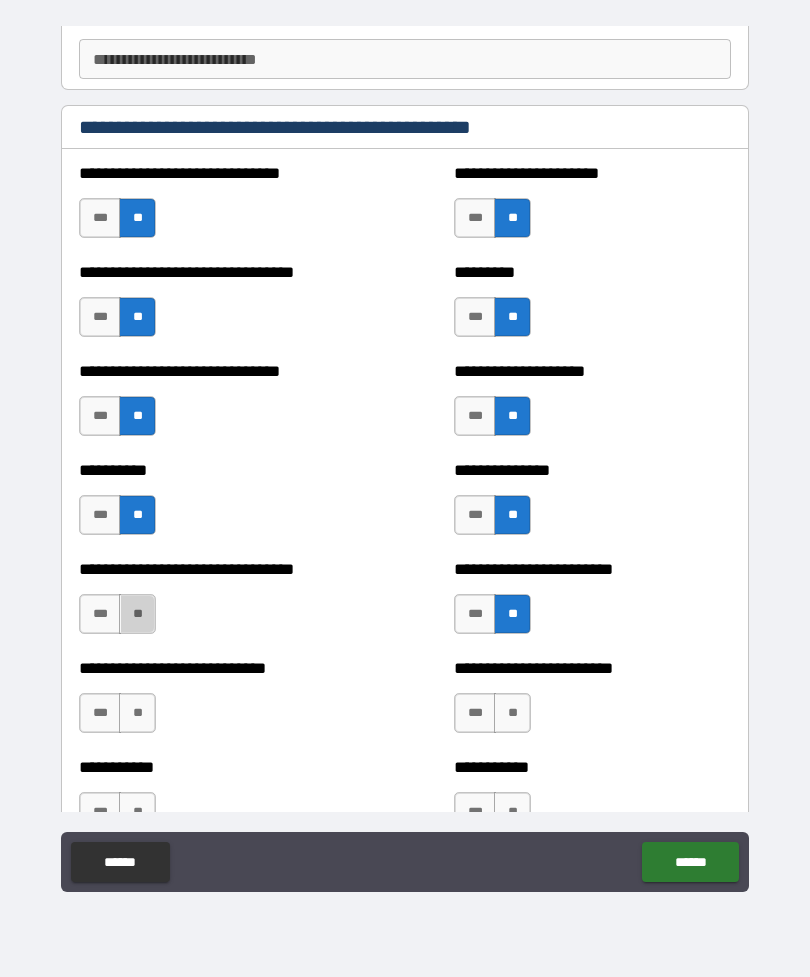 click on "**" at bounding box center [137, 614] 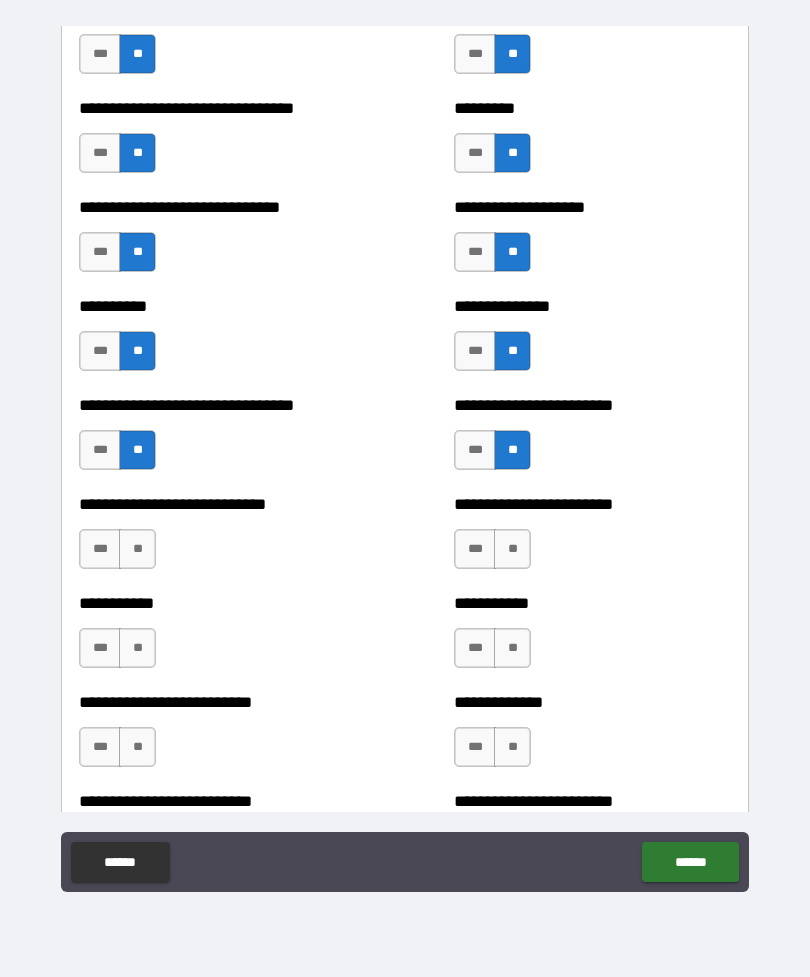 scroll, scrollTop: 5623, scrollLeft: 0, axis: vertical 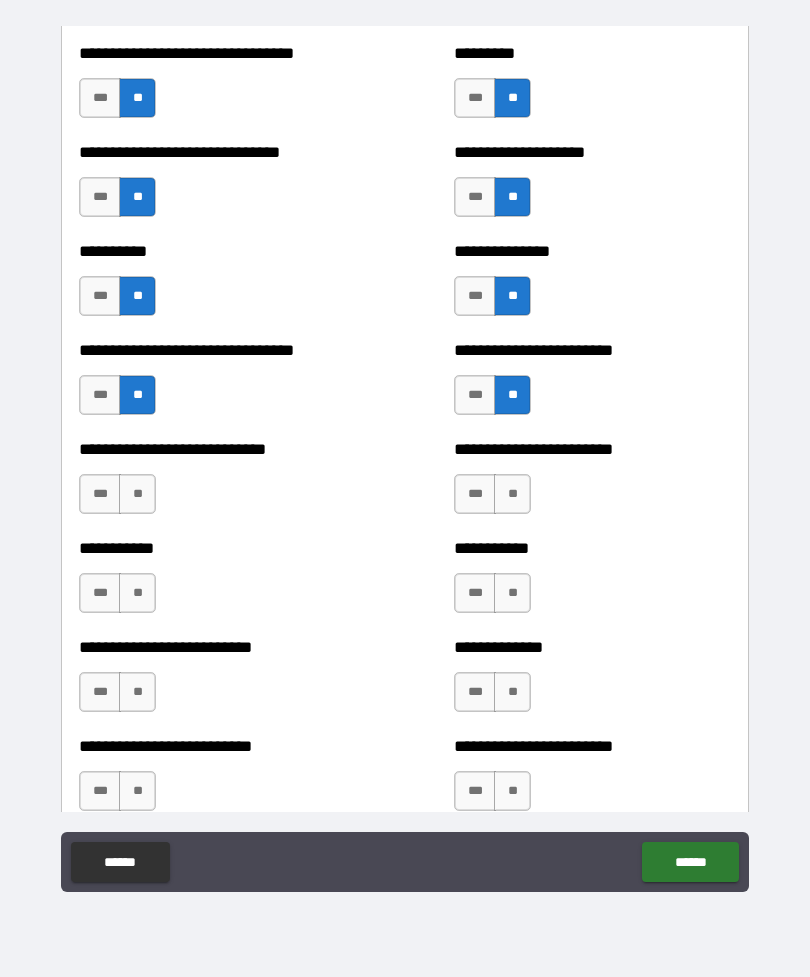 click on "**" at bounding box center [512, 494] 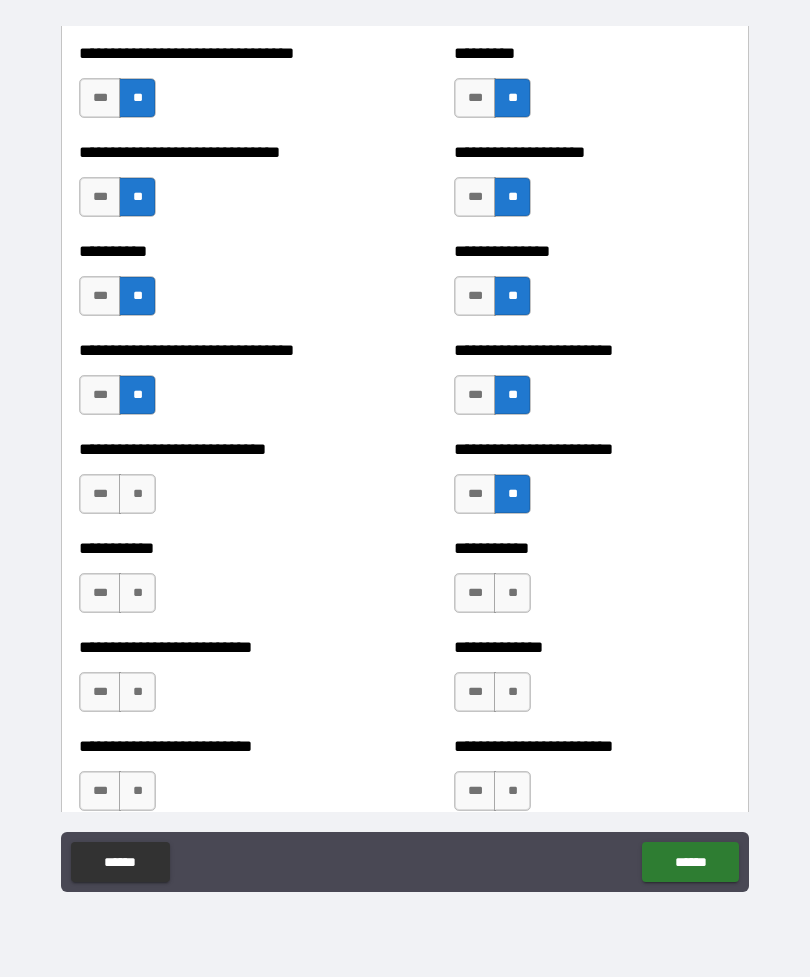 click on "**" at bounding box center (137, 494) 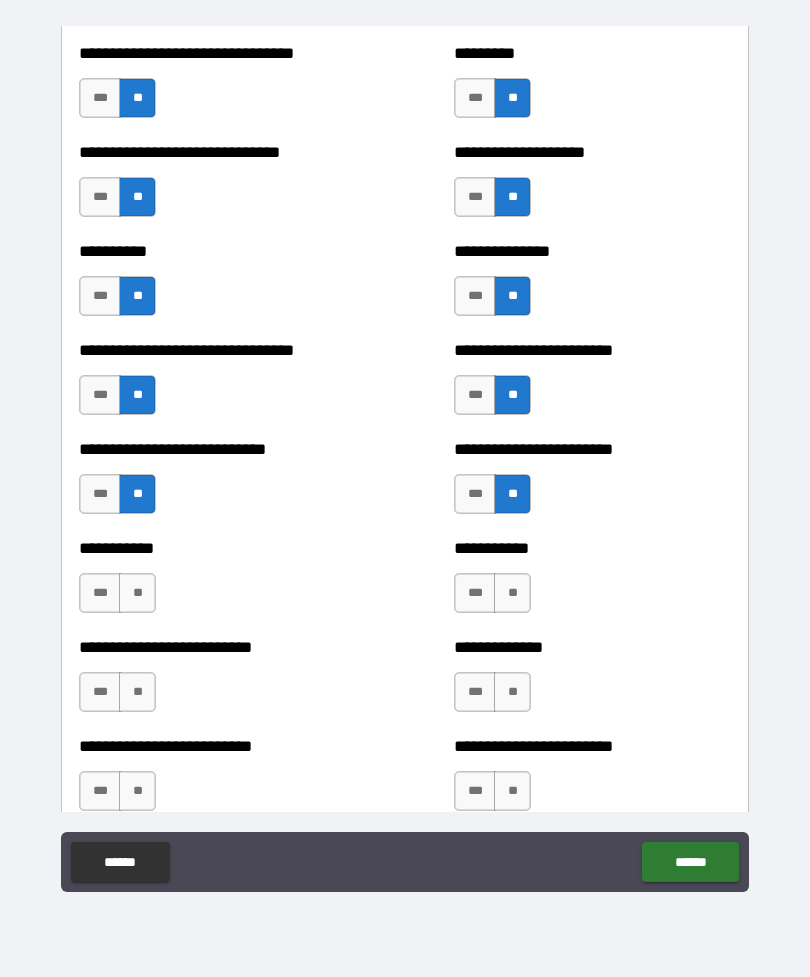 click on "**" at bounding box center [512, 593] 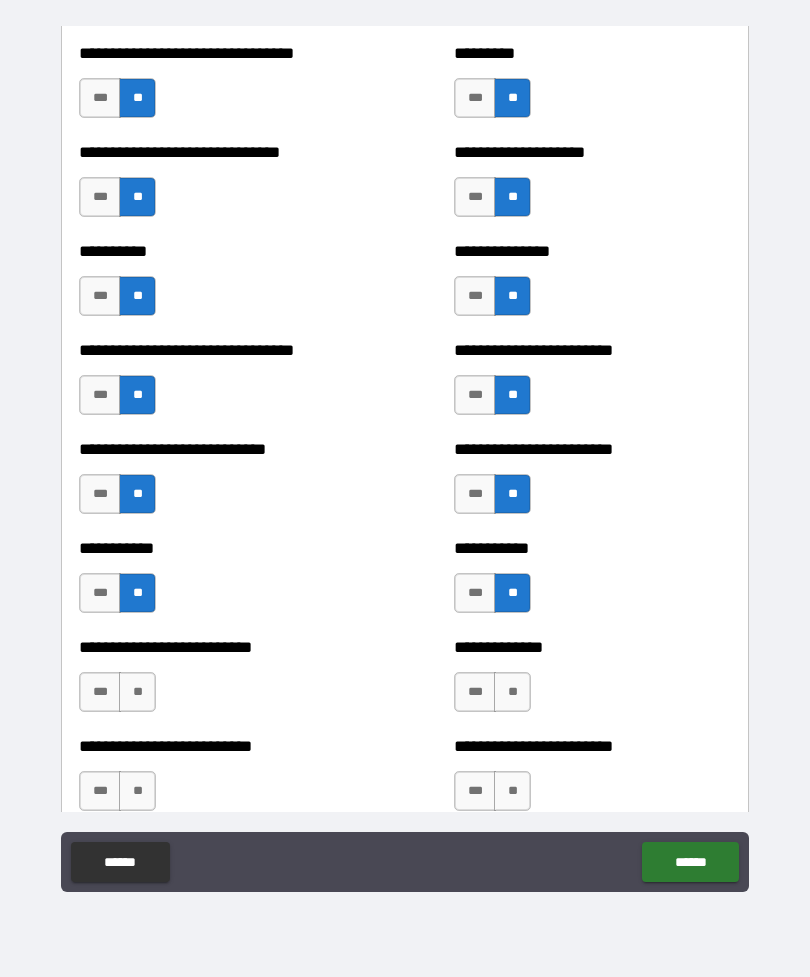 click on "**" at bounding box center (512, 692) 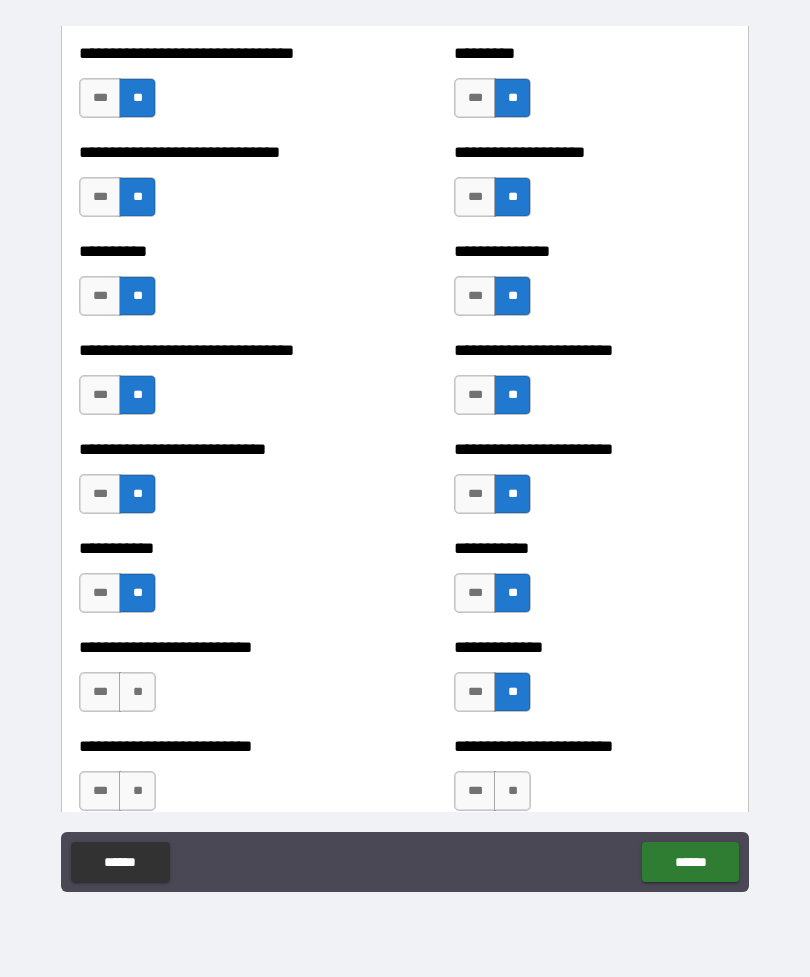 click on "**" at bounding box center [137, 692] 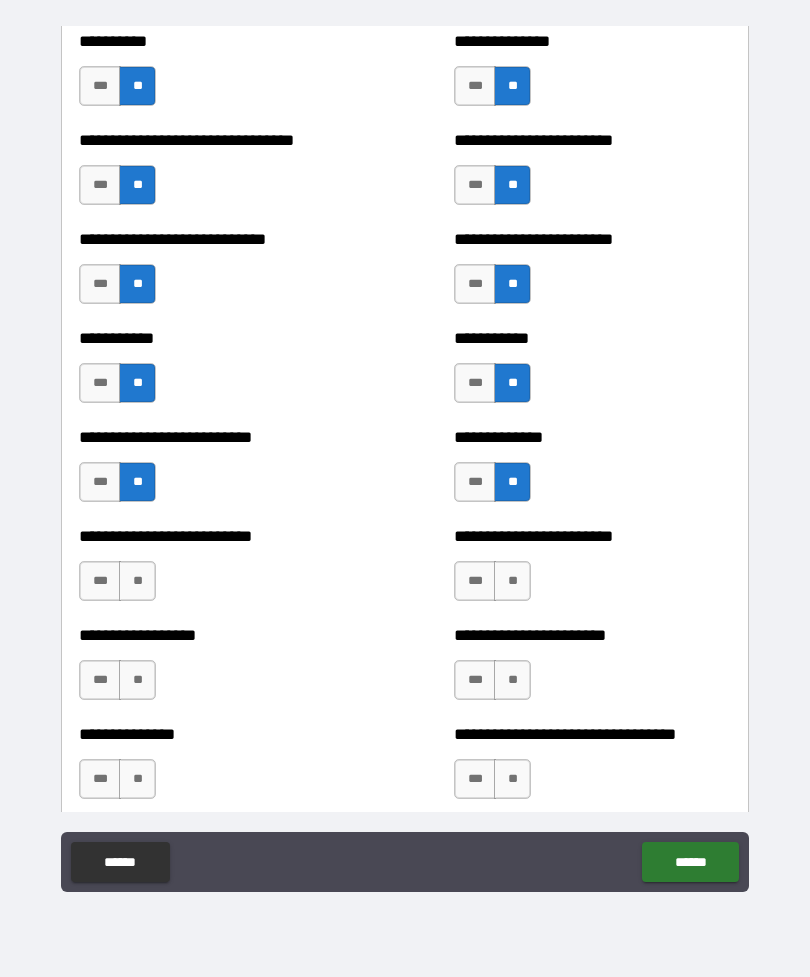 scroll, scrollTop: 5843, scrollLeft: 0, axis: vertical 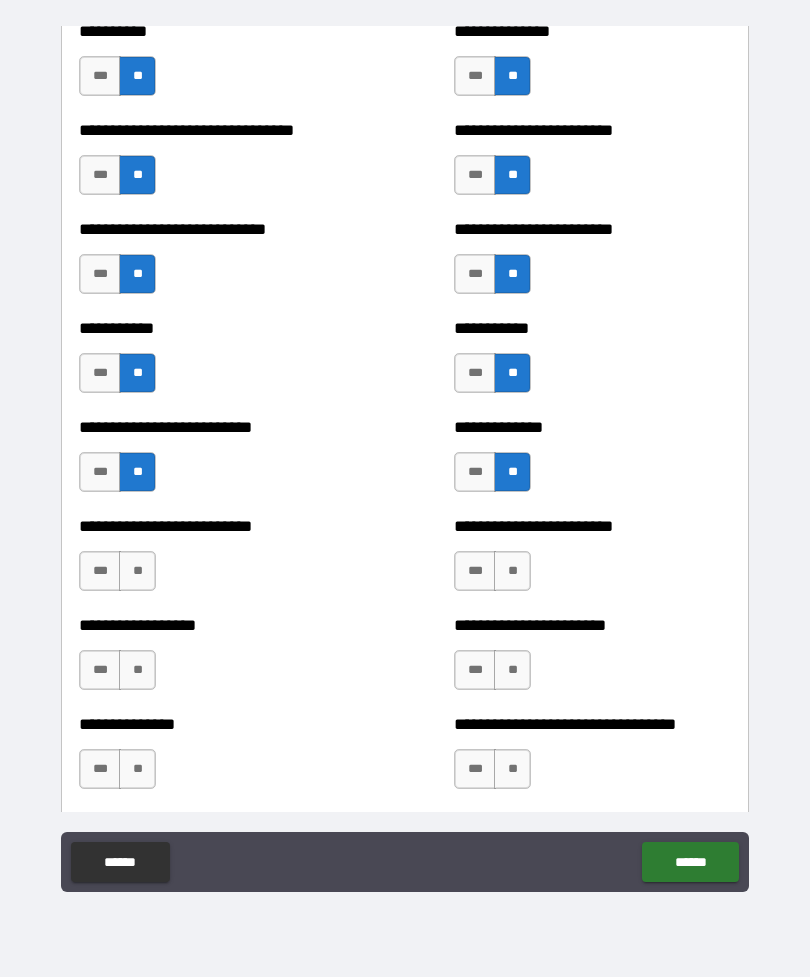 click on "**" at bounding box center (137, 571) 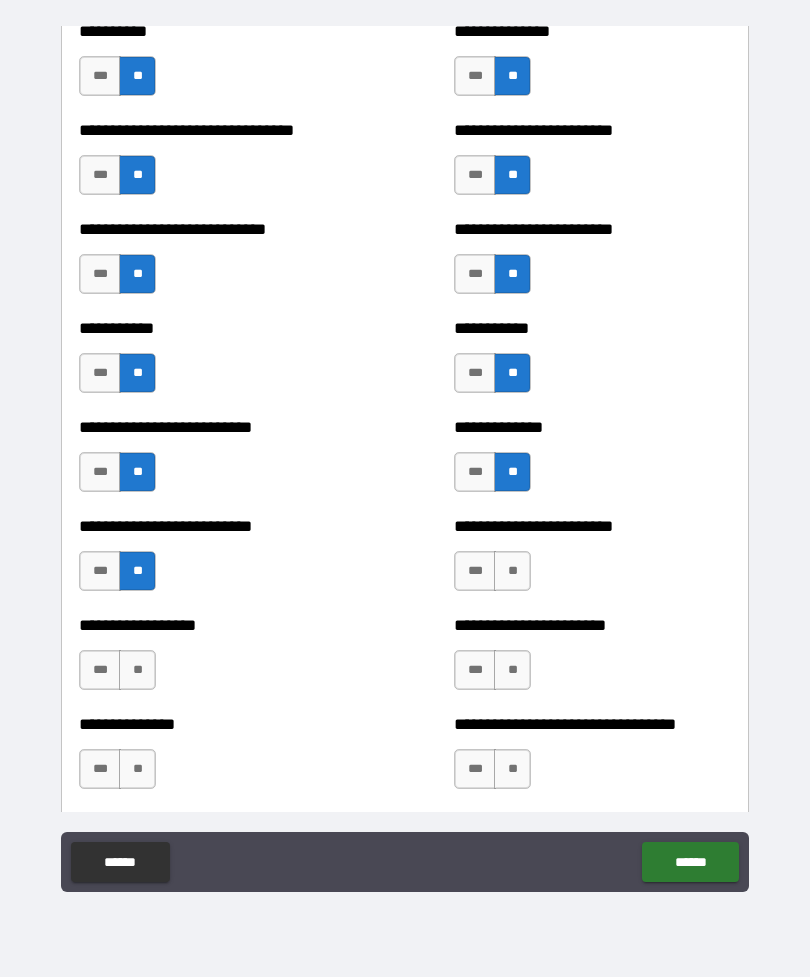 click on "**" at bounding box center (512, 571) 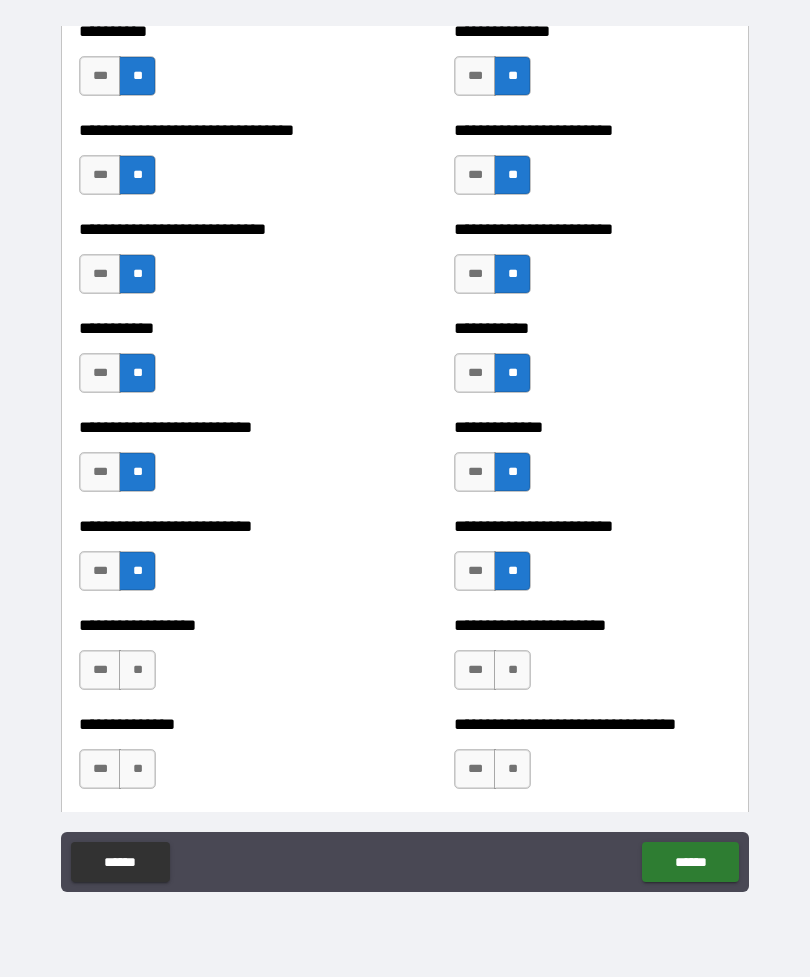 click on "**" at bounding box center [137, 670] 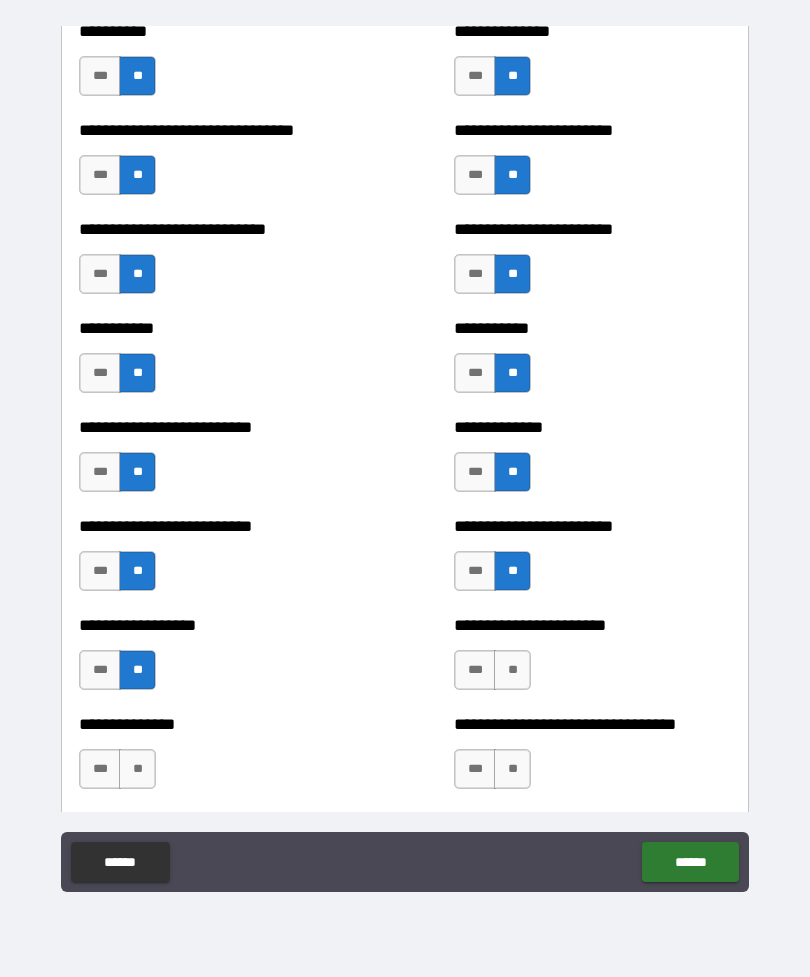 click on "**" at bounding box center [512, 670] 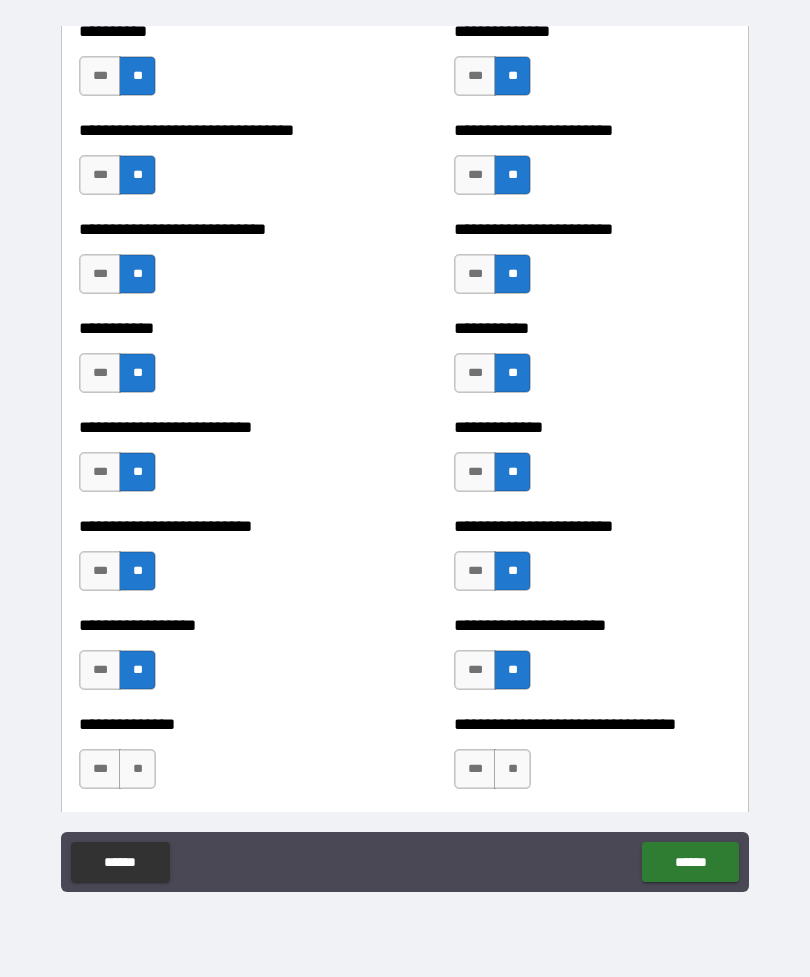 click on "**" at bounding box center [137, 769] 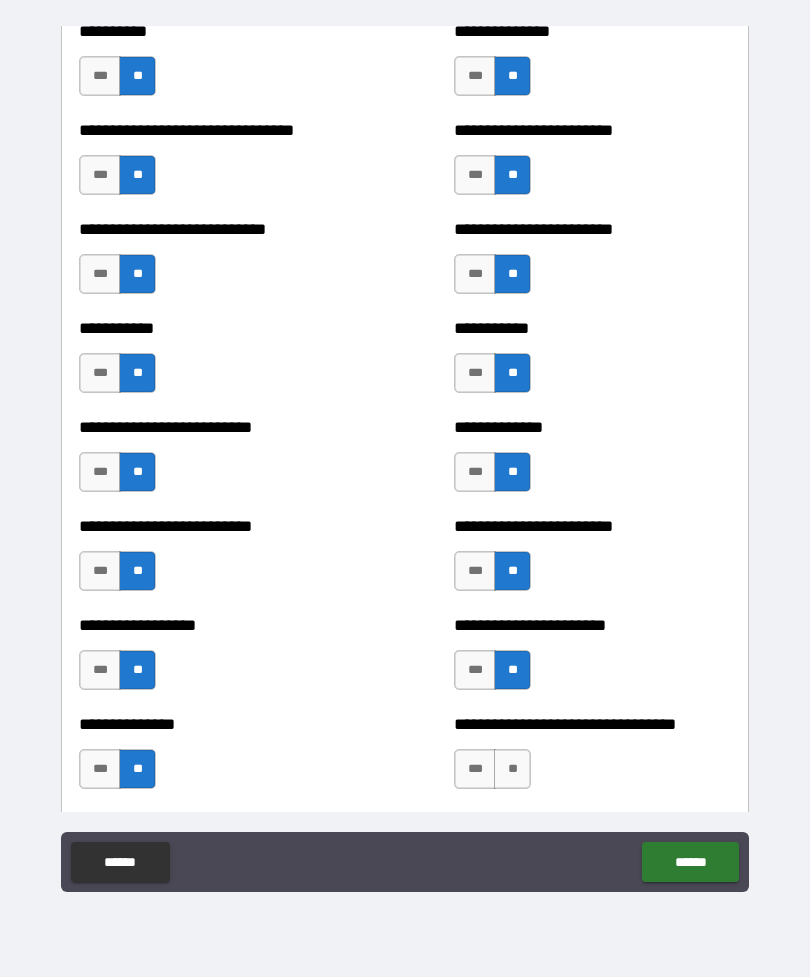 click on "**" at bounding box center [512, 769] 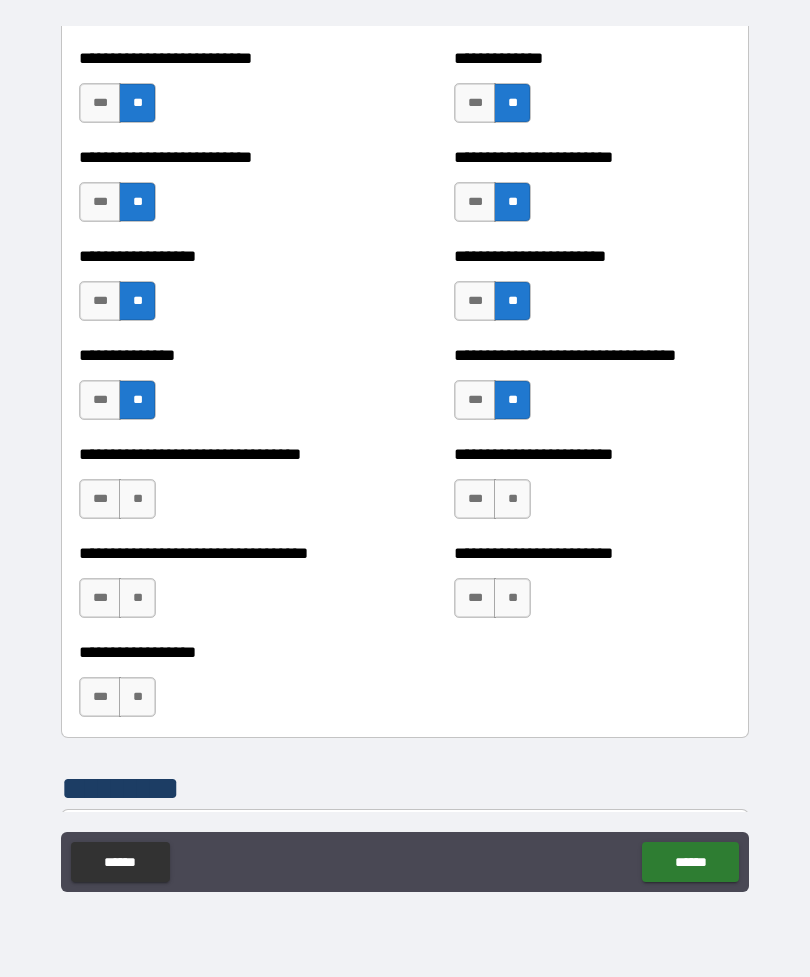 scroll, scrollTop: 6213, scrollLeft: 0, axis: vertical 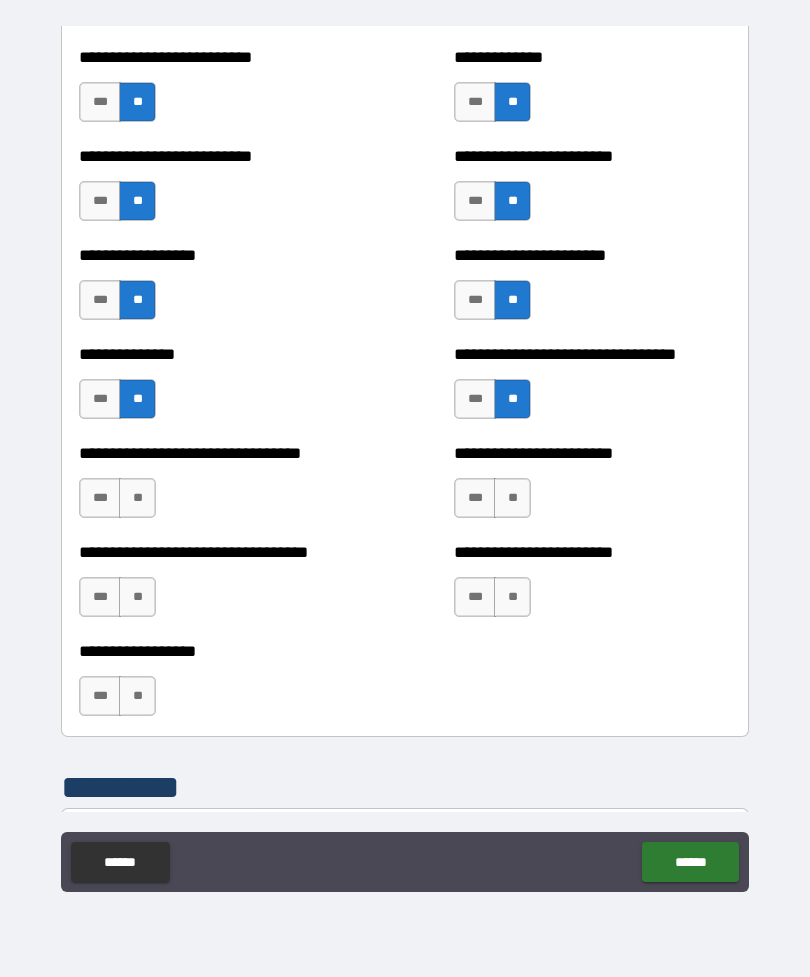 click on "**" at bounding box center [137, 498] 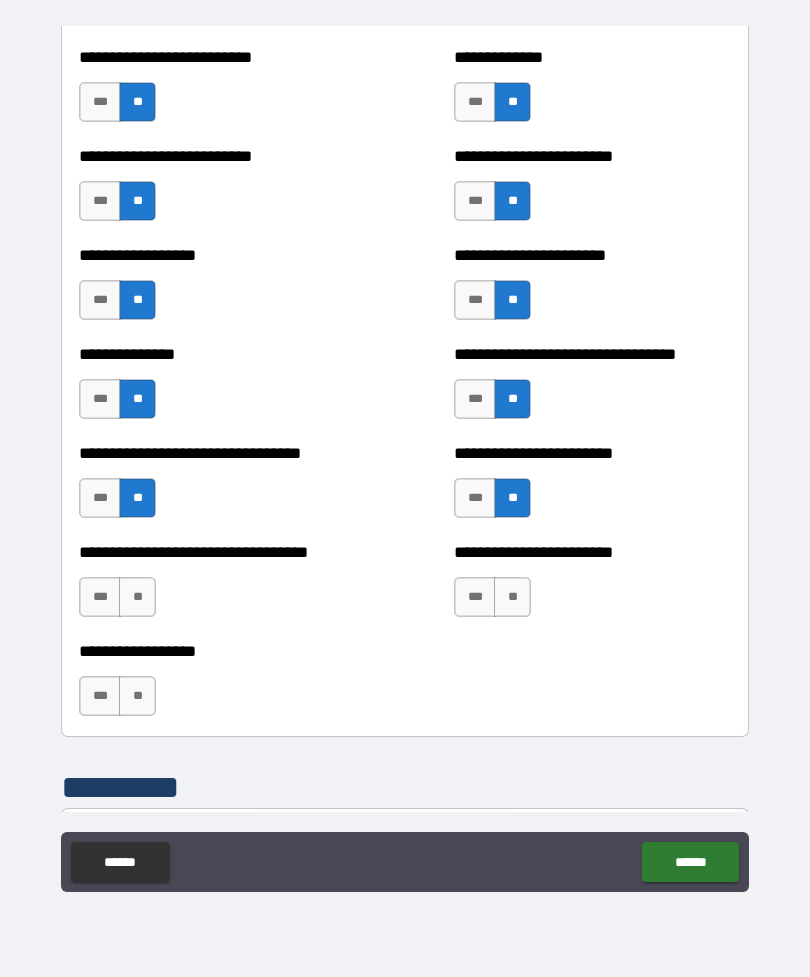 click on "**" at bounding box center [512, 597] 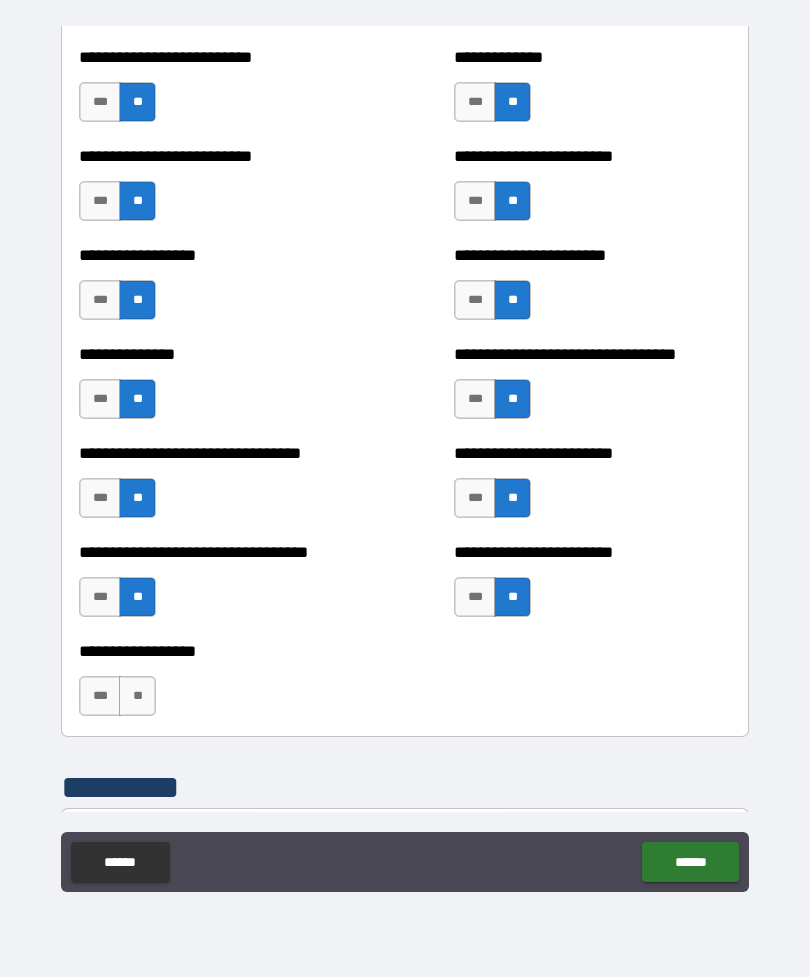 click on "**" at bounding box center (137, 696) 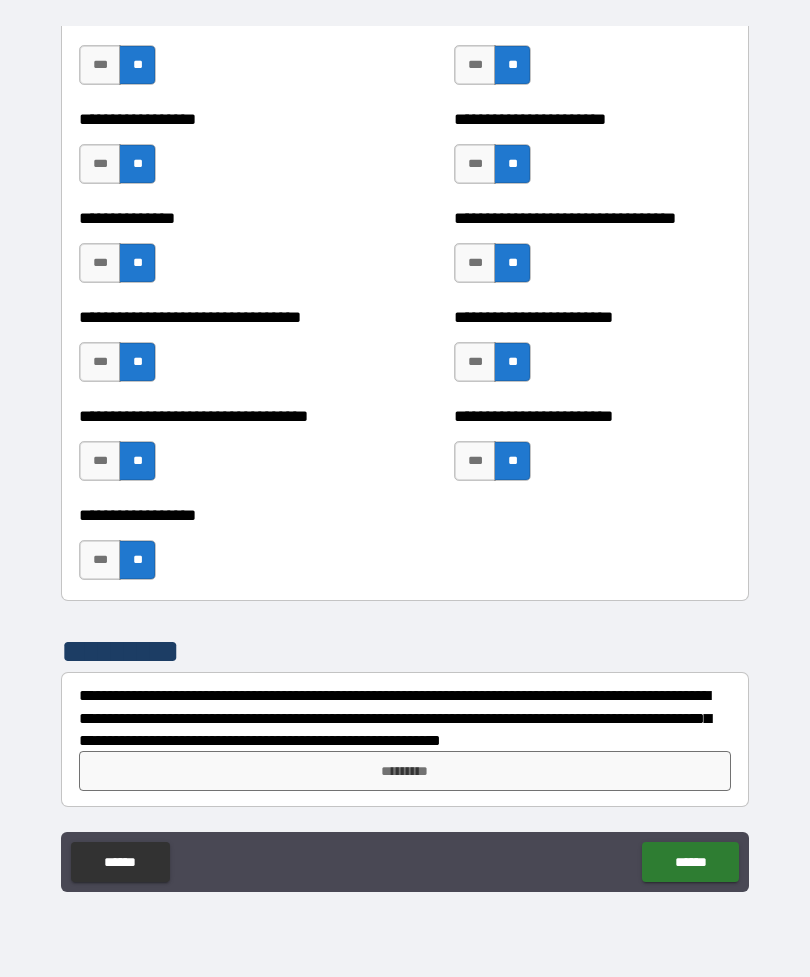 click on "*********" at bounding box center [405, 771] 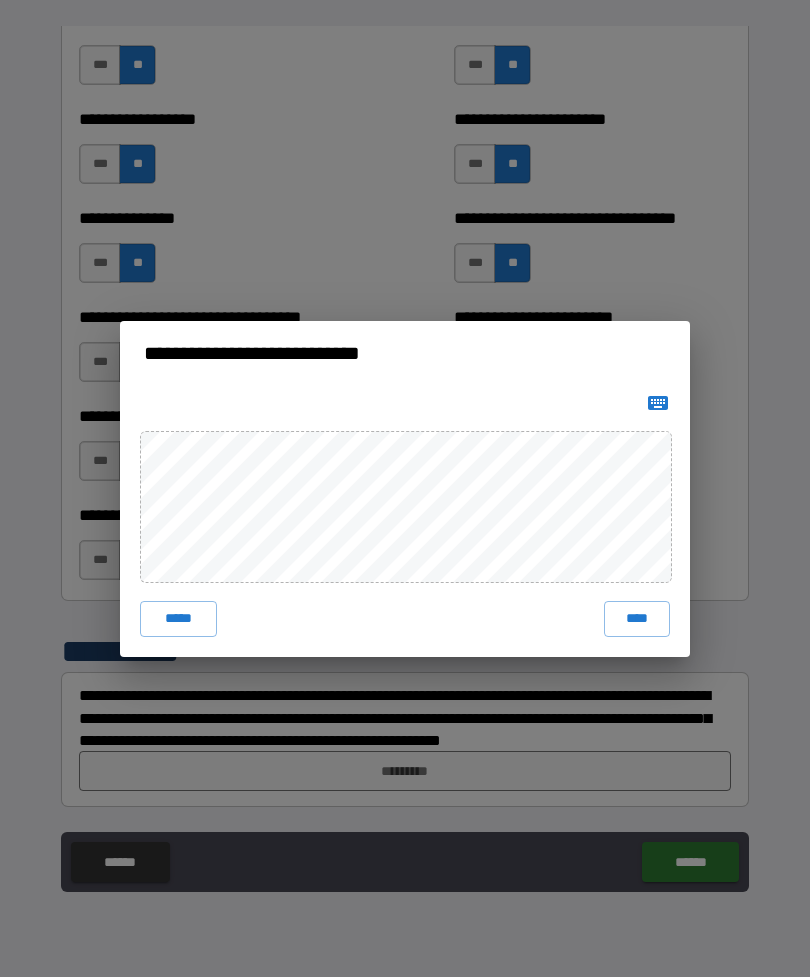 click on "****" at bounding box center (637, 619) 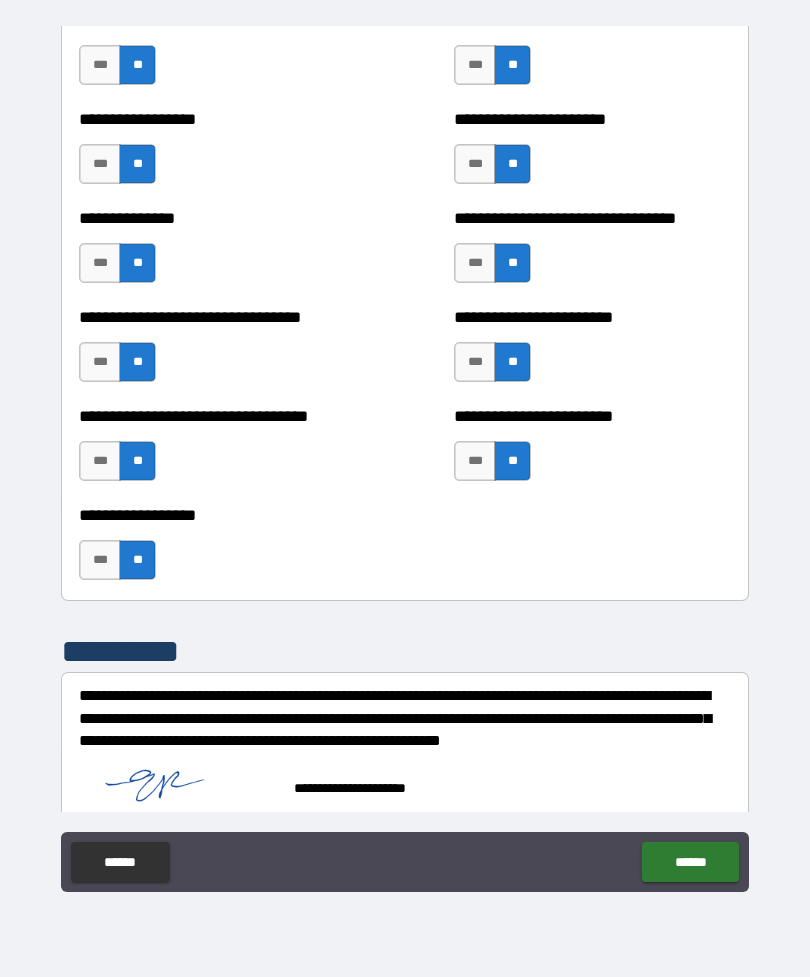 click on "******" at bounding box center (690, 862) 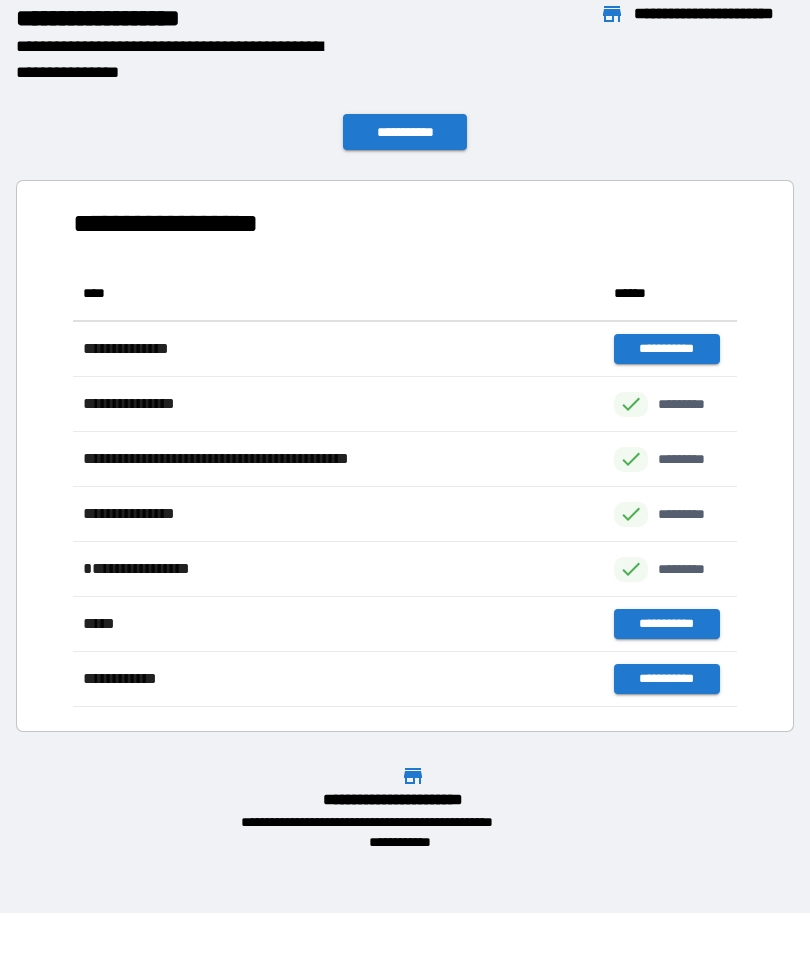 scroll, scrollTop: 1, scrollLeft: 1, axis: both 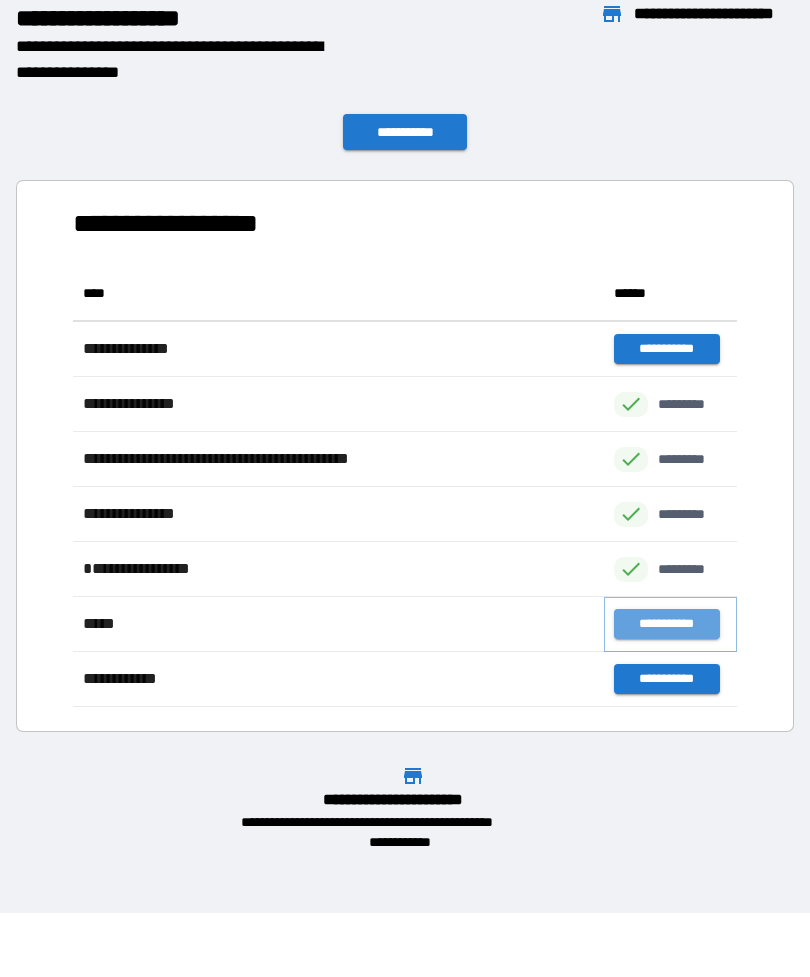 click on "**********" at bounding box center (666, 624) 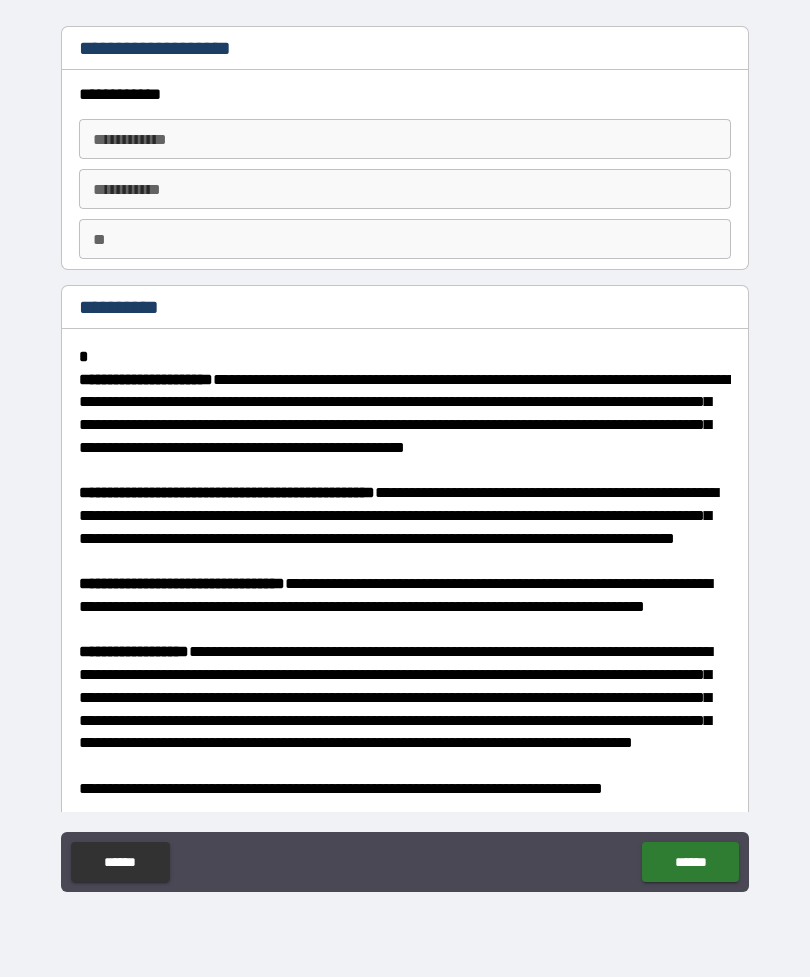 click on "**********" at bounding box center [405, 139] 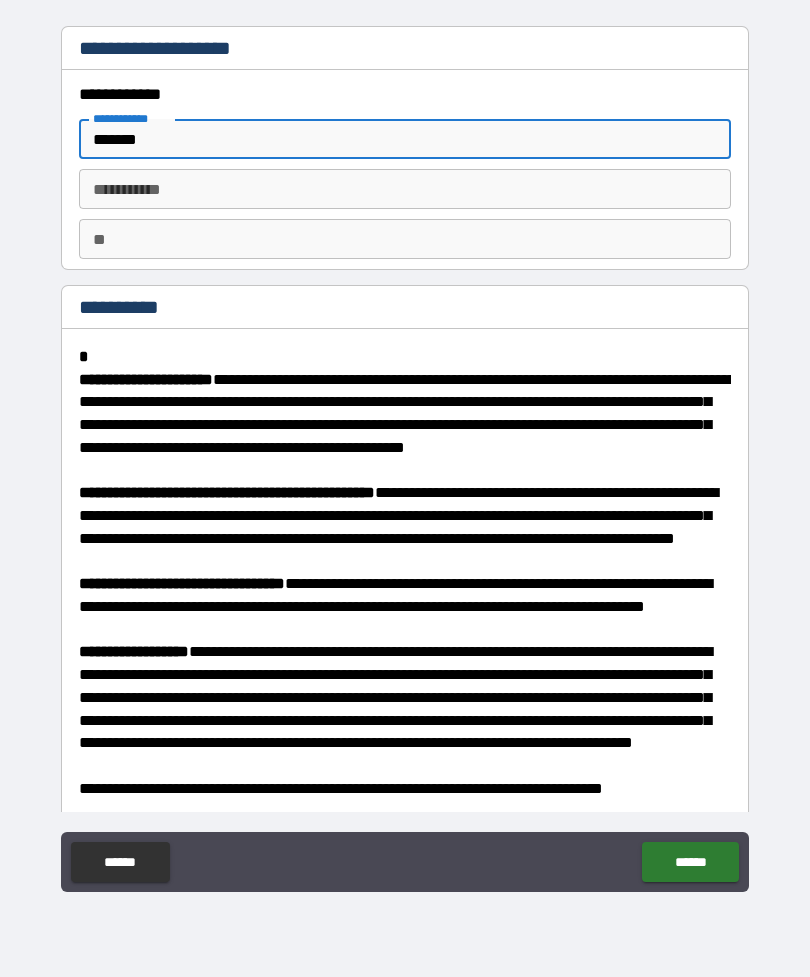 click on "*********   * *********   *" at bounding box center [405, 189] 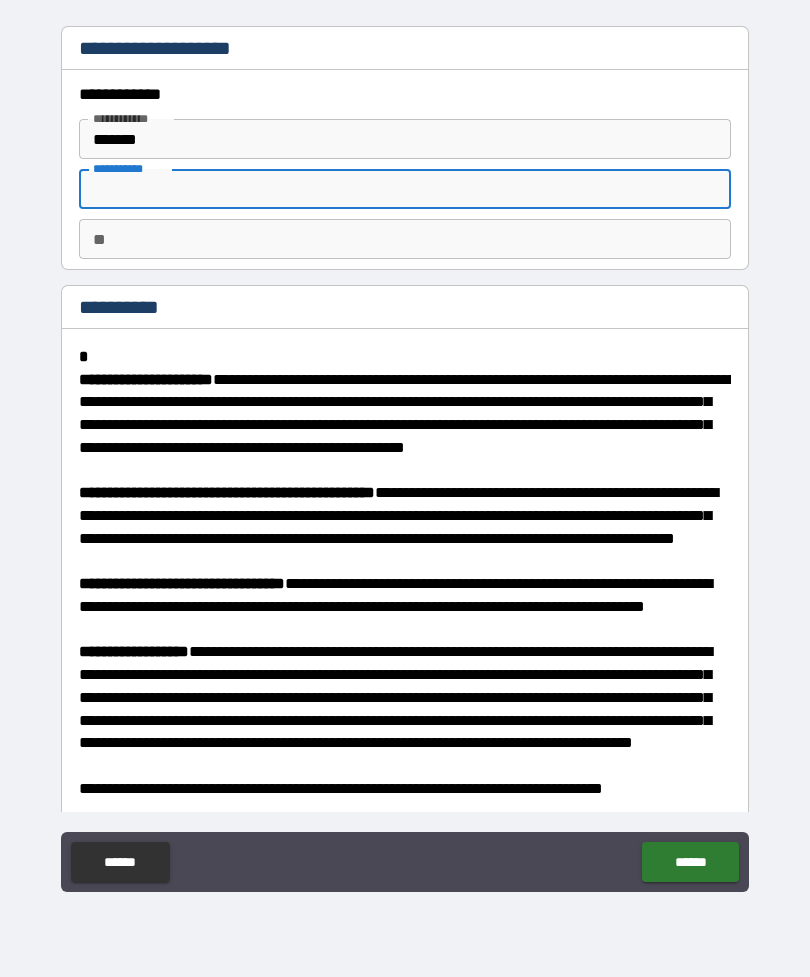 click on "******" at bounding box center [405, 139] 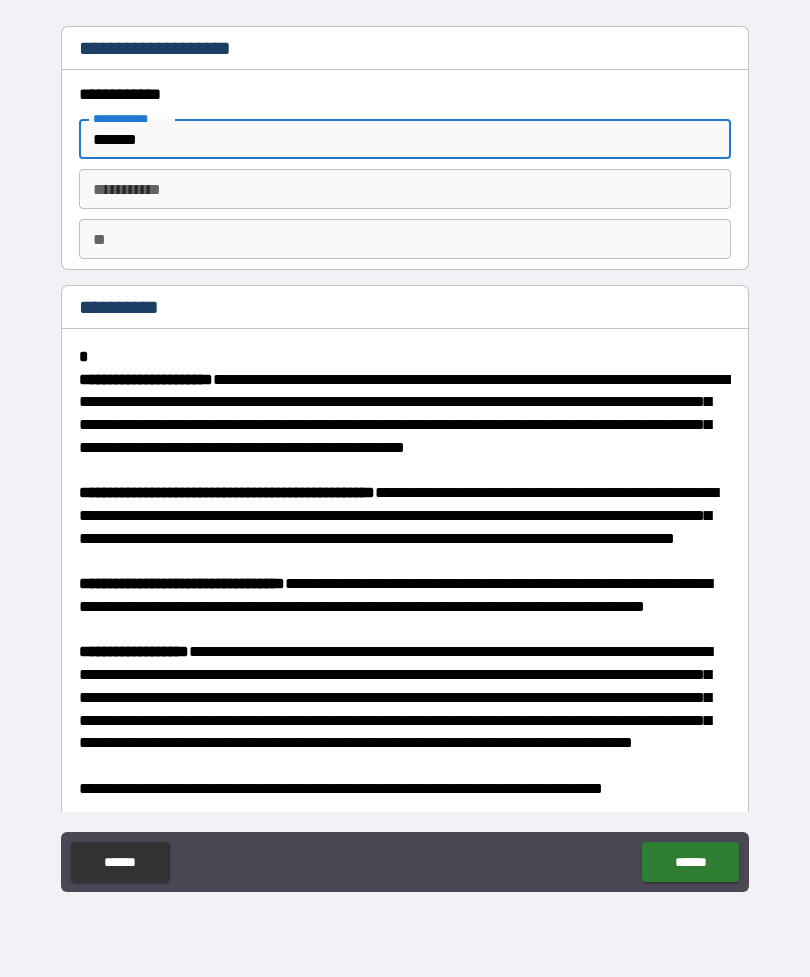 click on "******" at bounding box center [405, 139] 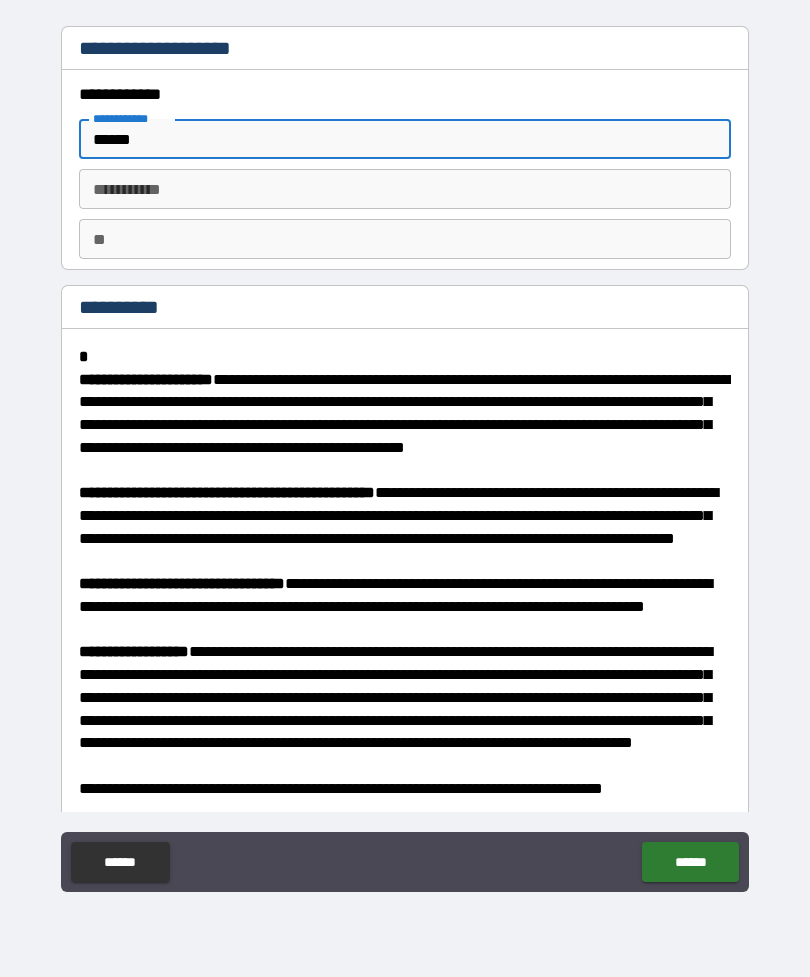 click on "*********   * *********   *" at bounding box center [405, 189] 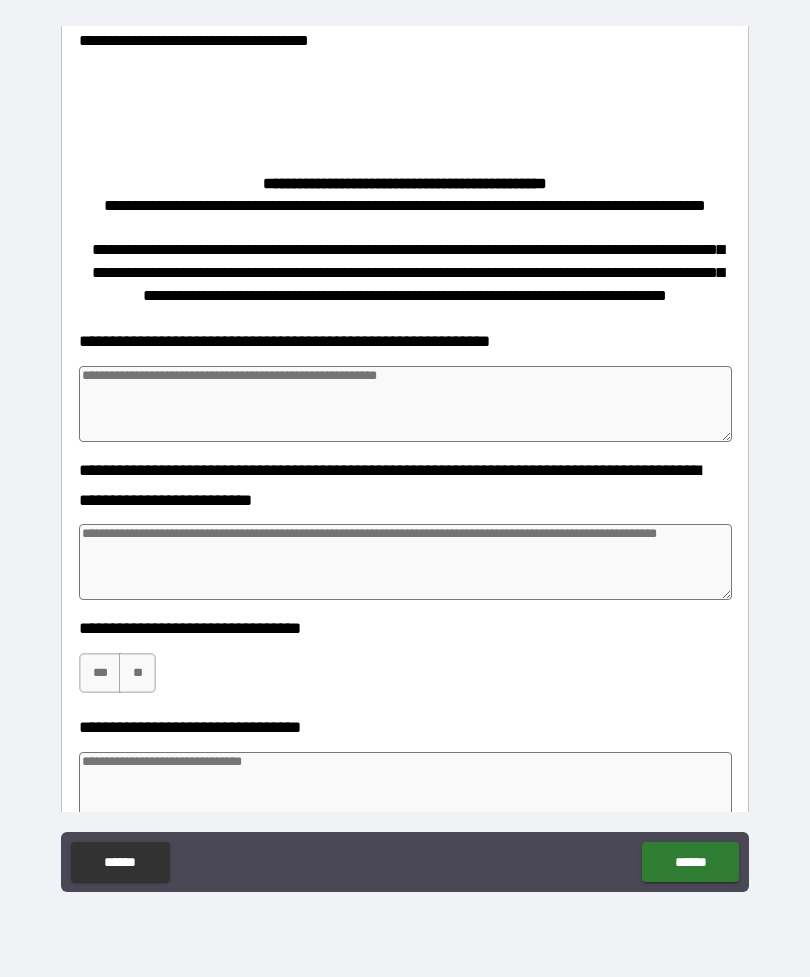 scroll, scrollTop: 906, scrollLeft: 0, axis: vertical 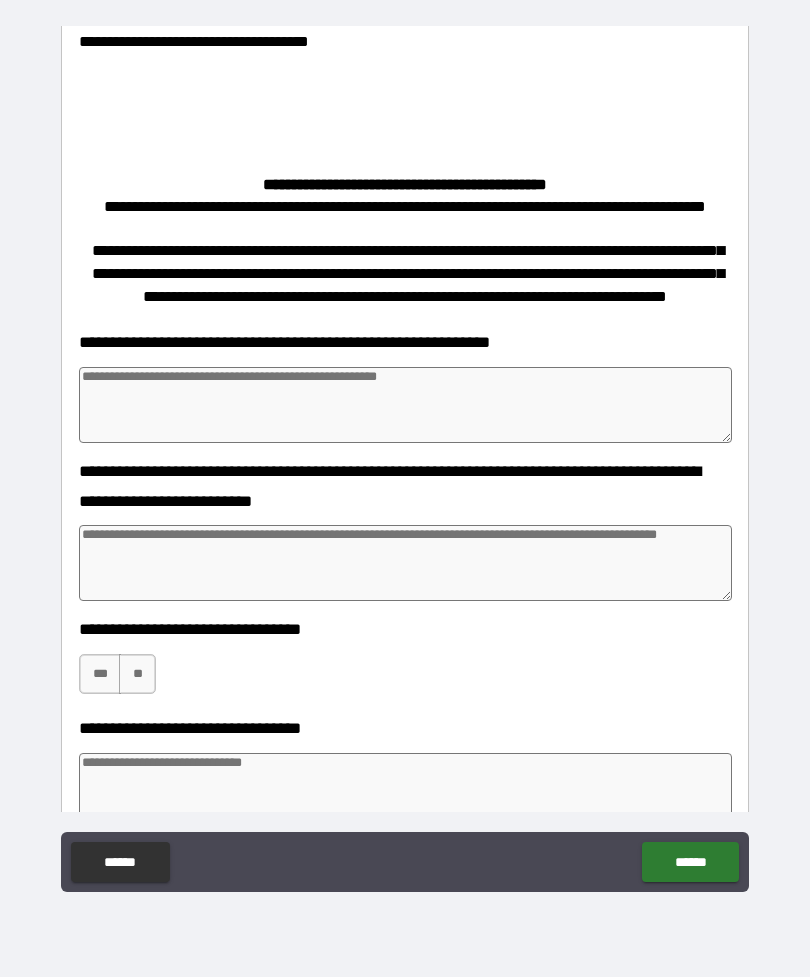 click at bounding box center (405, 405) 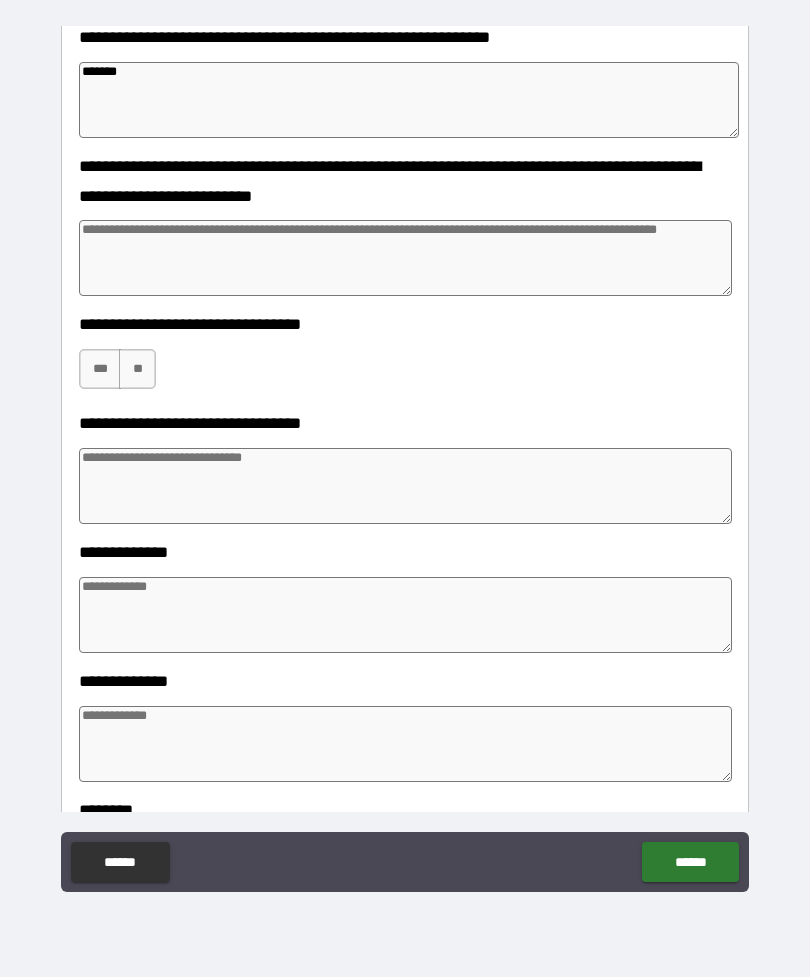 scroll, scrollTop: 1241, scrollLeft: 0, axis: vertical 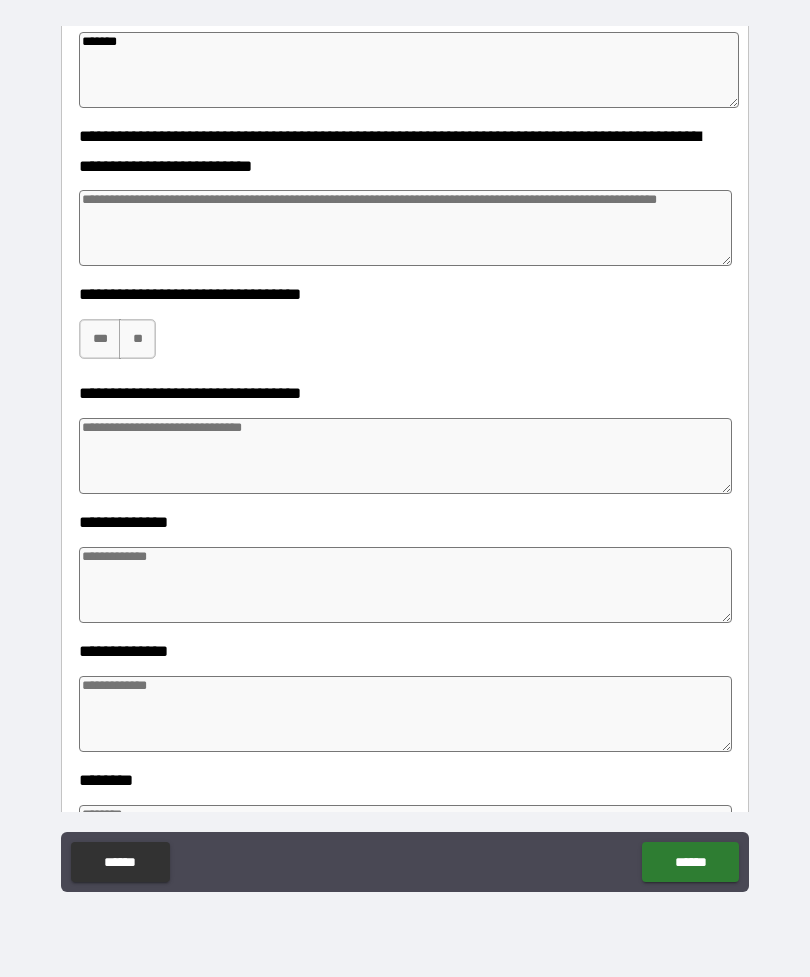 click on "***" at bounding box center [100, 339] 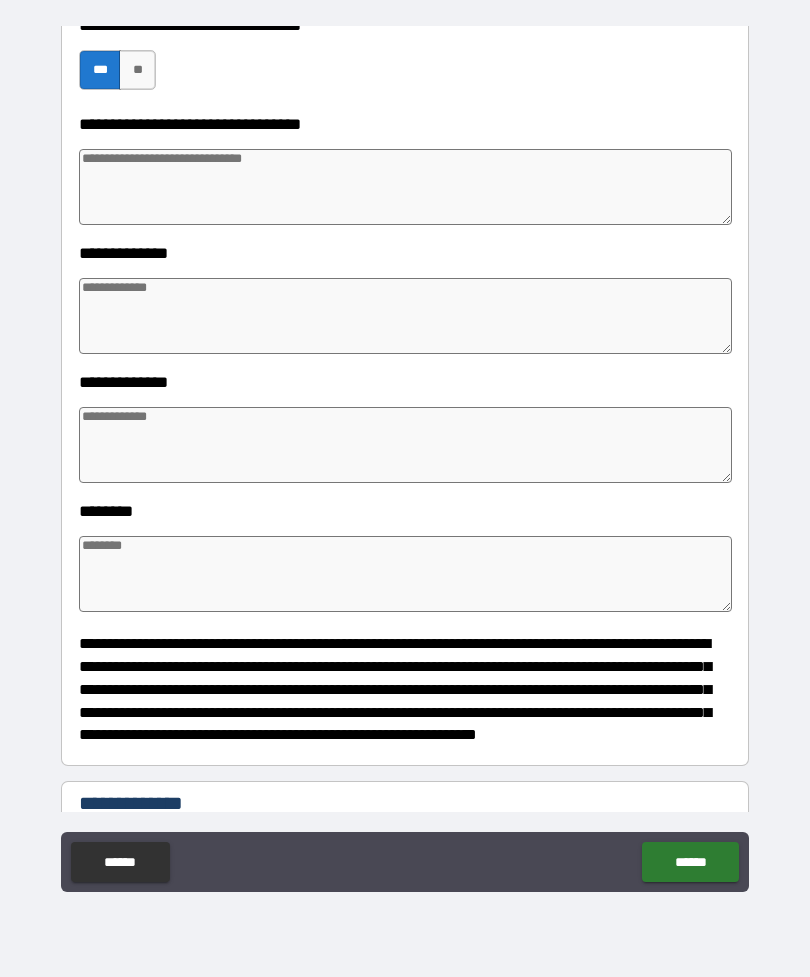 scroll, scrollTop: 1501, scrollLeft: 0, axis: vertical 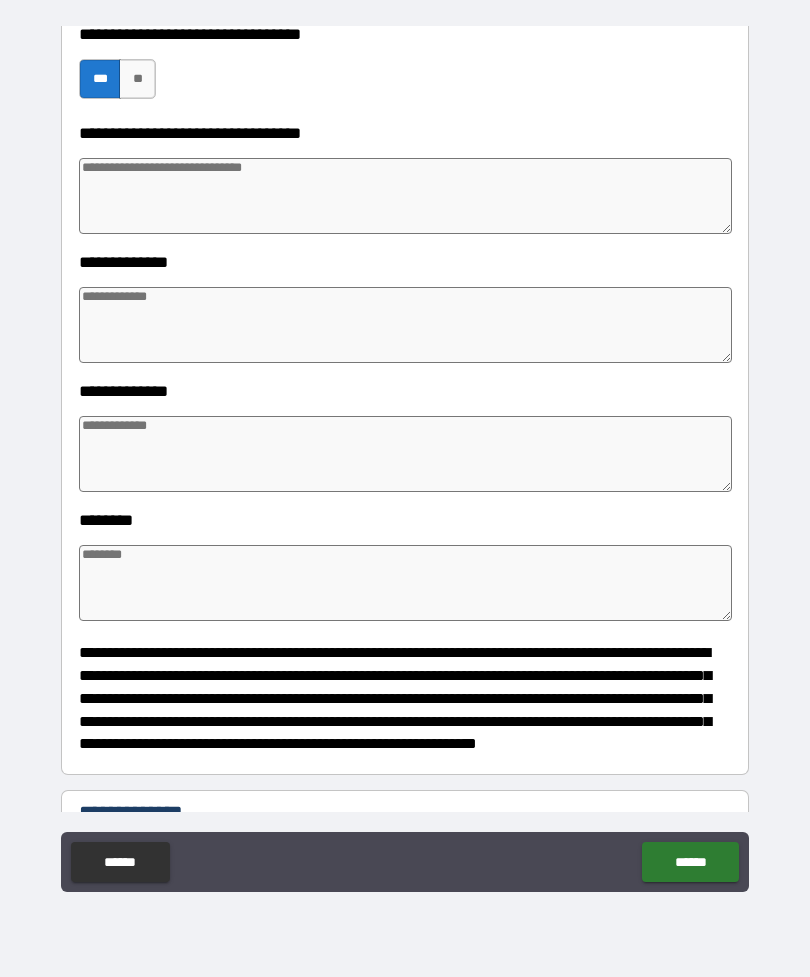 click at bounding box center (405, 196) 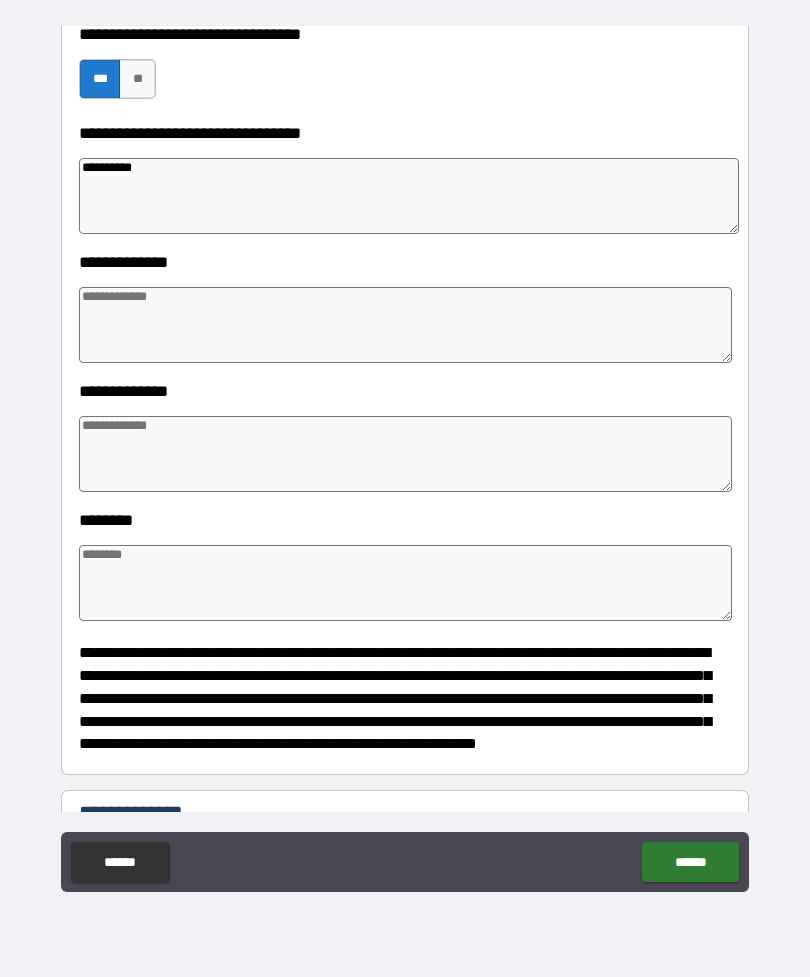 click at bounding box center (405, 325) 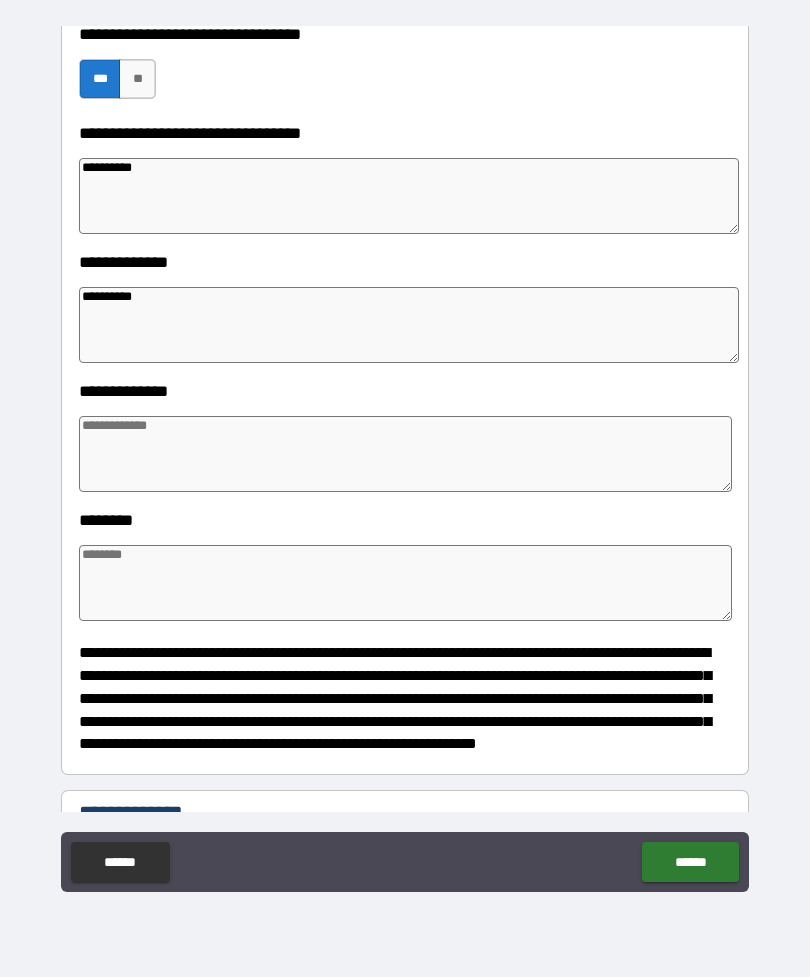 click at bounding box center [405, 454] 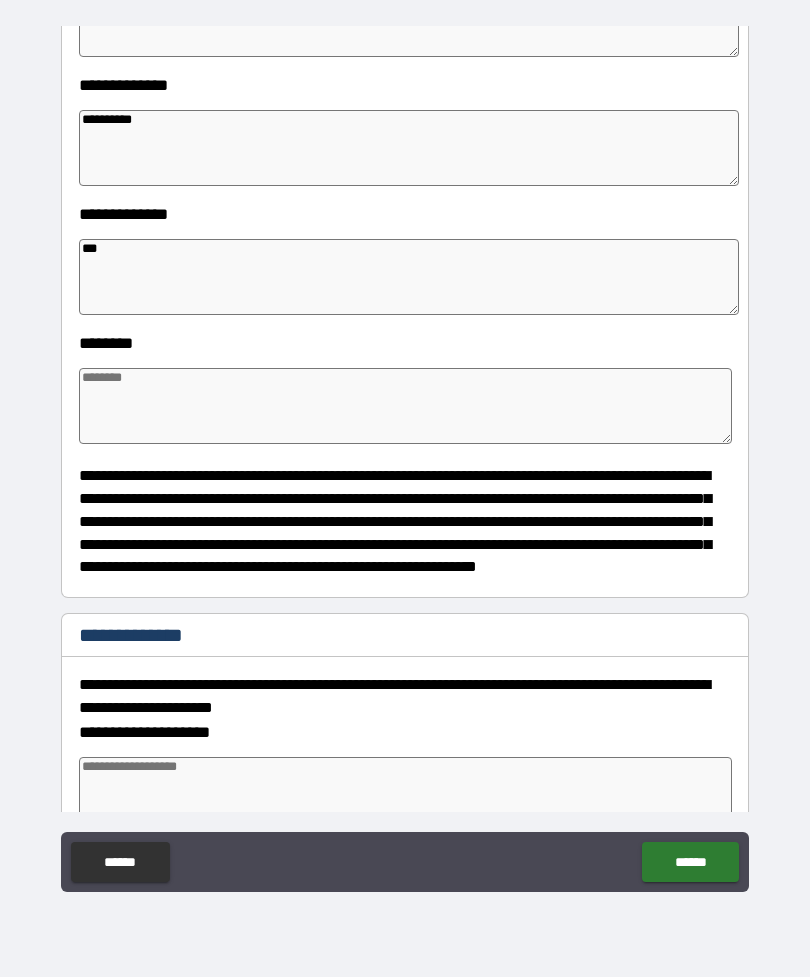 scroll, scrollTop: 1706, scrollLeft: 0, axis: vertical 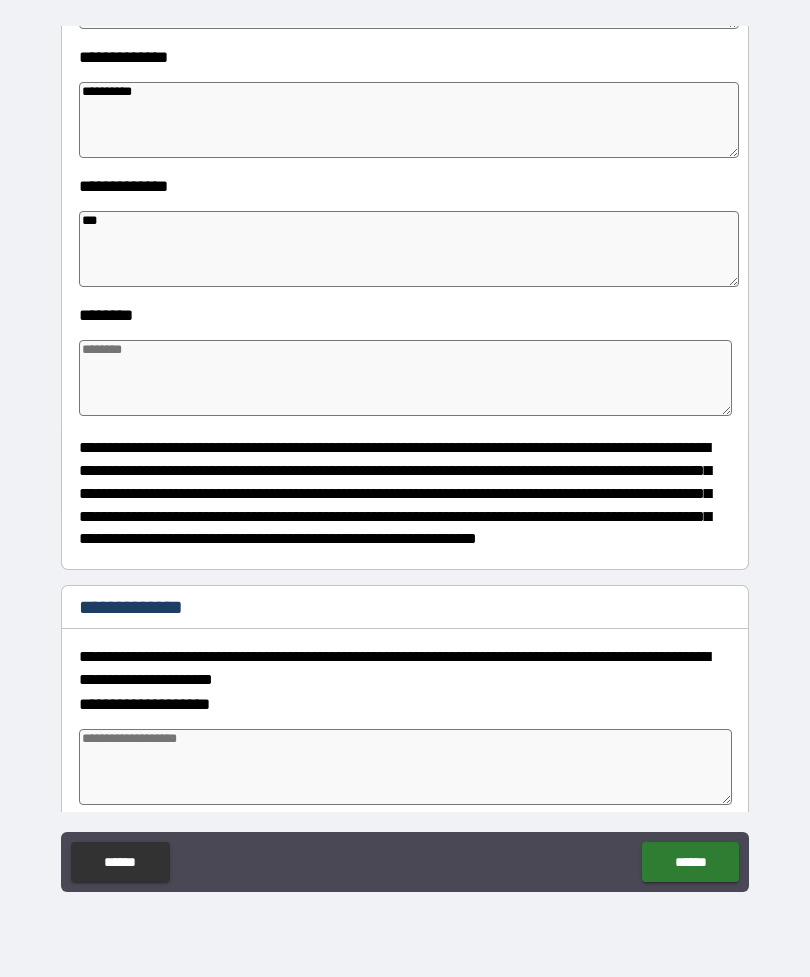 click at bounding box center (405, 378) 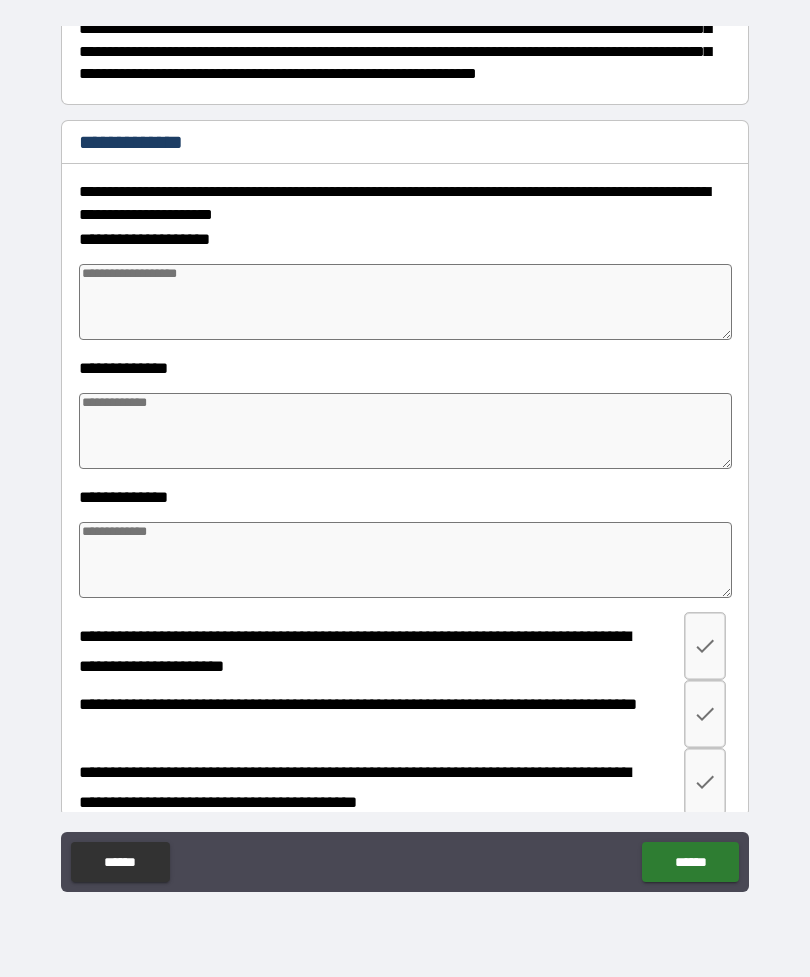 scroll, scrollTop: 2173, scrollLeft: 0, axis: vertical 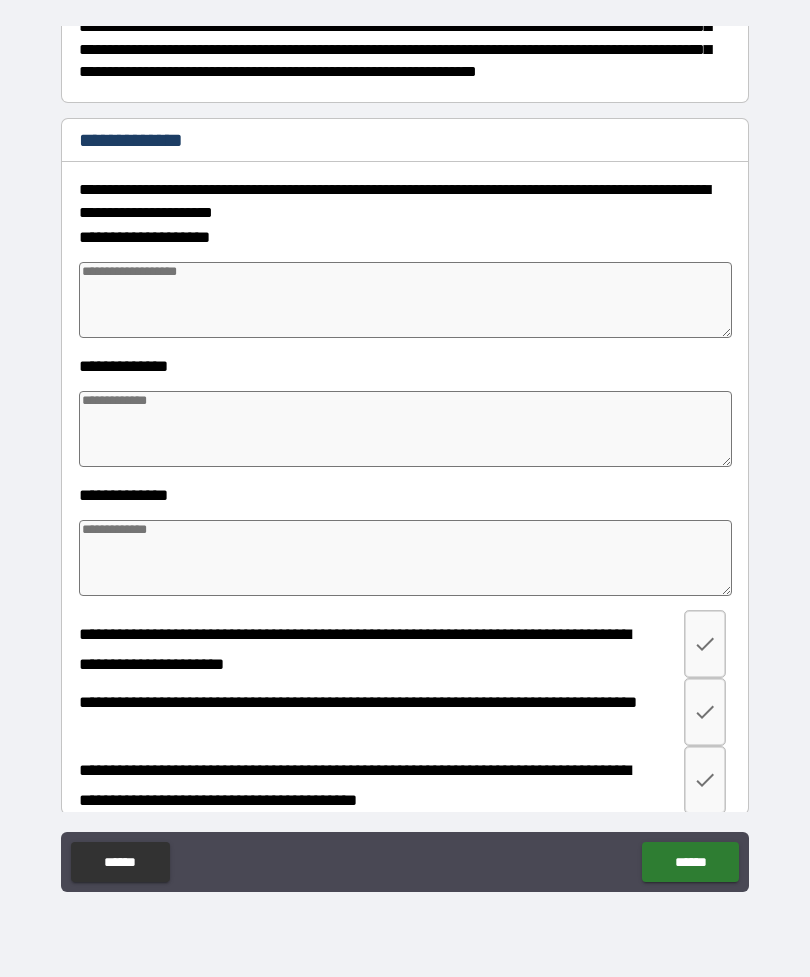 click at bounding box center (405, 300) 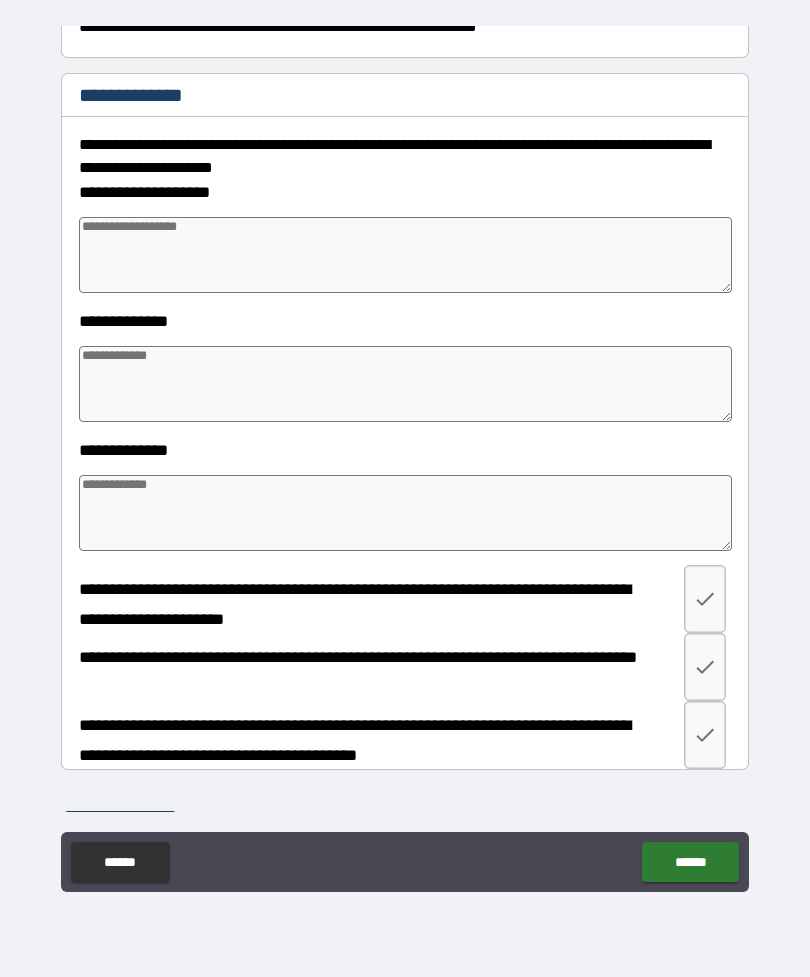scroll, scrollTop: 2201, scrollLeft: 0, axis: vertical 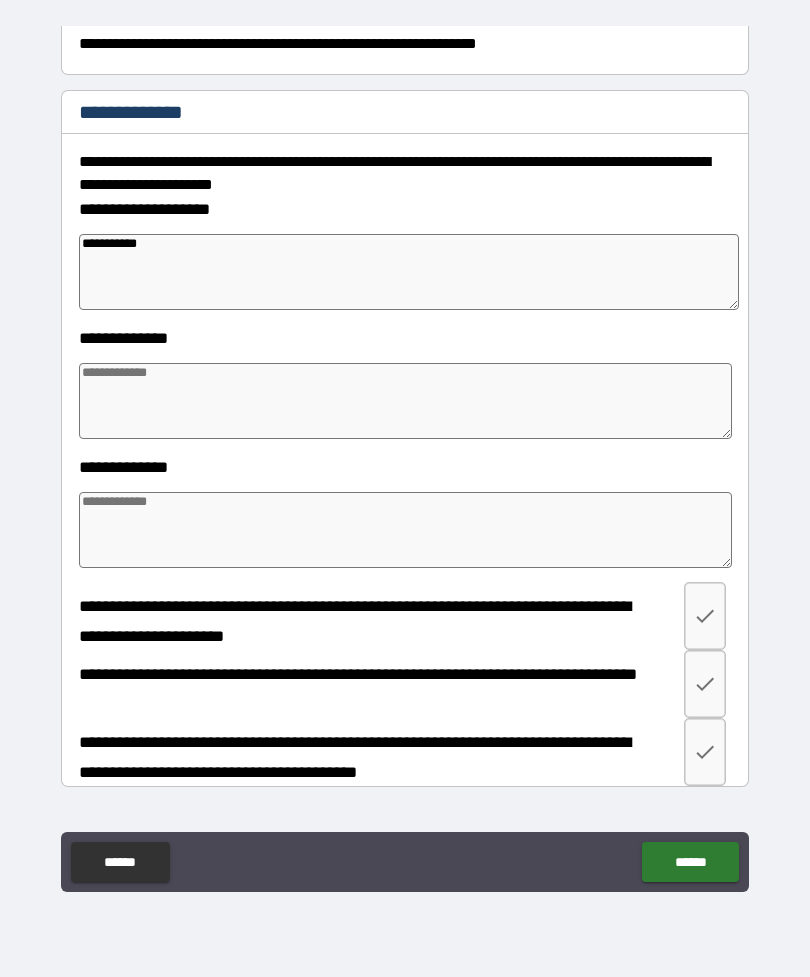 click at bounding box center (405, 401) 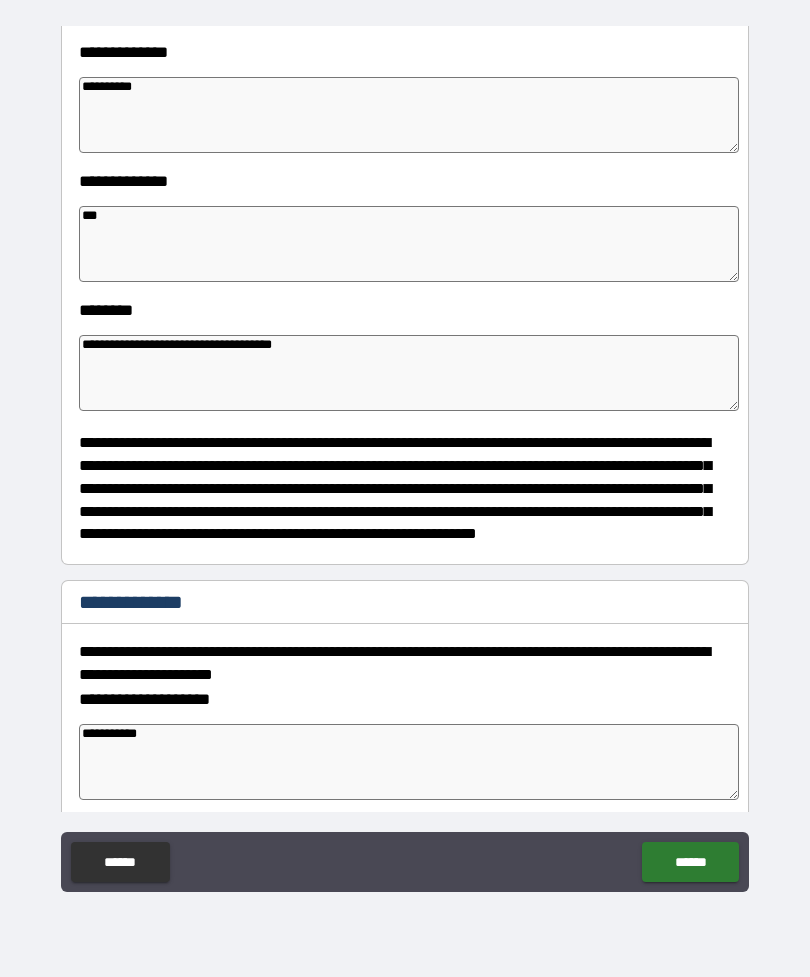 scroll, scrollTop: 1710, scrollLeft: 0, axis: vertical 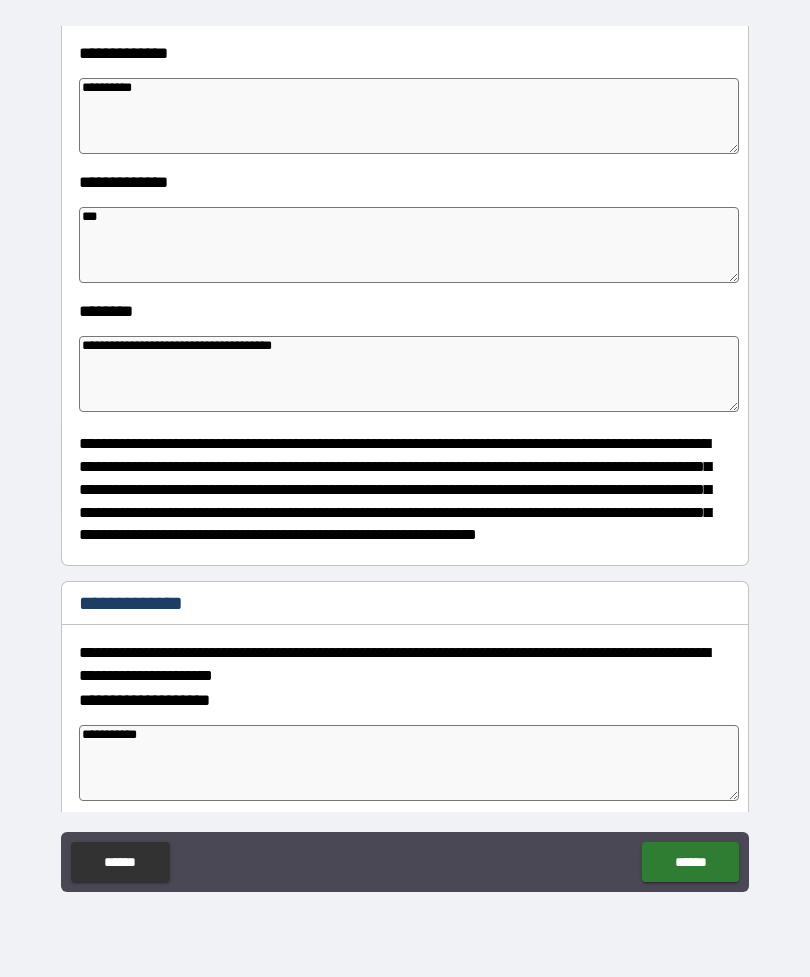 click on "**********" at bounding box center (409, 374) 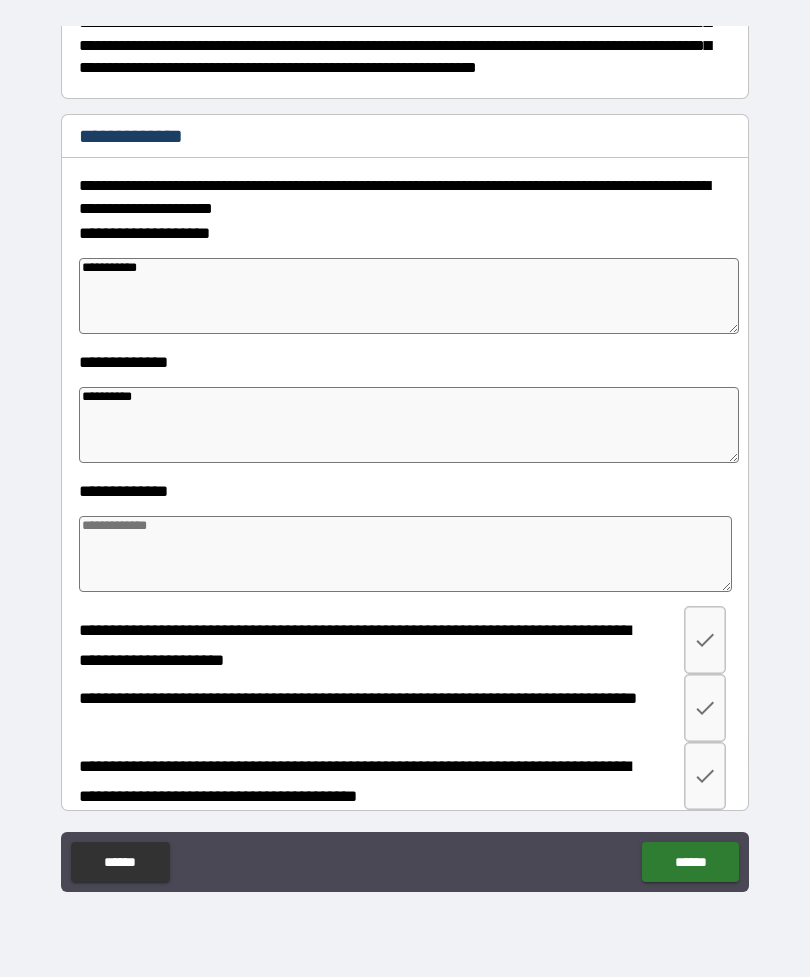 scroll, scrollTop: 2183, scrollLeft: 0, axis: vertical 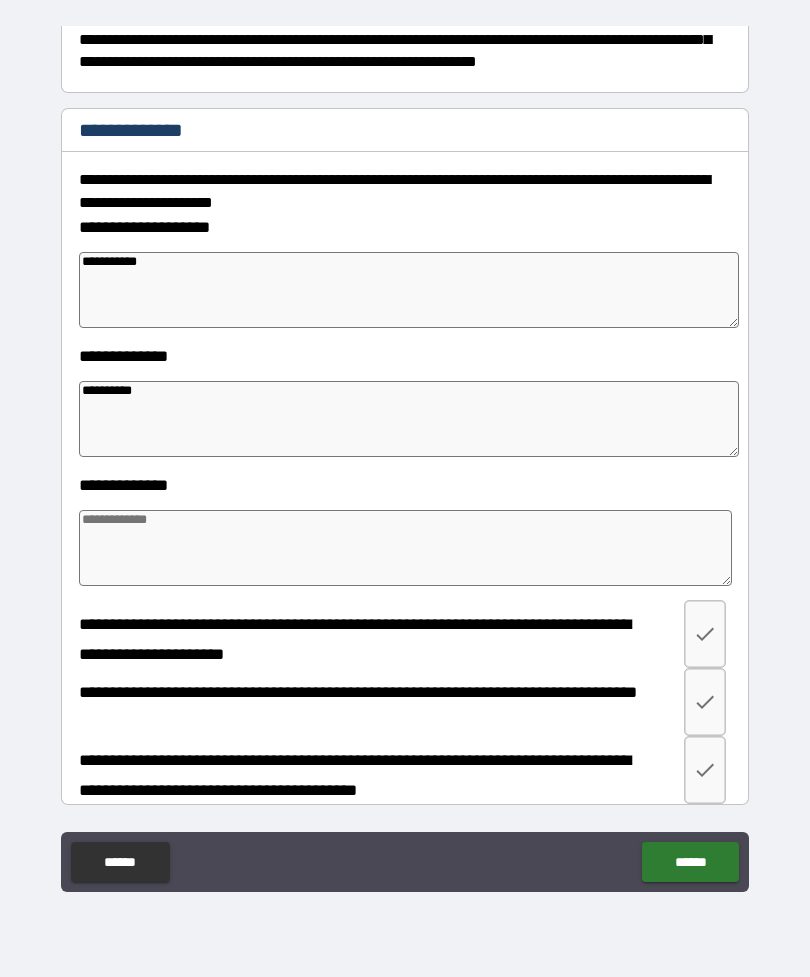 click at bounding box center [405, 548] 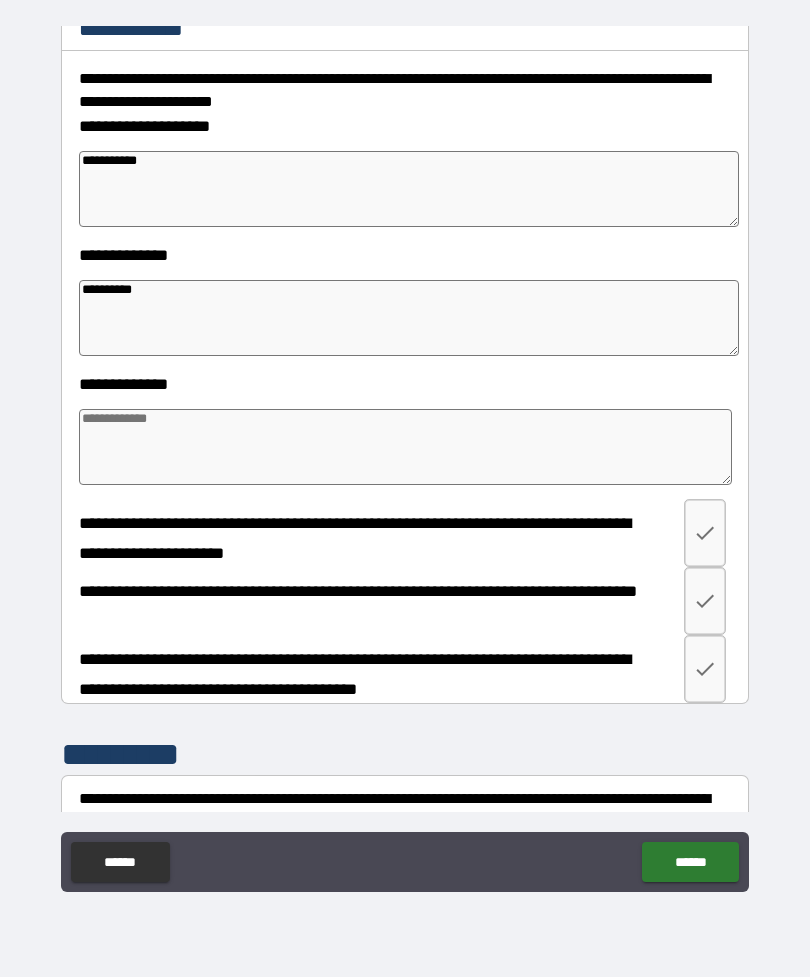 scroll, scrollTop: 2349, scrollLeft: 0, axis: vertical 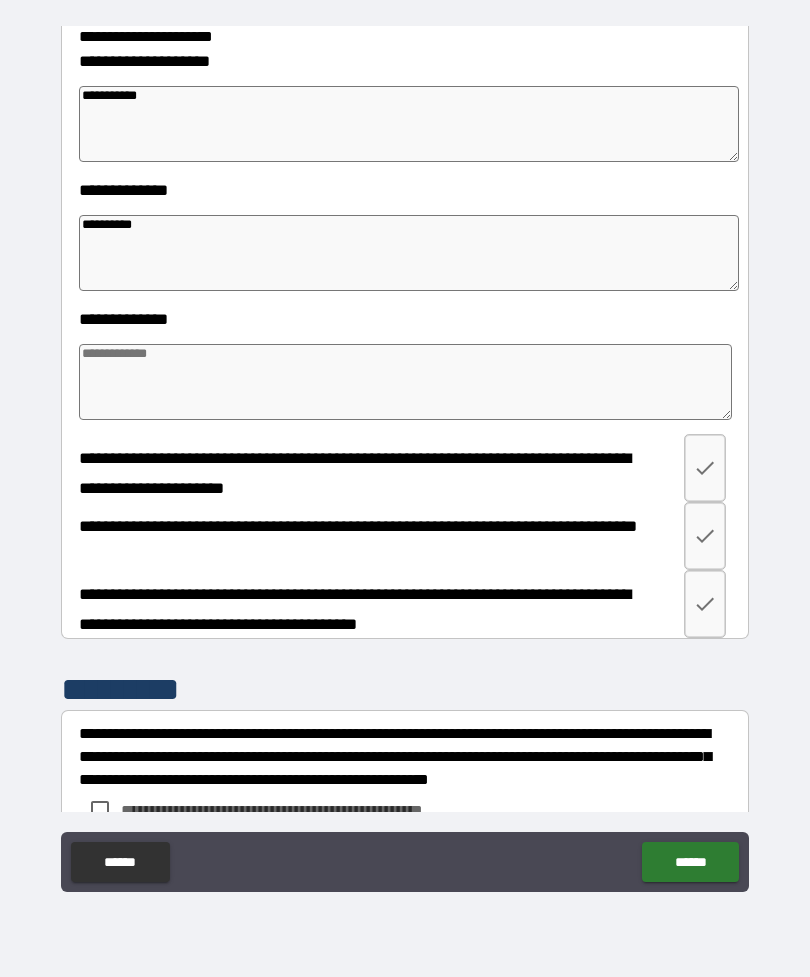 click at bounding box center (405, 382) 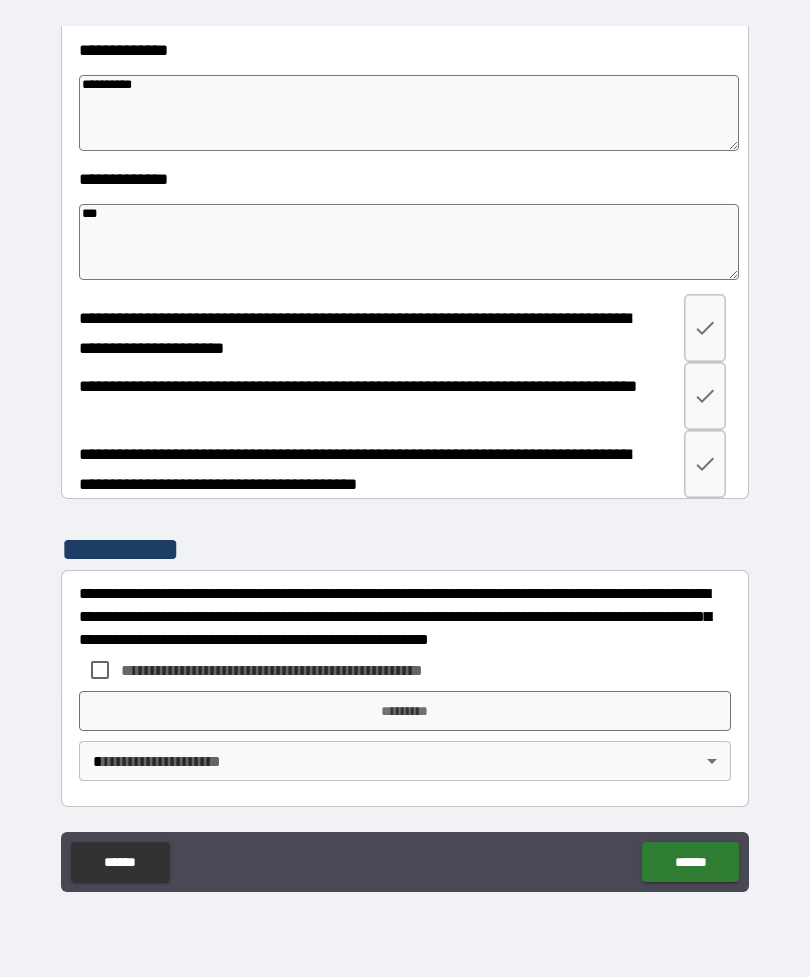 scroll, scrollTop: 2488, scrollLeft: 0, axis: vertical 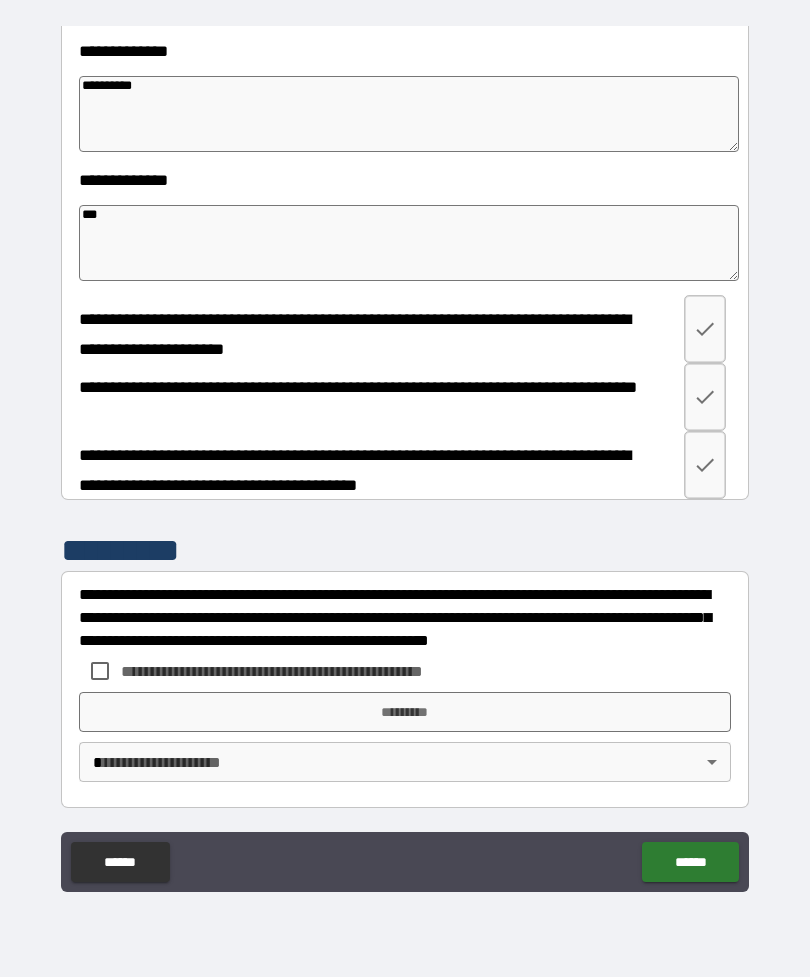 click at bounding box center [705, 329] 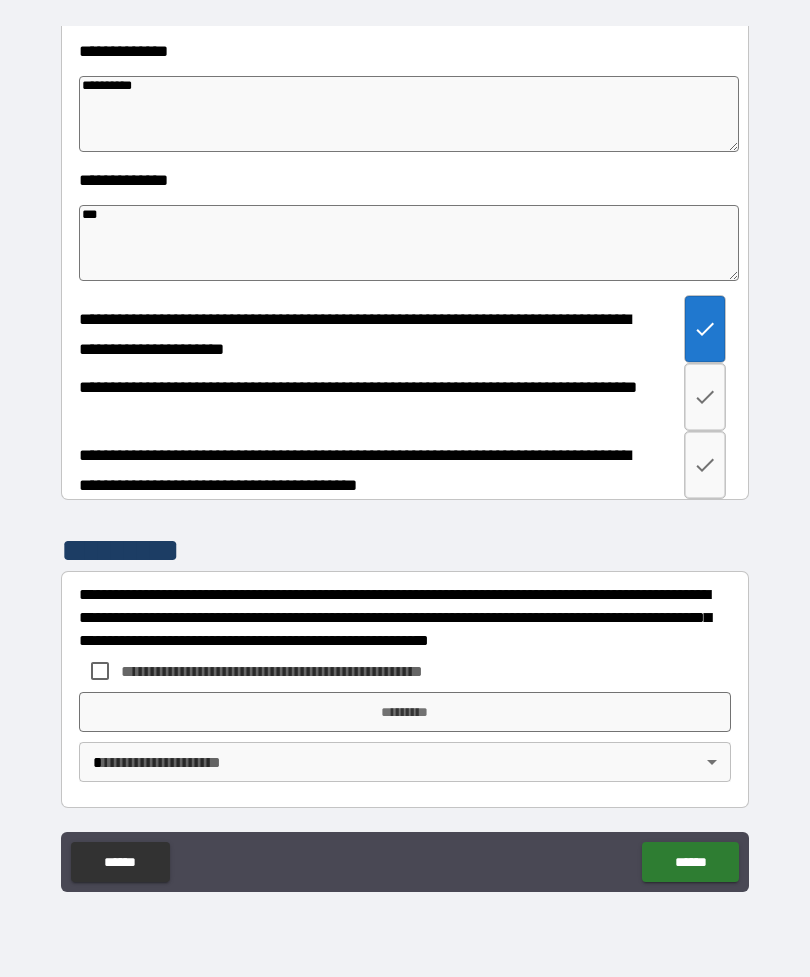 click 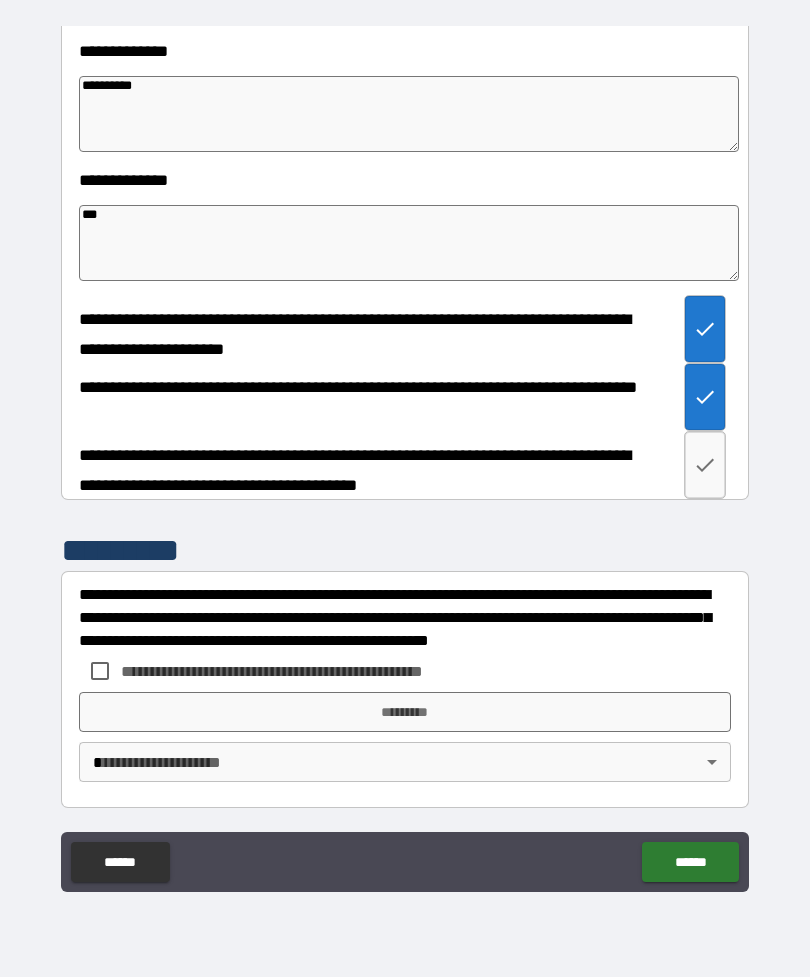 click 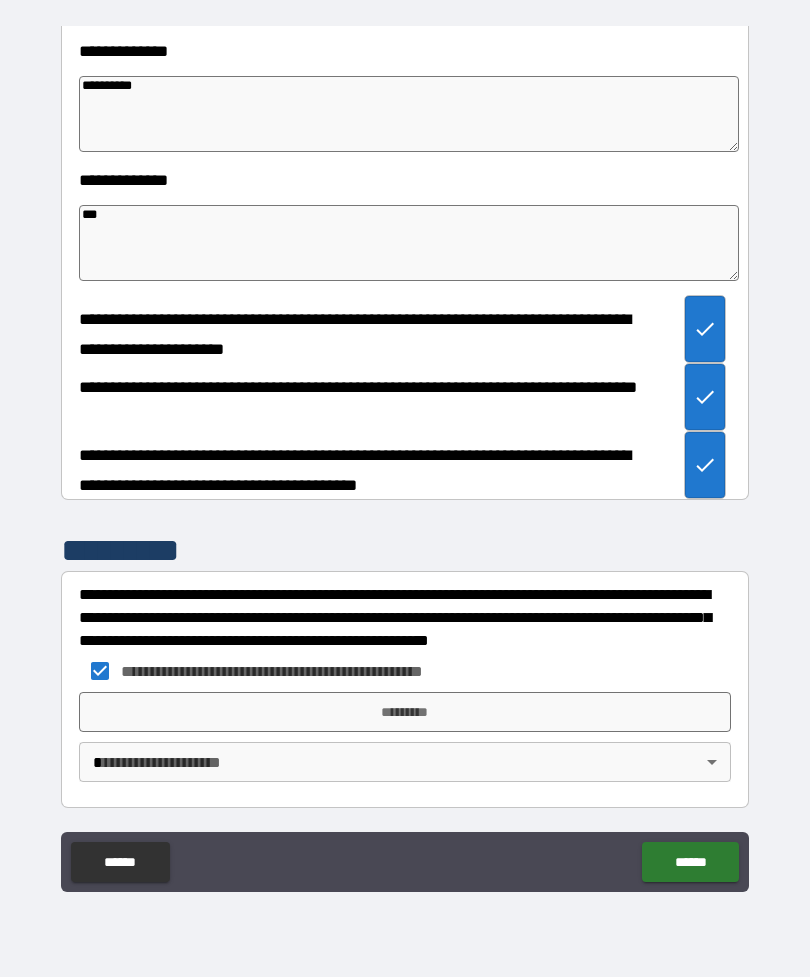 click on "*********" at bounding box center [405, 712] 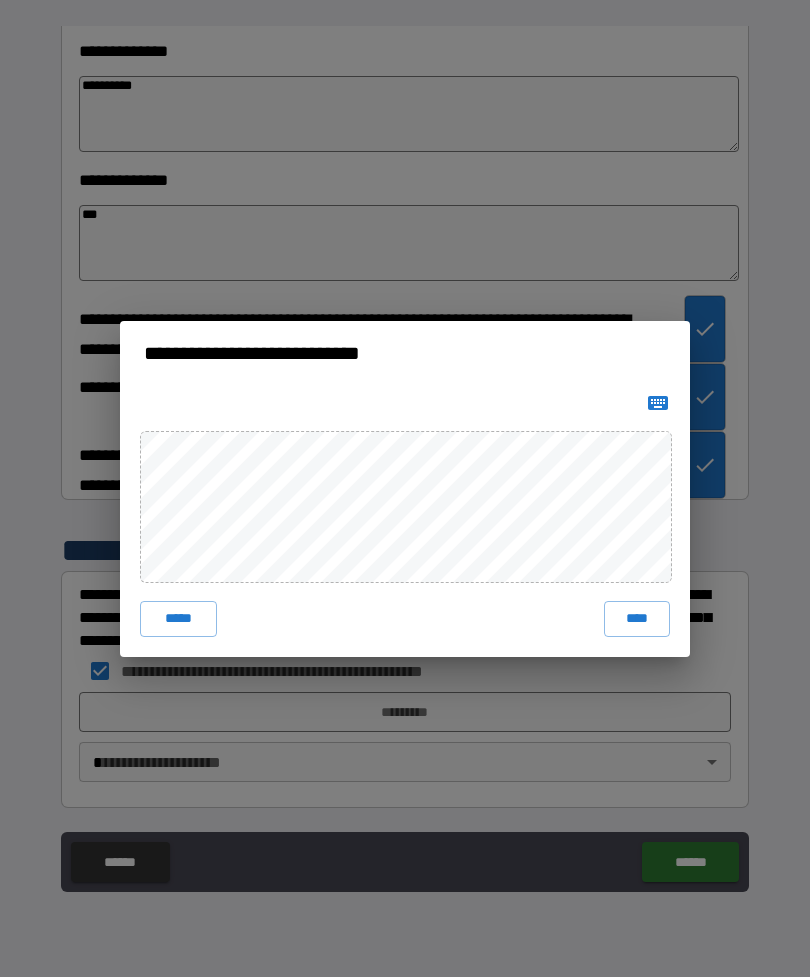 click on "****" at bounding box center (637, 619) 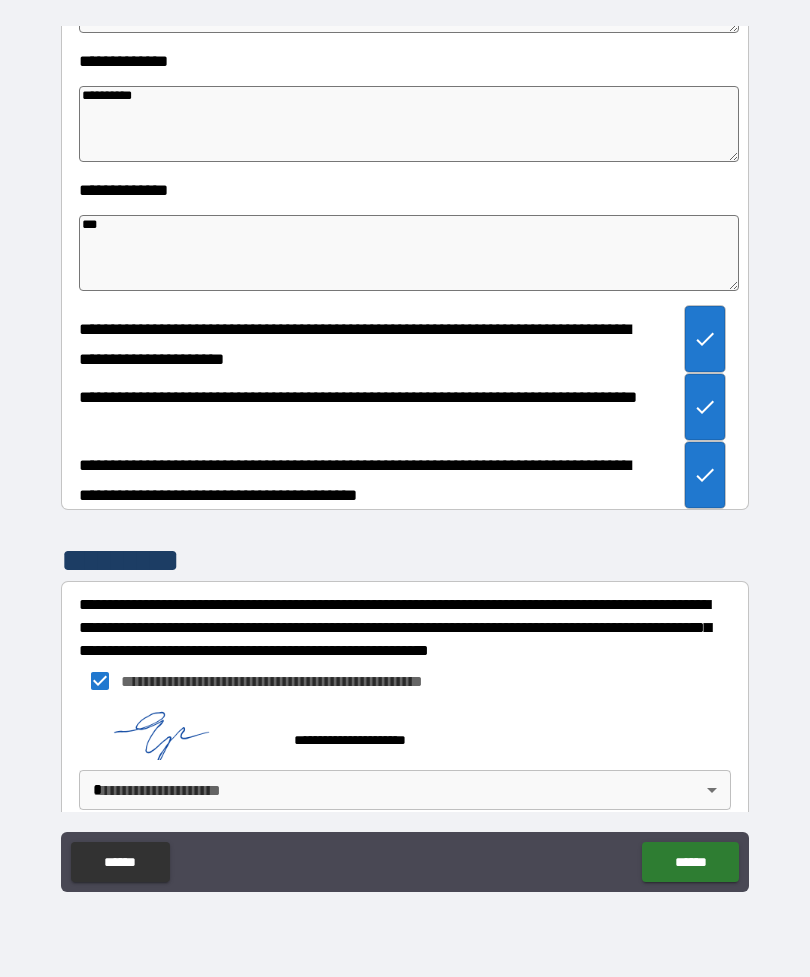 click on "**********" at bounding box center (405, 456) 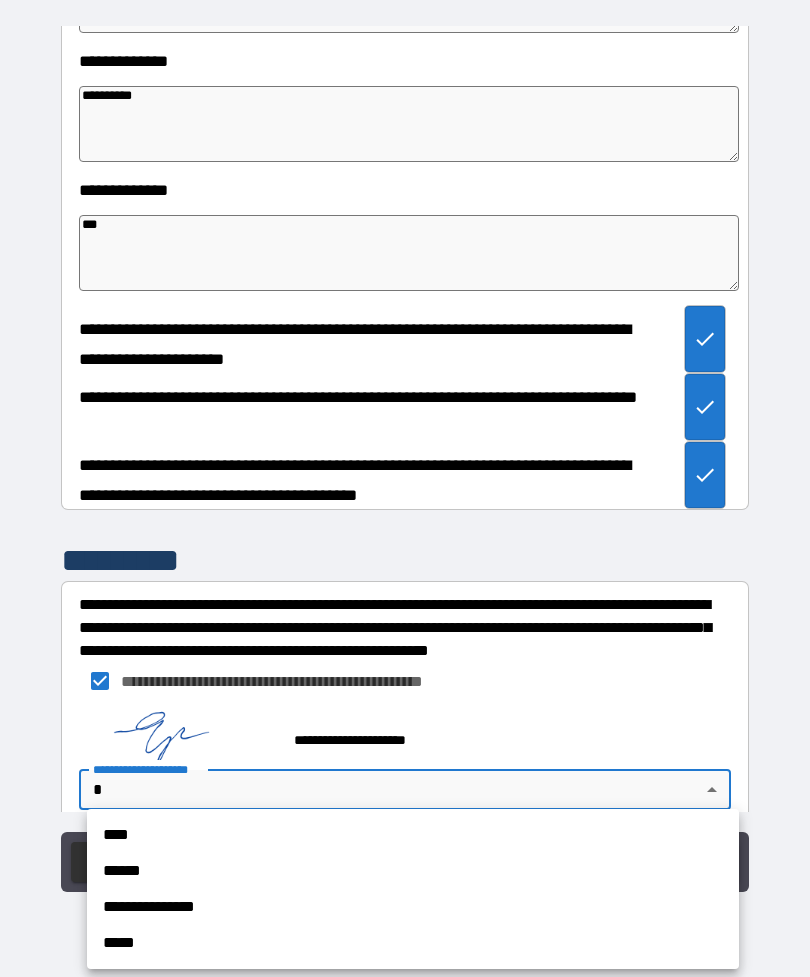 click on "****" at bounding box center [413, 835] 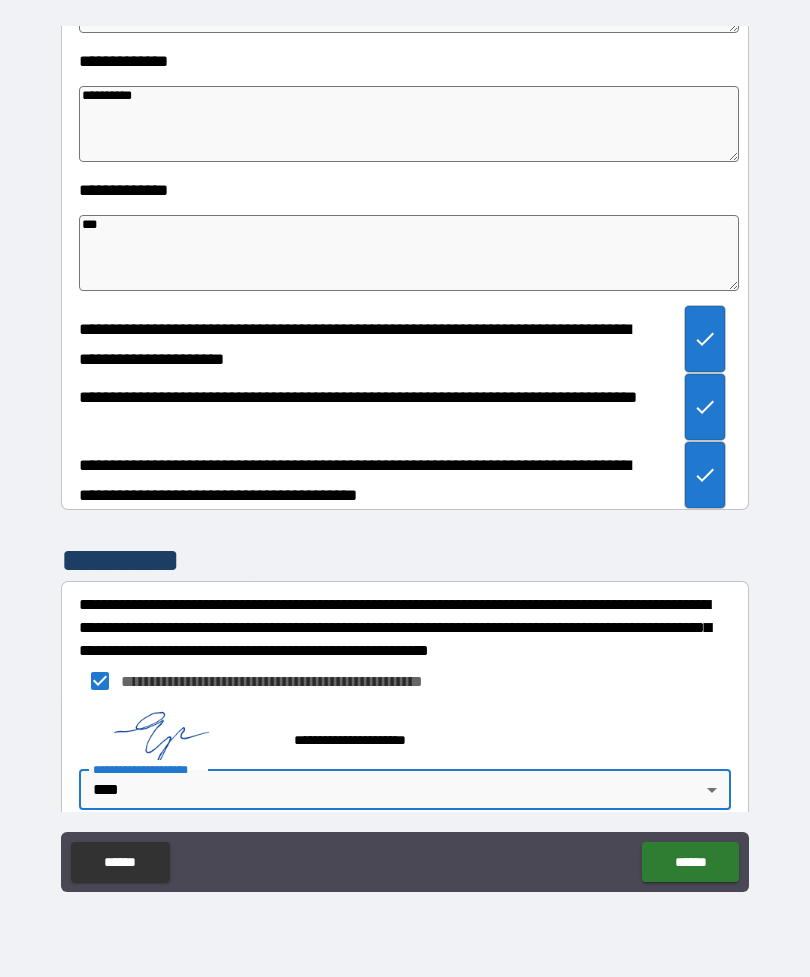 click on "******" at bounding box center [690, 862] 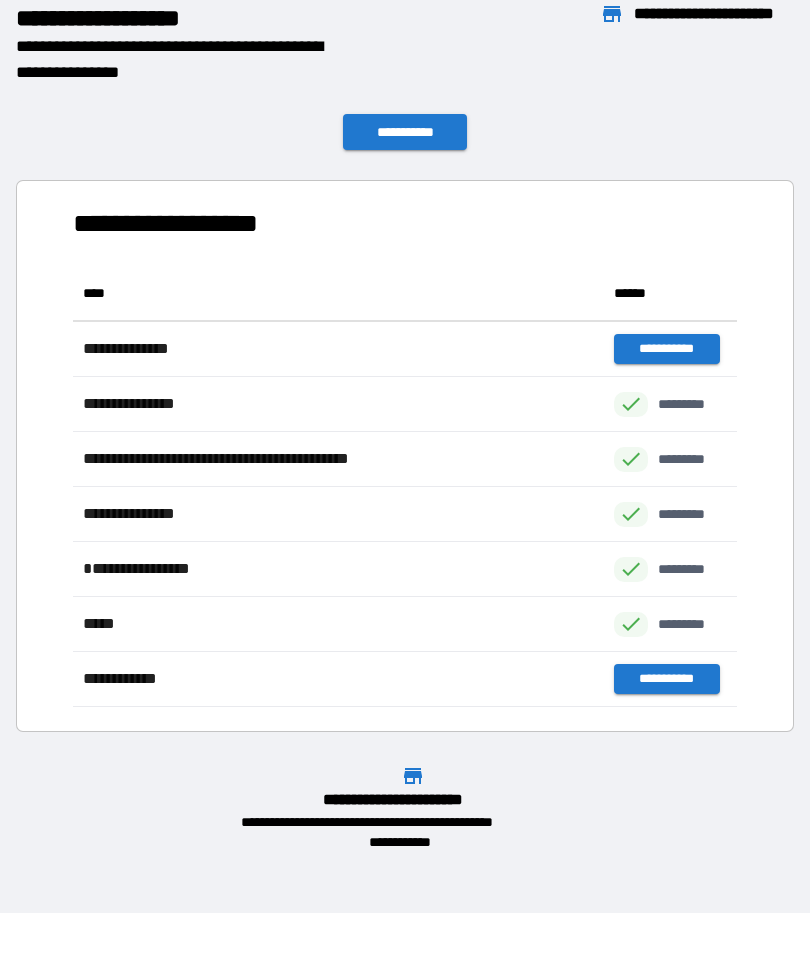 scroll, scrollTop: 441, scrollLeft: 664, axis: both 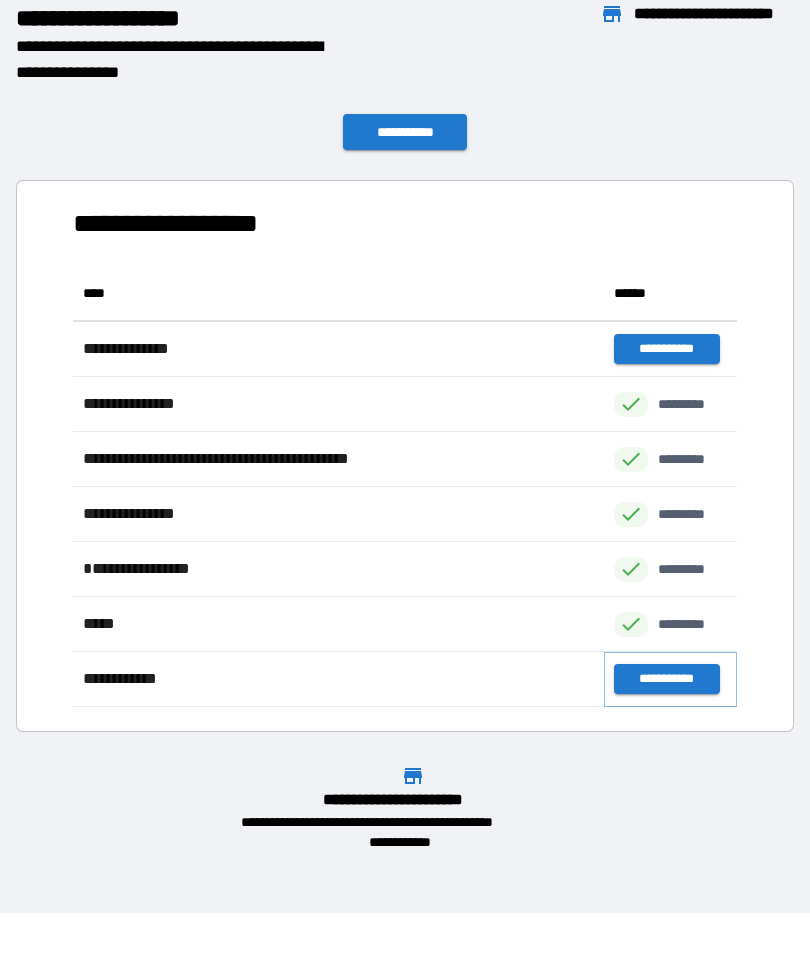 click on "**********" at bounding box center (666, 679) 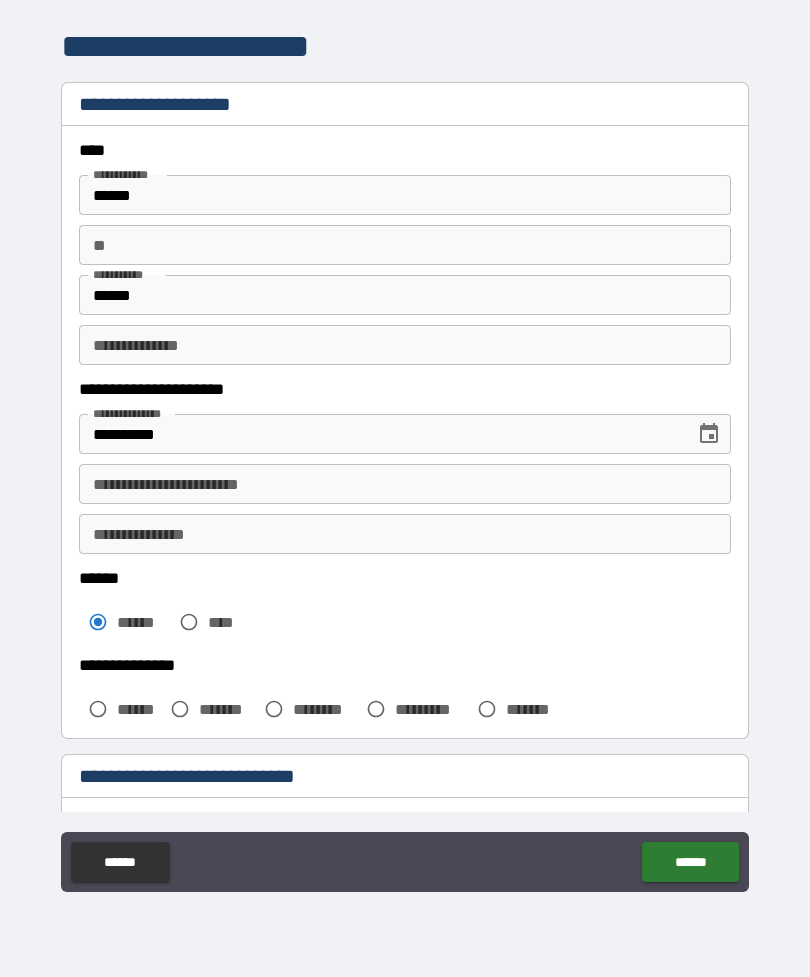 click on "**********" at bounding box center [405, 484] 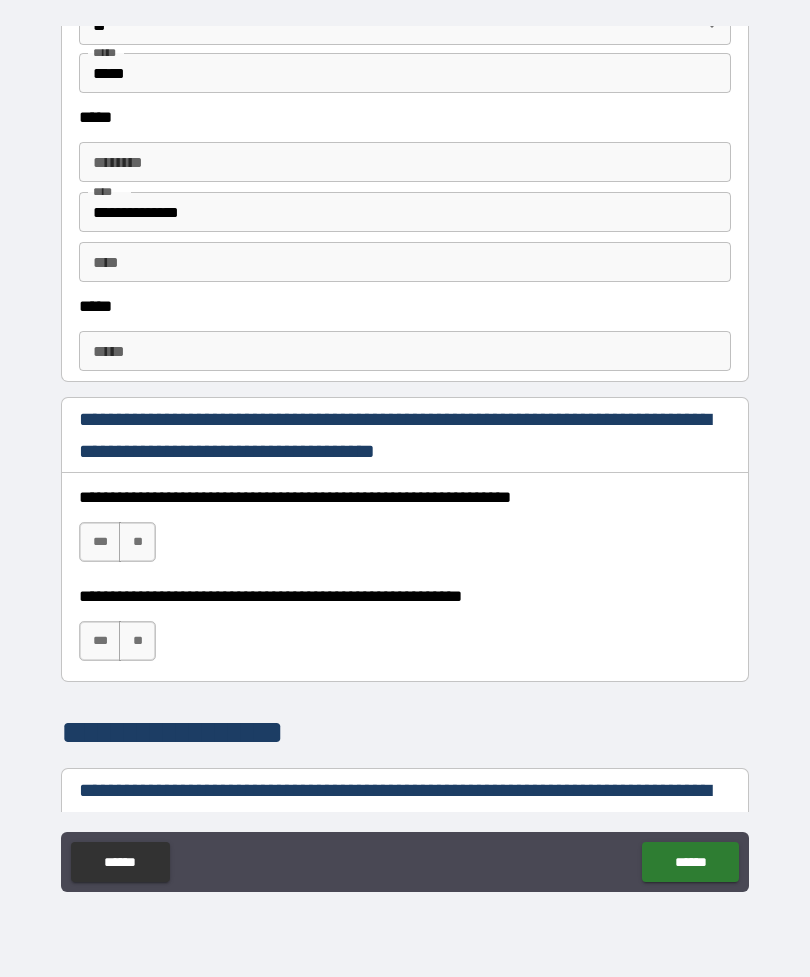 scroll, scrollTop: 989, scrollLeft: 0, axis: vertical 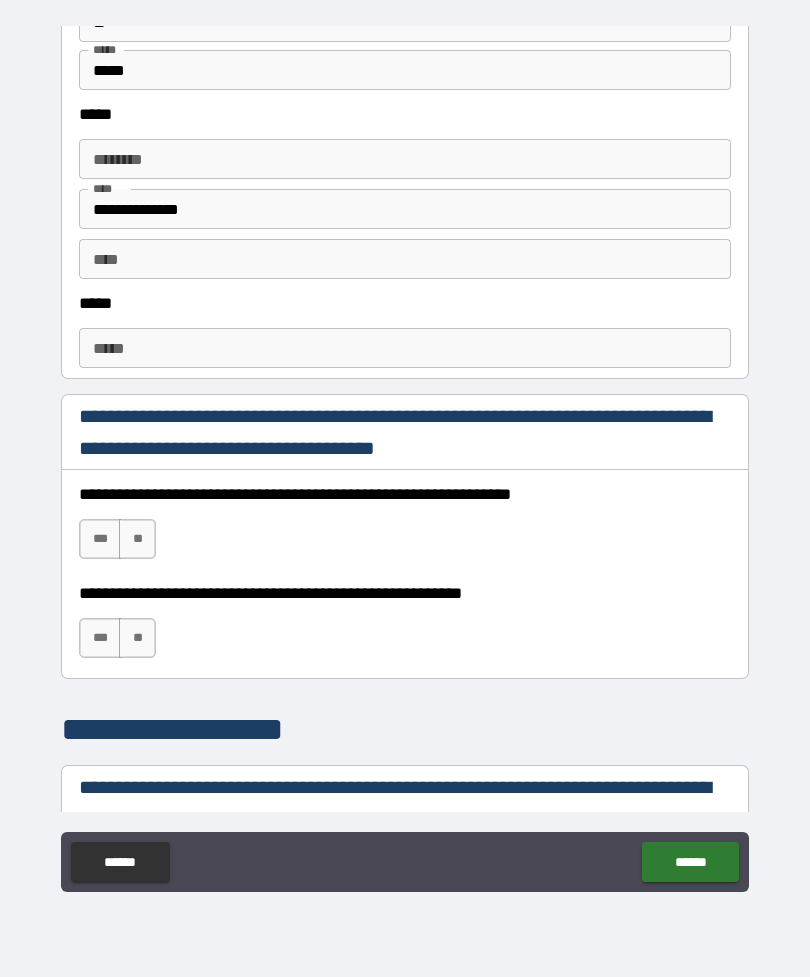 click on "*****" at bounding box center (405, 348) 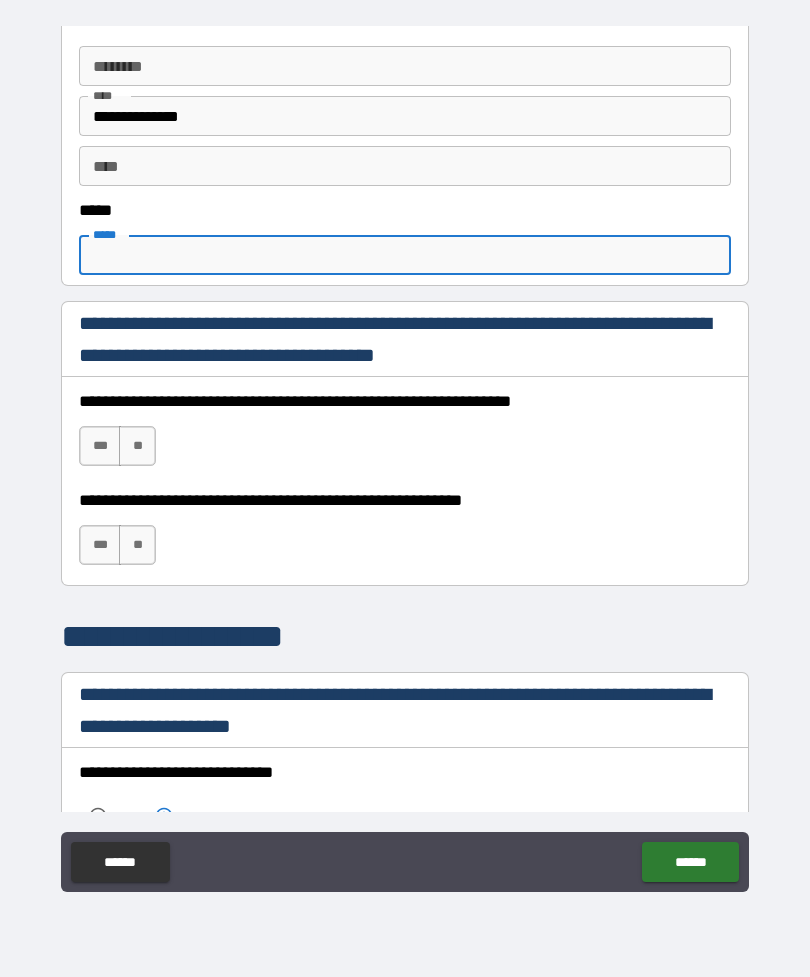 scroll, scrollTop: 1087, scrollLeft: 0, axis: vertical 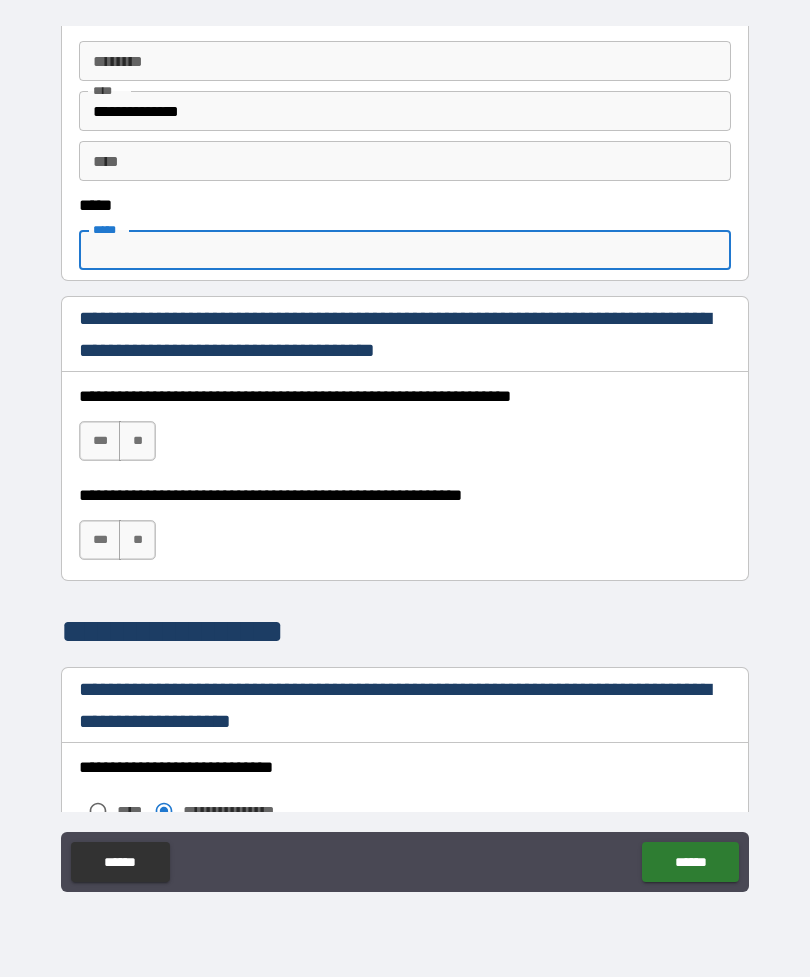 click on "***" at bounding box center [100, 441] 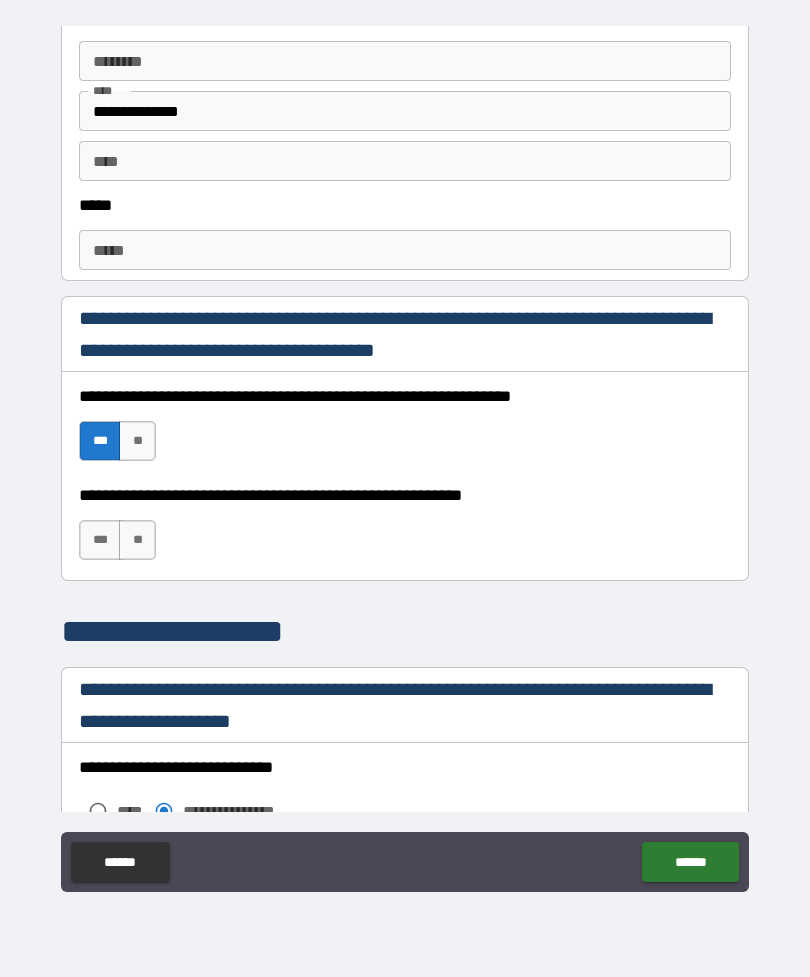 click on "***" at bounding box center (100, 540) 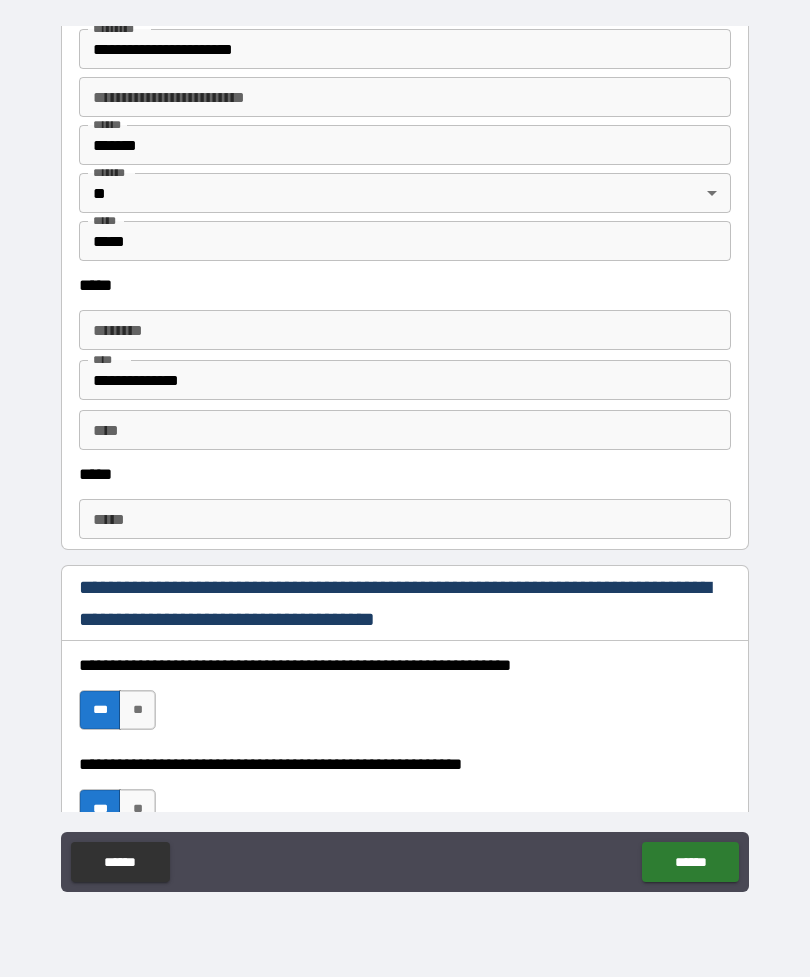 scroll, scrollTop: 811, scrollLeft: 0, axis: vertical 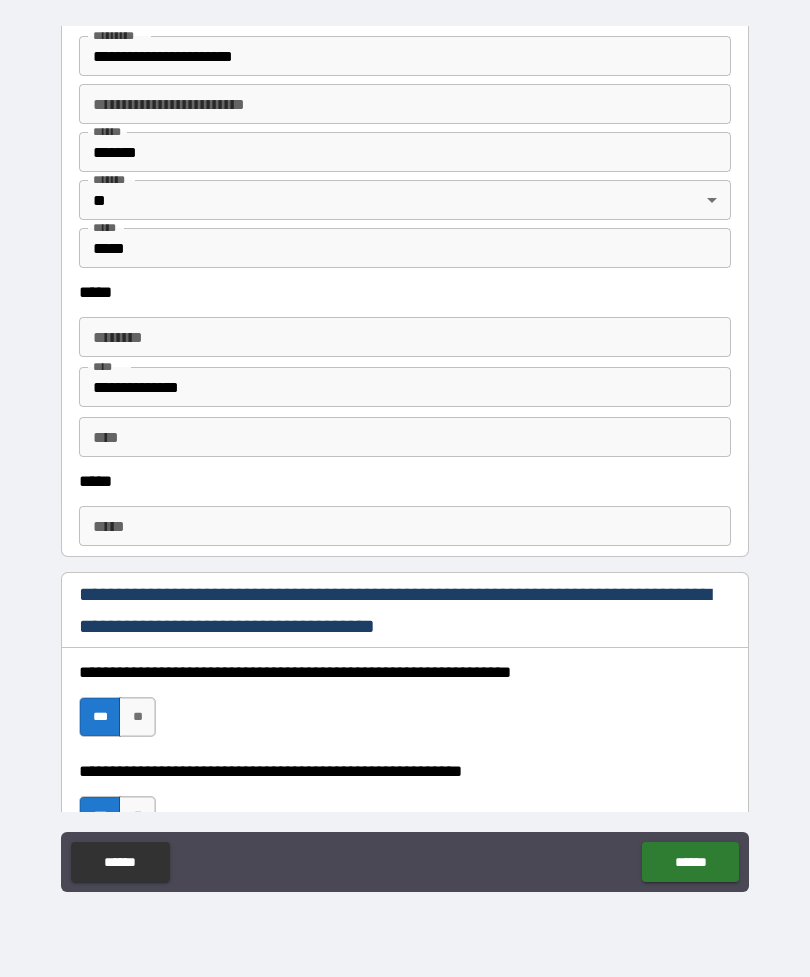 click on "******   *" at bounding box center (405, 337) 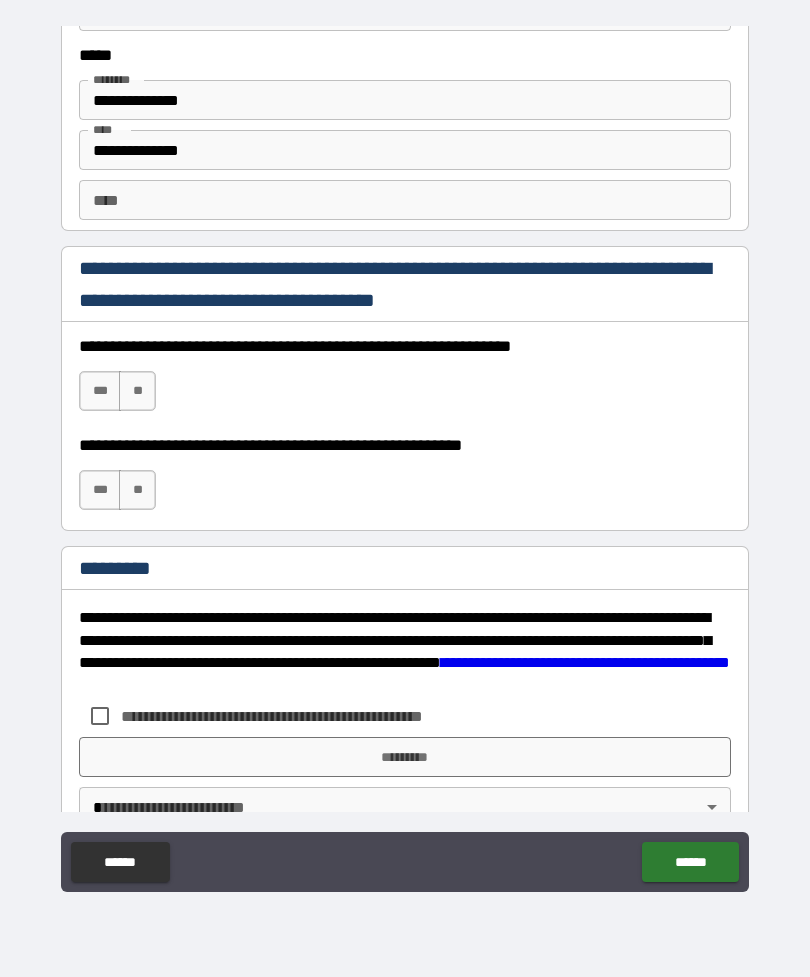 scroll, scrollTop: 2776, scrollLeft: 0, axis: vertical 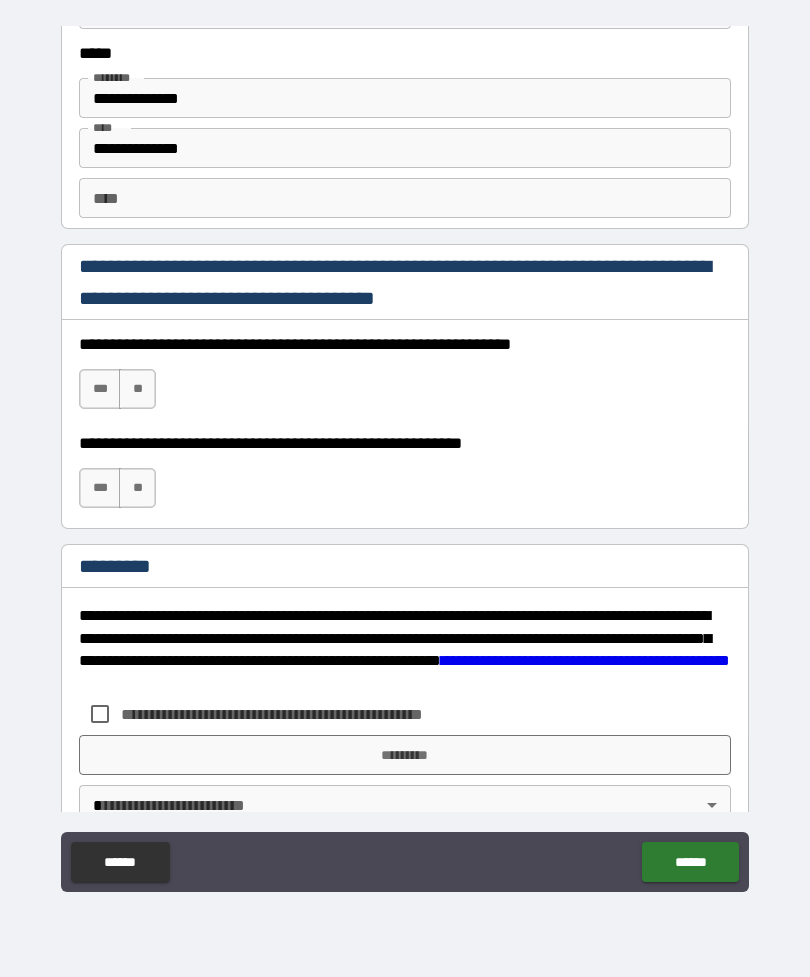 click on "***" at bounding box center [100, 389] 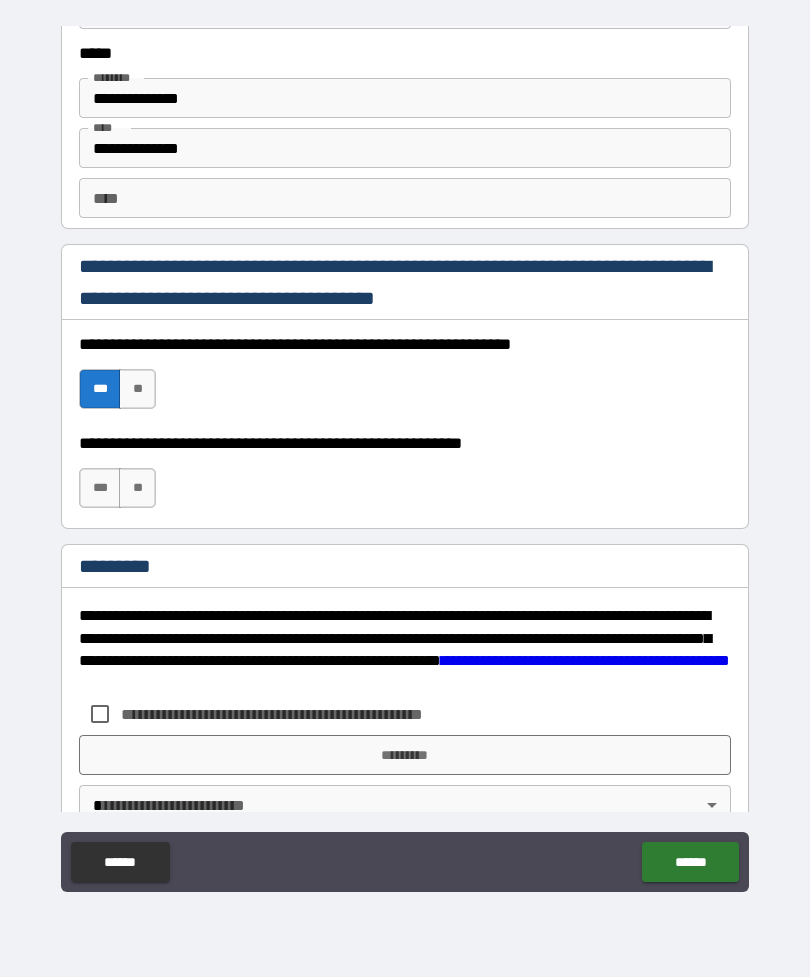click on "***" at bounding box center (100, 488) 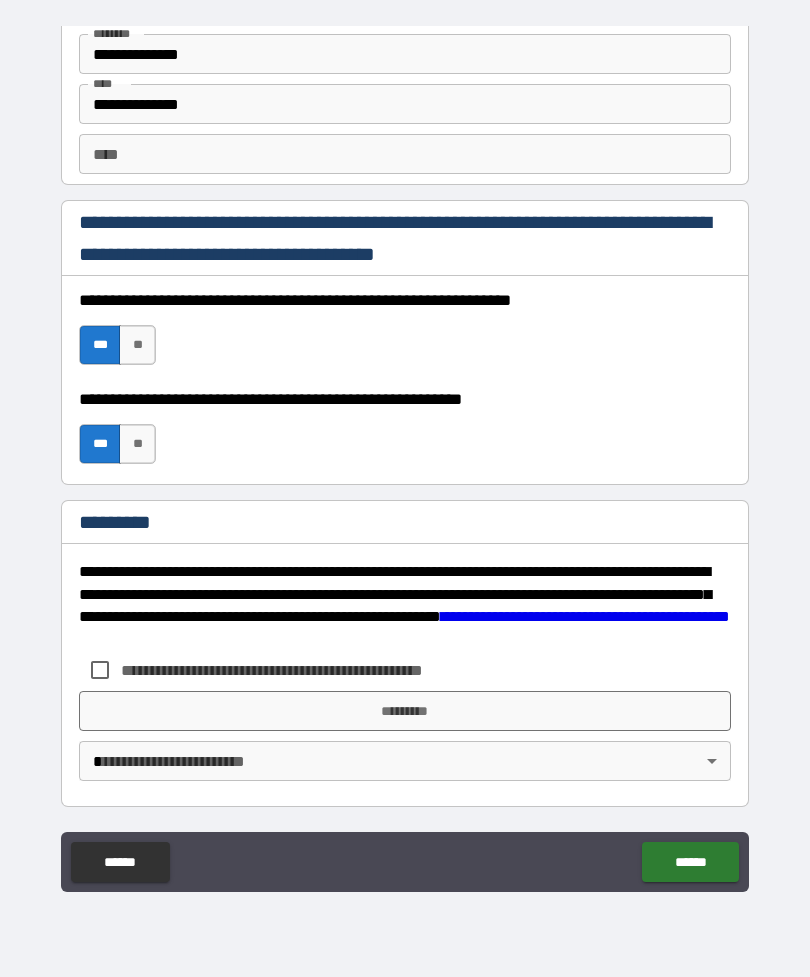 scroll, scrollTop: 2820, scrollLeft: 0, axis: vertical 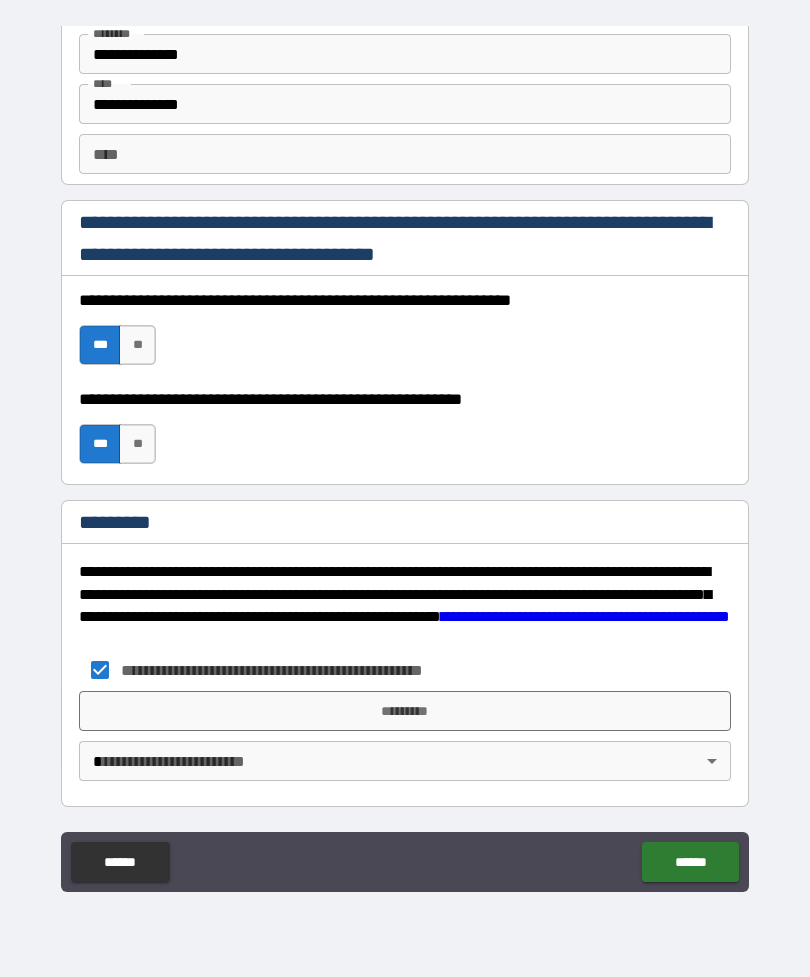 click on "*********" at bounding box center (405, 711) 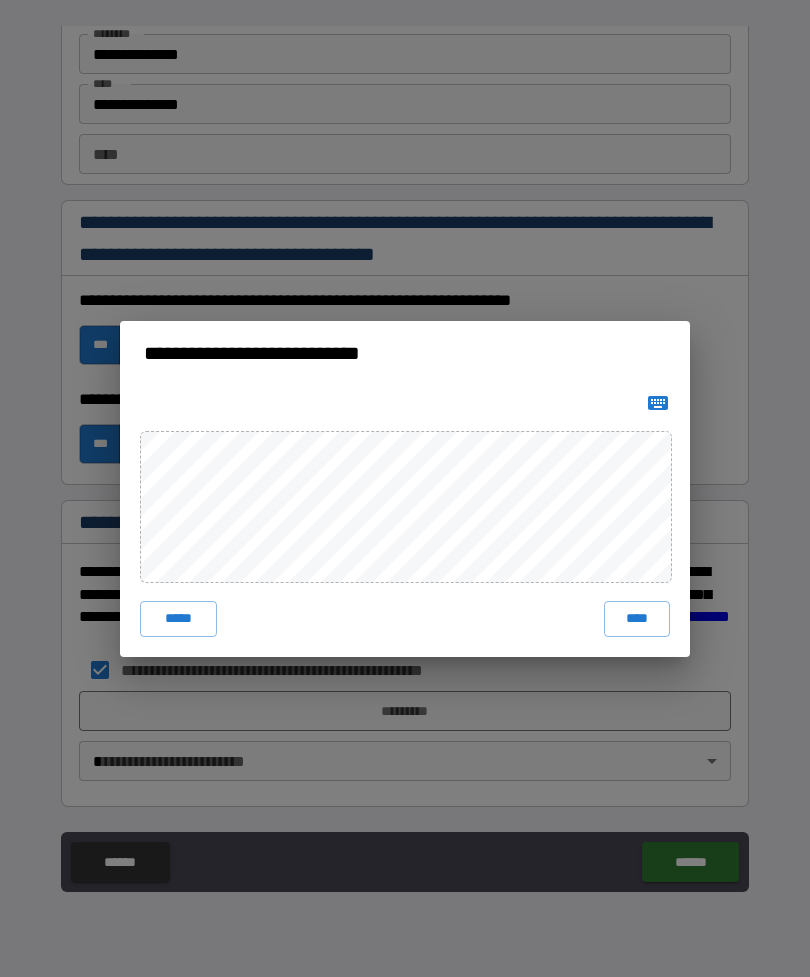 click on "****" at bounding box center (637, 619) 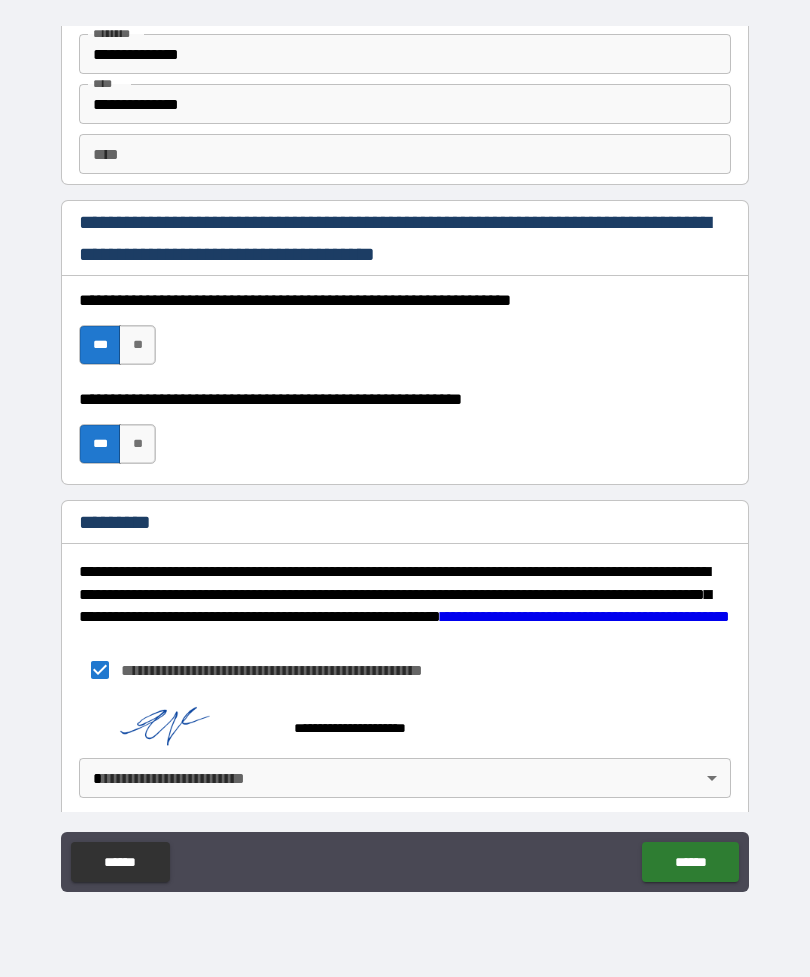 scroll, scrollTop: 2810, scrollLeft: 0, axis: vertical 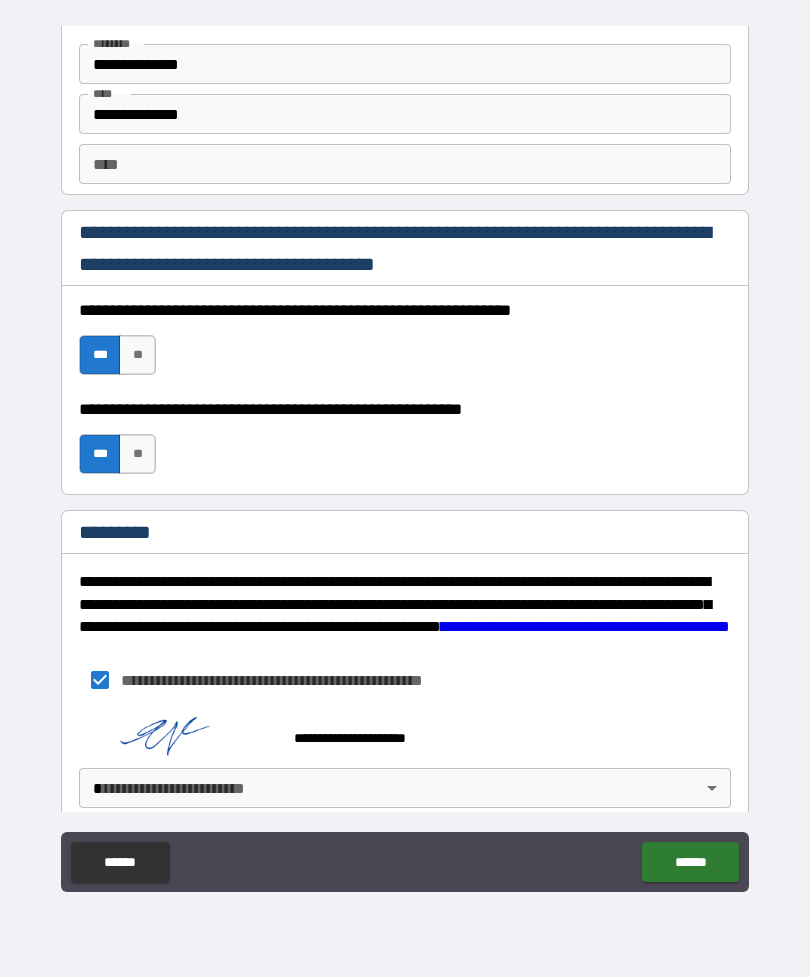 click on "**********" at bounding box center (405, 456) 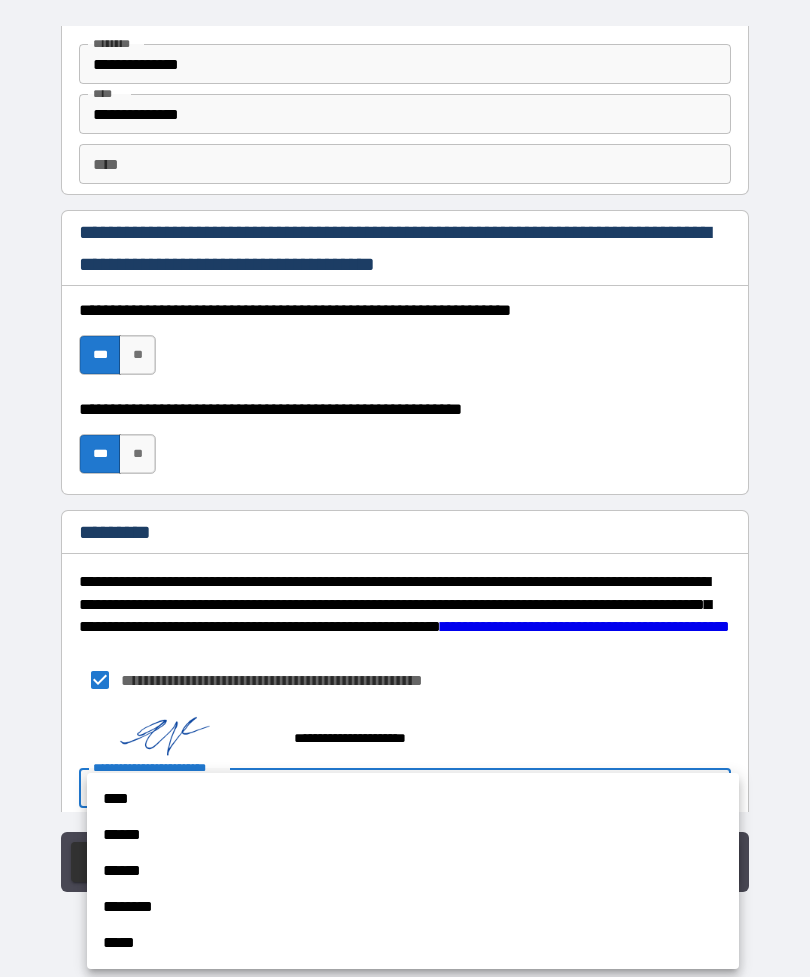 click on "****" at bounding box center [413, 799] 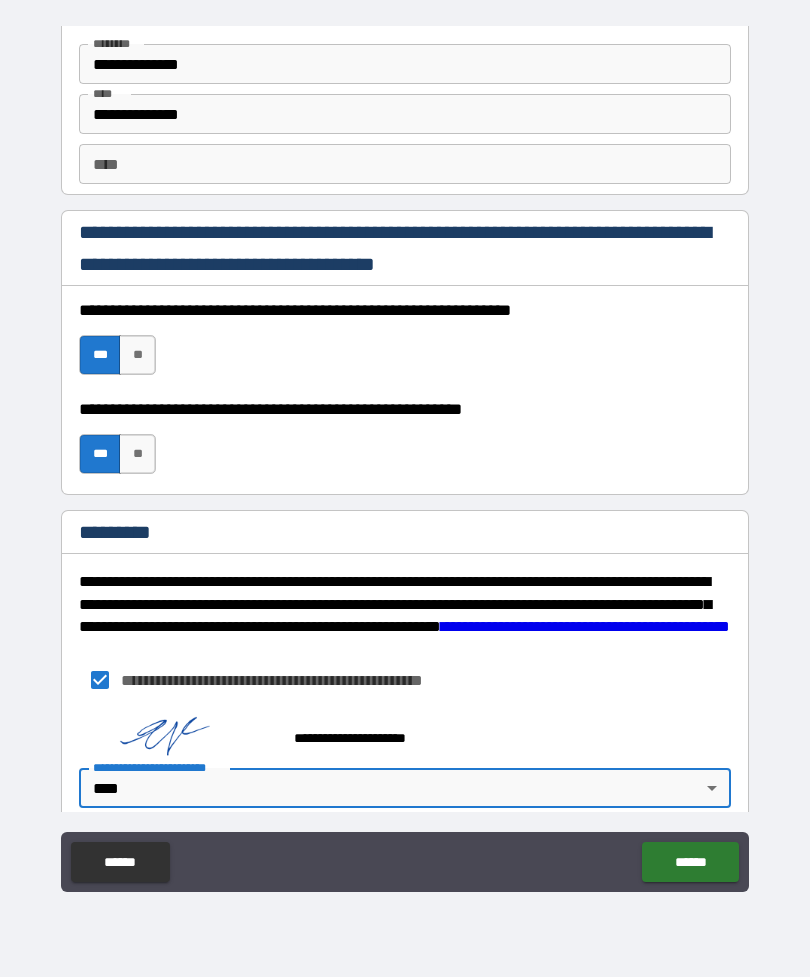click on "******" at bounding box center (690, 862) 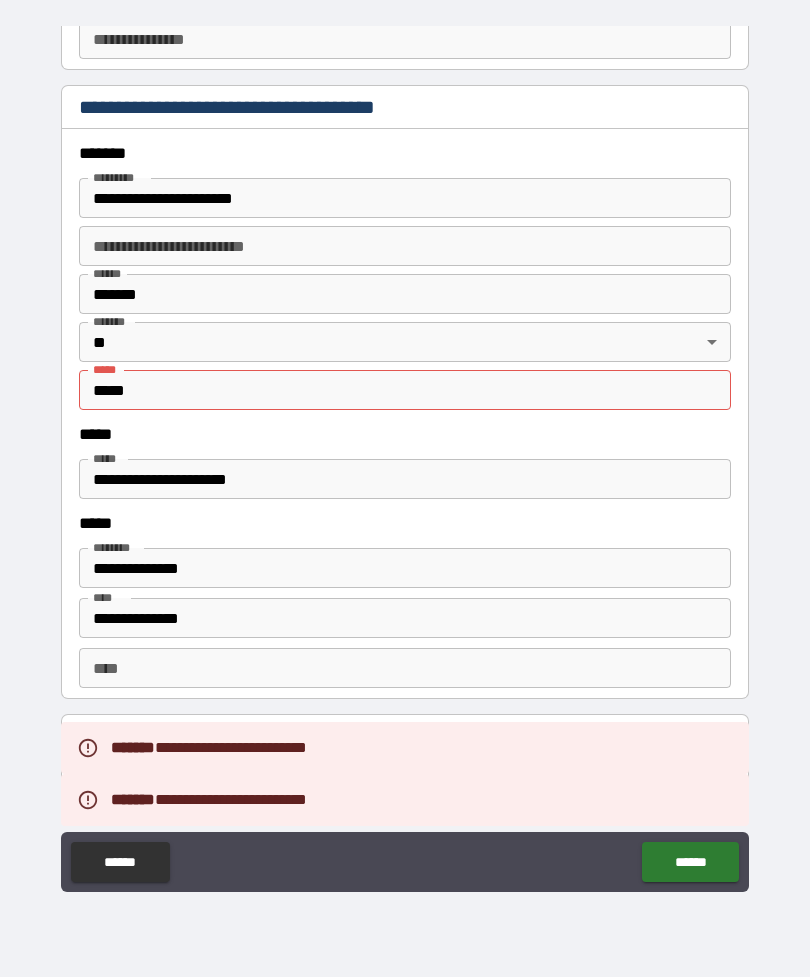 scroll, scrollTop: 2305, scrollLeft: 0, axis: vertical 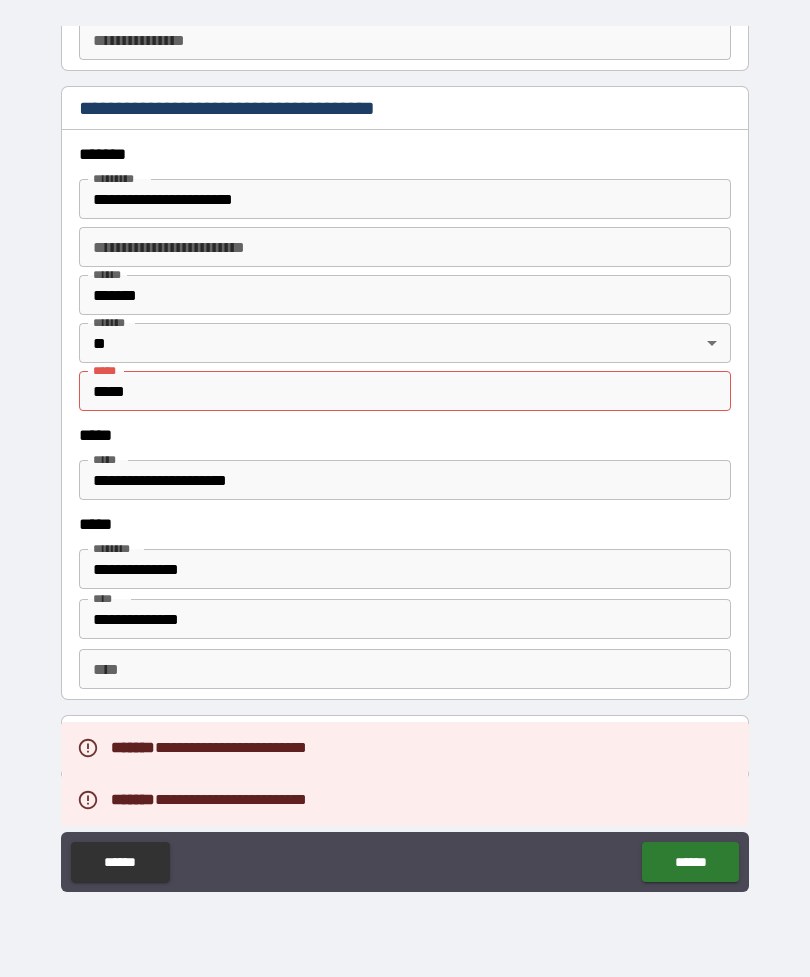 click on "*****" at bounding box center [405, 391] 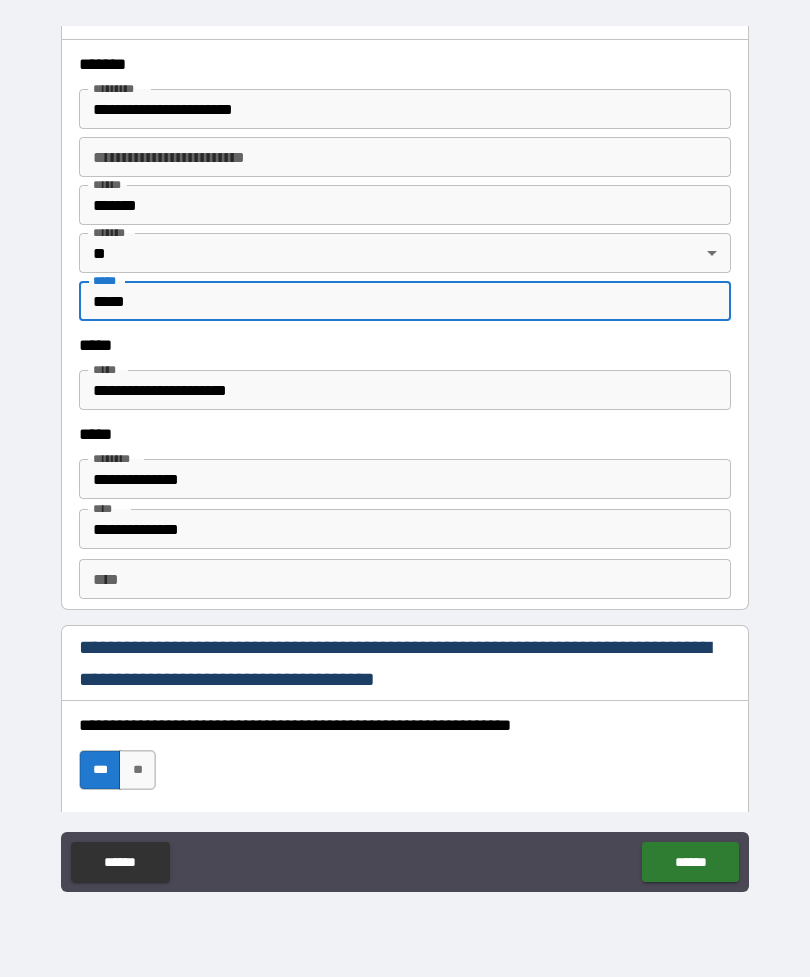scroll, scrollTop: 2404, scrollLeft: 0, axis: vertical 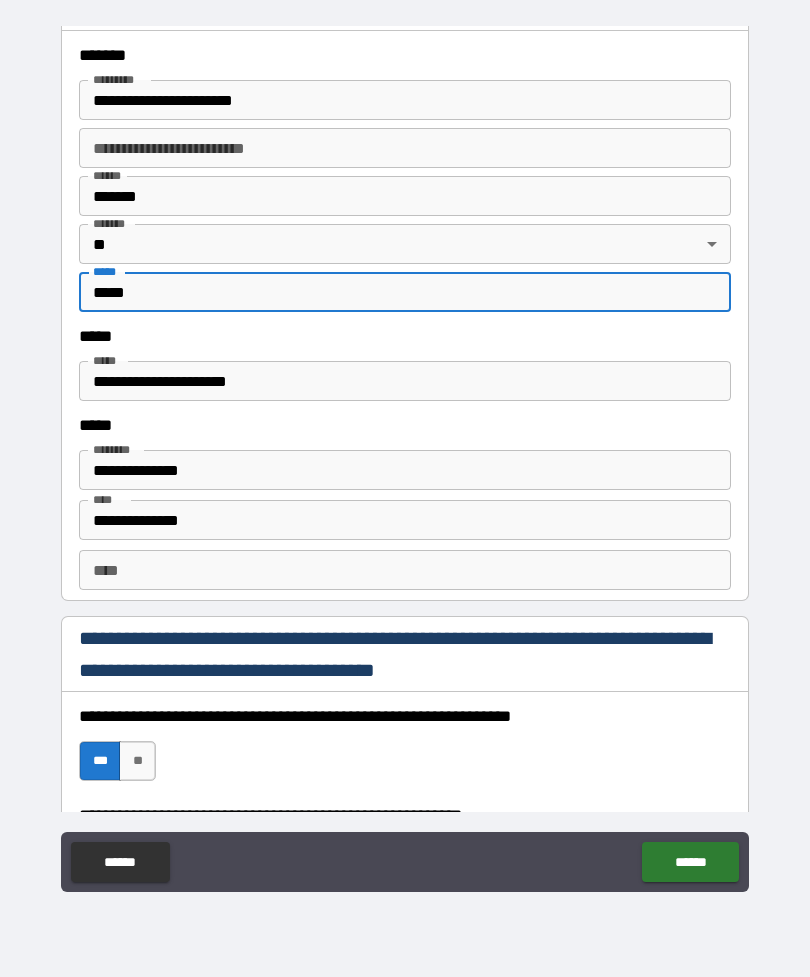 click on "******" at bounding box center [690, 862] 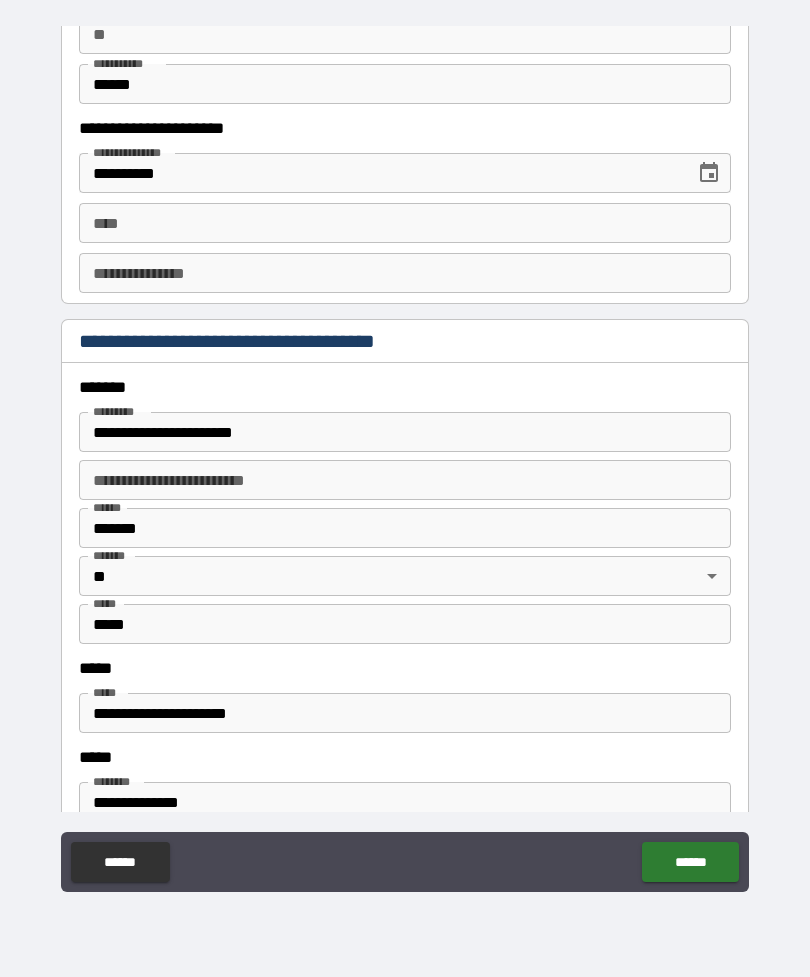scroll, scrollTop: 2073, scrollLeft: 0, axis: vertical 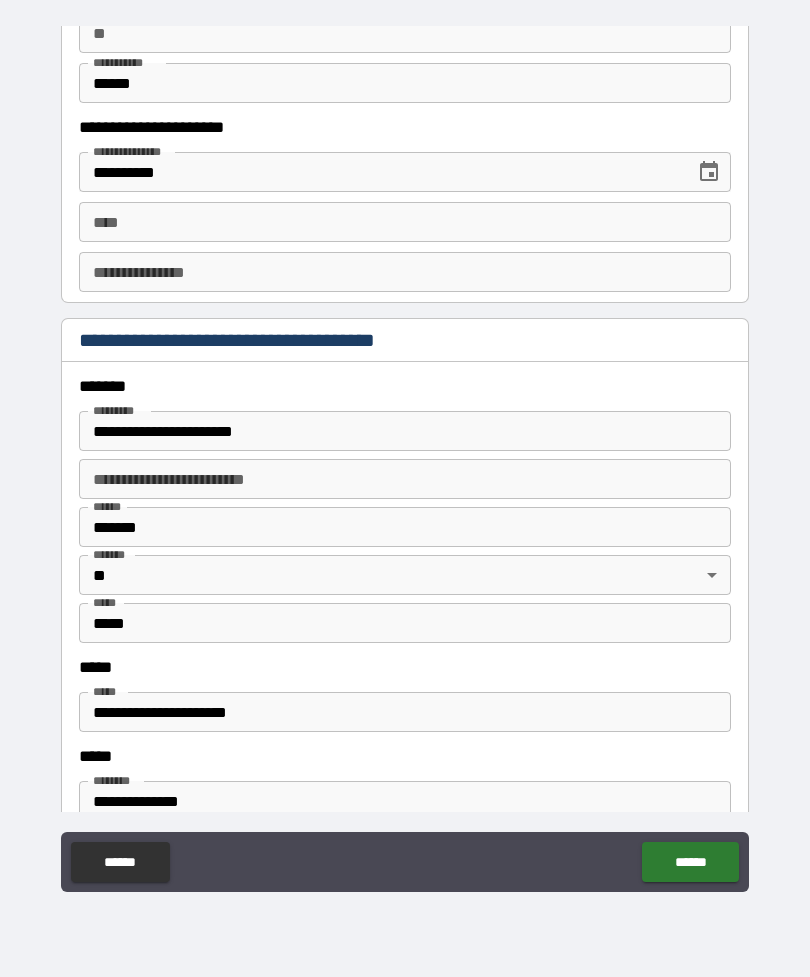click on "*****" at bounding box center (405, 623) 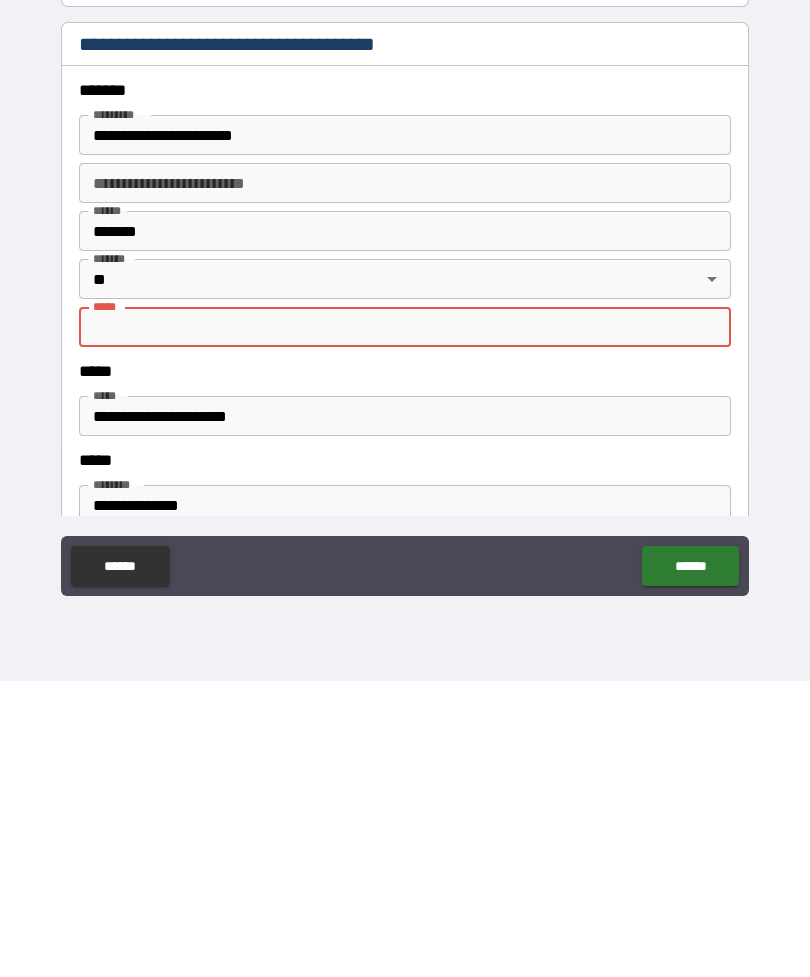 click on "******" at bounding box center (690, 862) 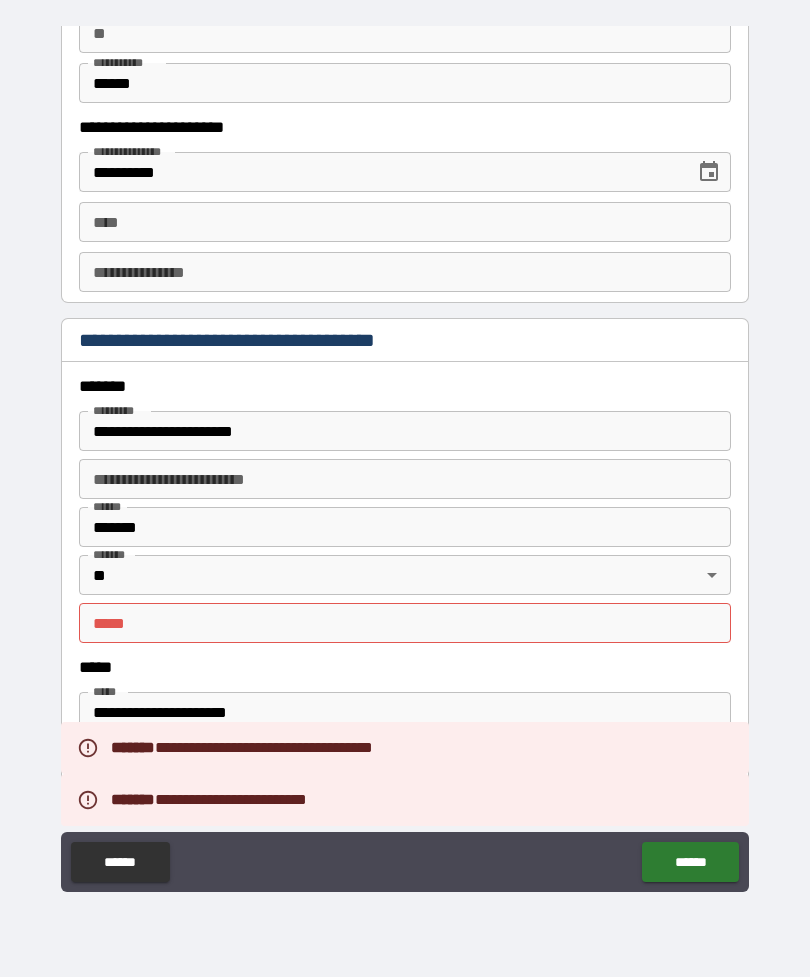 click on "***   *" at bounding box center (405, 623) 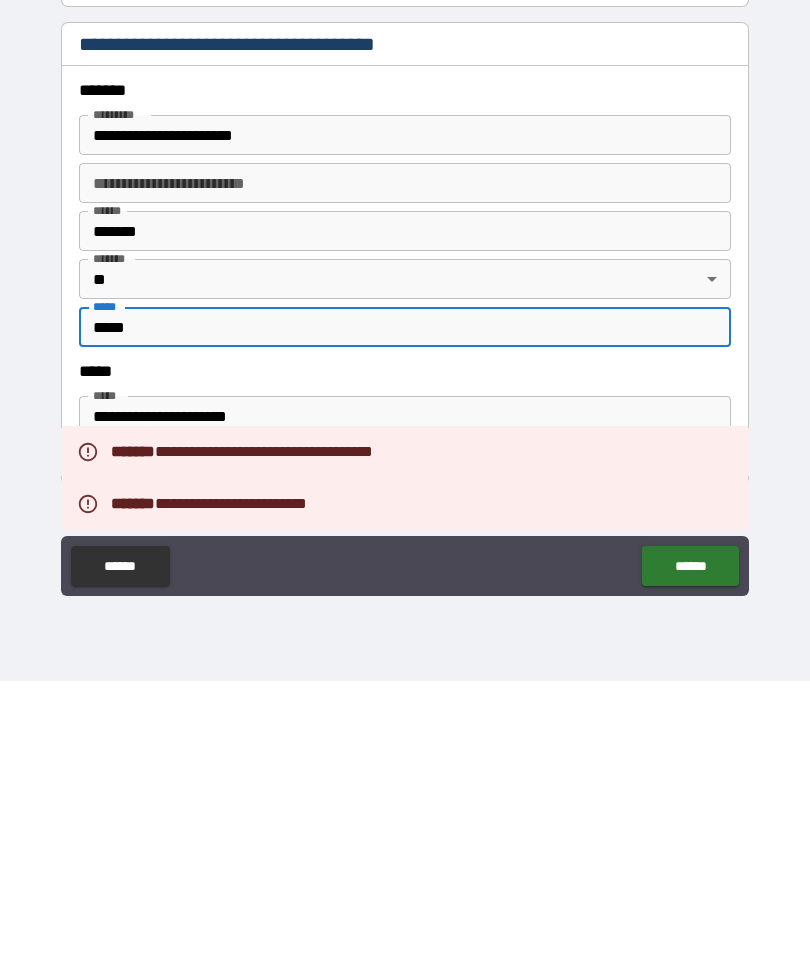 click on "******" at bounding box center (690, 862) 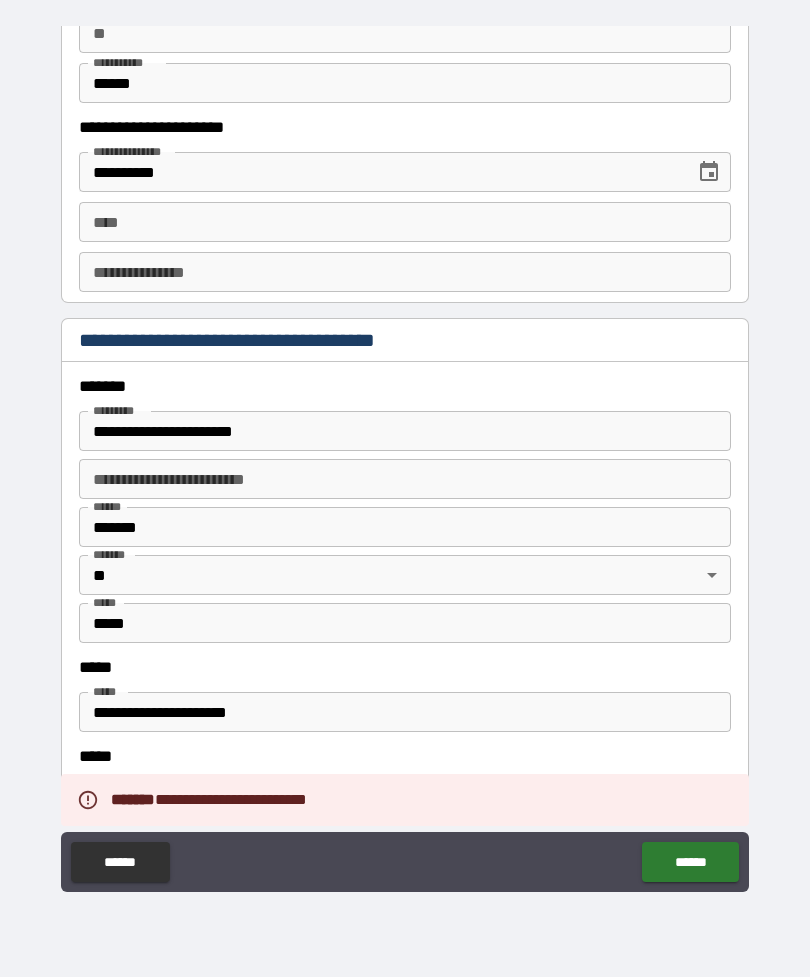 click on "******" at bounding box center (690, 862) 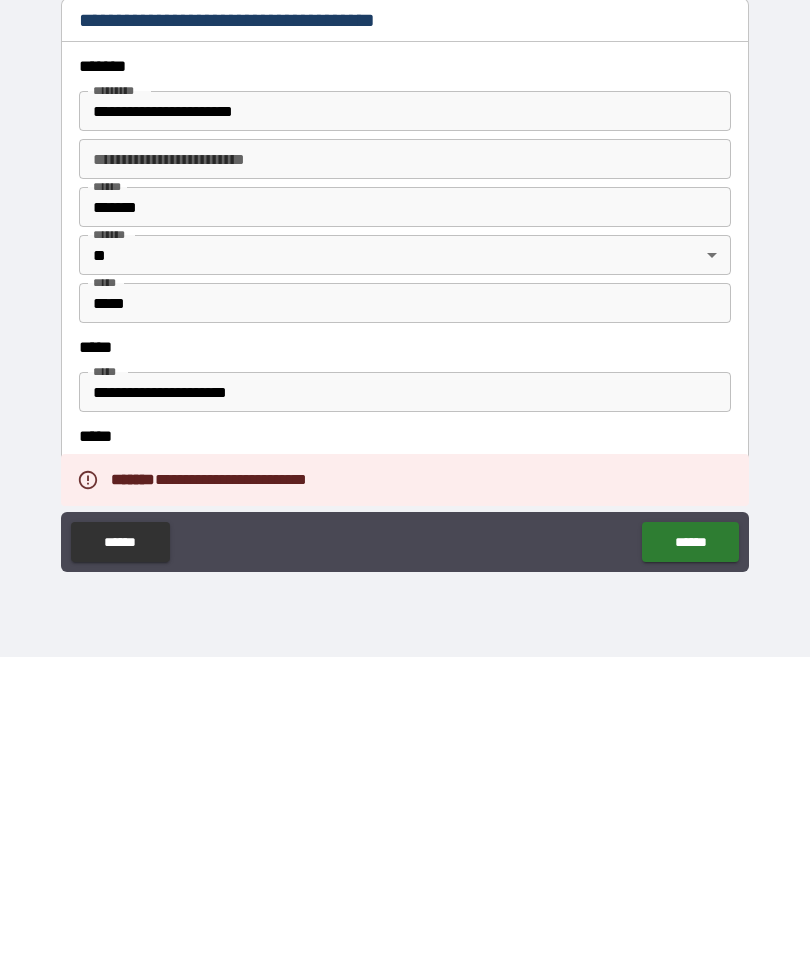 click on "******" at bounding box center (690, 862) 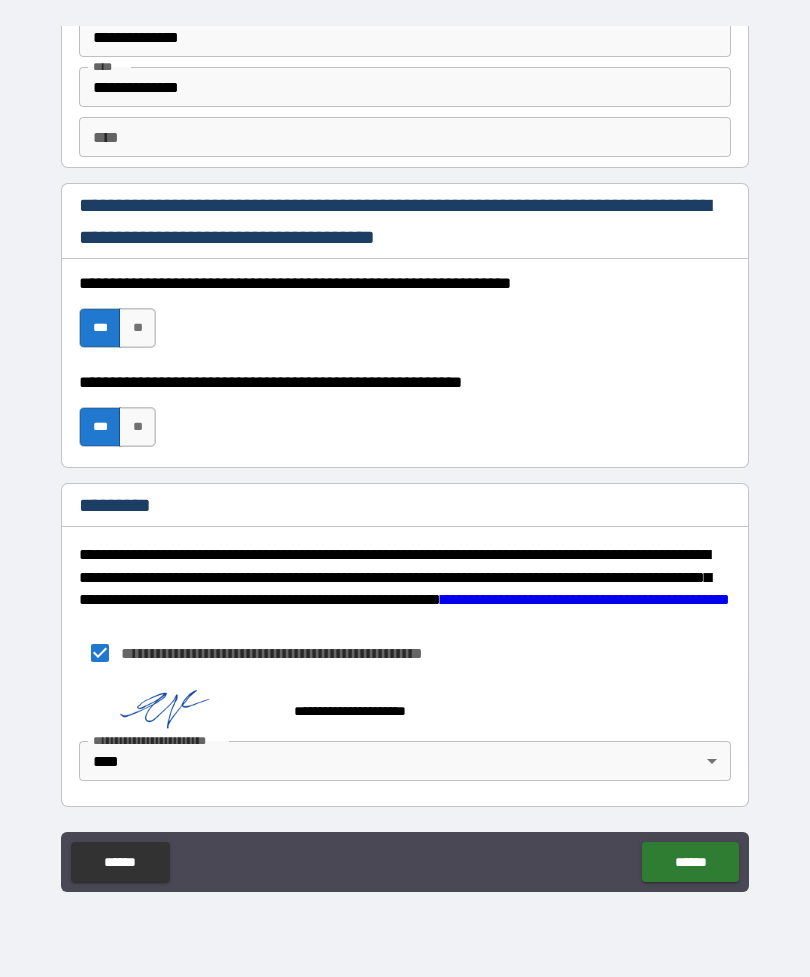 scroll, scrollTop: 2837, scrollLeft: 0, axis: vertical 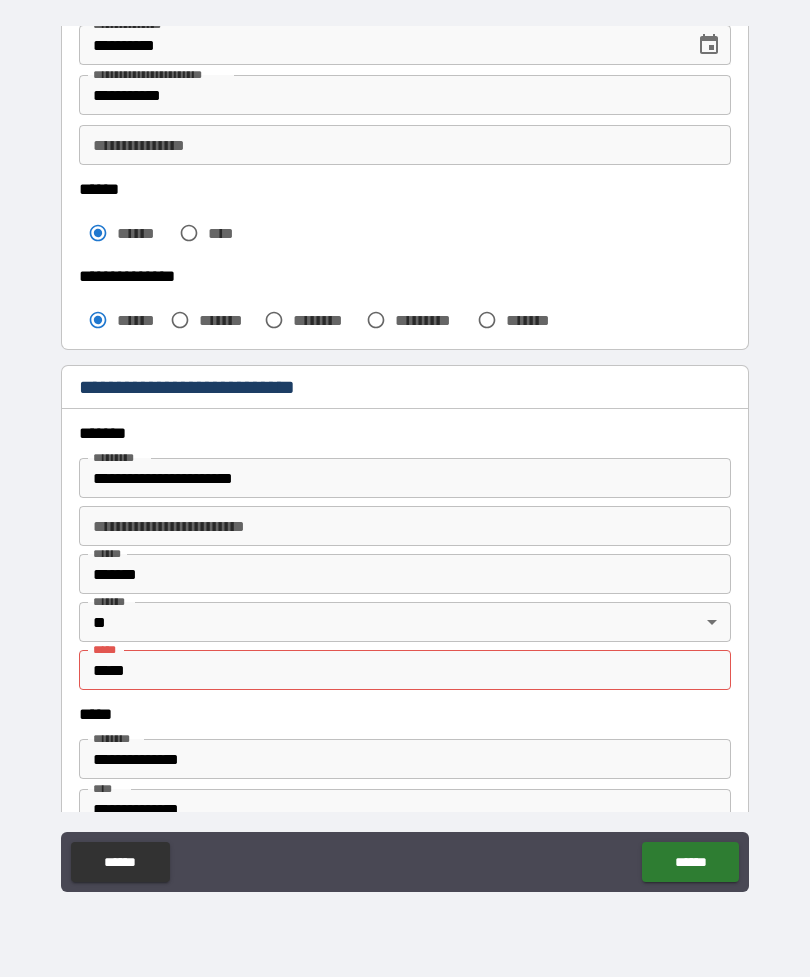 click on "*****" at bounding box center [405, 670] 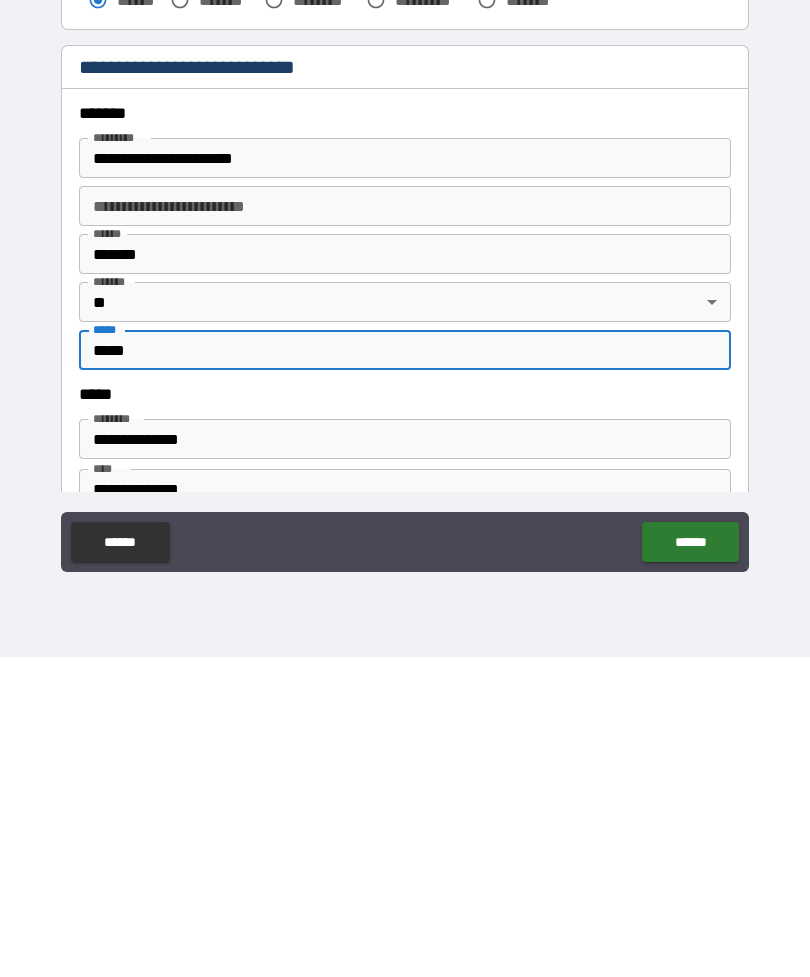 click on "******" at bounding box center [690, 862] 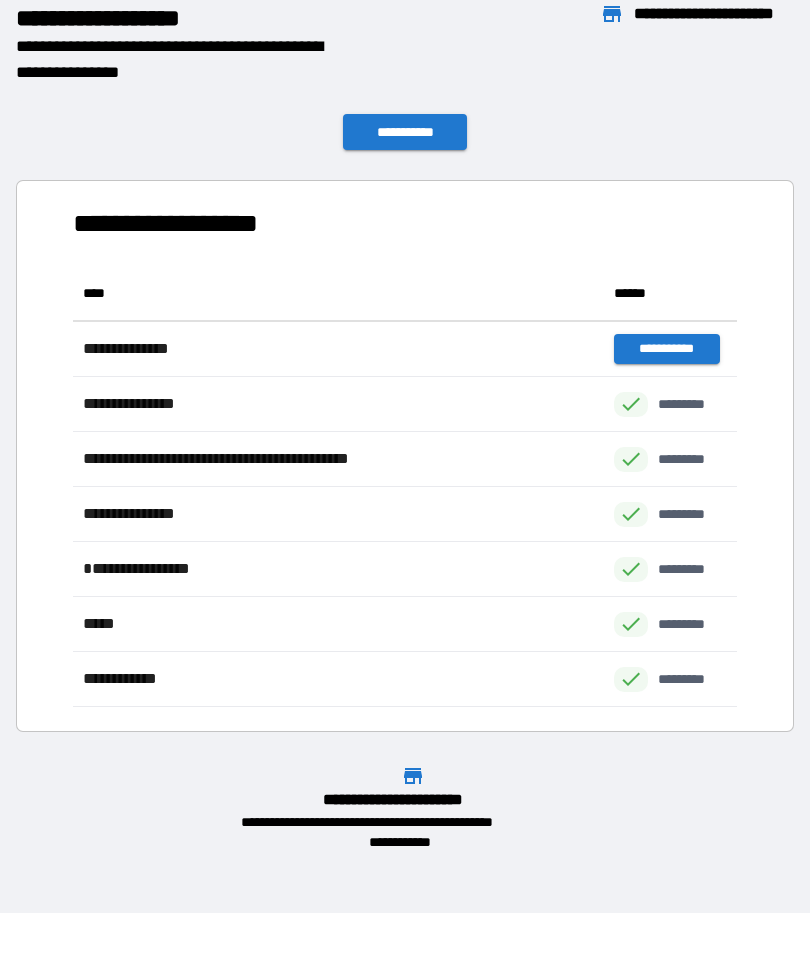 scroll, scrollTop: 441, scrollLeft: 664, axis: both 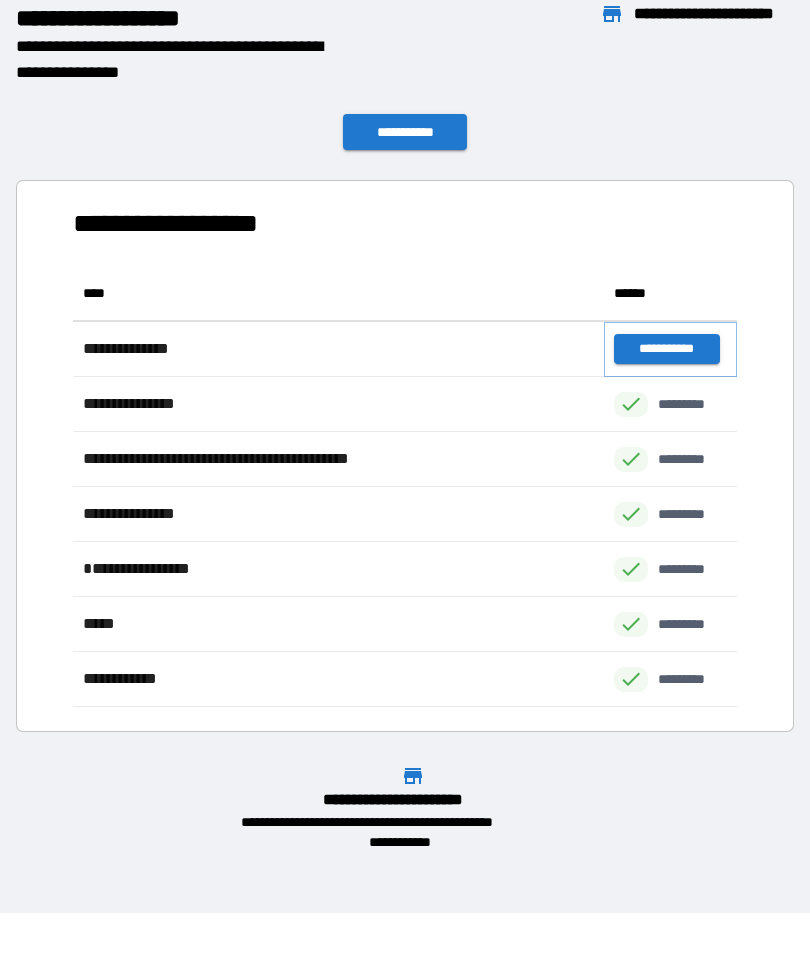 click on "**********" at bounding box center [666, 349] 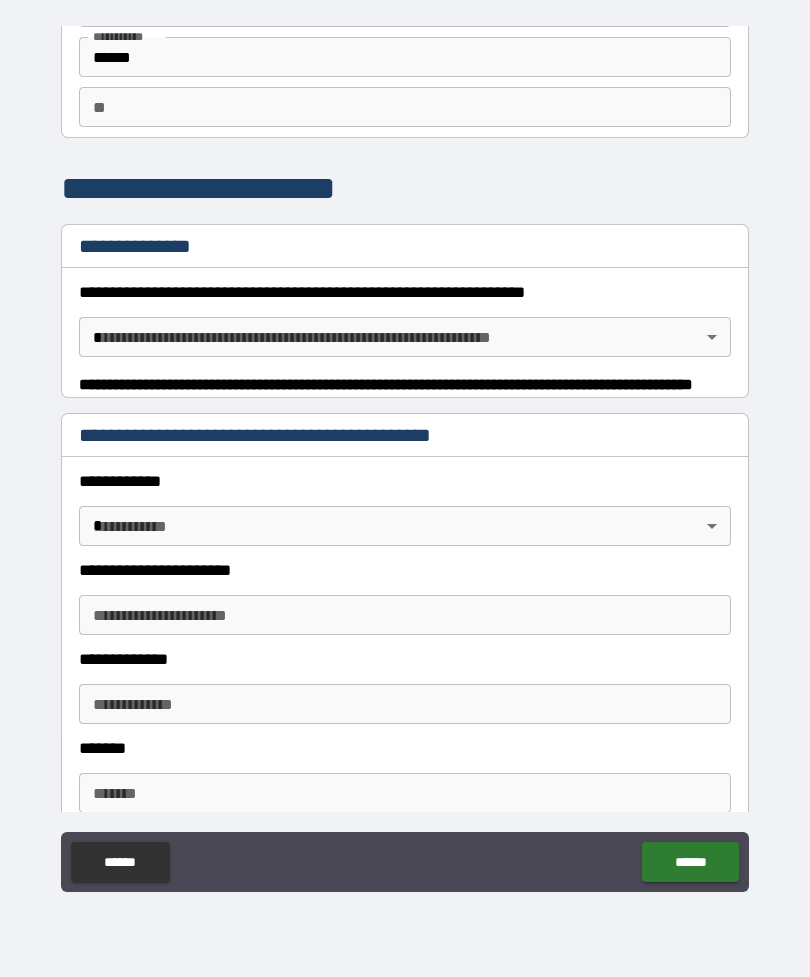 scroll, scrollTop: 143, scrollLeft: 0, axis: vertical 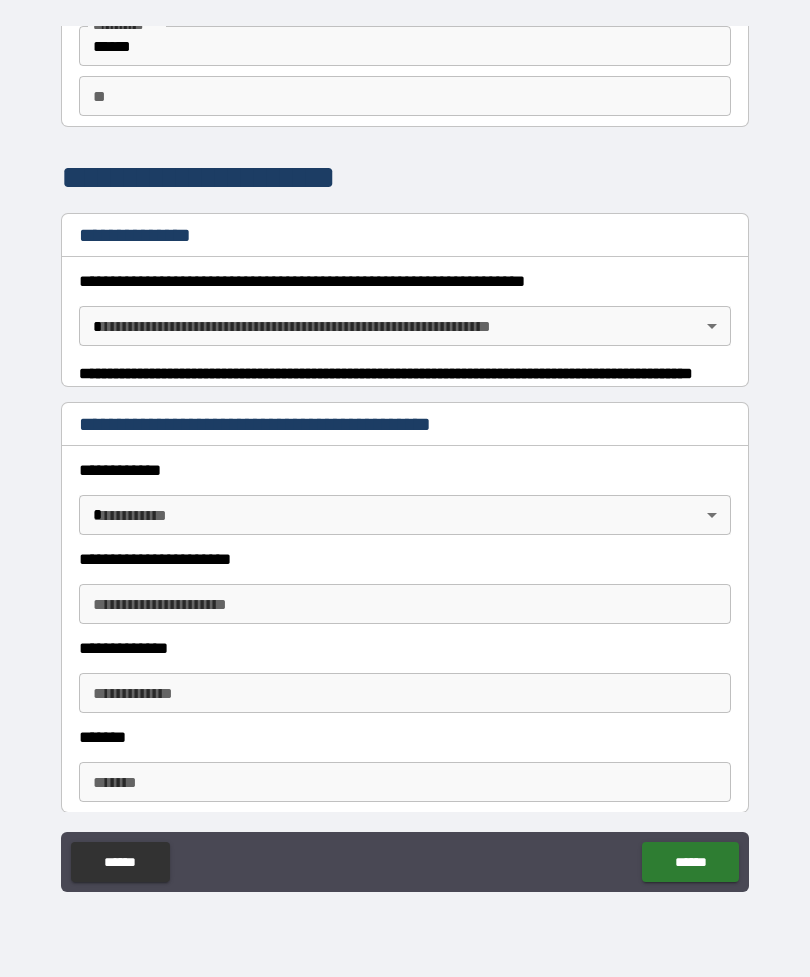 click on "**********" at bounding box center (405, 456) 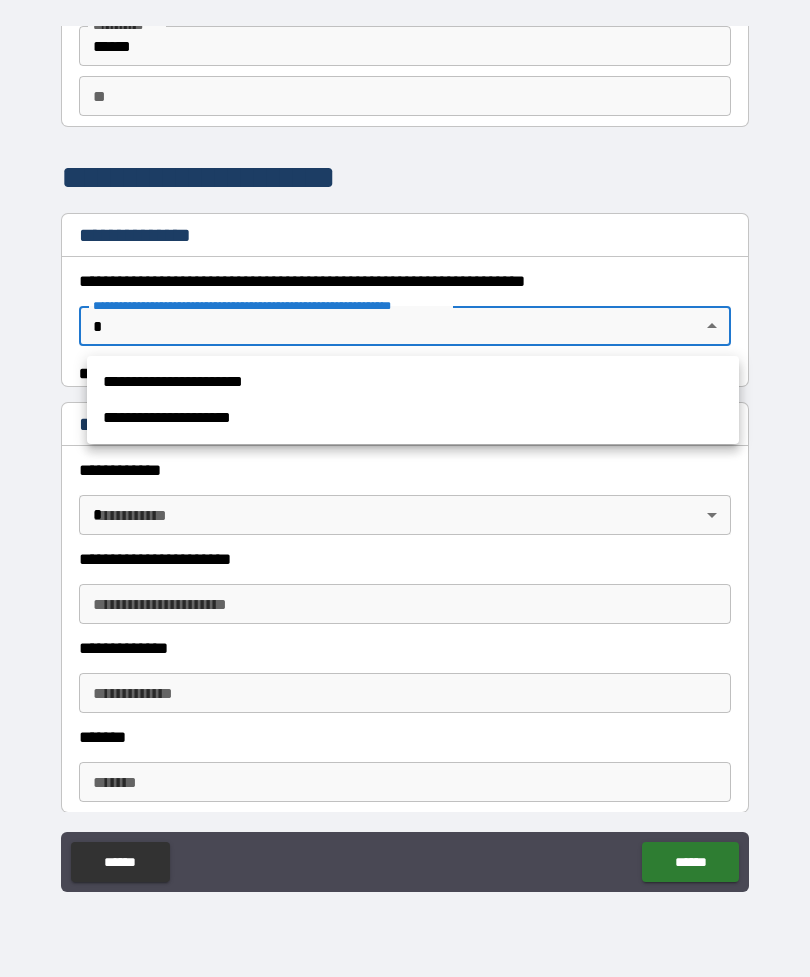 click on "**********" at bounding box center (413, 382) 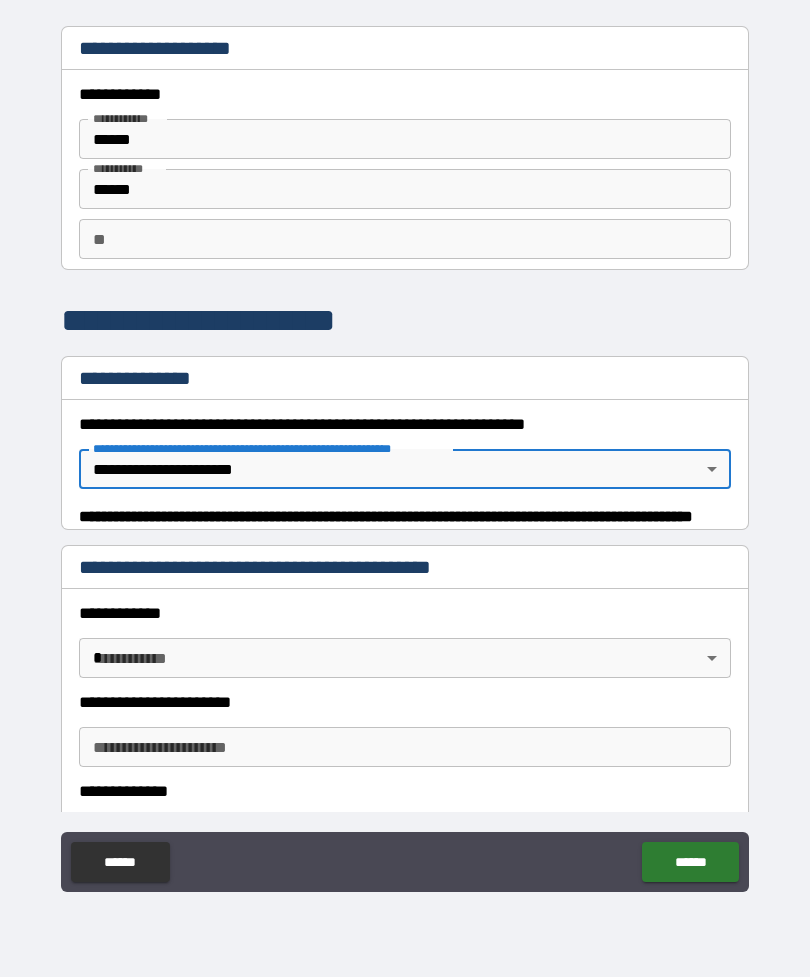 scroll, scrollTop: -2, scrollLeft: 0, axis: vertical 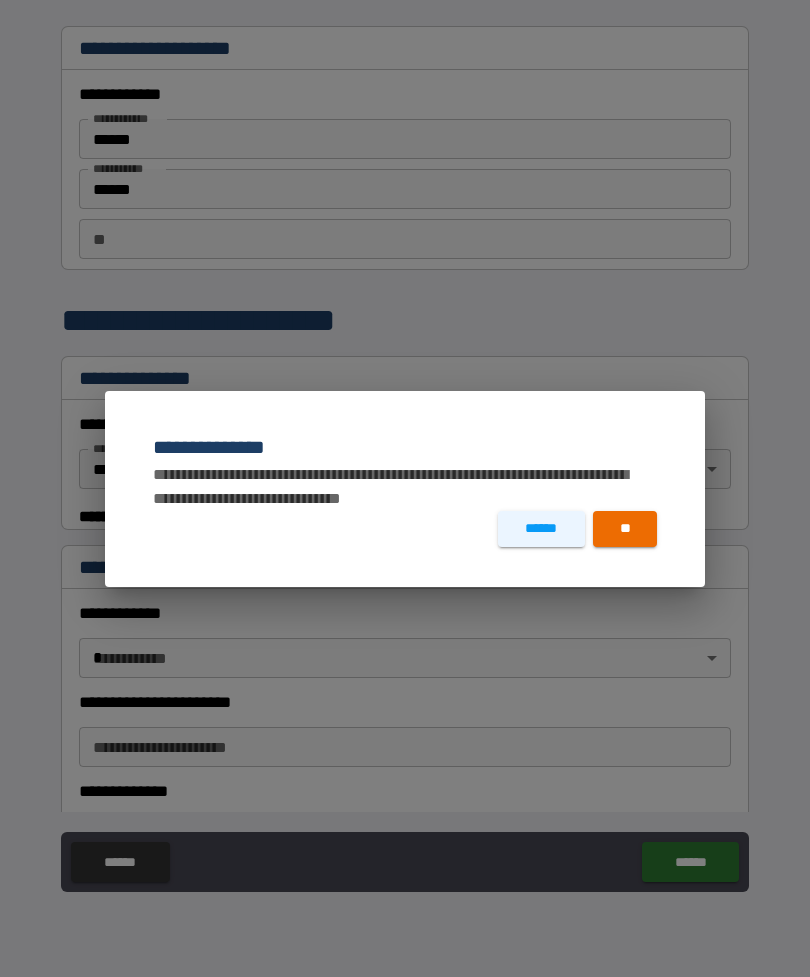 click on "**" at bounding box center (625, 529) 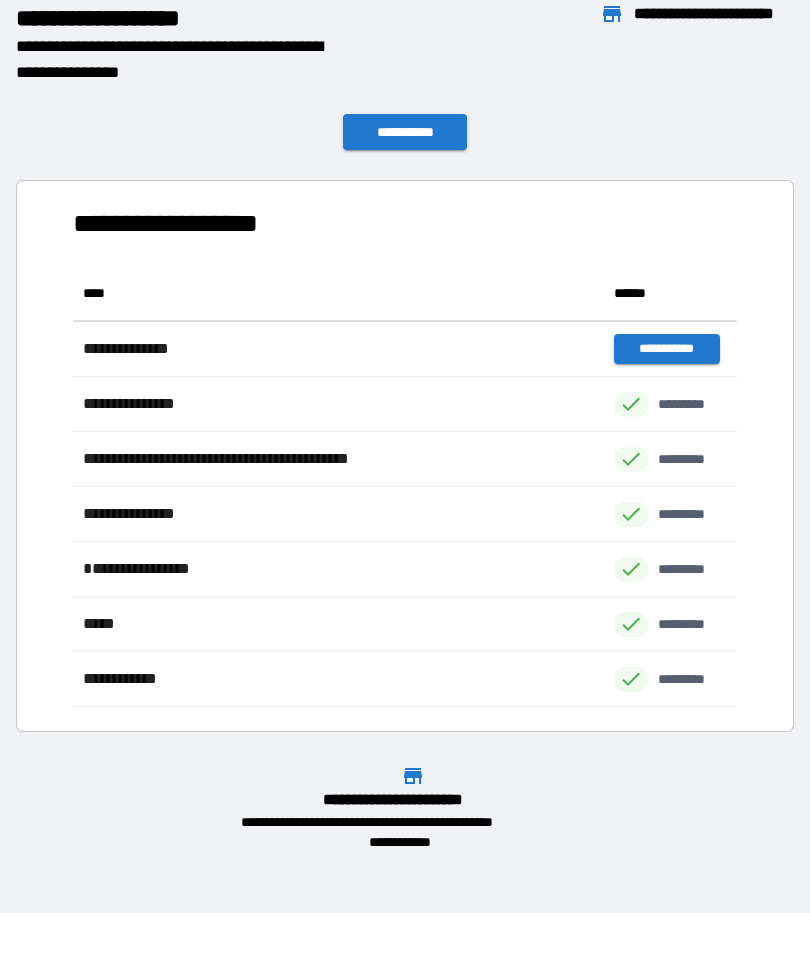 scroll, scrollTop: 1, scrollLeft: 1, axis: both 